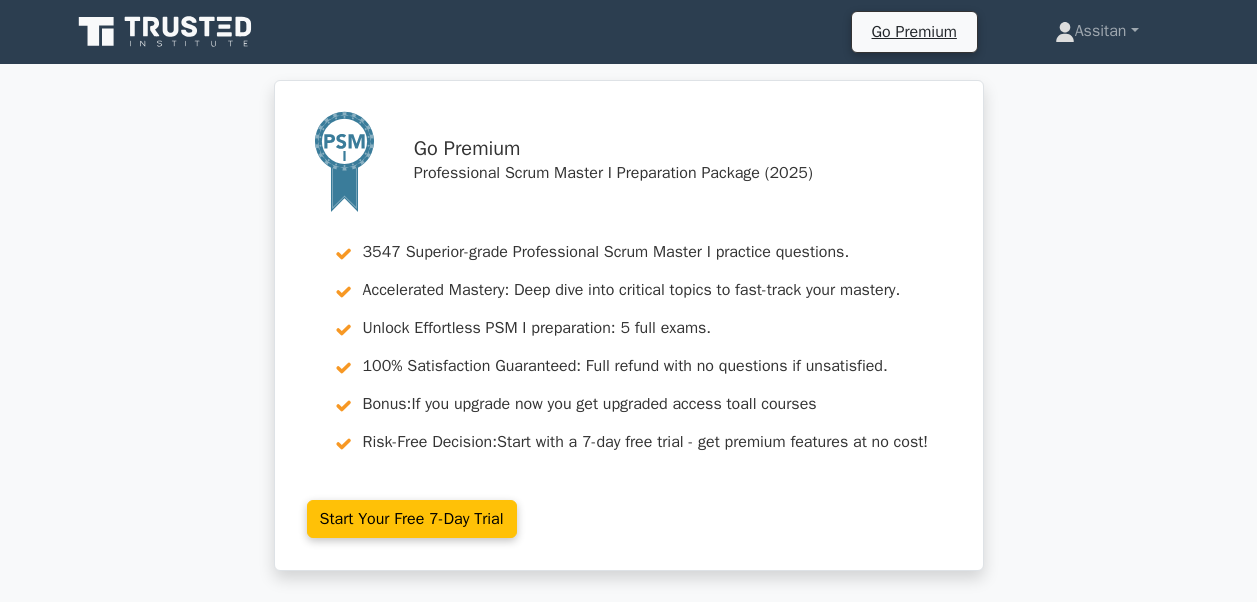 scroll, scrollTop: 300, scrollLeft: 0, axis: vertical 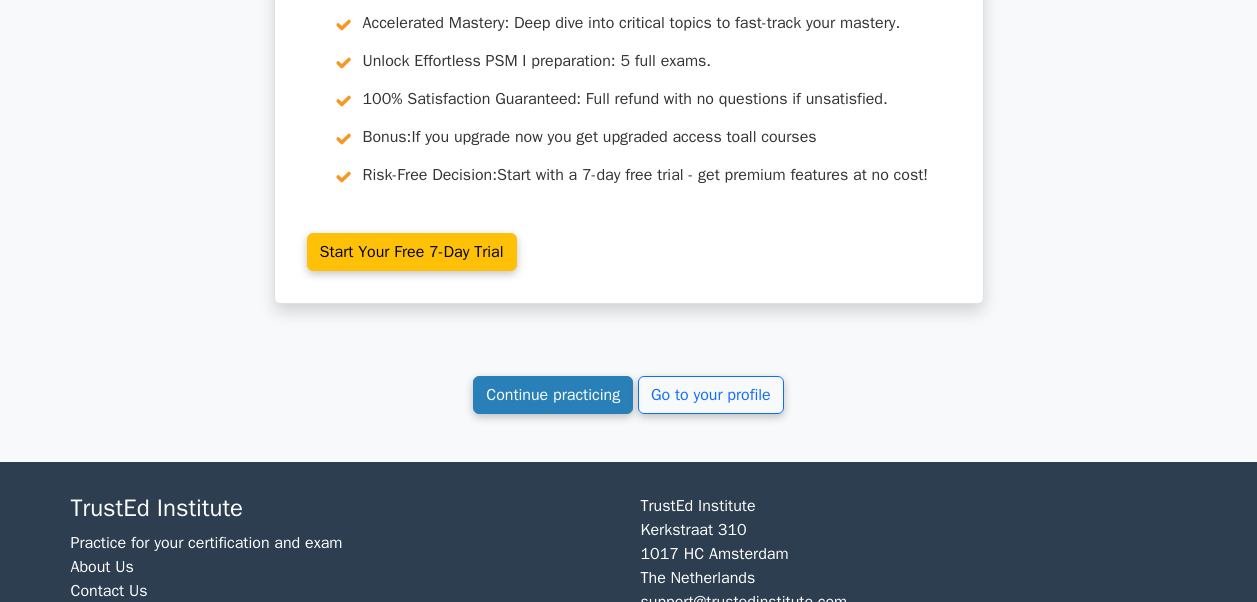 click on "Continue practicing" at bounding box center [553, 395] 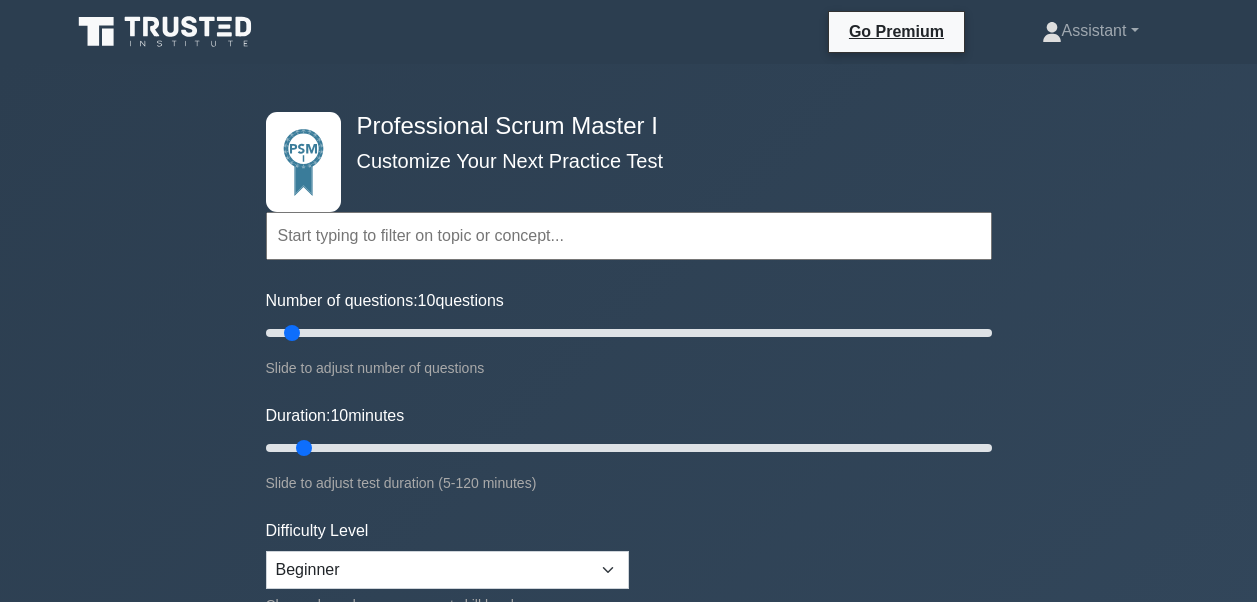 scroll, scrollTop: 0, scrollLeft: 0, axis: both 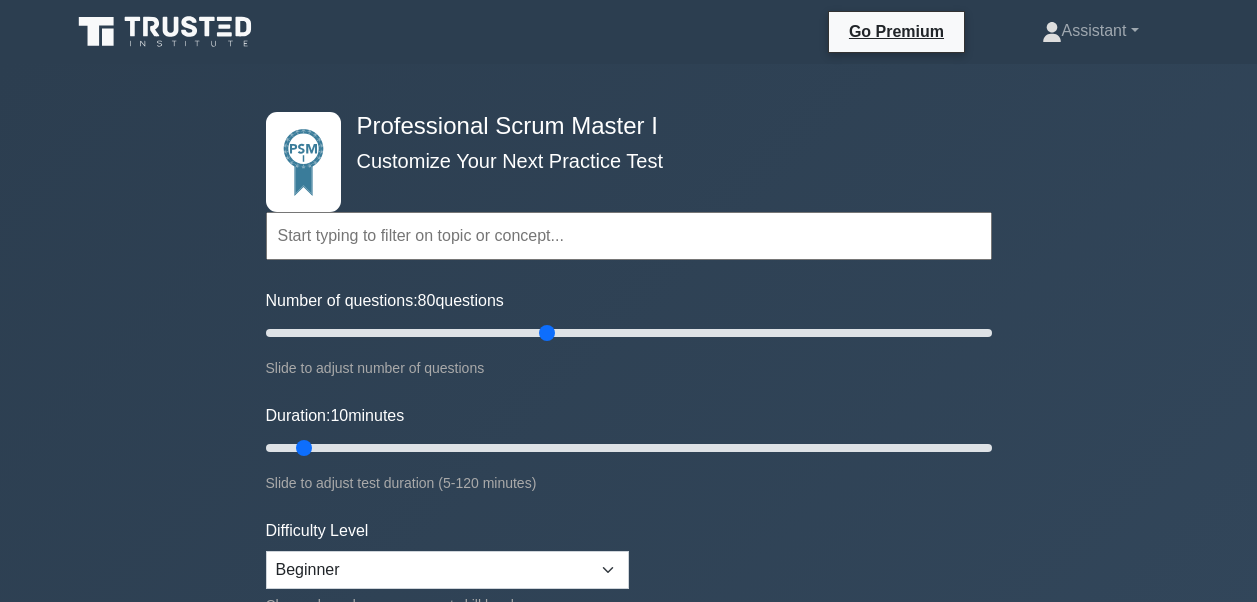 drag, startPoint x: 295, startPoint y: 325, endPoint x: 555, endPoint y: 331, distance: 260.0692 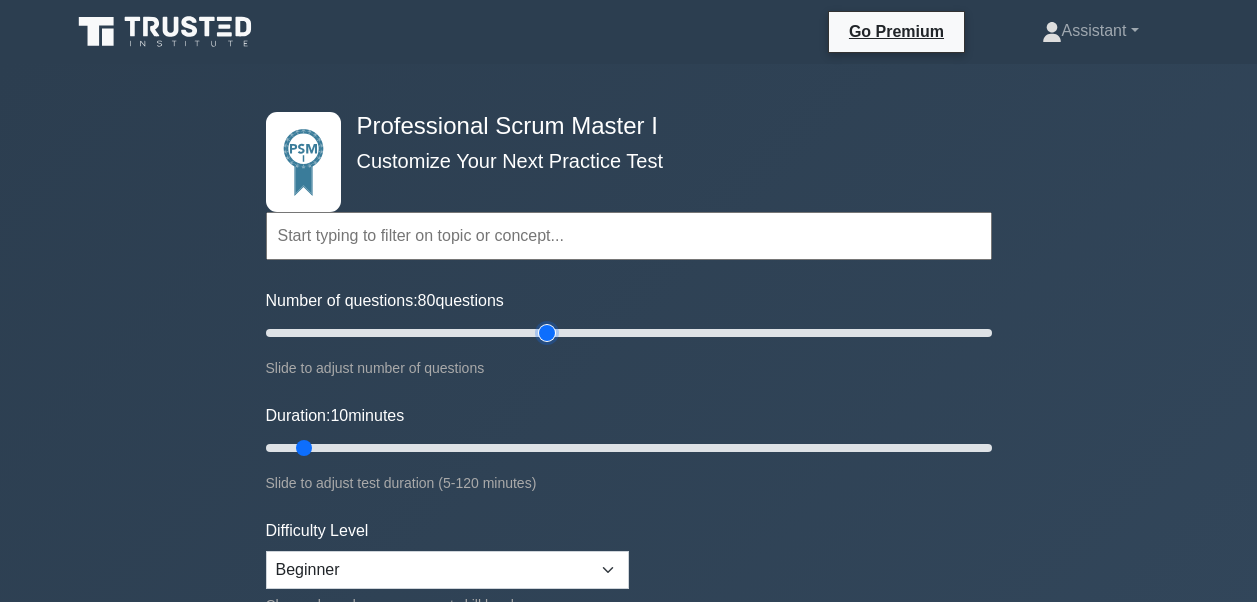 type on "80" 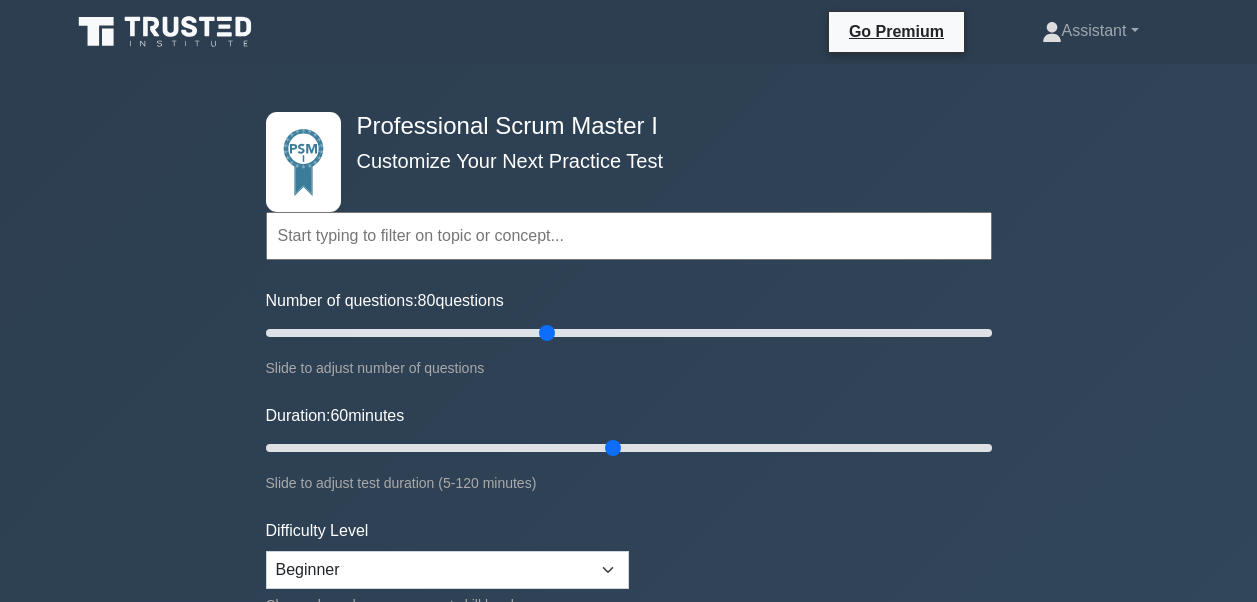 drag, startPoint x: 301, startPoint y: 446, endPoint x: 604, endPoint y: 444, distance: 303.0066 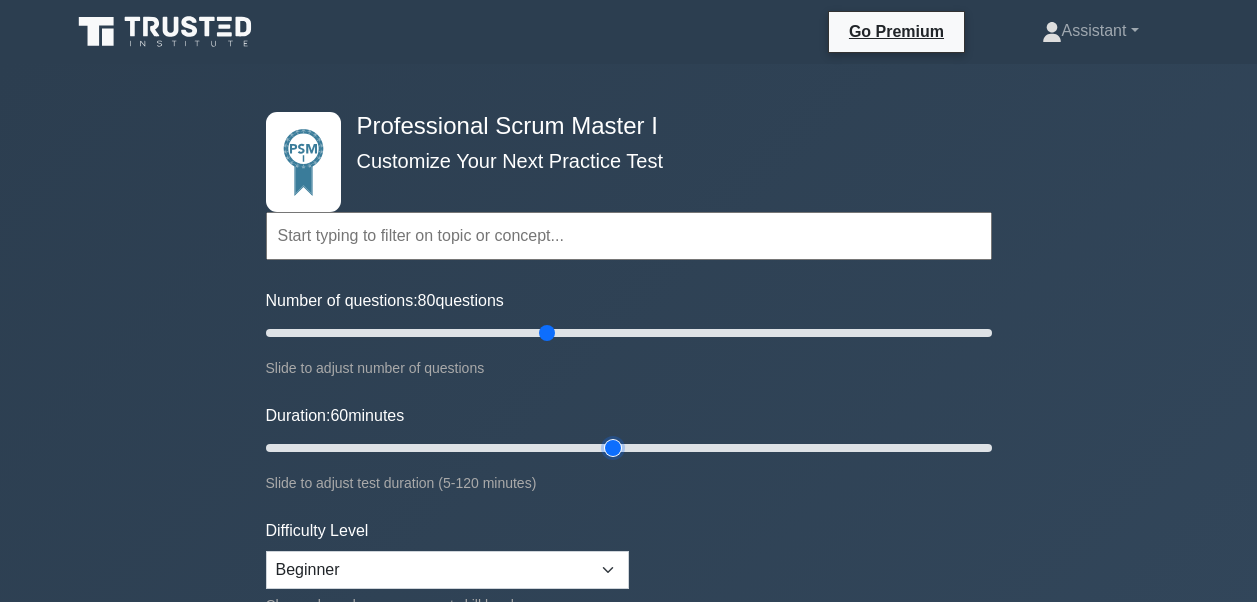 type on "60" 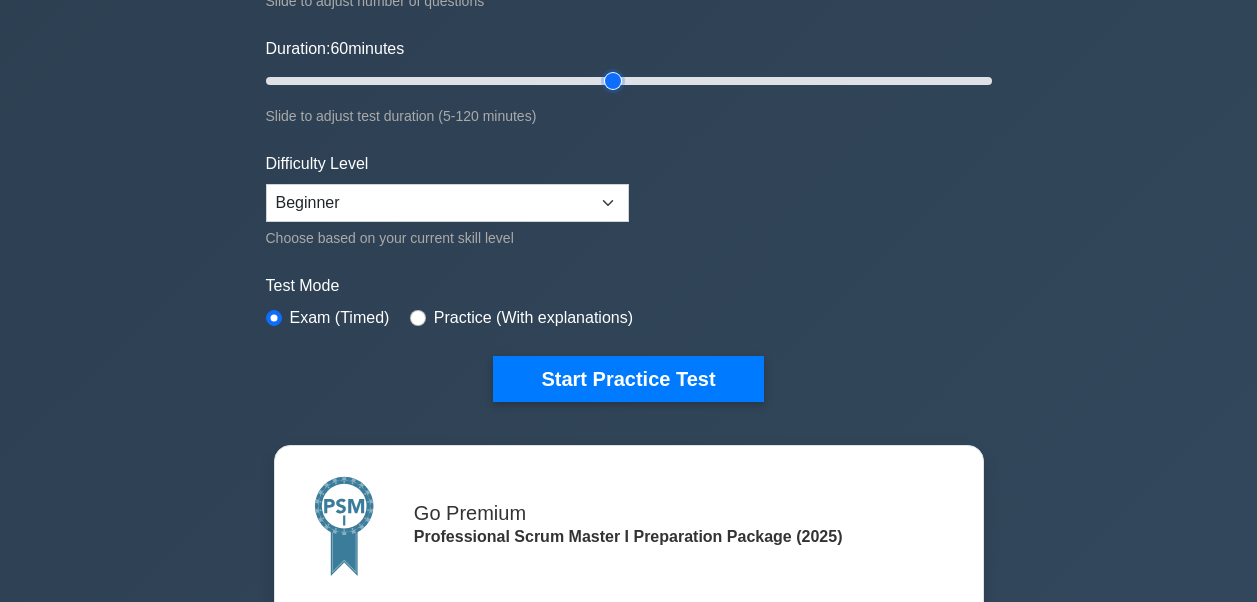 scroll, scrollTop: 400, scrollLeft: 0, axis: vertical 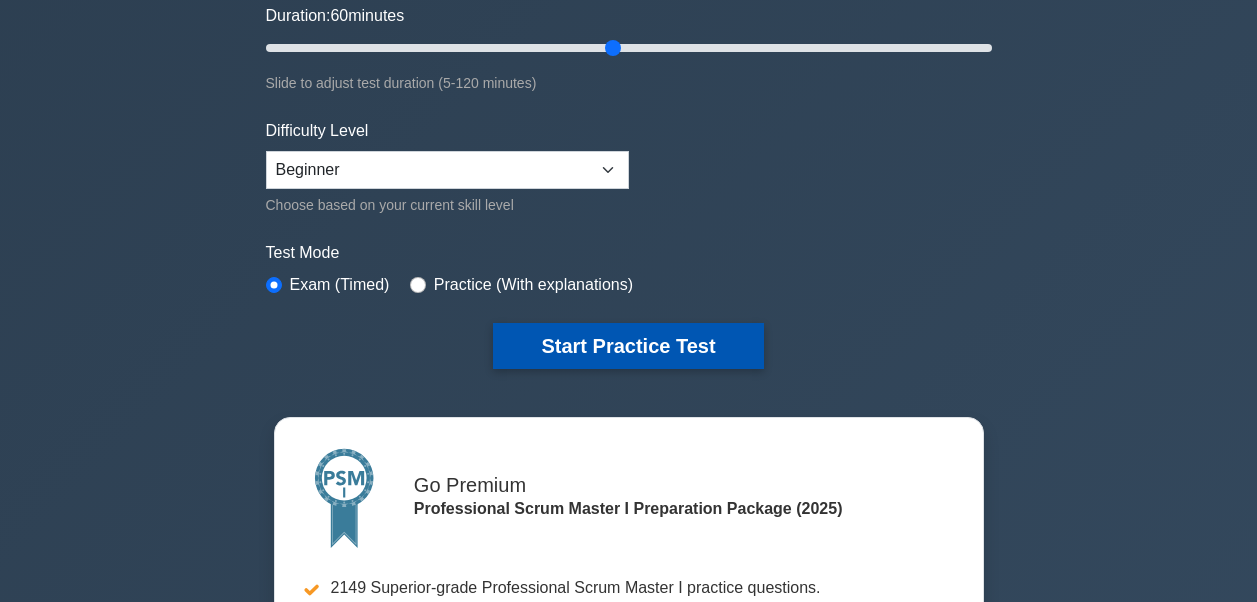 click on "Start Practice Test" at bounding box center (628, 346) 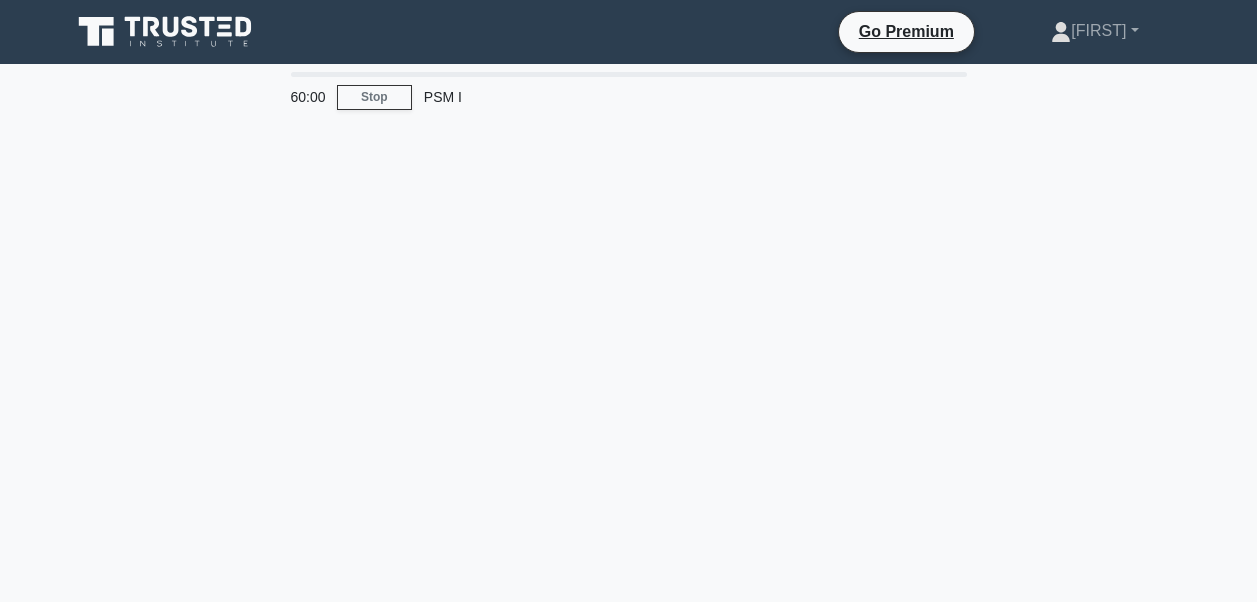 scroll, scrollTop: 0, scrollLeft: 0, axis: both 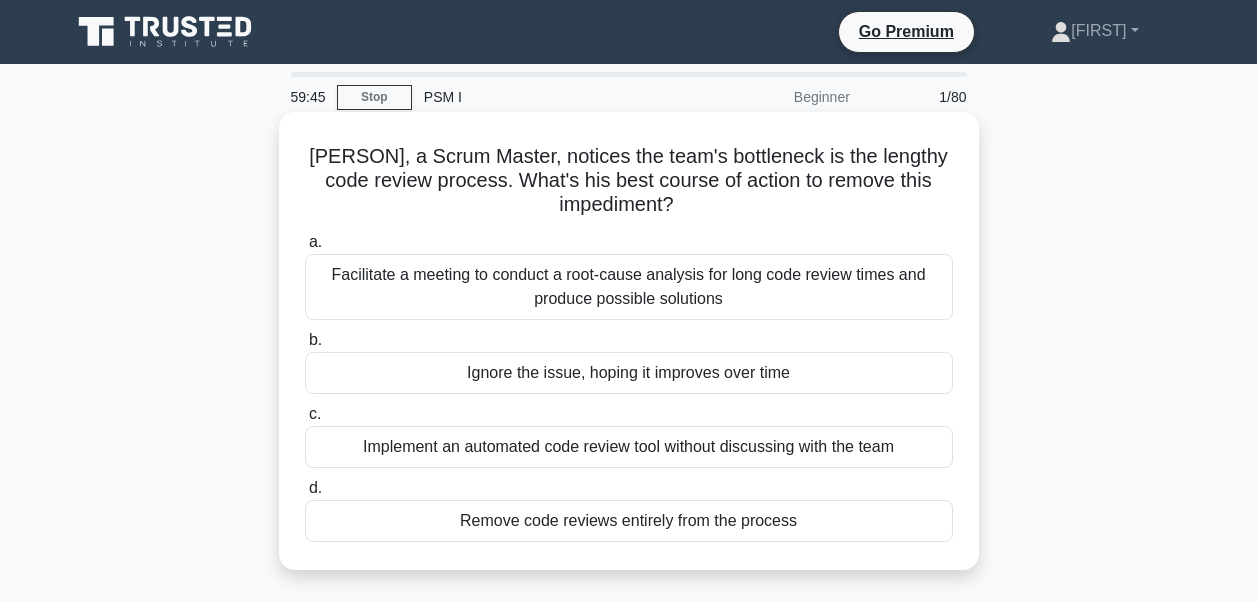 click on "Facilitate a meeting to conduct a root-cause analysis for long code review times and produce possible solutions" at bounding box center [629, 287] 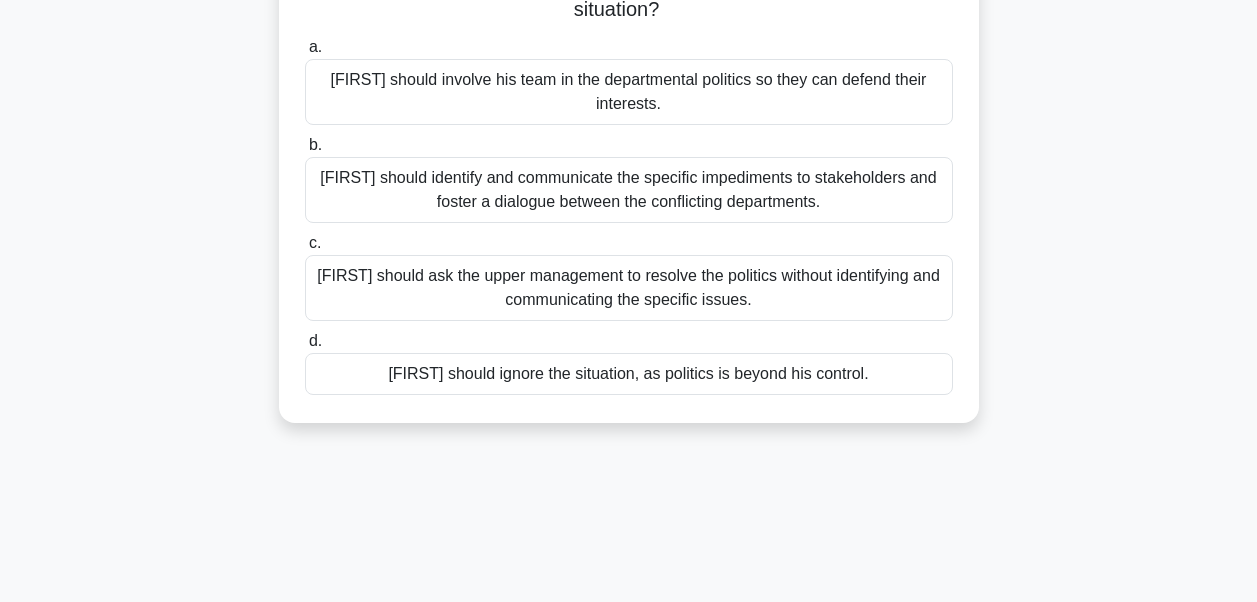 scroll, scrollTop: 100, scrollLeft: 0, axis: vertical 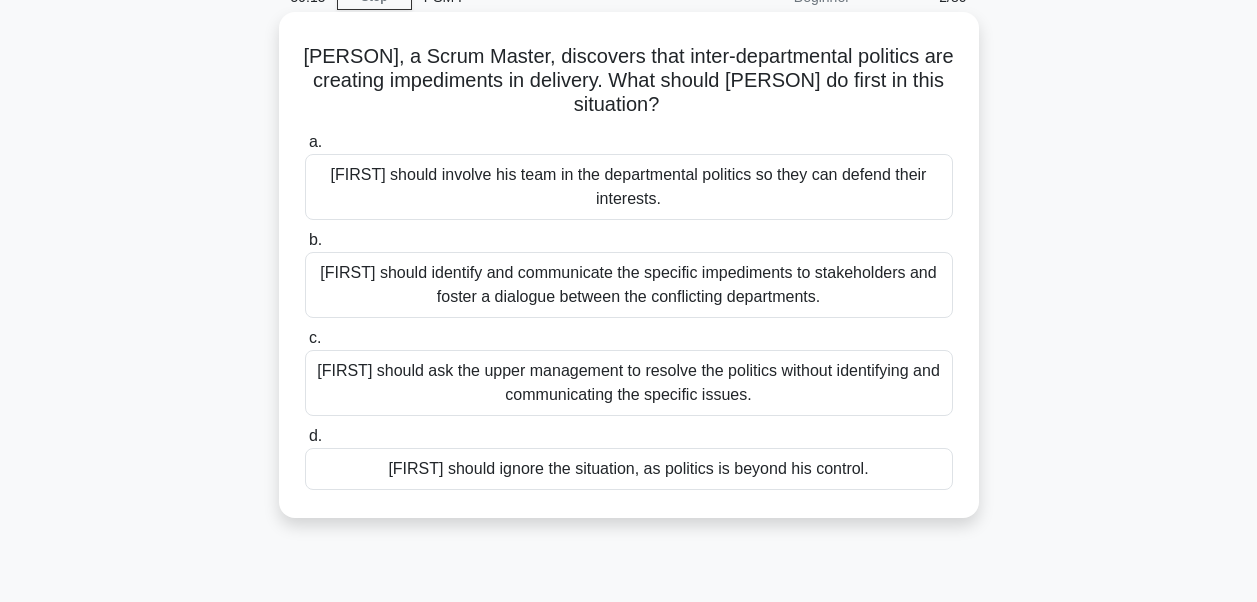 click on "[FIRST] should identify and communicate the specific impediments to stakeholders and foster a dialogue between the conflicting departments." at bounding box center (629, 285) 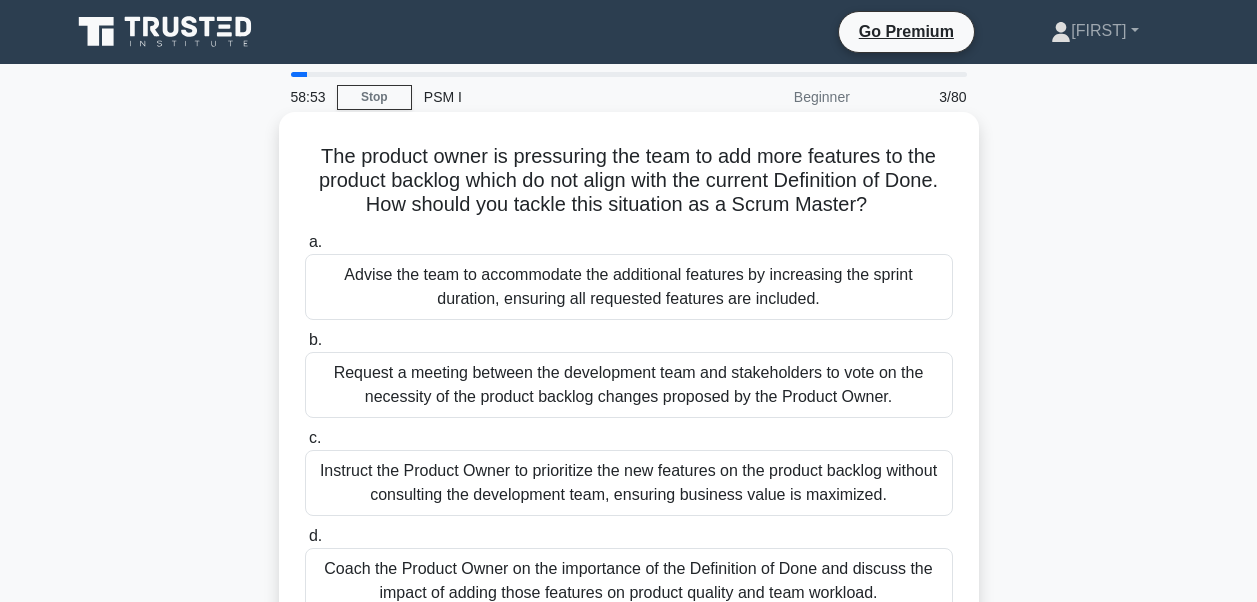 scroll, scrollTop: 100, scrollLeft: 0, axis: vertical 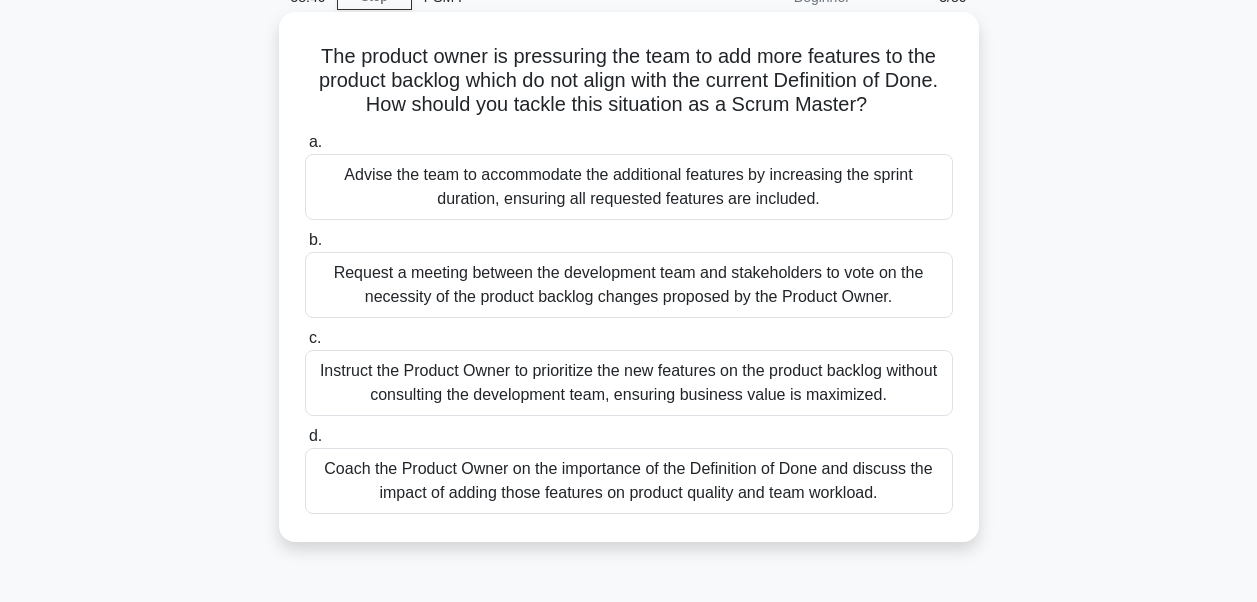 click on "Coach the Product Owner on the importance of the Definition of Done and discuss the impact of adding those features on product quality and team workload." at bounding box center [629, 481] 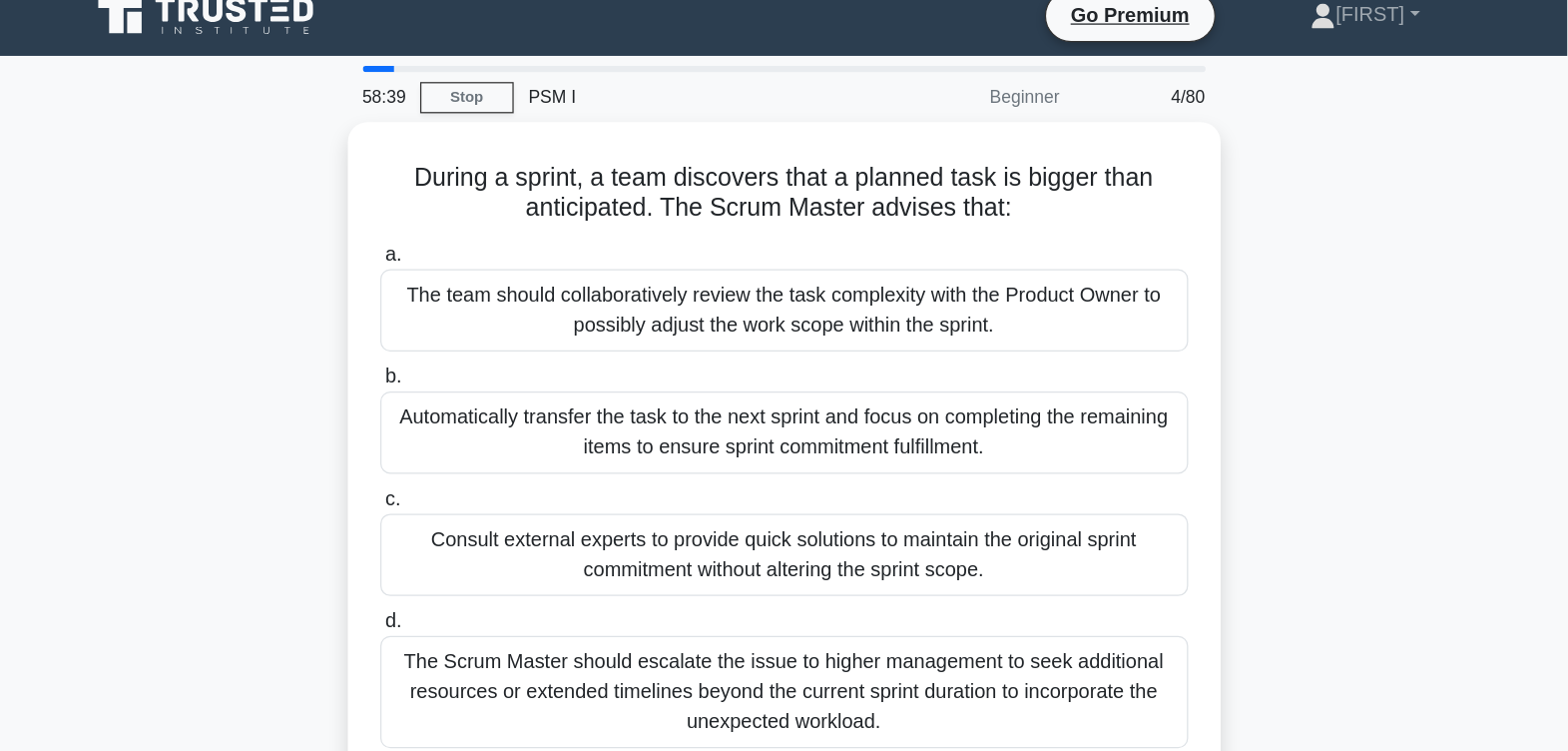 scroll, scrollTop: 0, scrollLeft: 0, axis: both 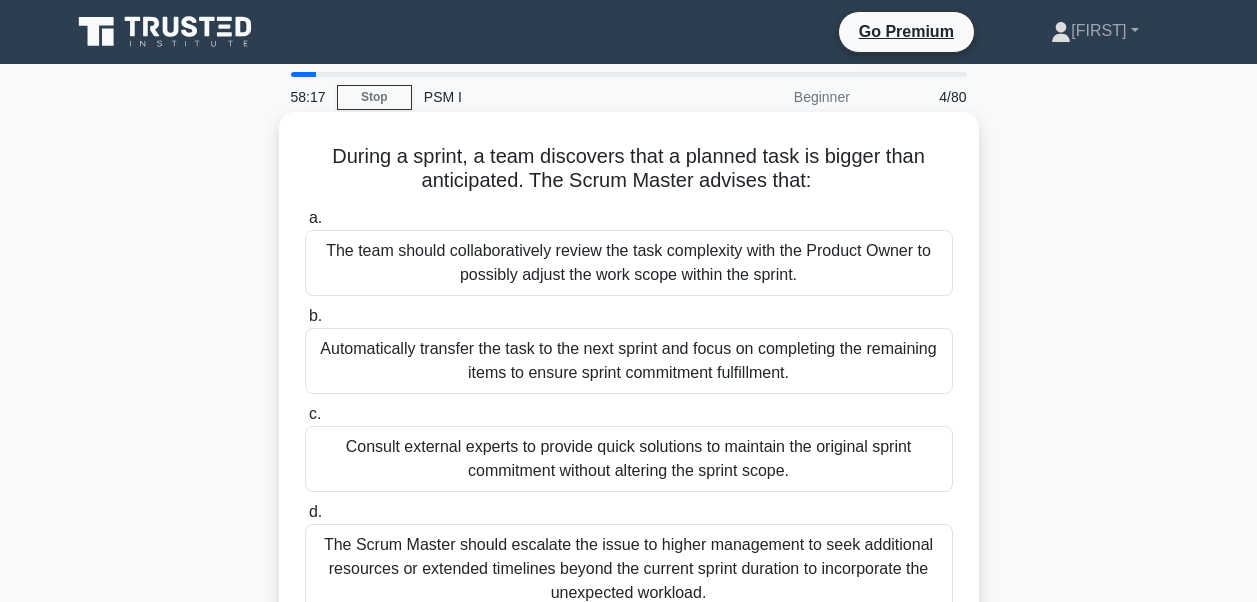 click on "The team should collaboratively review the task complexity with the Product Owner to possibly adjust the work scope within the sprint." at bounding box center [629, 263] 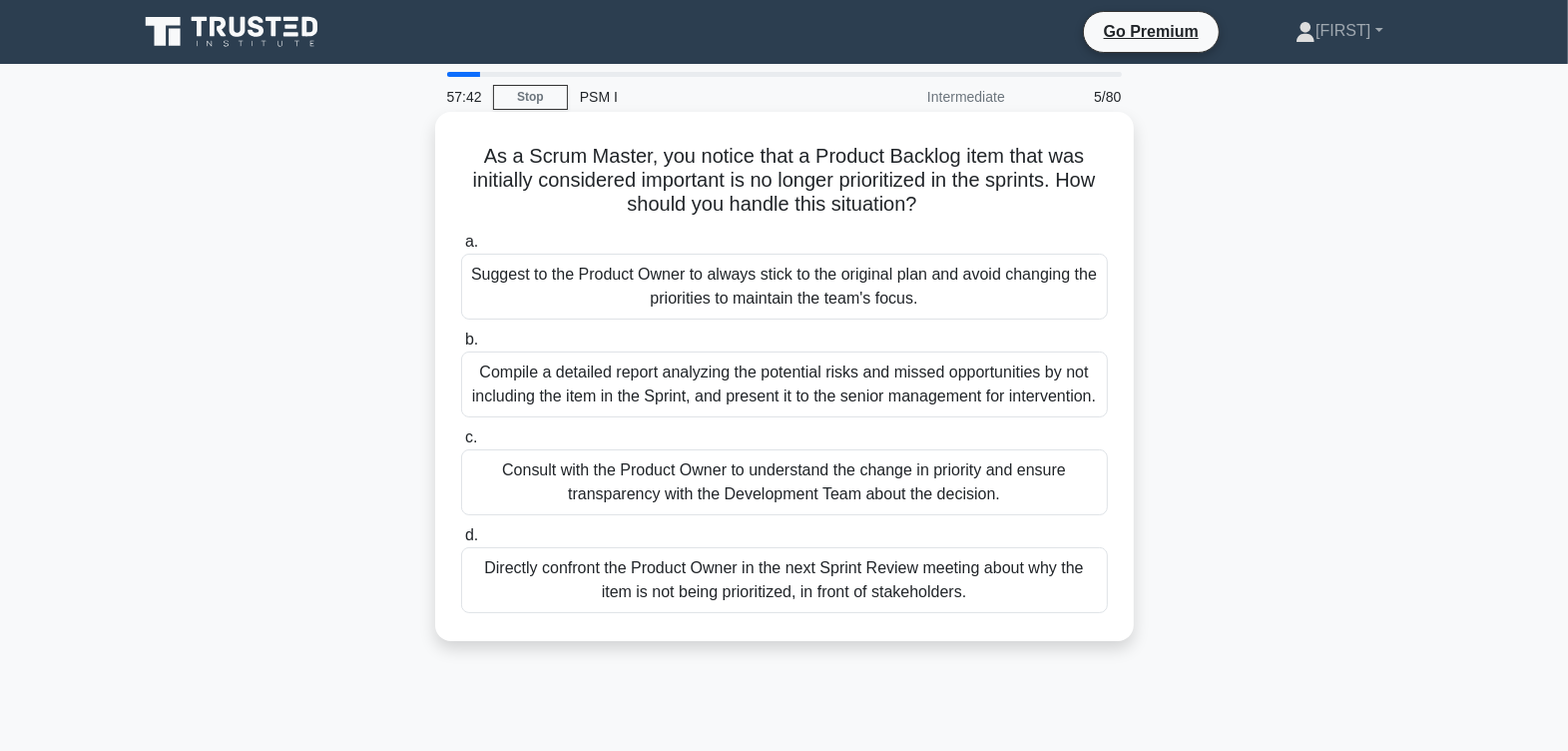 click on "Consult with the Product Owner to understand the change in priority and ensure transparency with the Development Team about the decision." at bounding box center (784, 482) 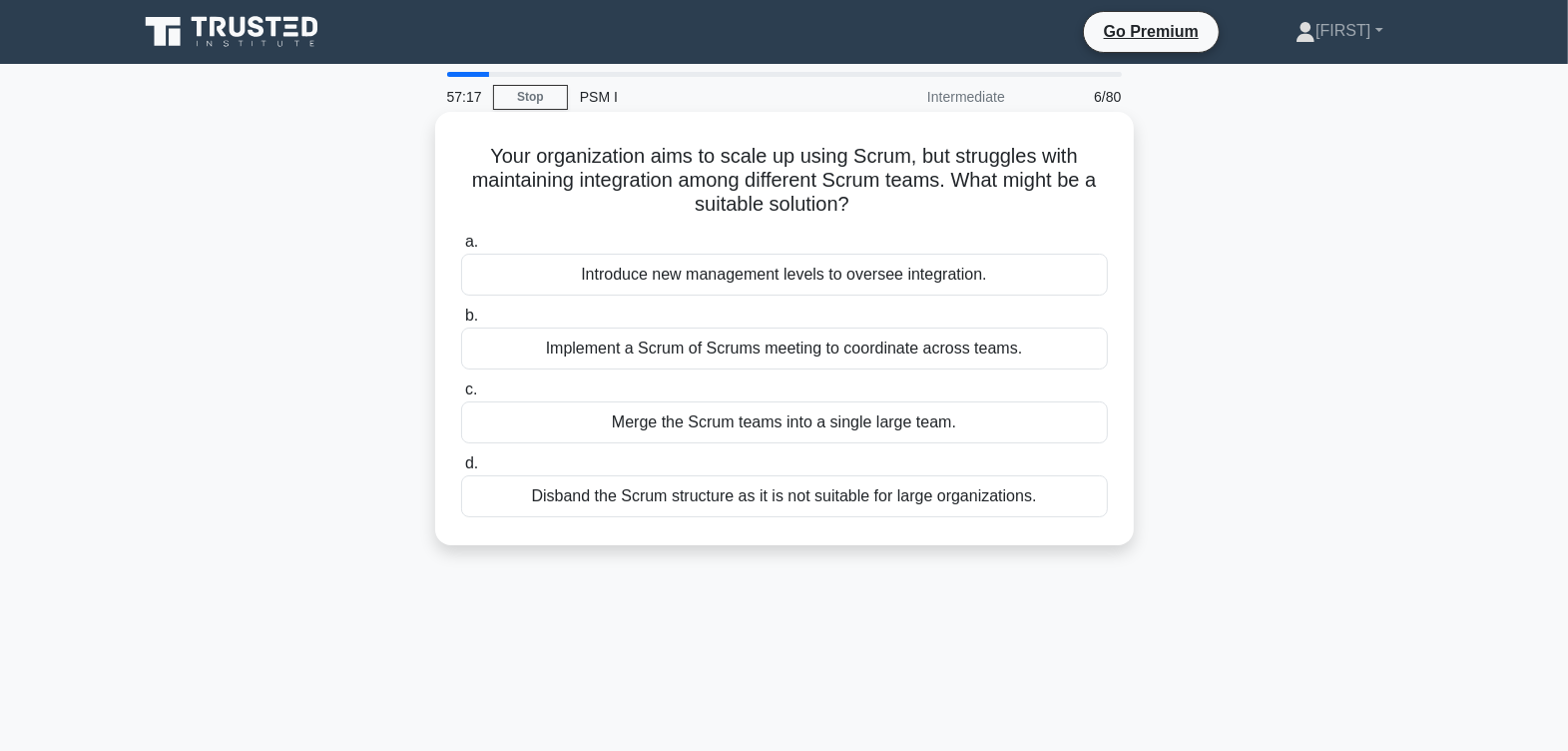 click on "Implement a Scrum of Scrums meeting to coordinate across teams." at bounding box center [784, 349] 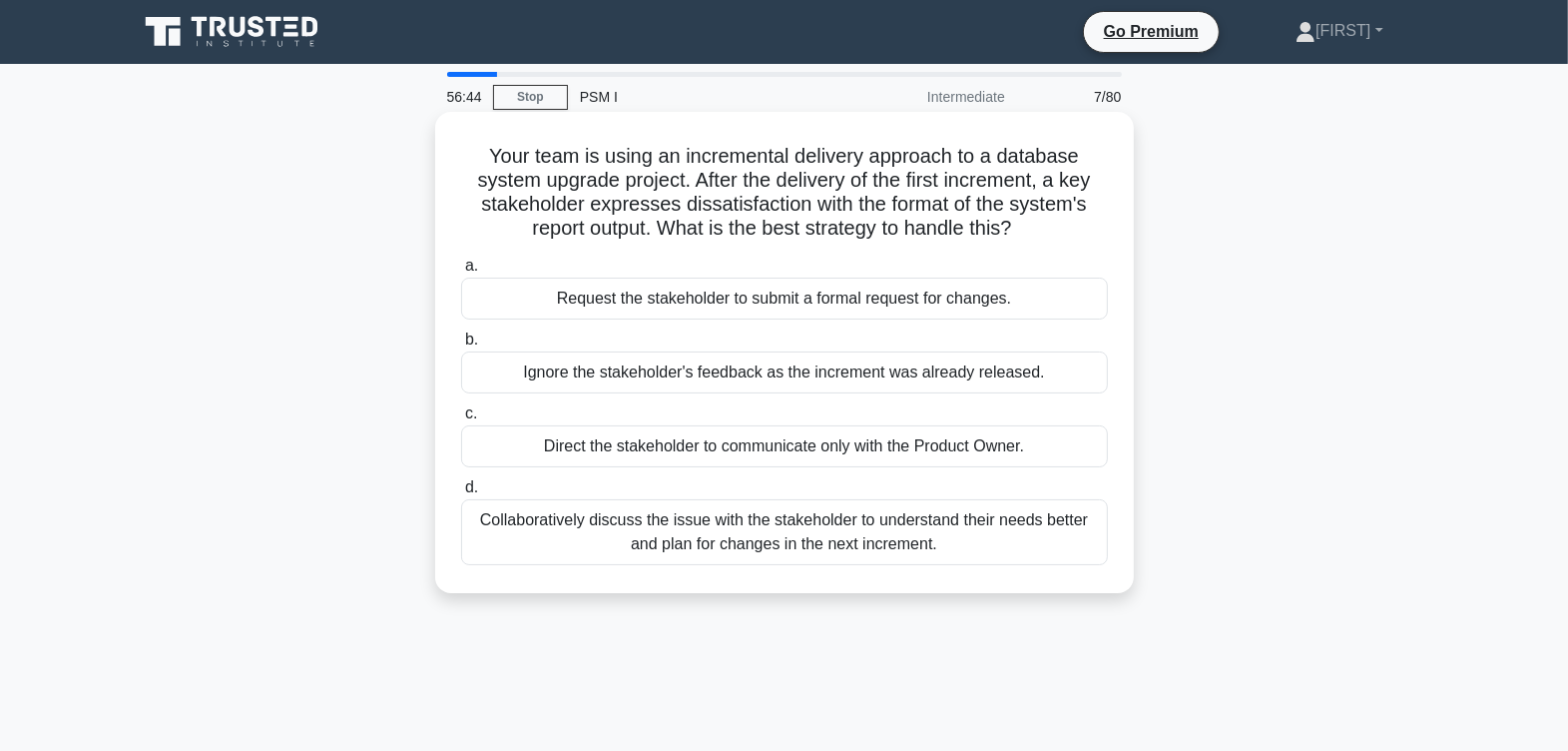 click on "Collaboratively discuss the issue with the stakeholder to understand their needs better and plan for changes in the next increment." at bounding box center (784, 532) 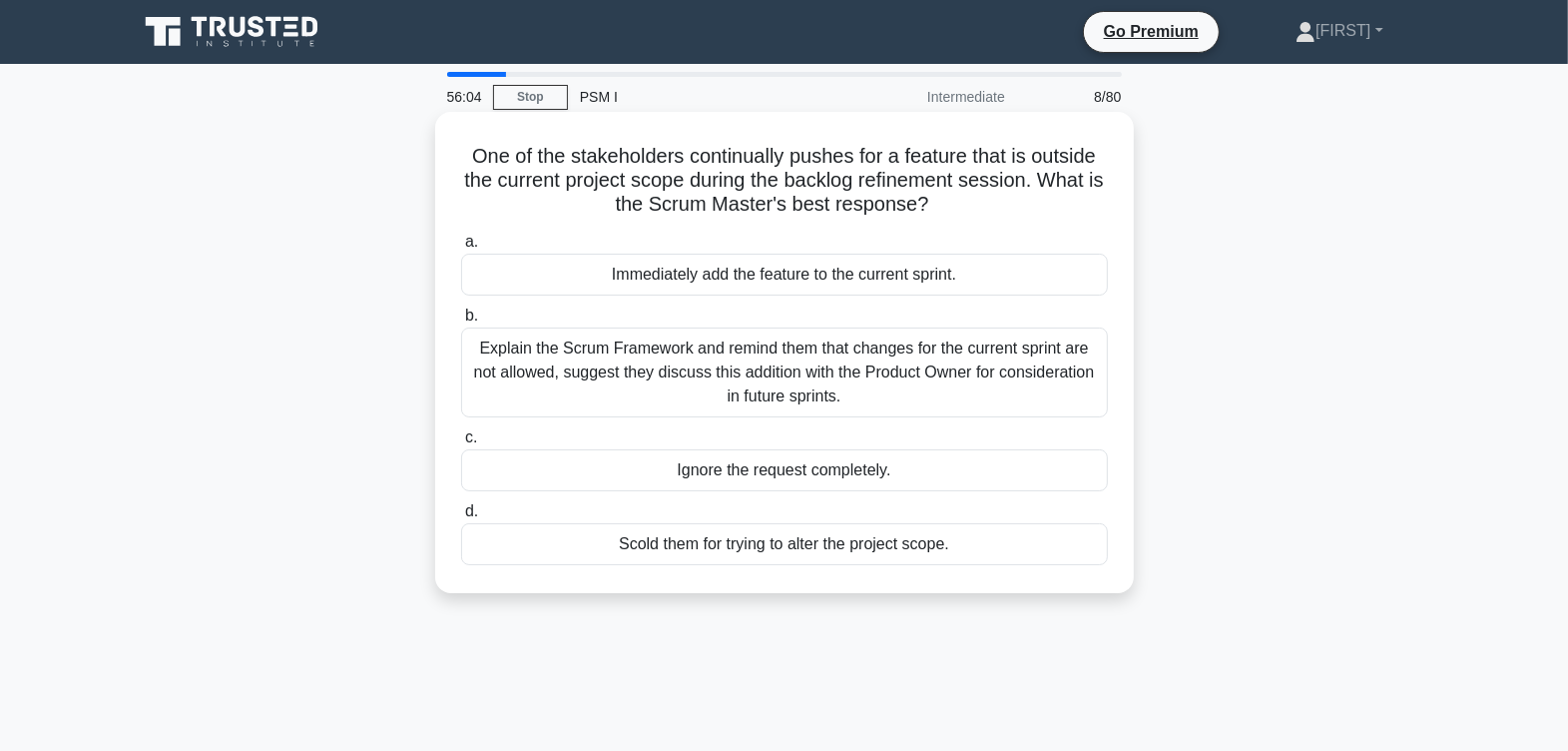 click on "Explain the Scrum Framework and remind them that changes for the current sprint are not allowed, suggest they discuss this addition with the Product Owner for consideration in future sprints." at bounding box center (784, 373) 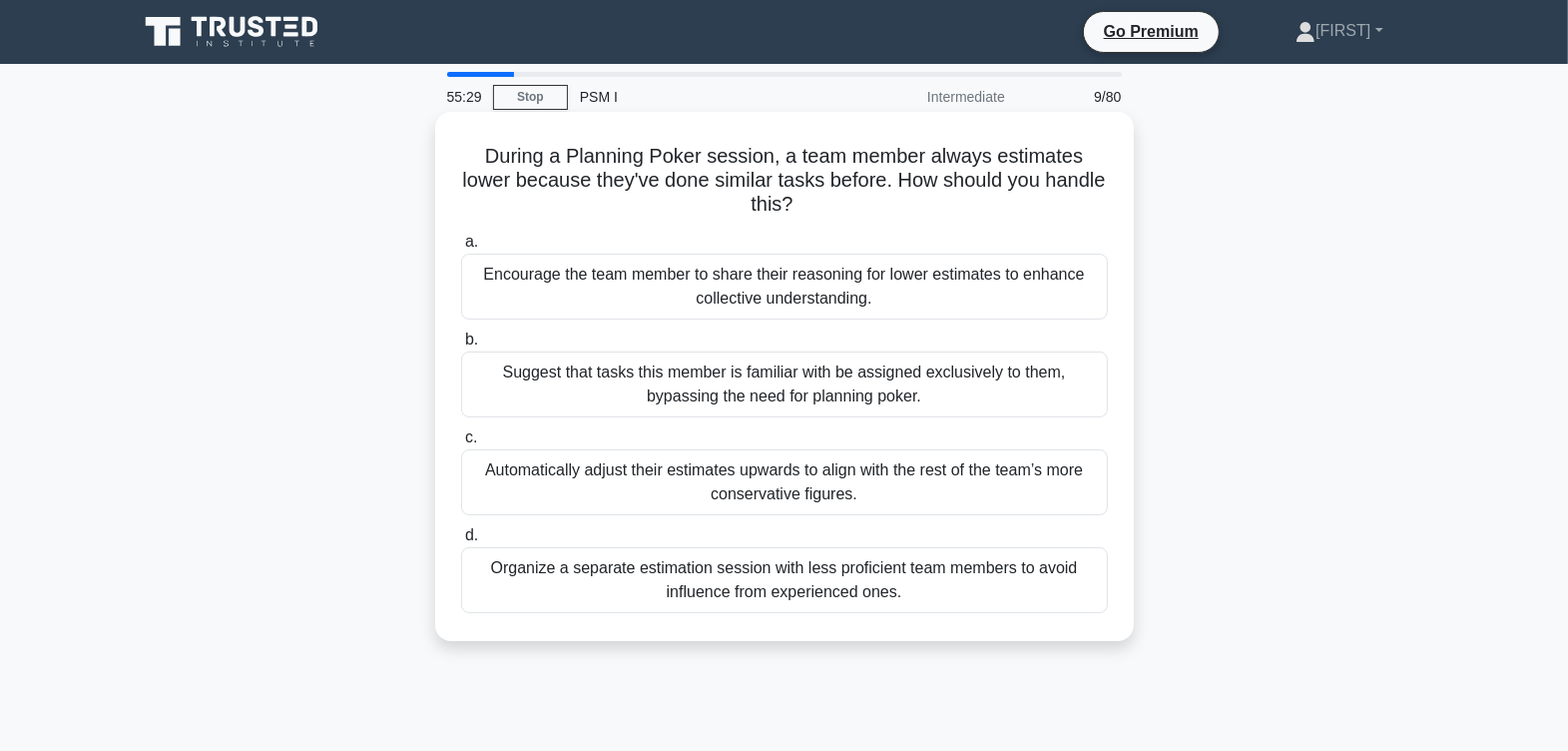 click on "Encourage the team member to share their reasoning for lower estimates to enhance collective understanding." at bounding box center (784, 287) 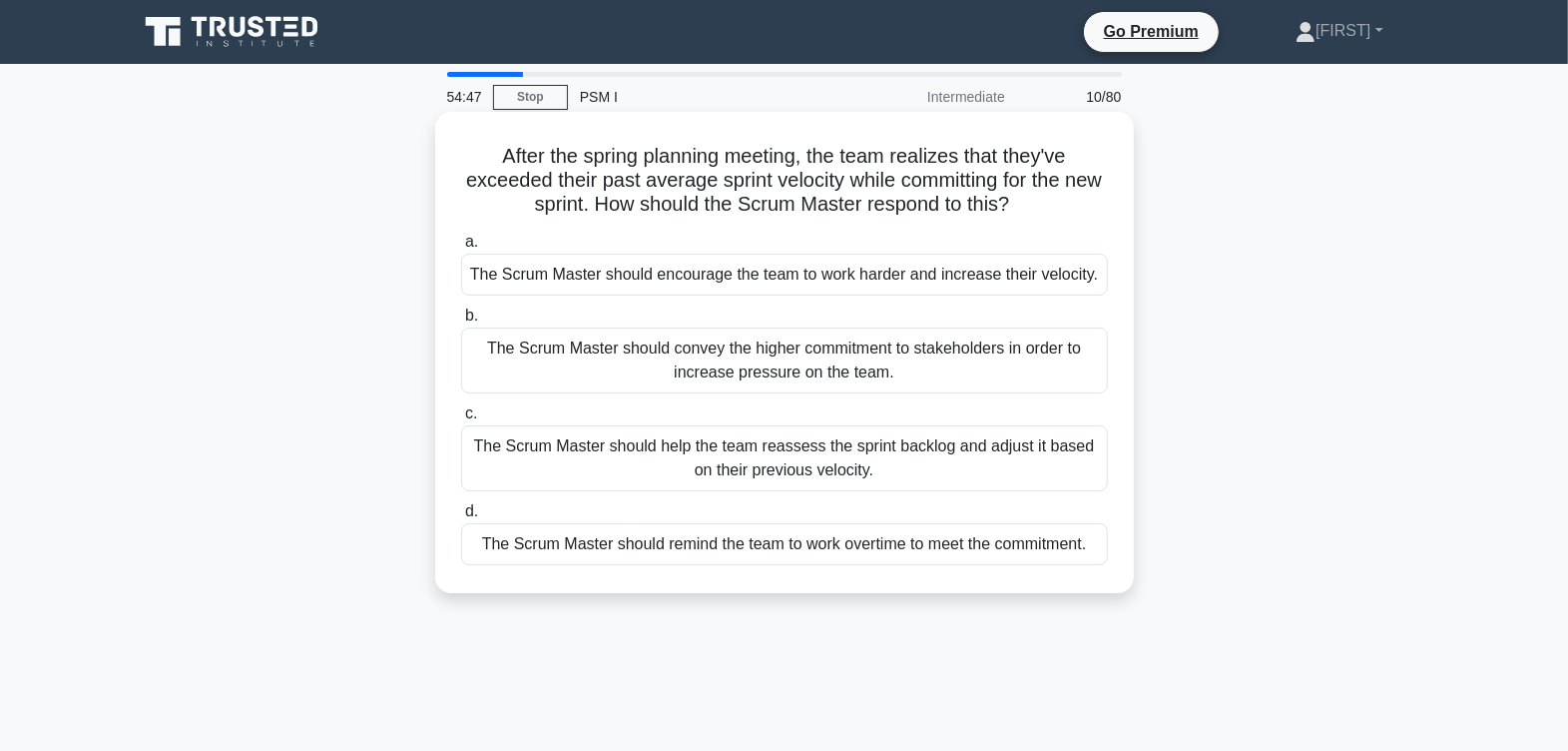 click on "The Scrum Master should help the team reassess the sprint backlog and adjust it based on their previous velocity." at bounding box center (784, 458) 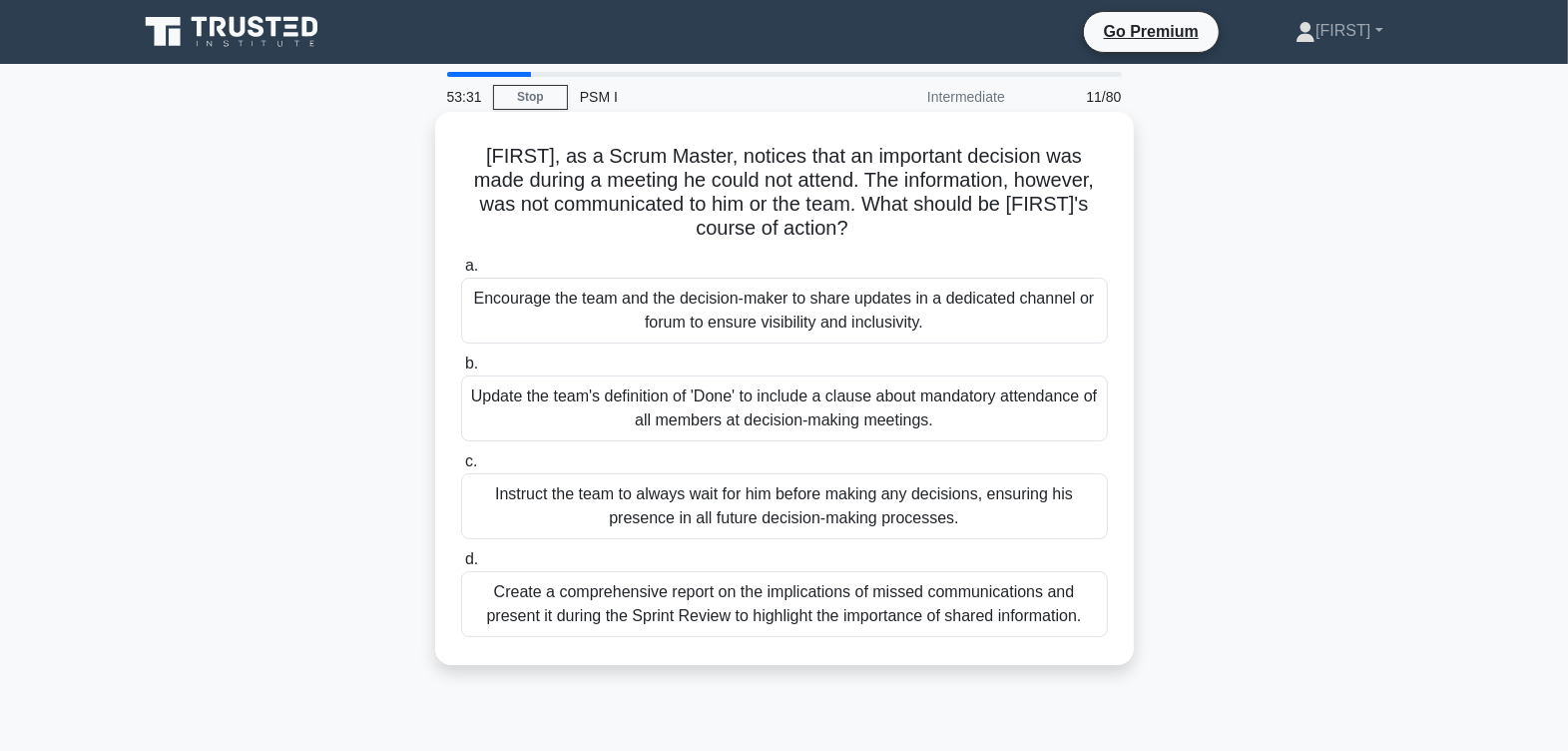 click on "Create a comprehensive report on the implications of missed communications and present it during the Sprint Review to highlight the importance of shared information." at bounding box center (784, 604) 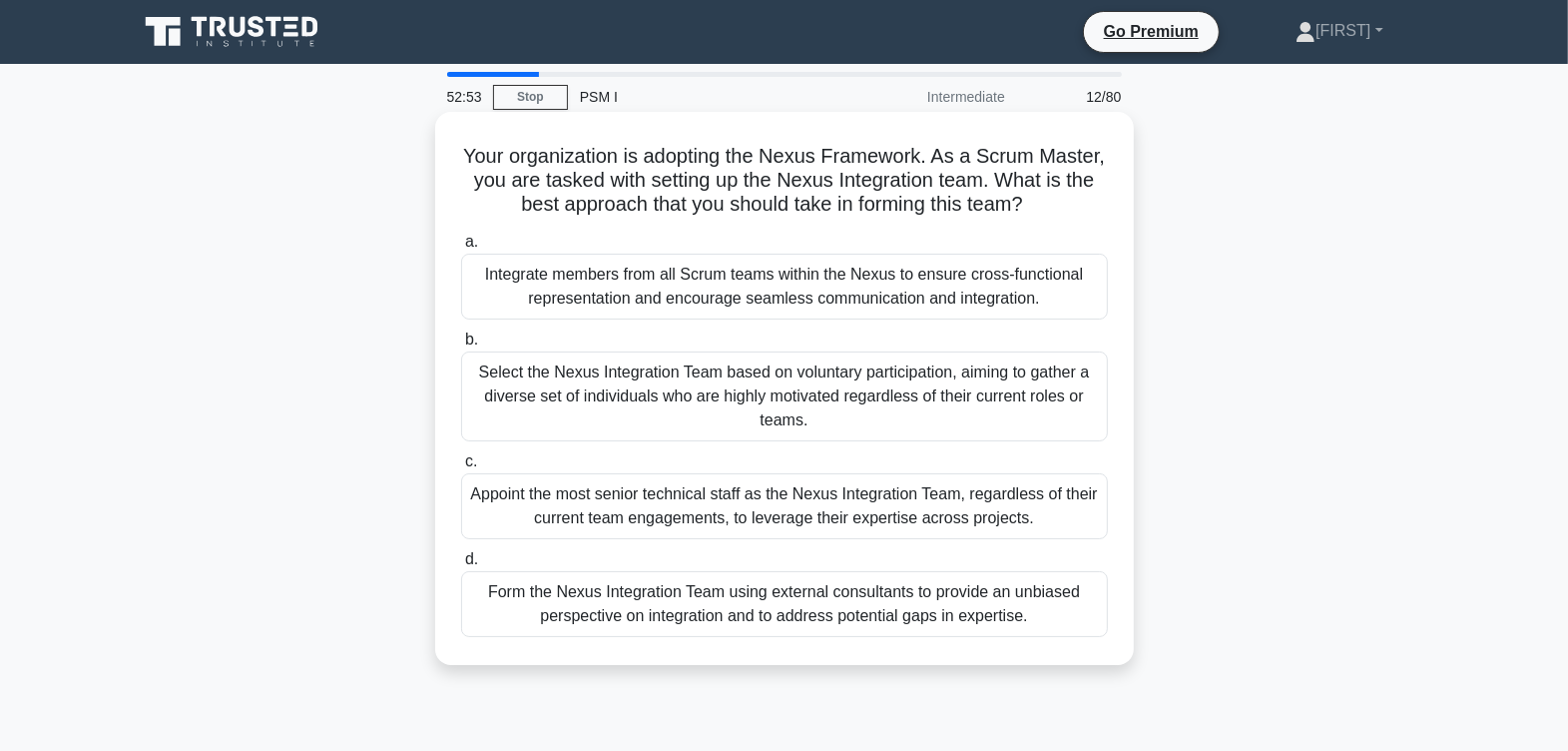 click on "Integrate members from all Scrum teams within the Nexus to ensure cross-functional representation and encourage seamless communication and integration." at bounding box center [784, 287] 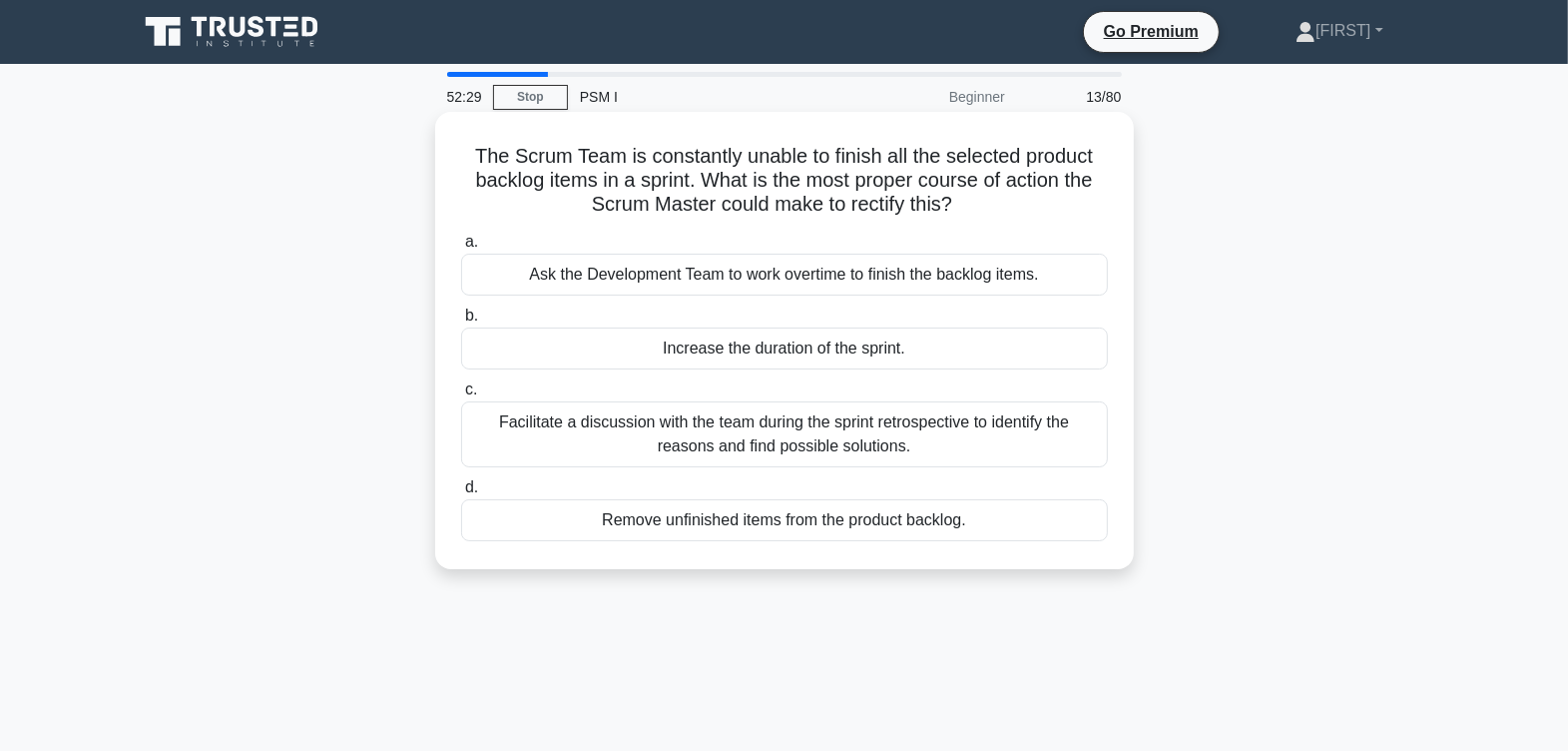click on "Facilitate a discussion with the team during the sprint retrospective to identify the reasons and find possible solutions." at bounding box center (784, 434) 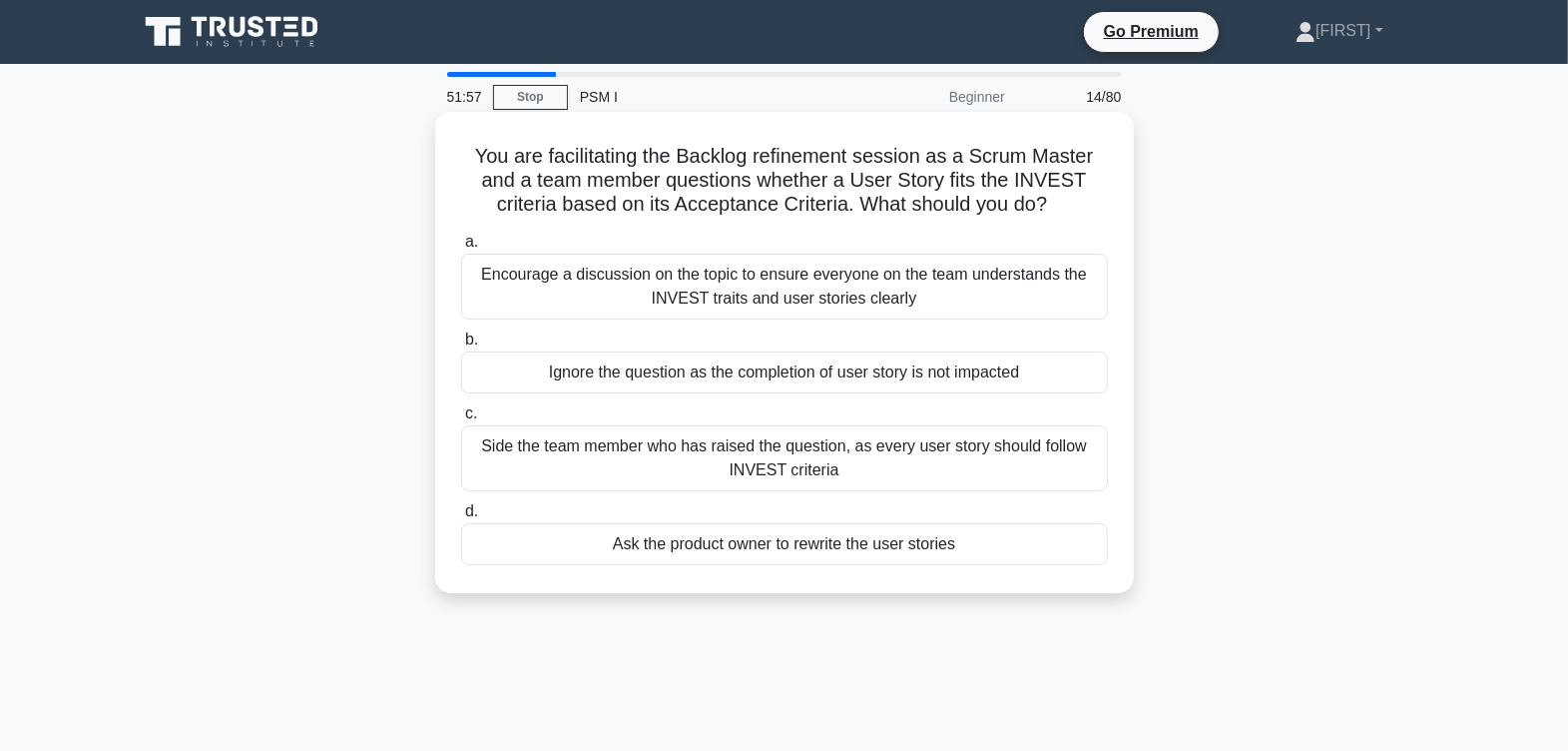 click on "Encourage a discussion on the topic to ensure everyone on the team understands the INVEST traits and user stories clearly" at bounding box center [784, 287] 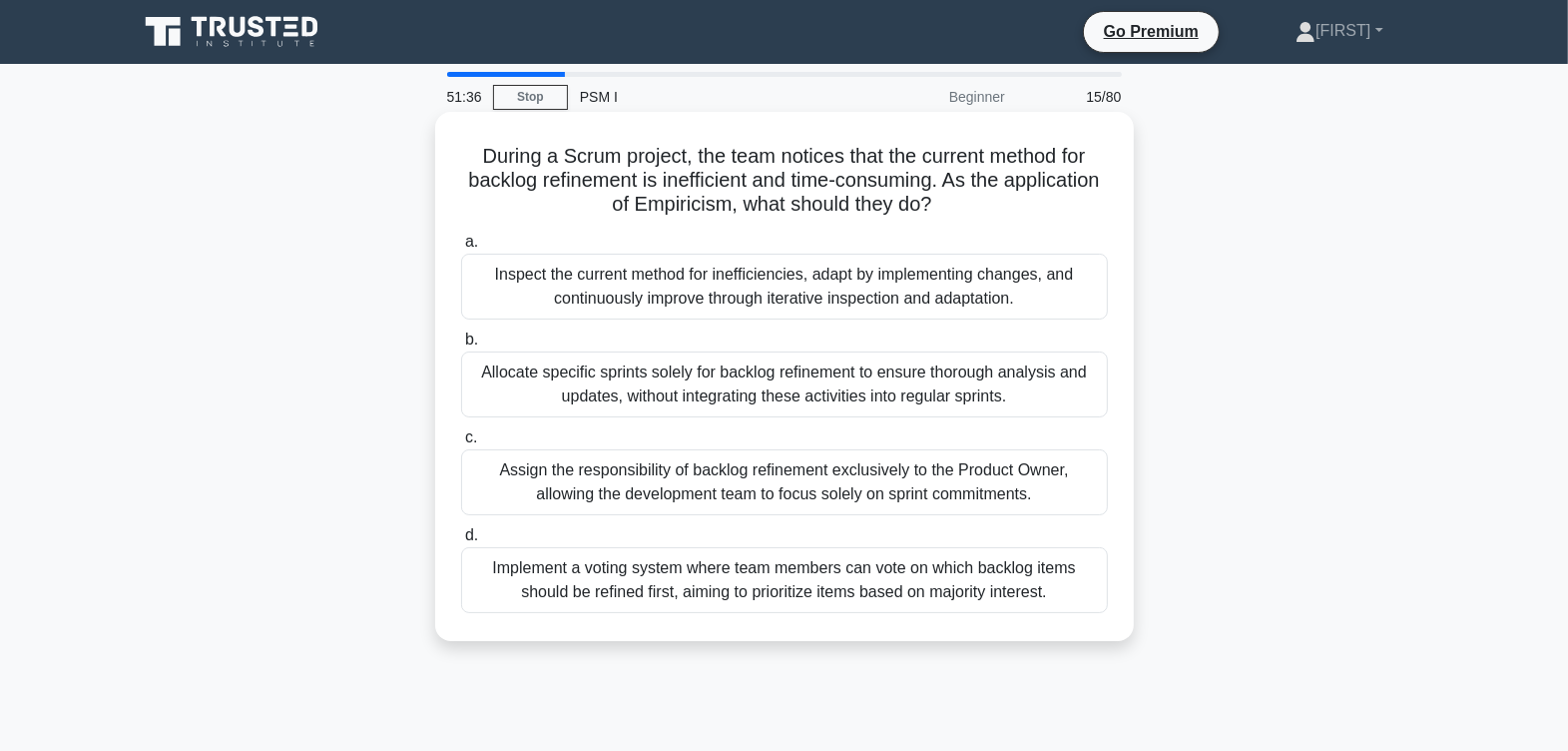 click on "Inspect the current method for inefficiencies, adapt by implementing changes, and continuously improve through iterative inspection and adaptation." at bounding box center [784, 287] 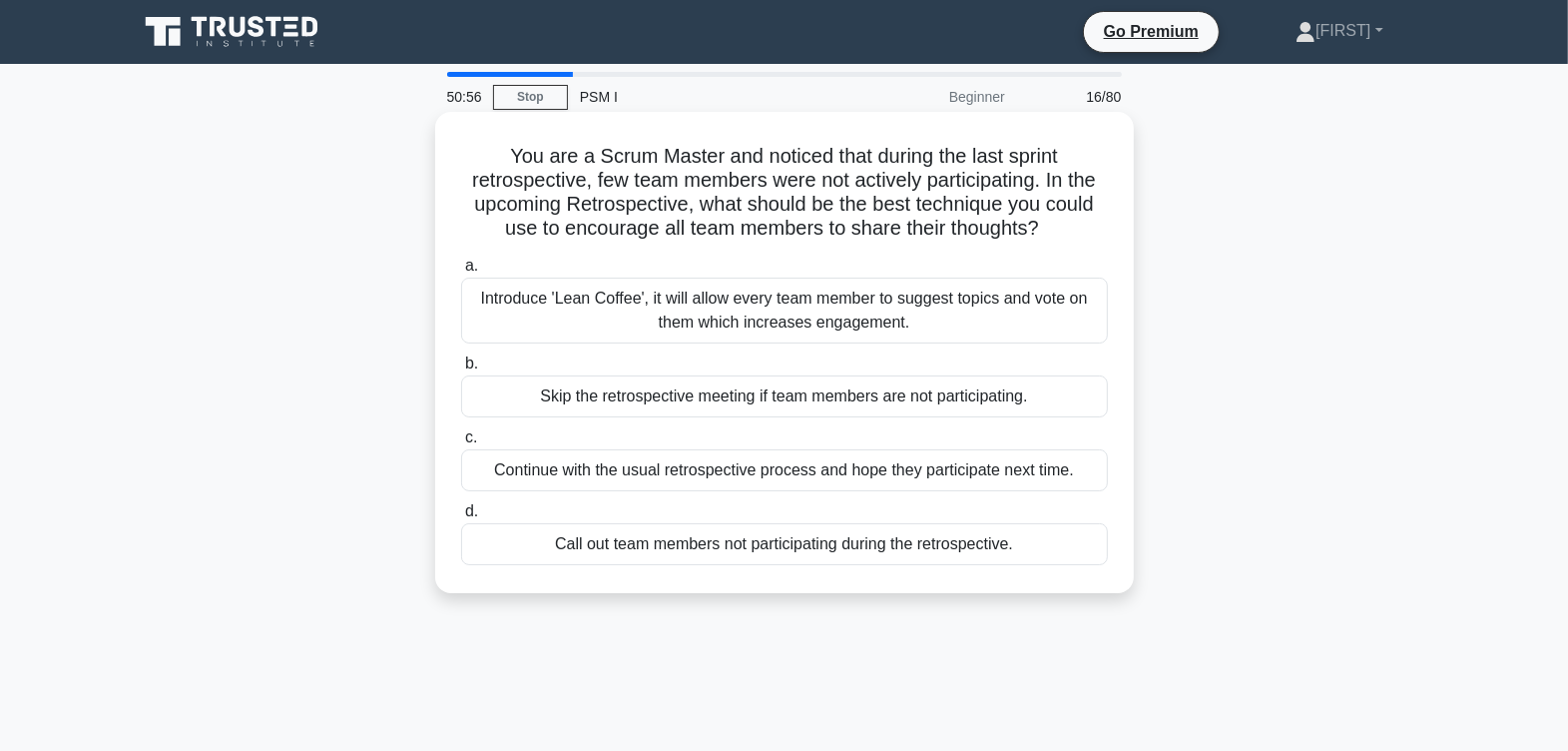 click on "Introduce 'Lean Coffee', it will allow every team member to suggest topics and vote on them which increases engagement." at bounding box center [784, 311] 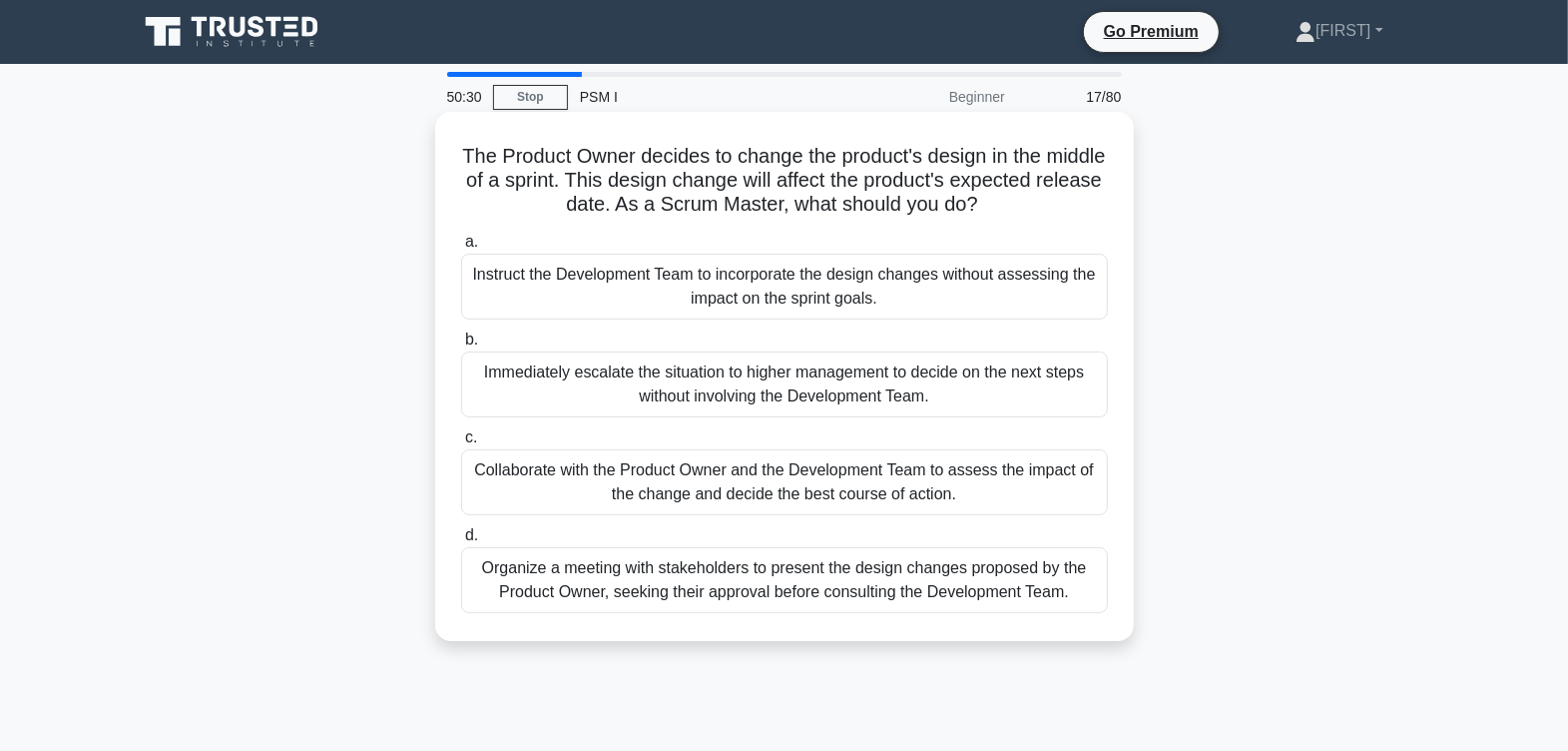 click on "Collaborate with the Product Owner and the Development Team to assess the impact of the change and decide the best course of action." at bounding box center (784, 482) 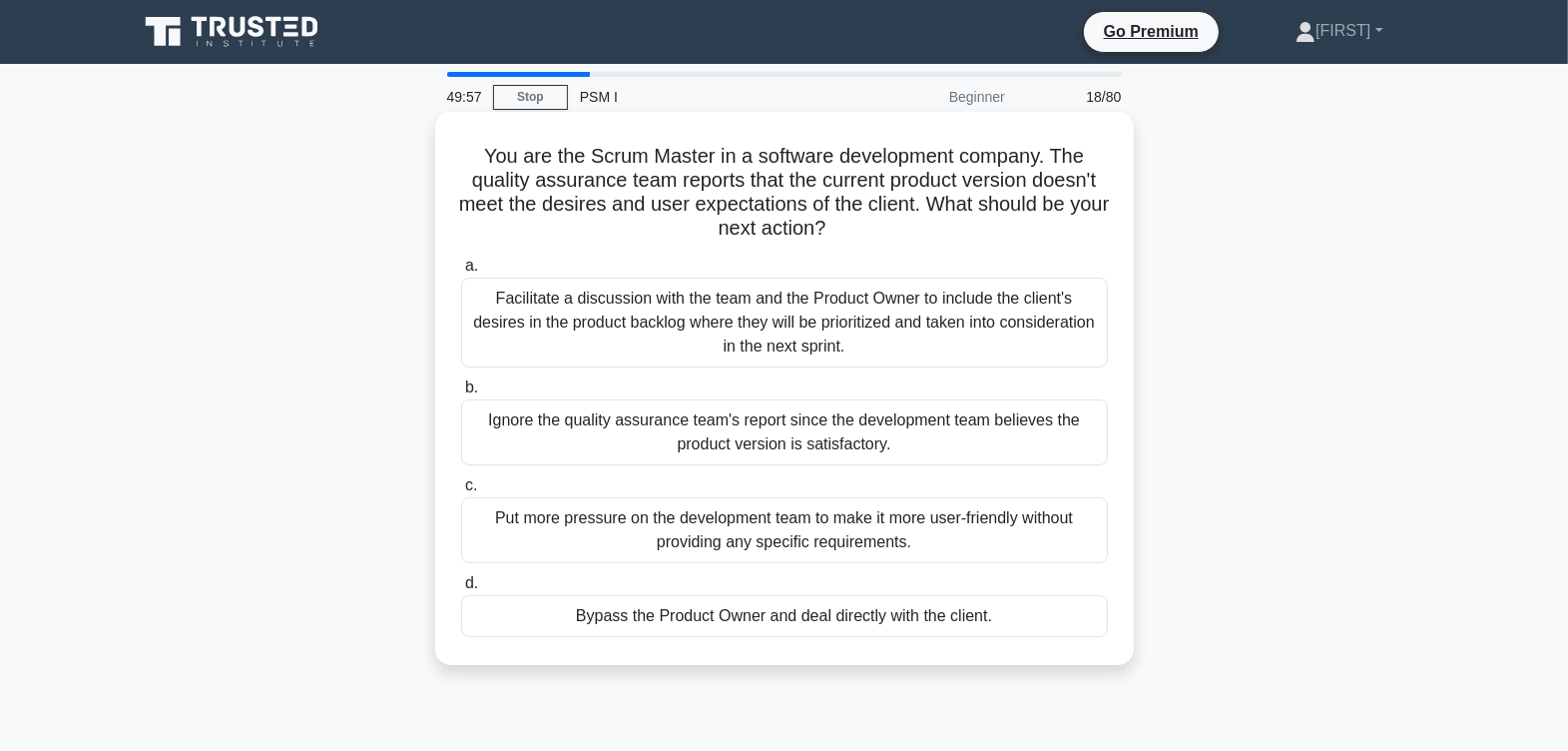 click on "Facilitate a discussion with the team and the Product Owner to include the client's desires in the product backlog where they will be prioritized and taken into consideration in the next sprint." at bounding box center [784, 323] 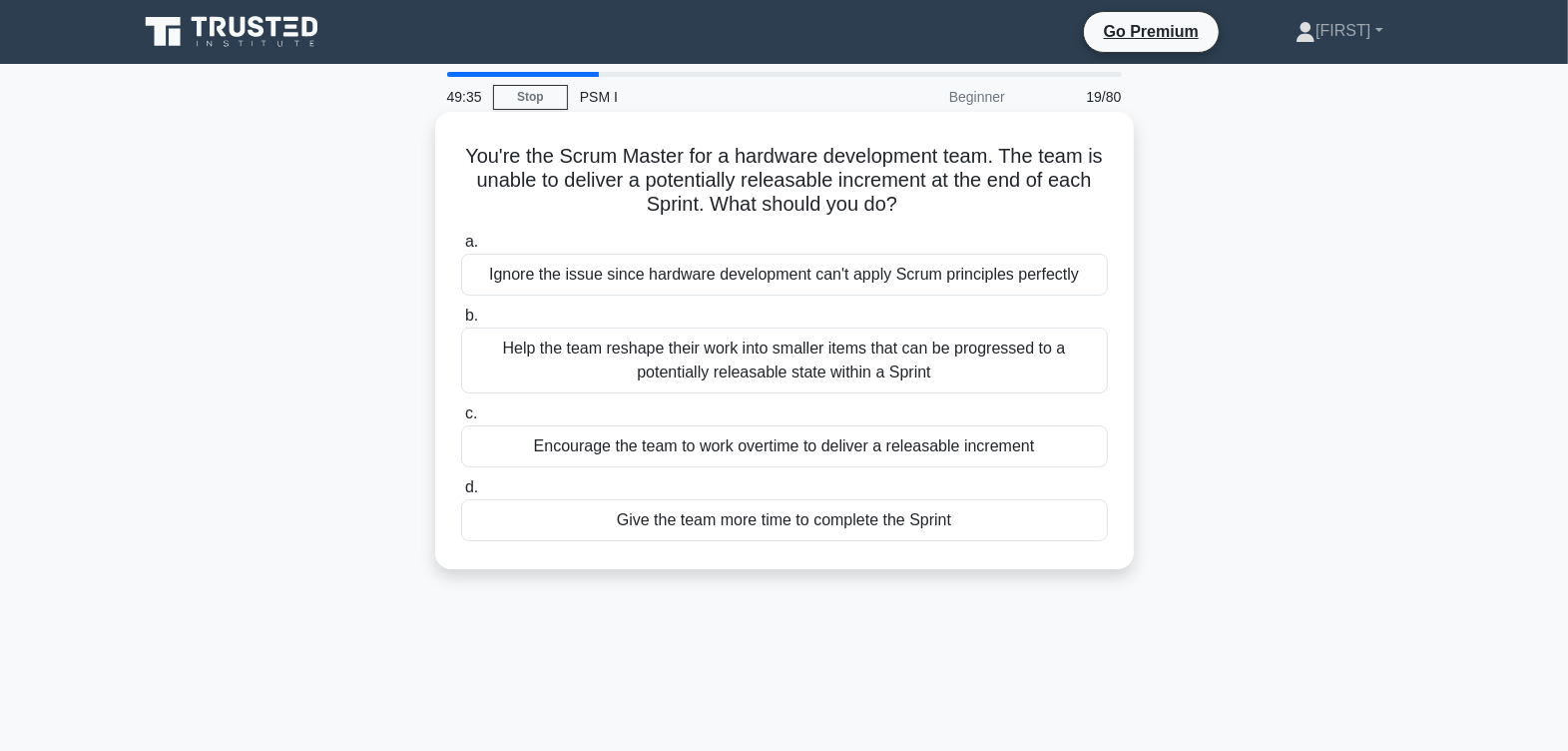 click on "Help the team reshape their work into smaller items that can be progressed to a potentially releasable state within a Sprint" at bounding box center [784, 361] 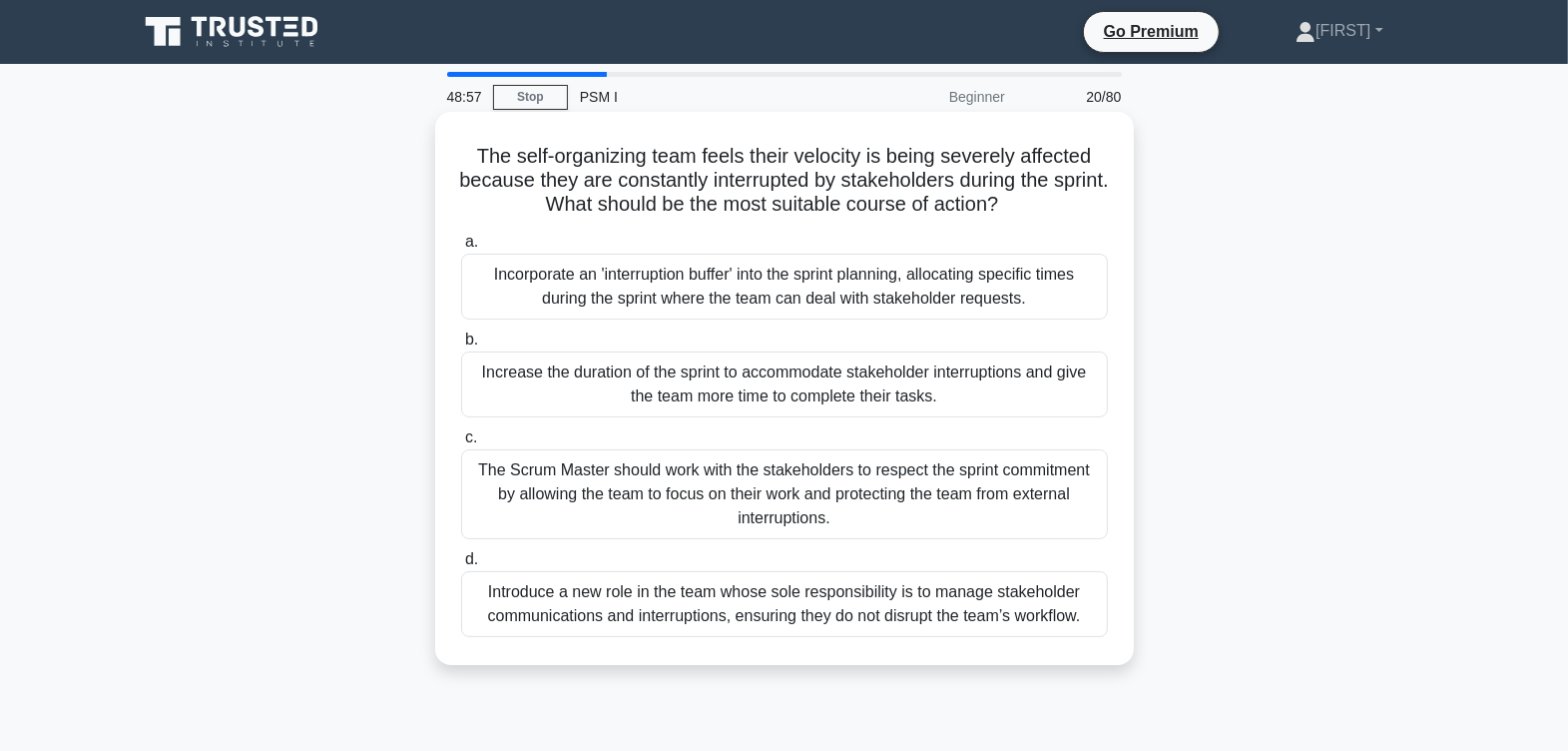 click on "The Scrum Master should work with the stakeholders to respect the sprint commitment by allowing the team to focus on their work and protecting the team from external interruptions." at bounding box center [784, 494] 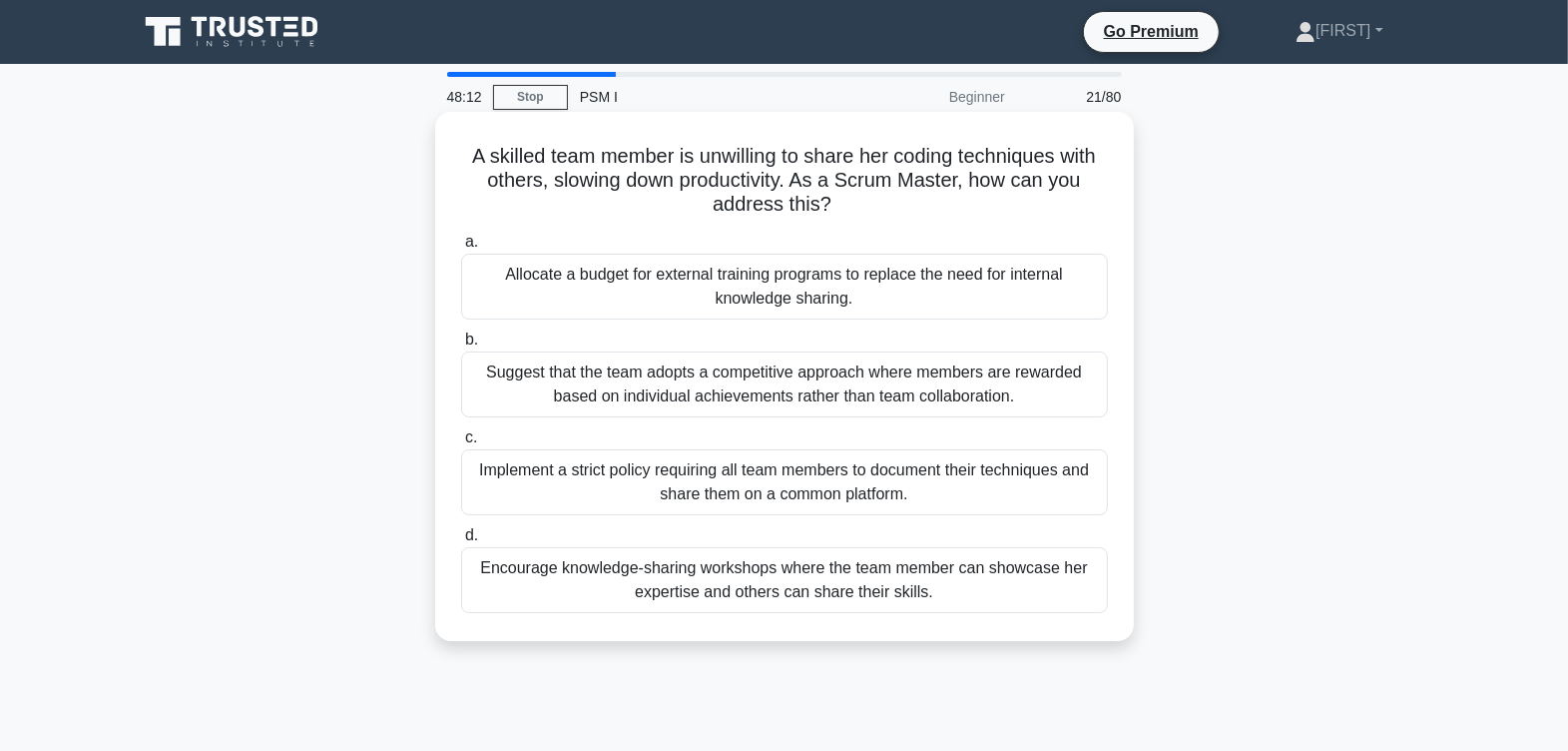 click on "Encourage knowledge-sharing workshops where the team member can showcase her expertise and others can share their skills." at bounding box center (784, 580) 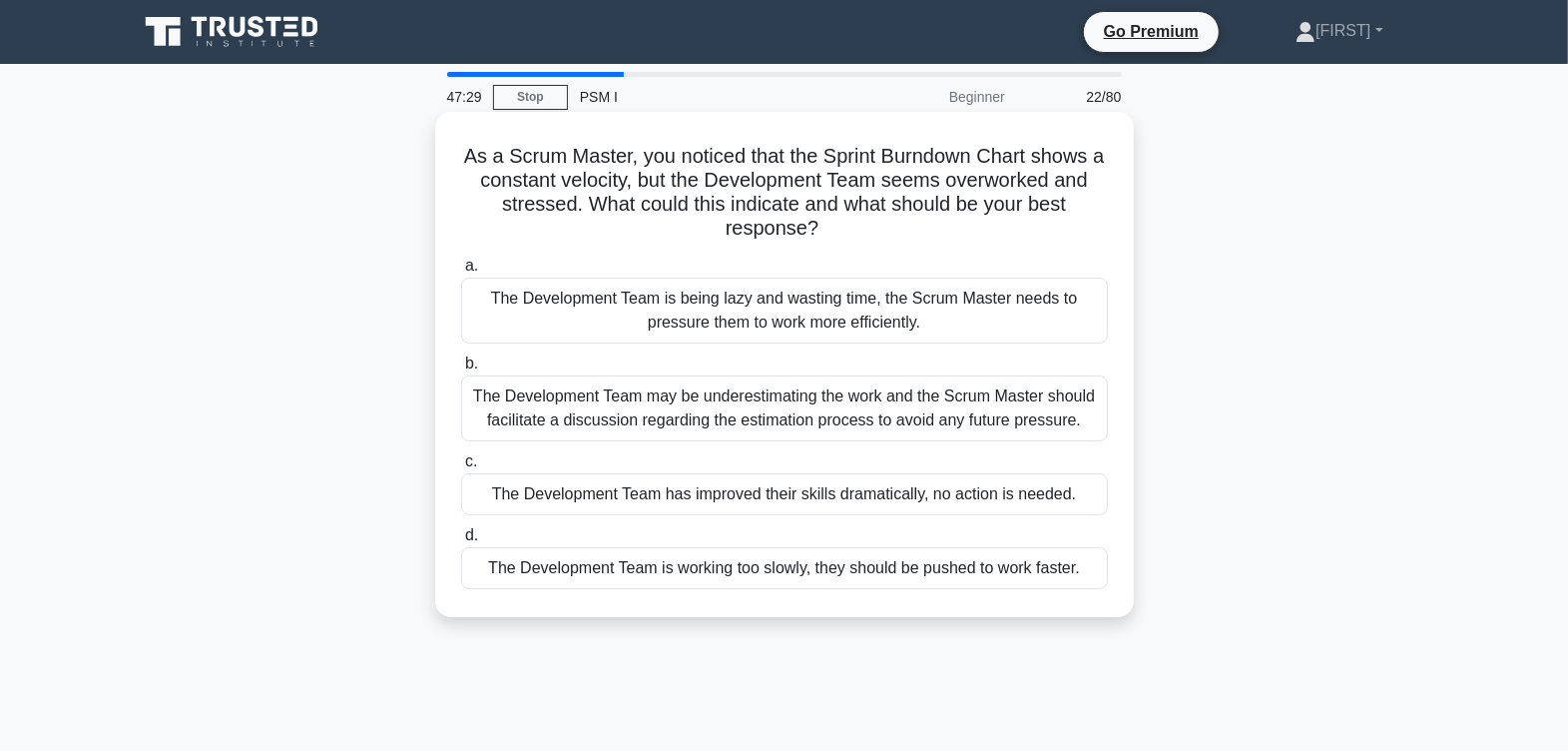 click on "The Development Team may be underestimating the work and the Scrum Master should facilitate a discussion regarding the estimation process to avoid any future pressure." at bounding box center [784, 408] 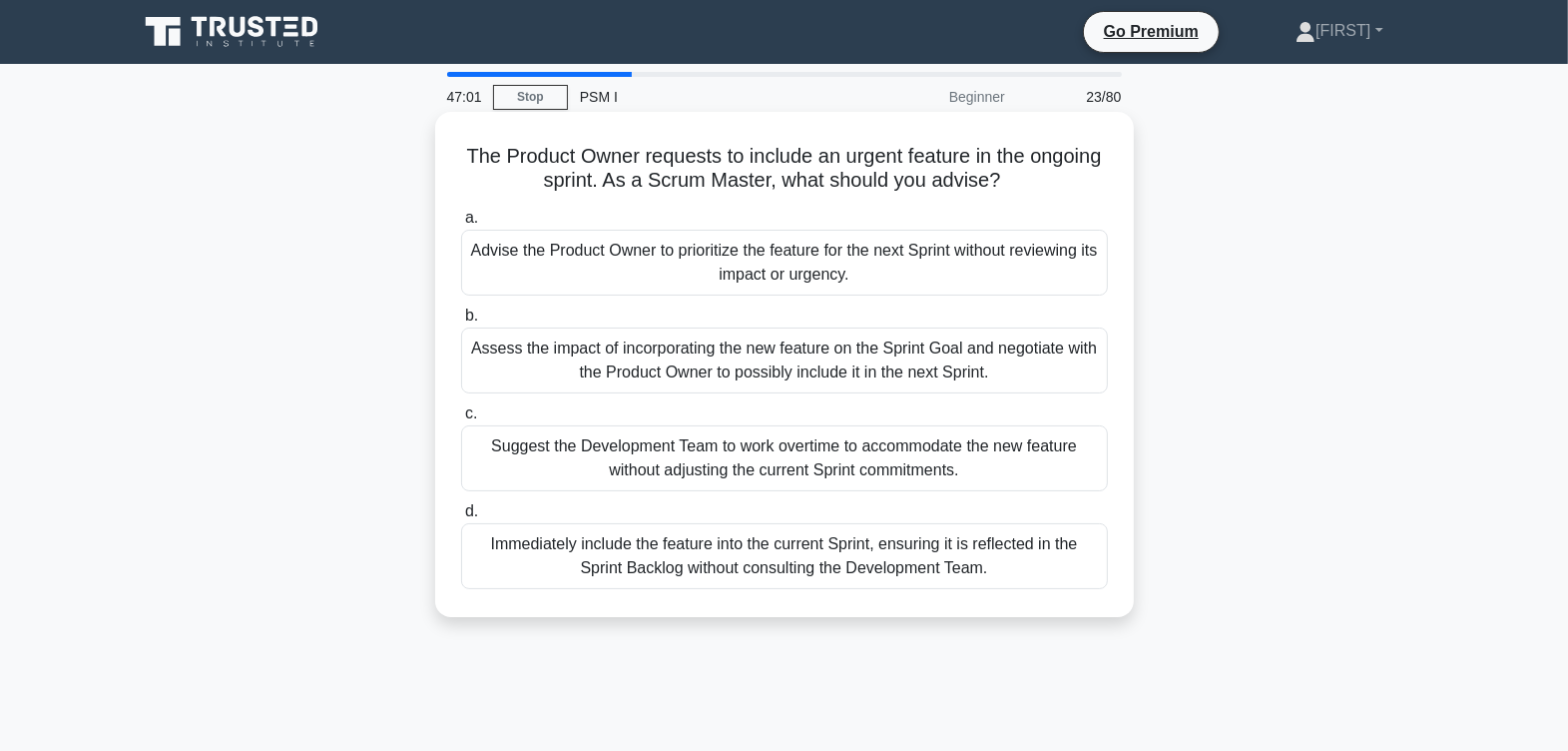 click on "Assess the impact of incorporating the new feature on the Sprint Goal and negotiate with the Product Owner to possibly include it in the next Sprint." at bounding box center [784, 361] 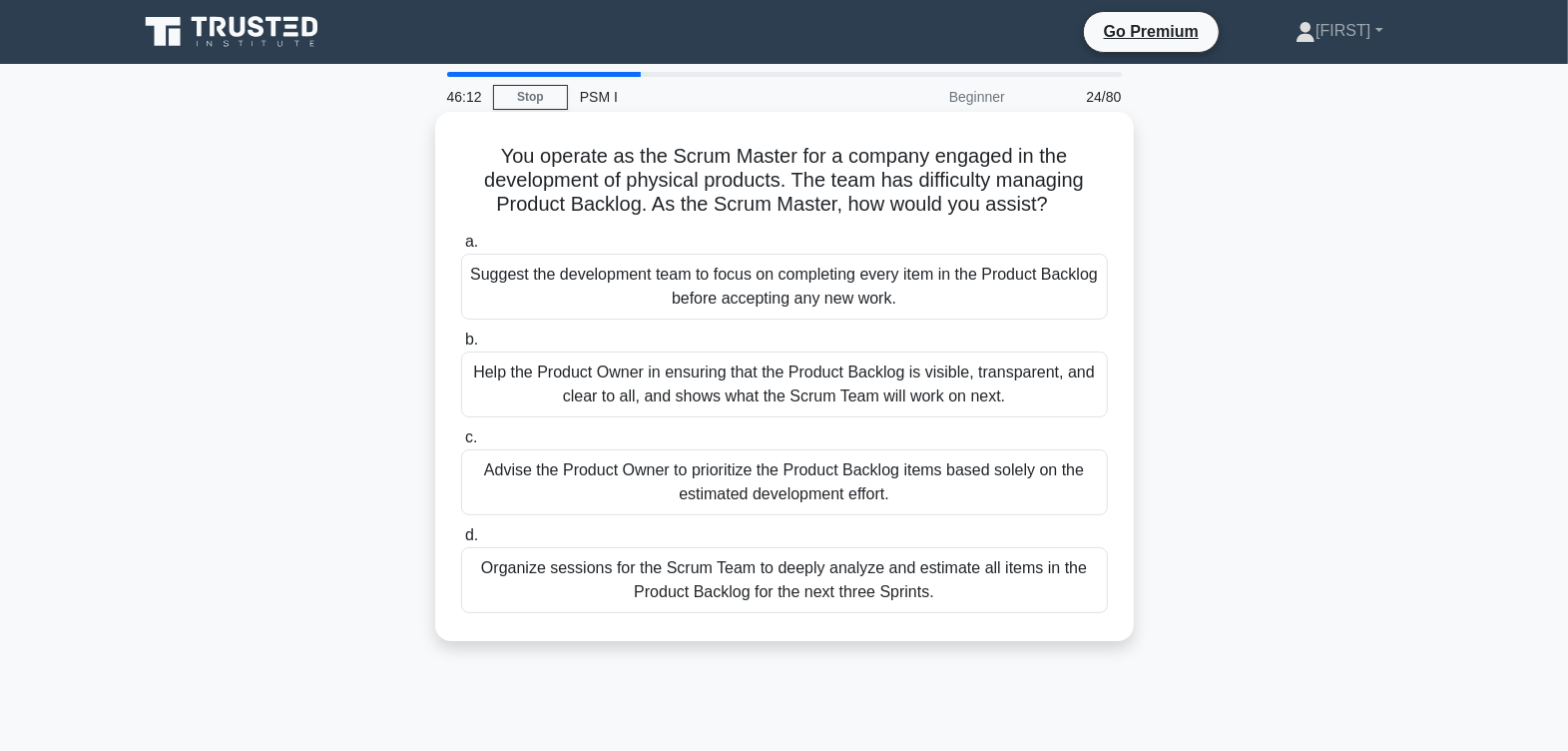 click on "Help the Product Owner in ensuring that the Product Backlog is visible, transparent, and clear to all, and shows what the Scrum Team will work on next." at bounding box center (784, 384) 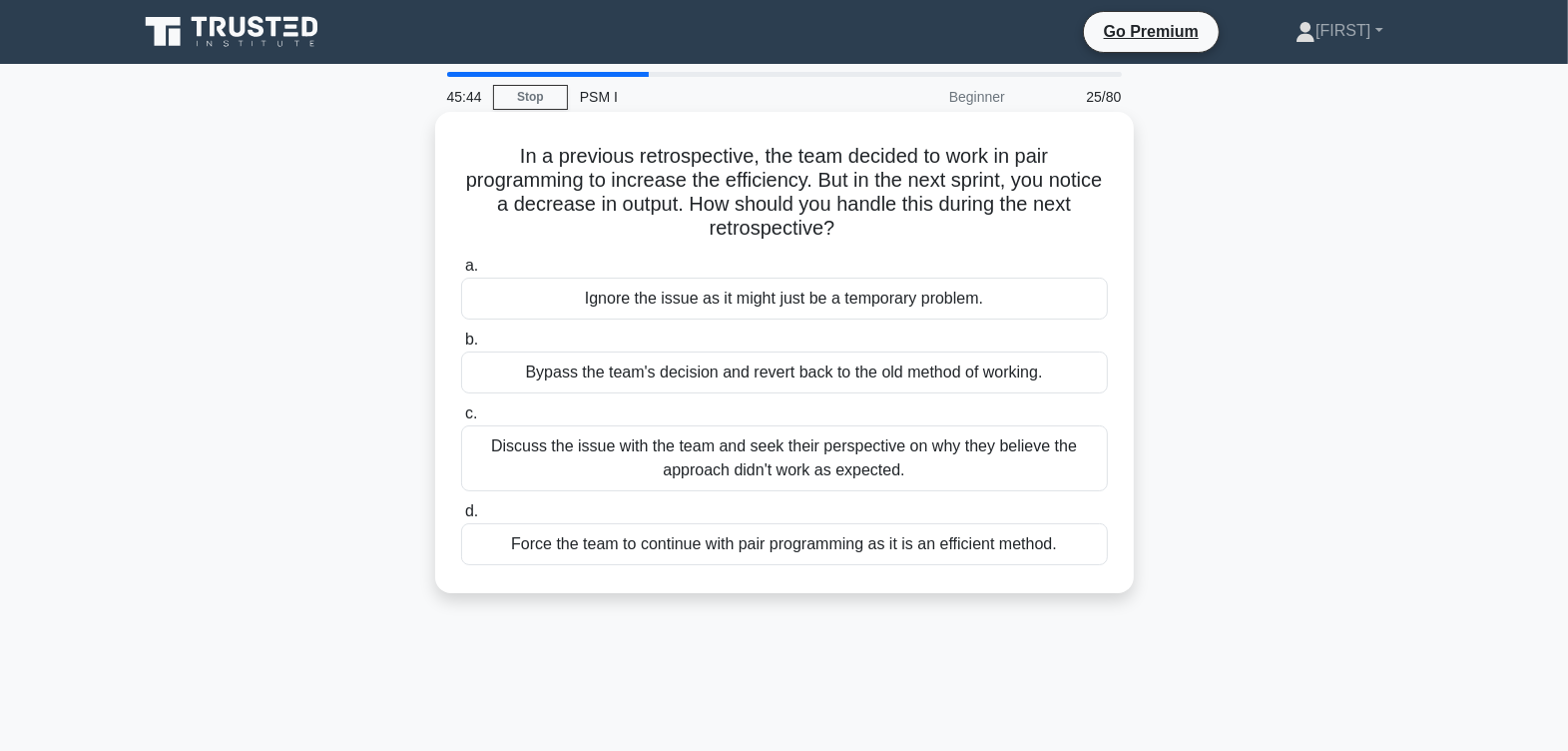 click on "Discuss the issue with the team and seek their perspective on why they believe the approach didn't work as expected." at bounding box center (784, 458) 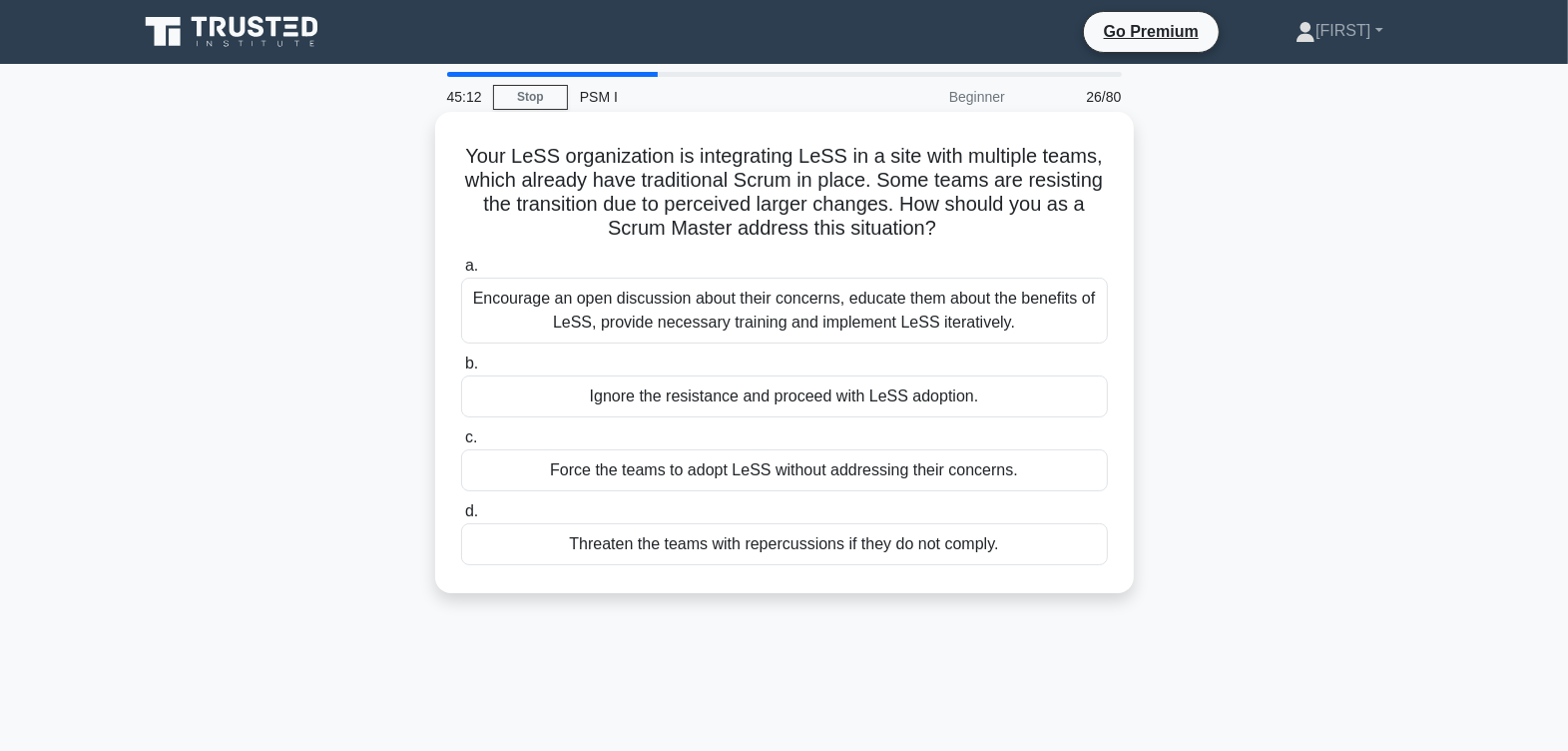 click on "Encourage an open discussion about their concerns, educate them about the benefits of LeSS, provide necessary training and implement LeSS iteratively." at bounding box center (784, 311) 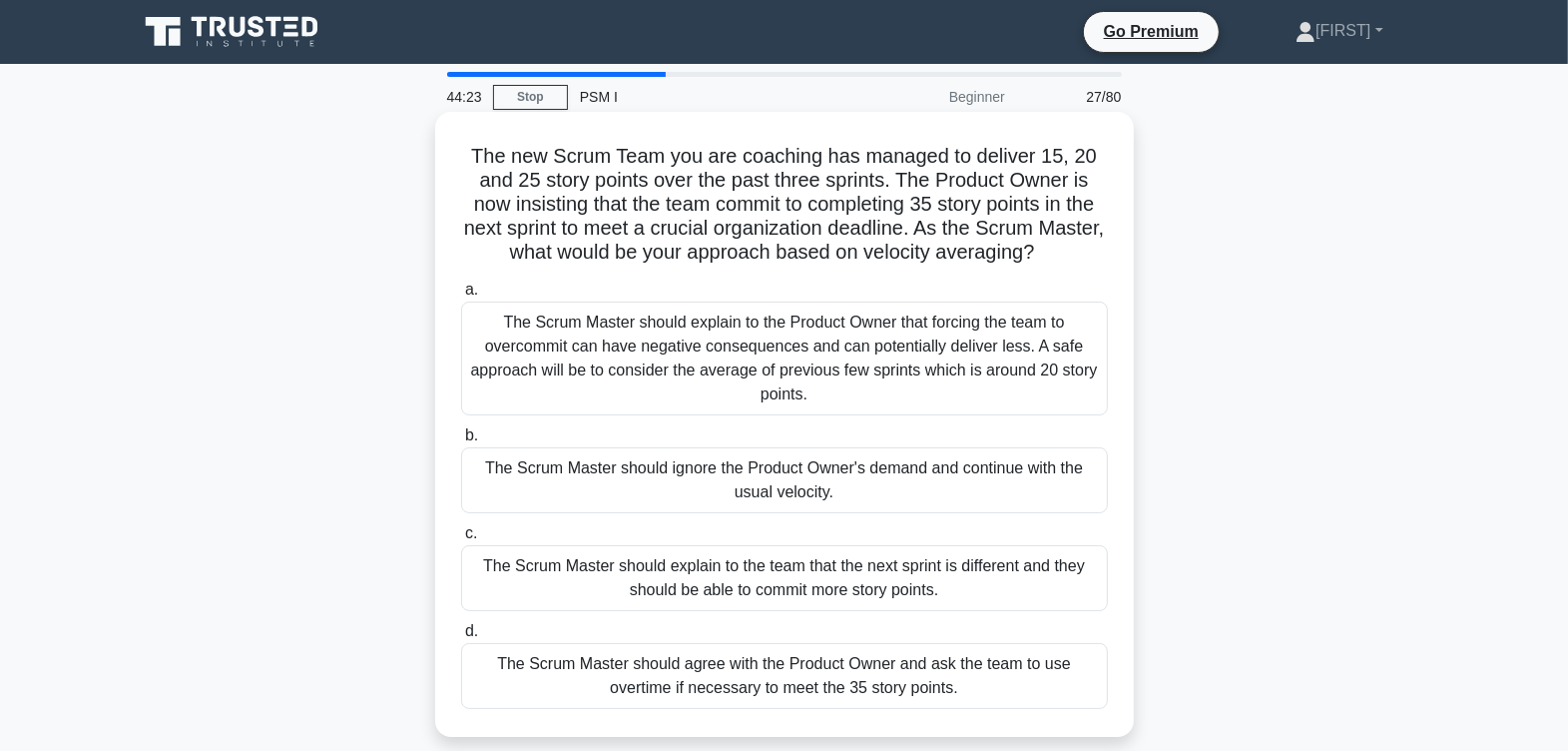 click on "The Scrum Master should explain to the Product Owner that forcing the team to overcommit can have negative consequences and can potentially deliver less. A safe approach will be to consider the average of previous few sprints which is around 20 story points." at bounding box center (784, 359) 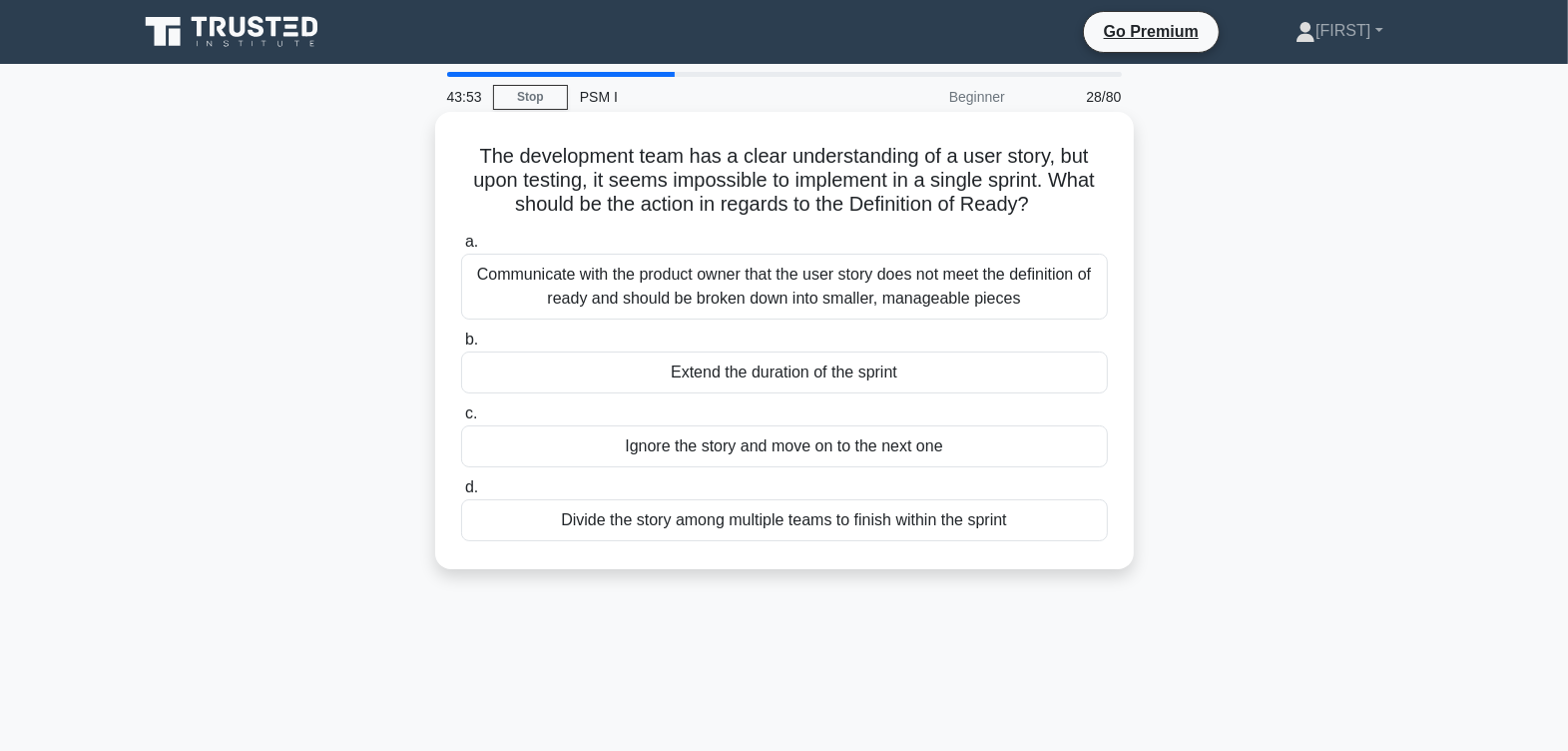 click on "Communicate with the product owner that the user story does not meet the definition of ready and should be broken down into smaller, manageable pieces" at bounding box center (784, 287) 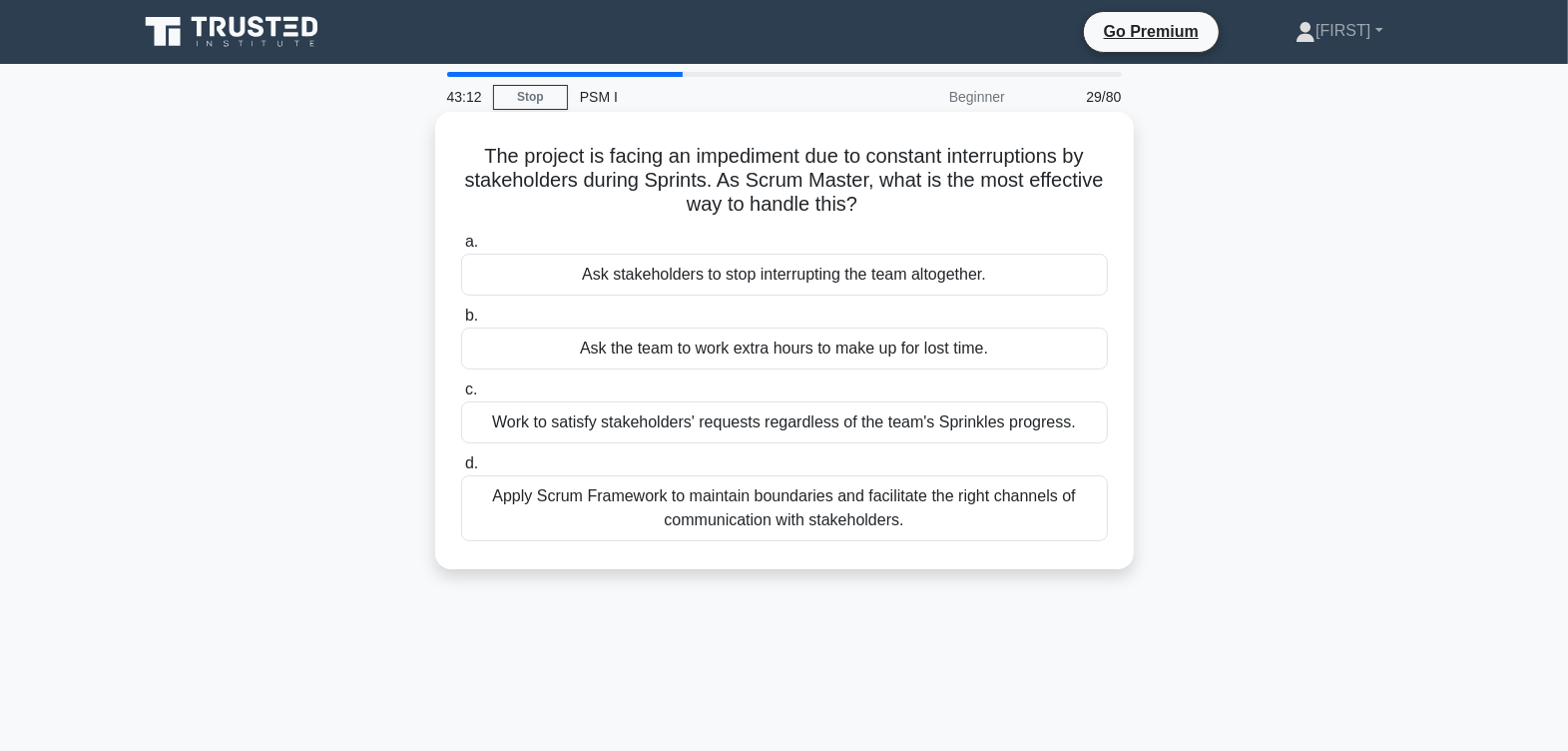 click on "Apply Scrum Framework to maintain boundaries and facilitate the right channels of communication with stakeholders." at bounding box center (784, 508) 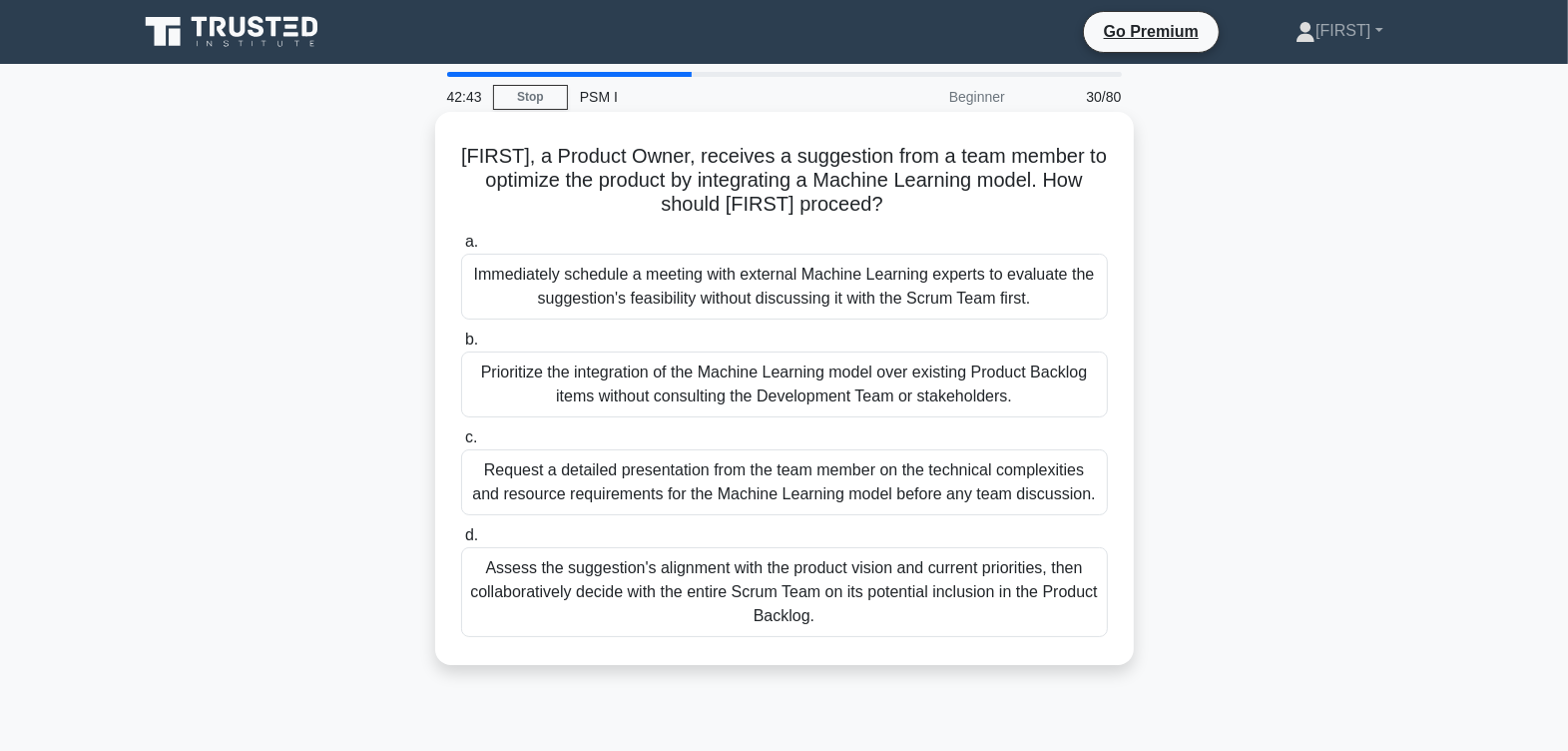 click on "Assess the suggestion's alignment with the product vision and current priorities, then collaboratively decide with the entire Scrum Team on its potential inclusion in the Product Backlog." at bounding box center [784, 592] 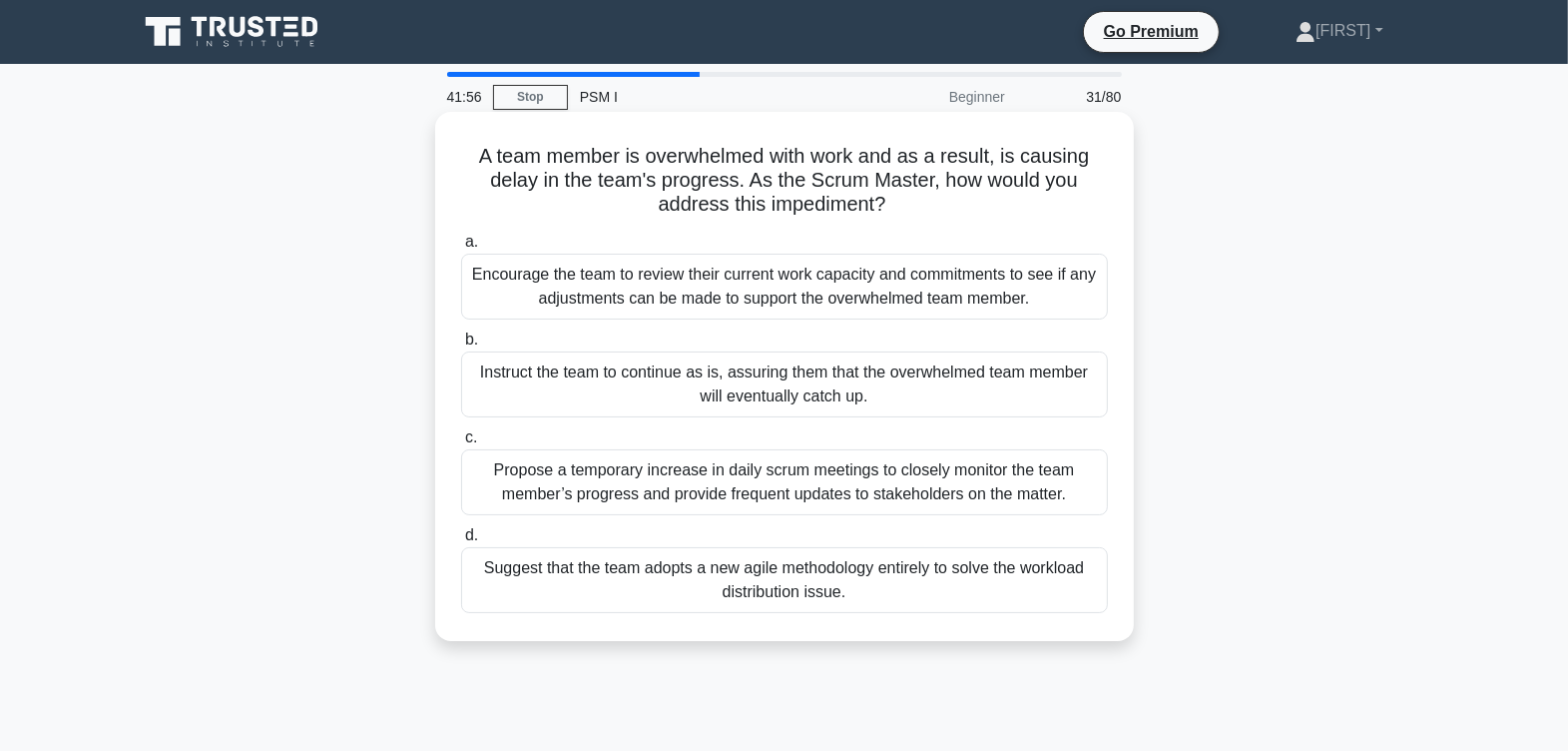 click on "Encourage the team to review their current work capacity and commitments to see if any adjustments can be made to support the overwhelmed team member." at bounding box center (784, 287) 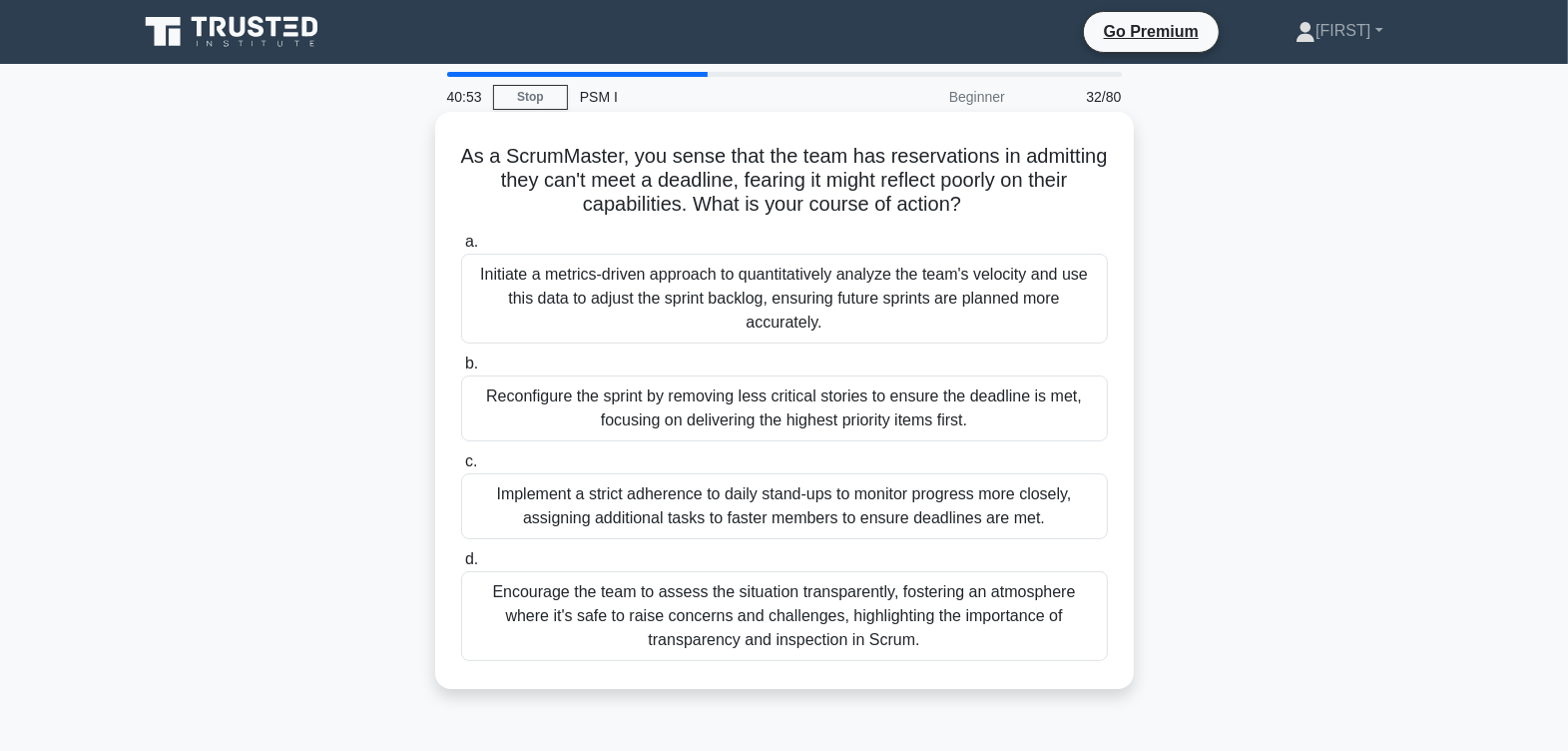 click on "Encourage the team to assess the situation transparently, fostering an atmosphere where it's safe to raise concerns and challenges, highlighting the importance of transparency and inspection in Scrum." at bounding box center [784, 616] 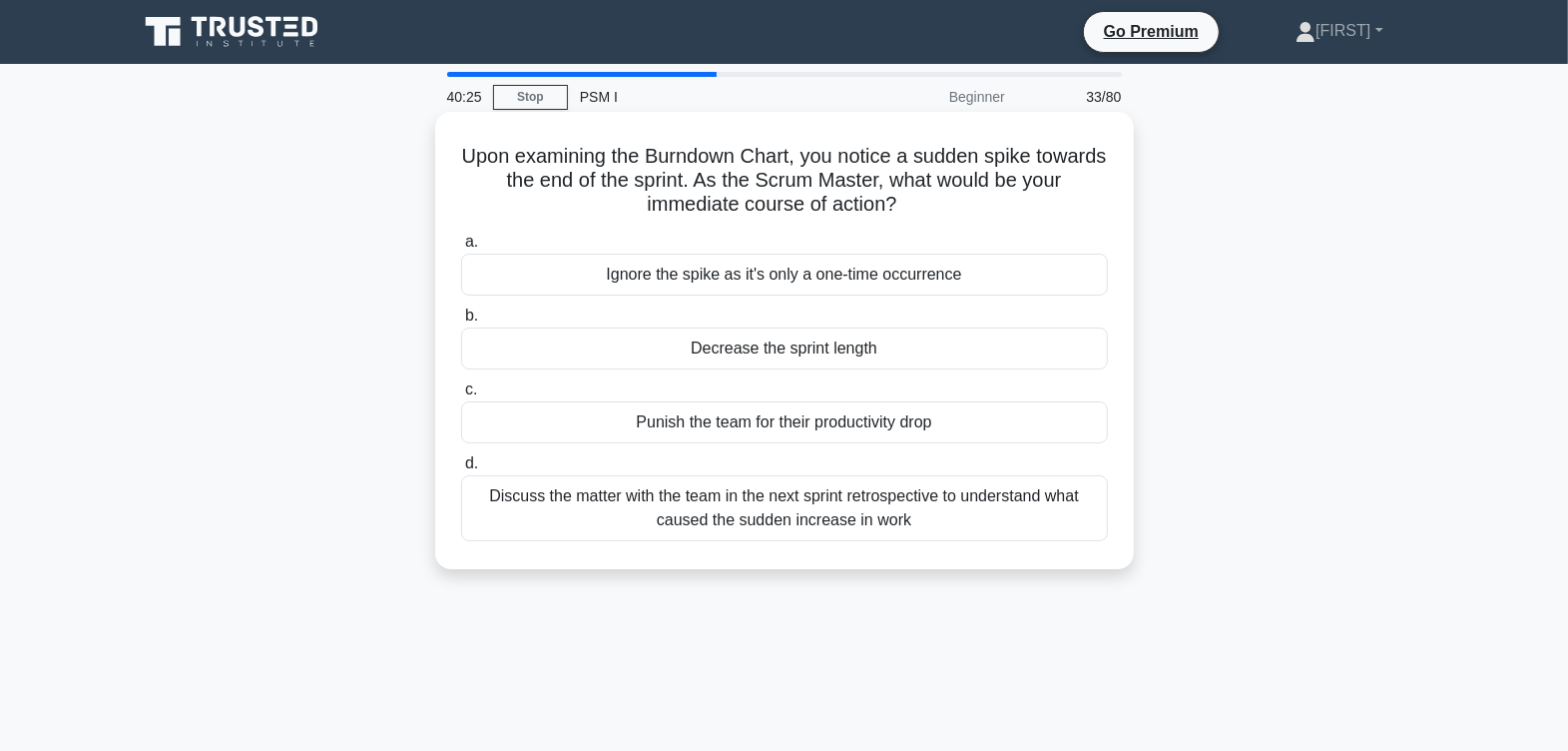 click on "Discuss the matter with the team in the next sprint retrospective to understand what caused the sudden increase in work" at bounding box center [784, 508] 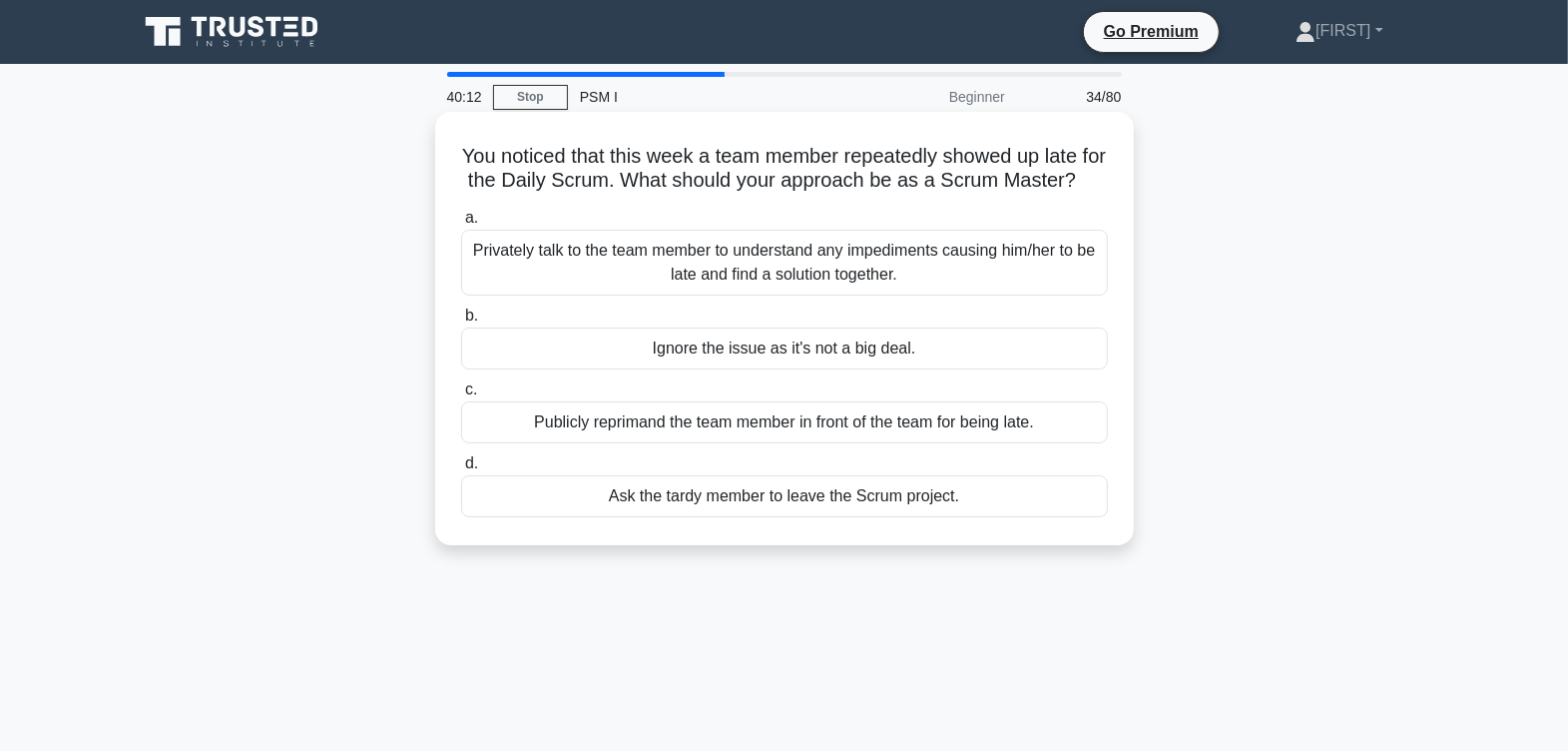 click on "Privately talk to the team member to understand any impediments causing him/her to be late and find a solution together." at bounding box center [784, 263] 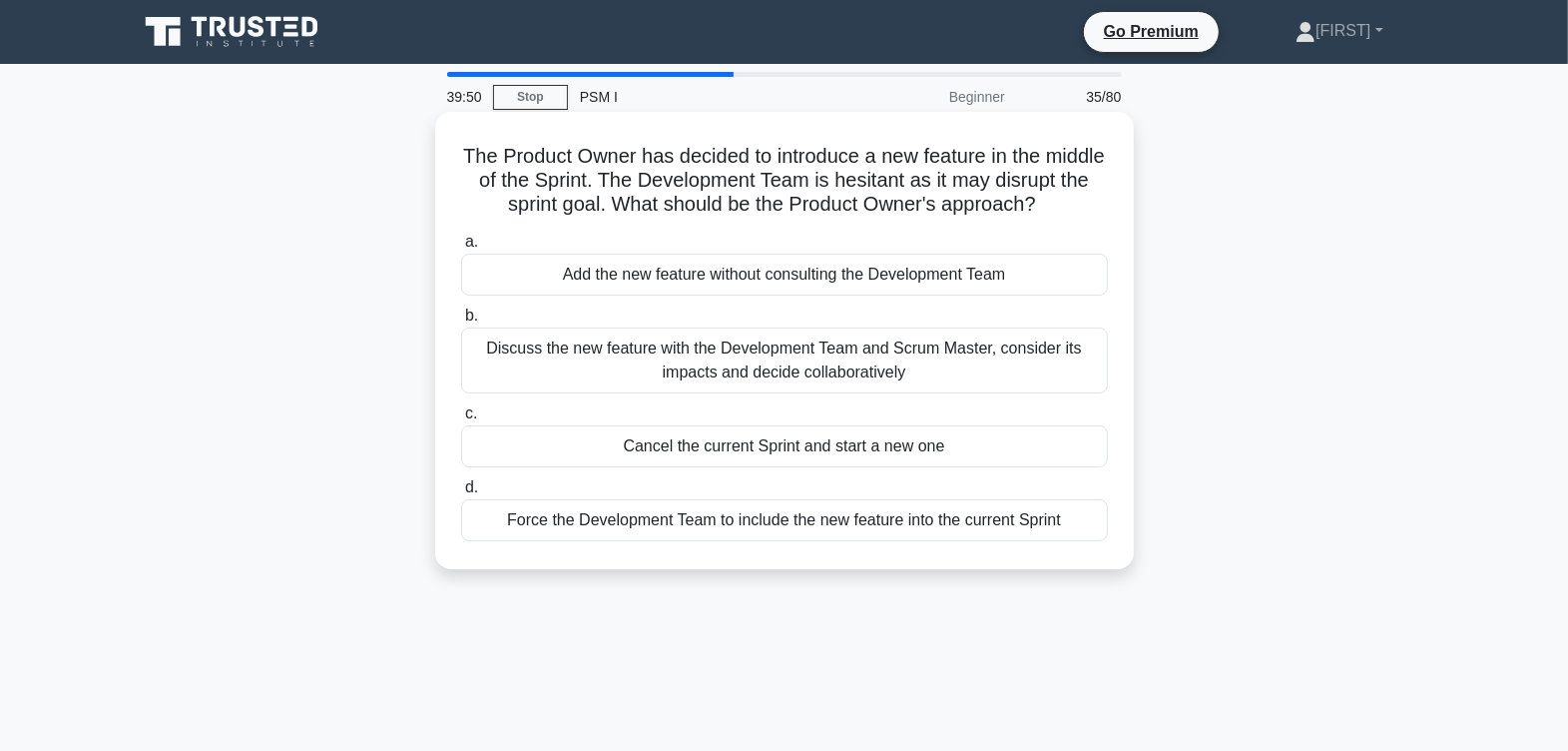 click on "Discuss the new feature with the Development Team and Scrum Master, consider its impacts and decide collaboratively" at bounding box center [784, 361] 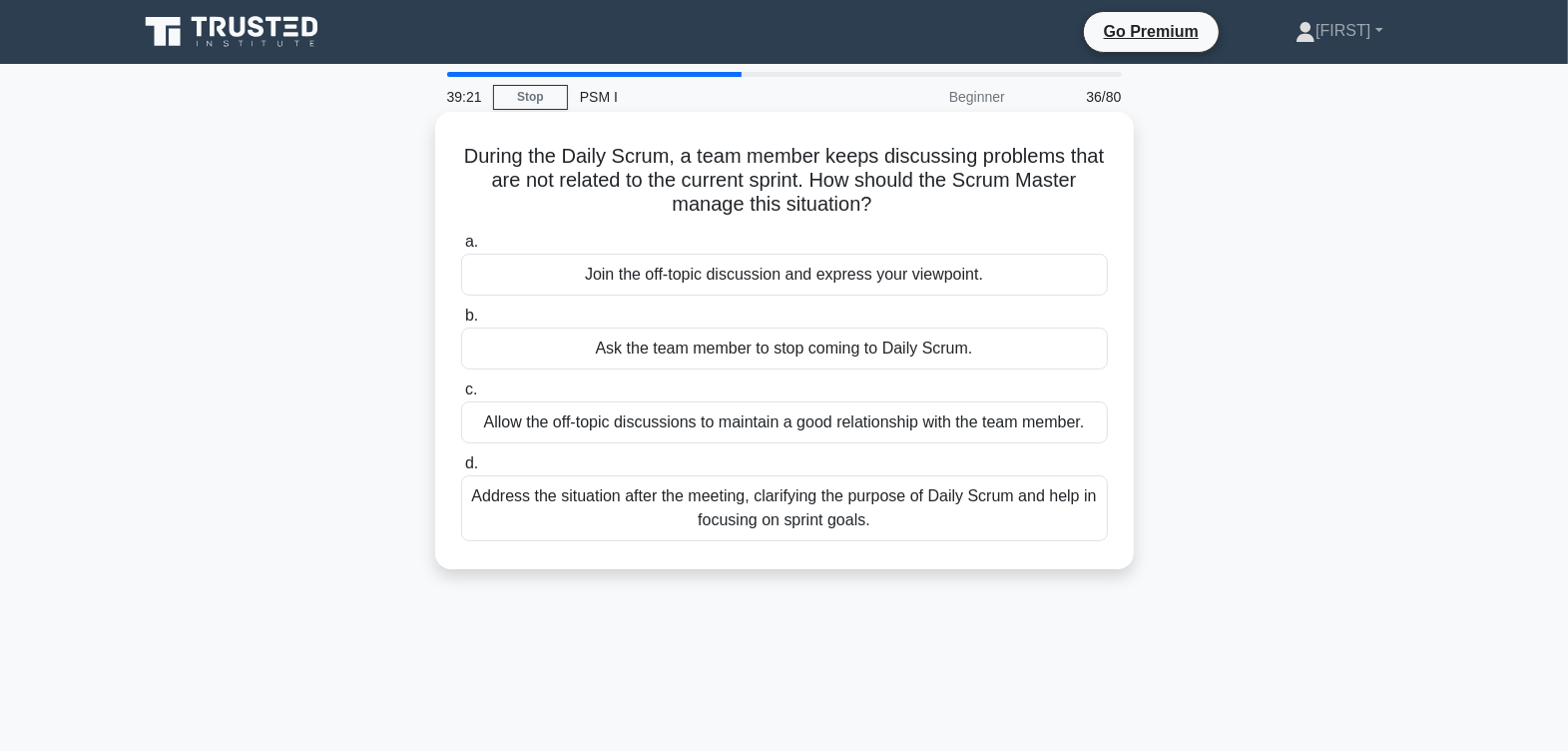 click on "Address the situation after the meeting, clarifying the purpose of Daily Scrum and help in focusing on sprint goals." at bounding box center [784, 508] 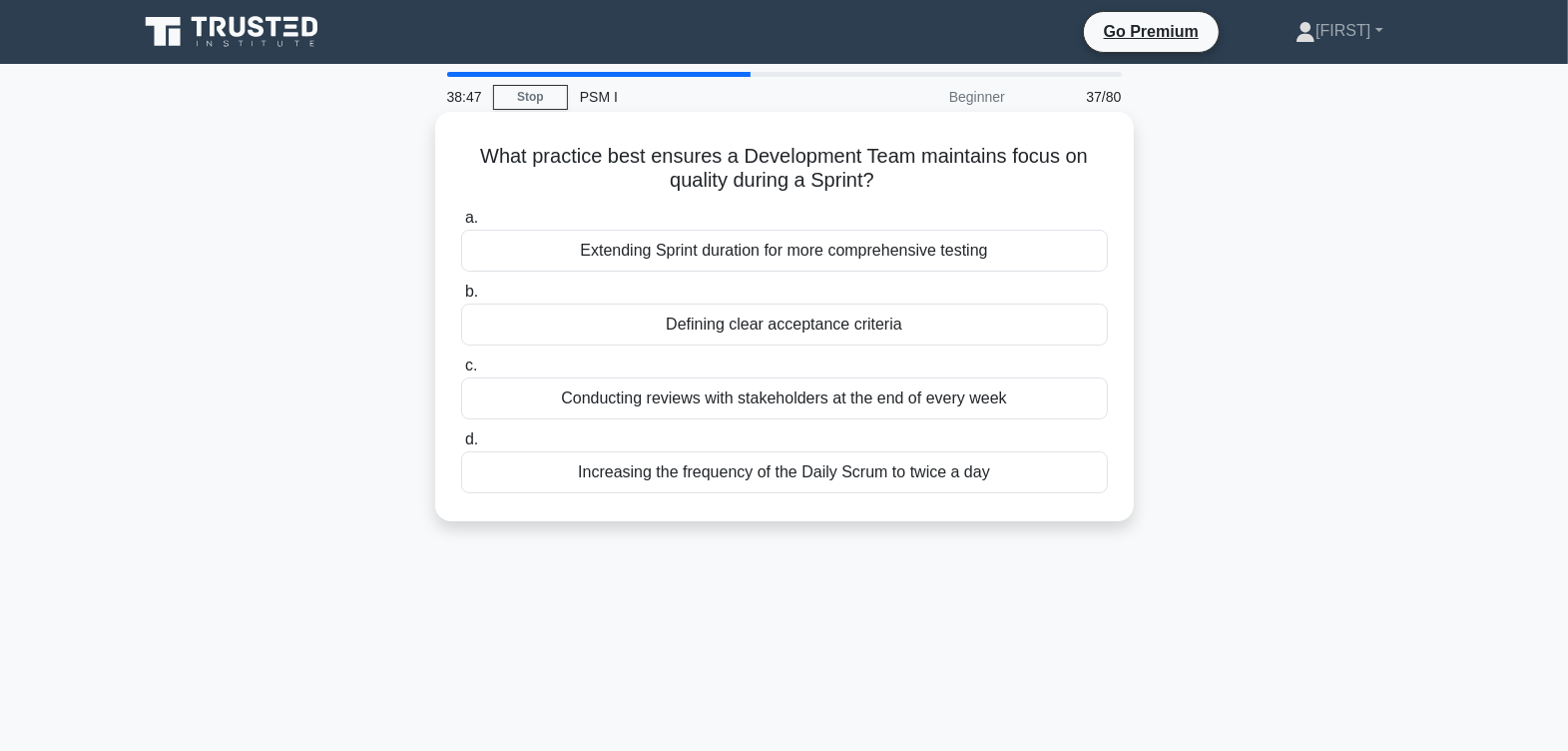 click on "Defining clear acceptance criteria" at bounding box center (784, 325) 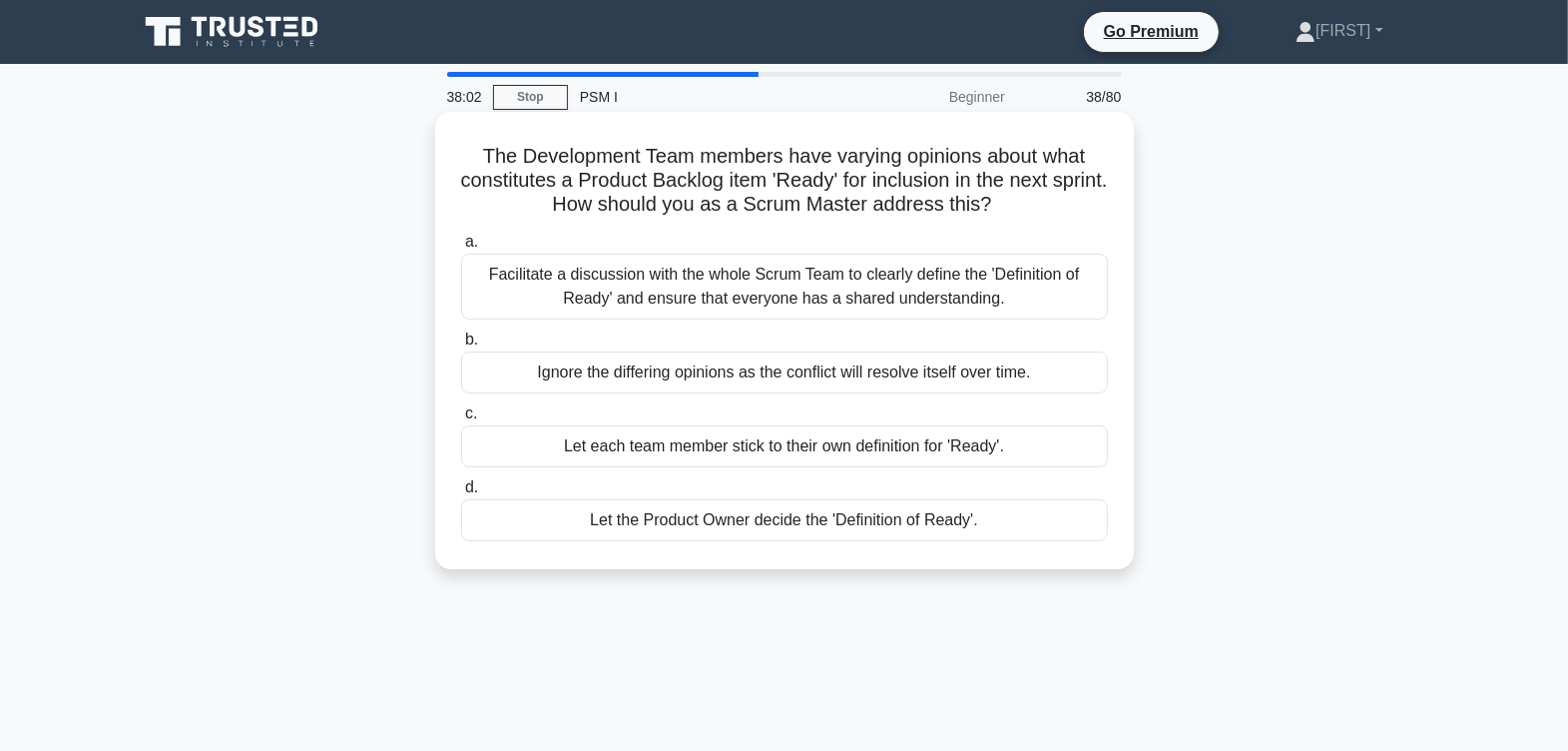 click on "Facilitate a discussion with the whole Scrum Team to clearly define the 'Definition of Ready' and ensure that everyone has a shared understanding." at bounding box center (784, 287) 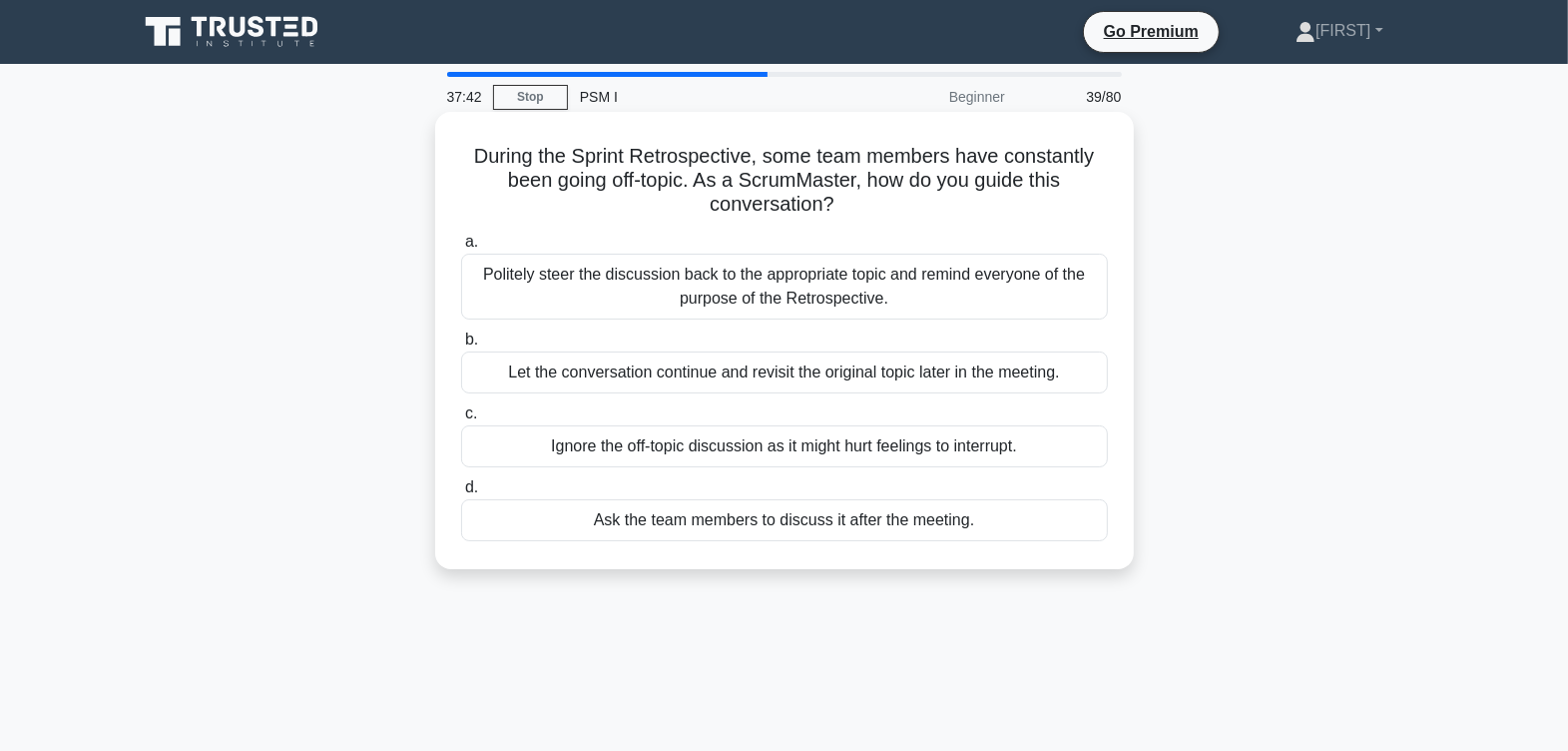 click on "Politely steer the discussion back to the appropriate topic and remind everyone of the purpose of the Retrospective." at bounding box center (784, 287) 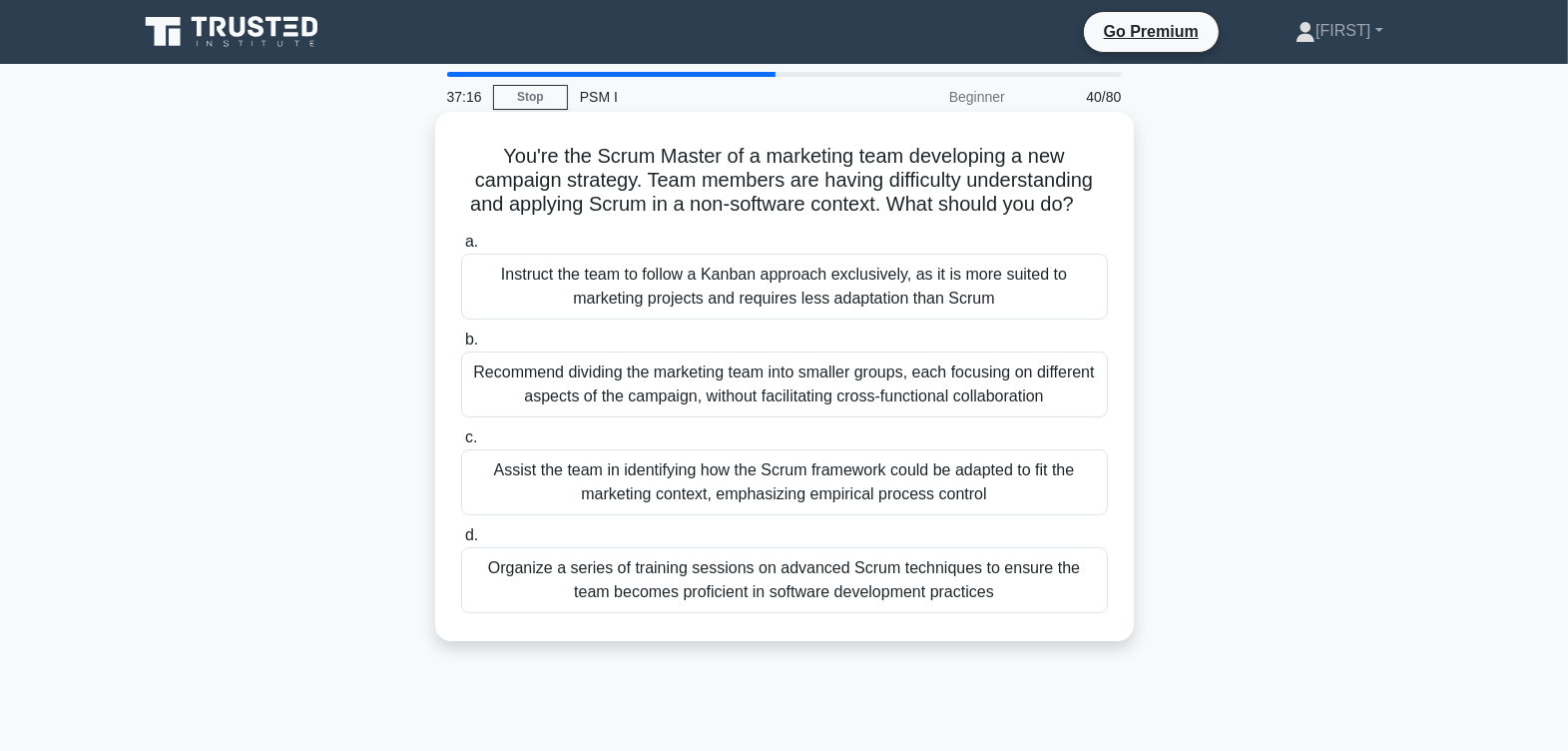 click on "Organize a series of training sessions on advanced Scrum techniques to ensure the team becomes proficient in software development practices" at bounding box center (784, 580) 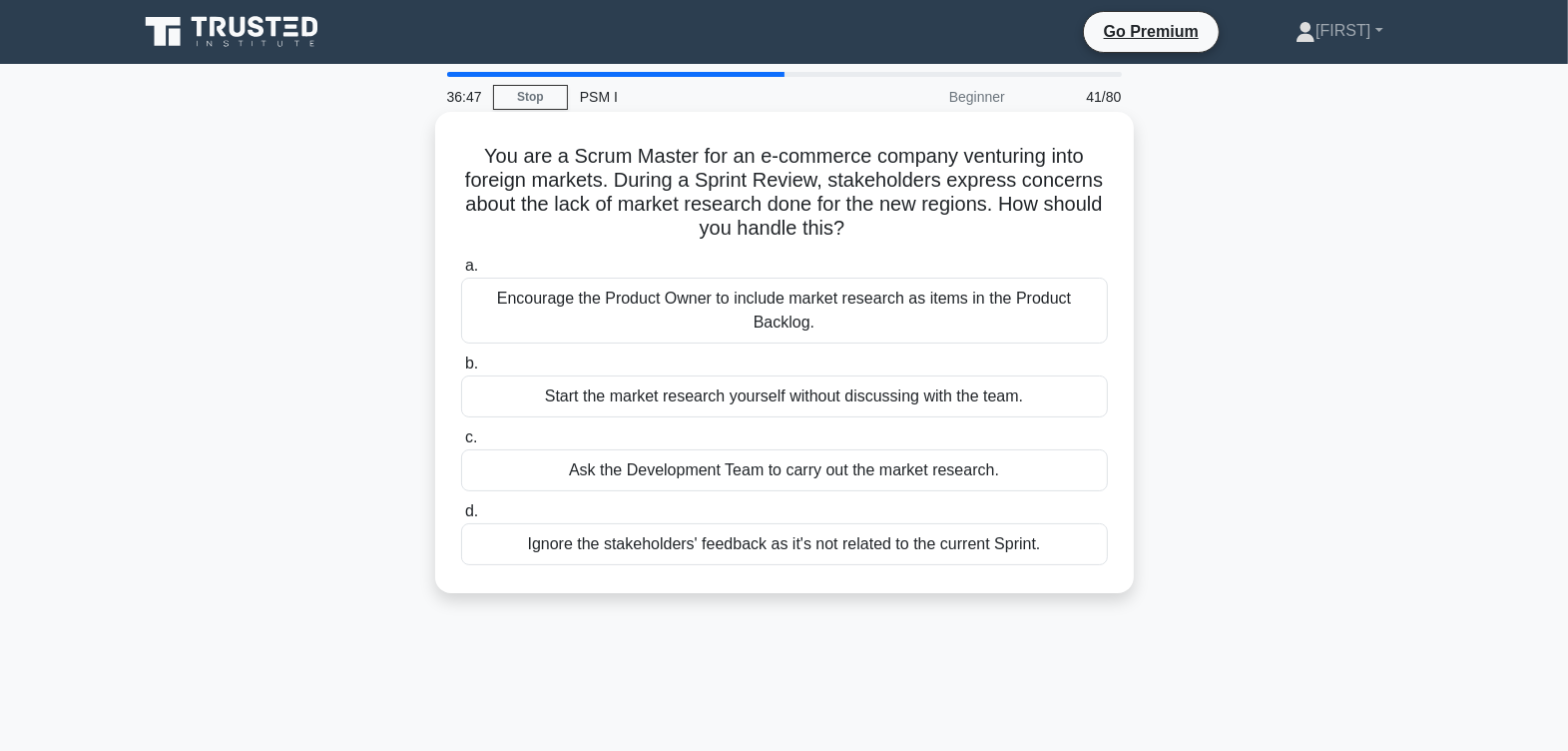 click on "Encourage the Product Owner to include market research as items in the Product Backlog." at bounding box center (784, 311) 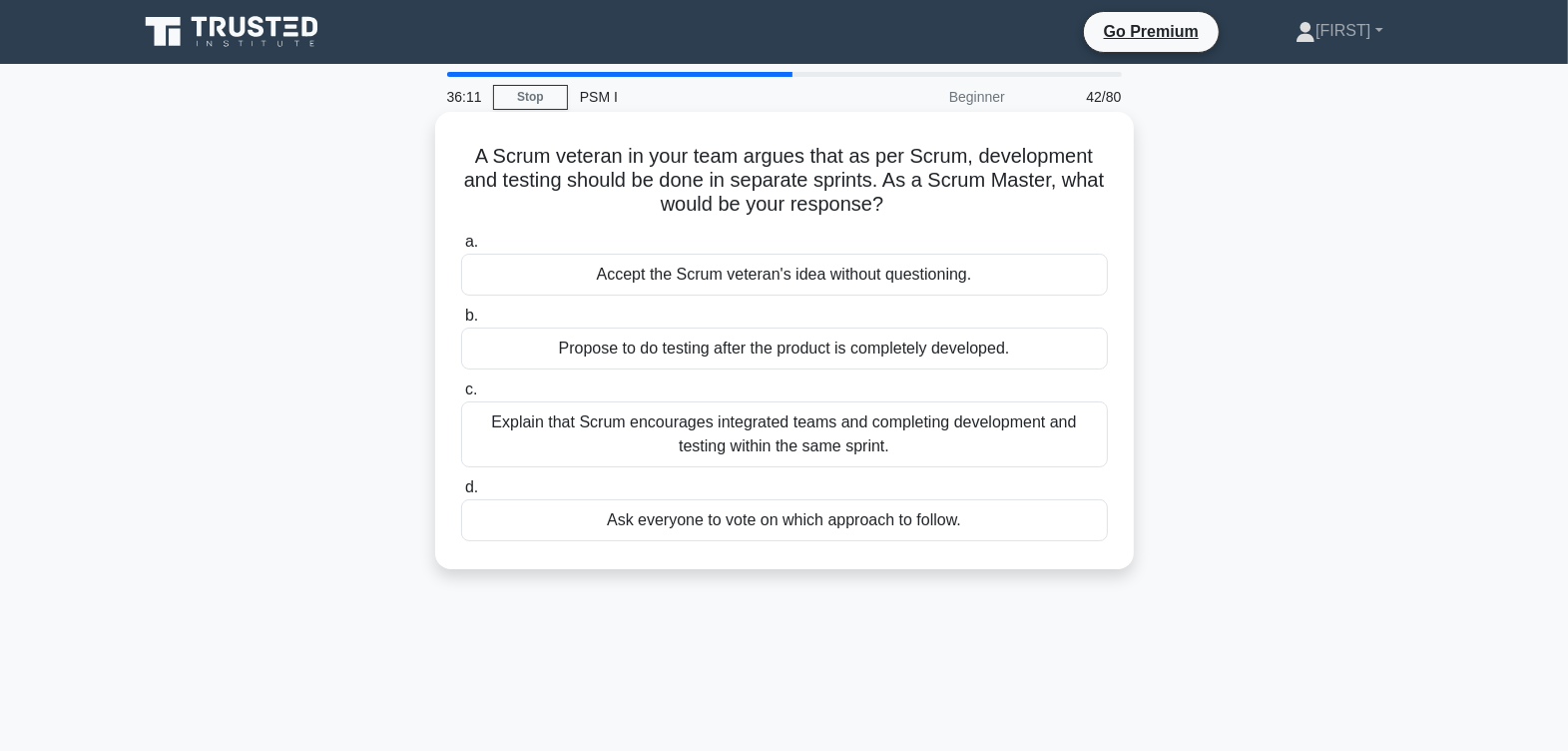 click on "Explain that Scrum encourages integrated teams and completing development and testing within the same sprint." at bounding box center (784, 434) 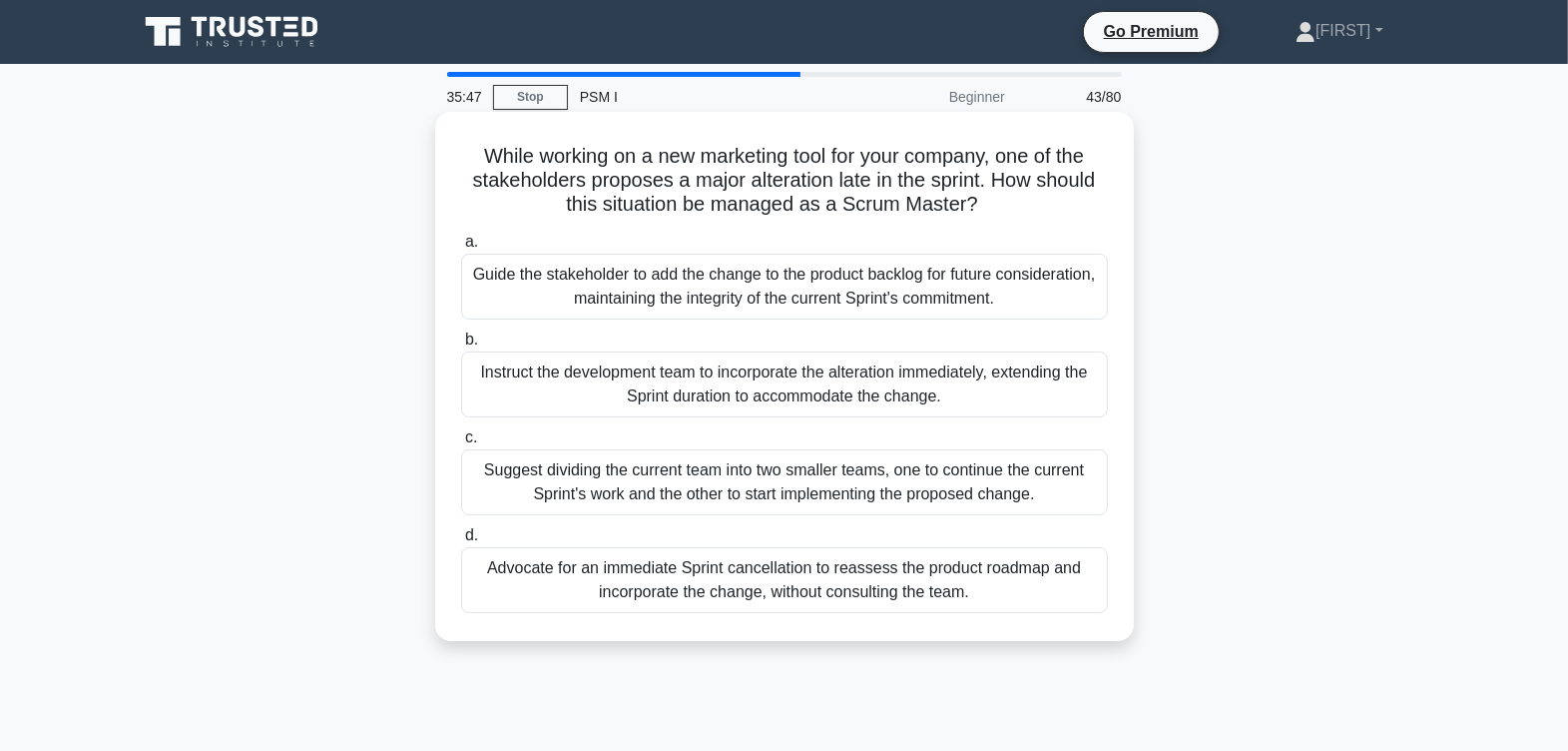 click on "Guide the stakeholder to add the change to the product backlog for future consideration, maintaining the integrity of the current Sprint's commitment." at bounding box center (784, 287) 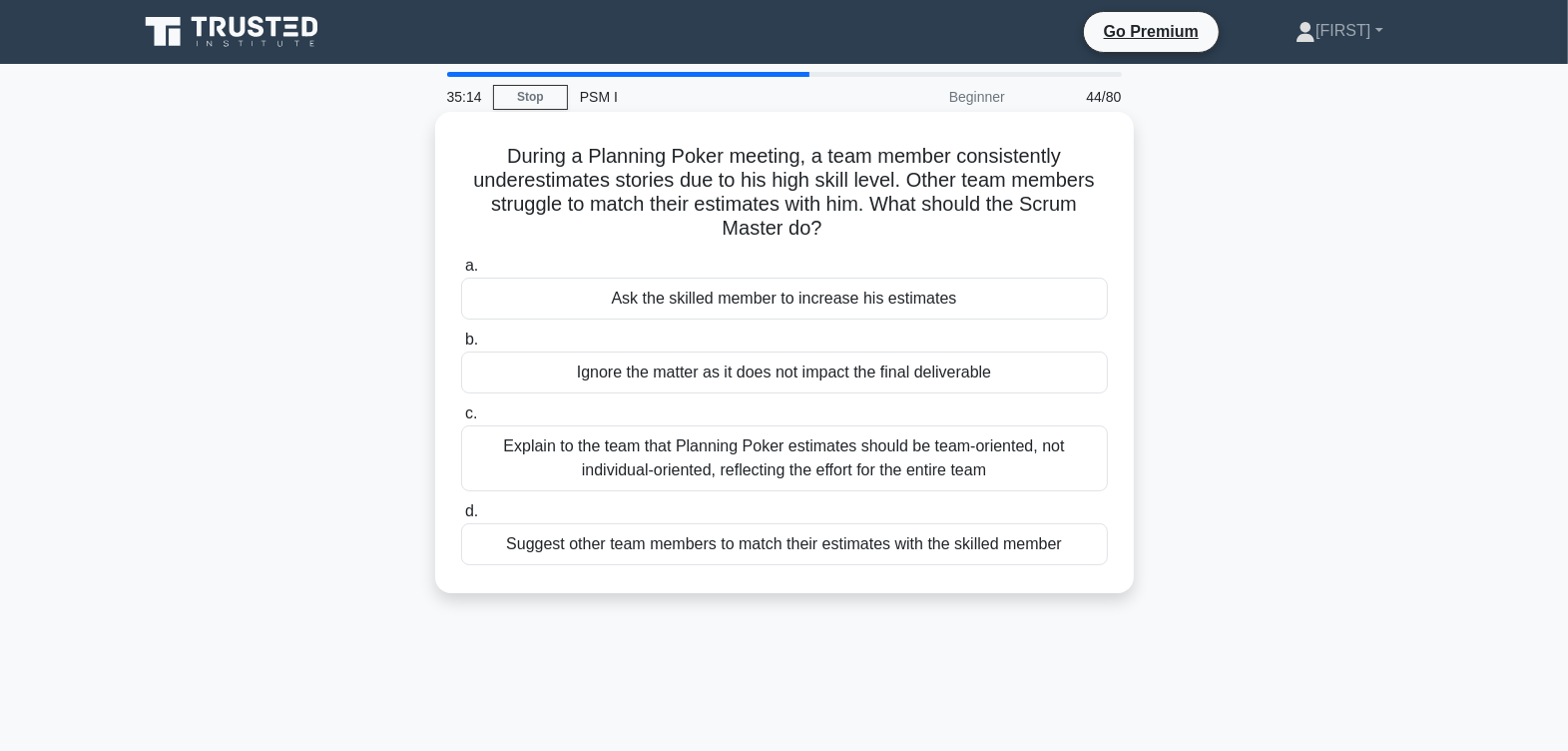 click on "Explain to the team that Planning Poker estimates should be team-oriented, not individual-oriented, reflecting the effort for the entire team" at bounding box center [784, 458] 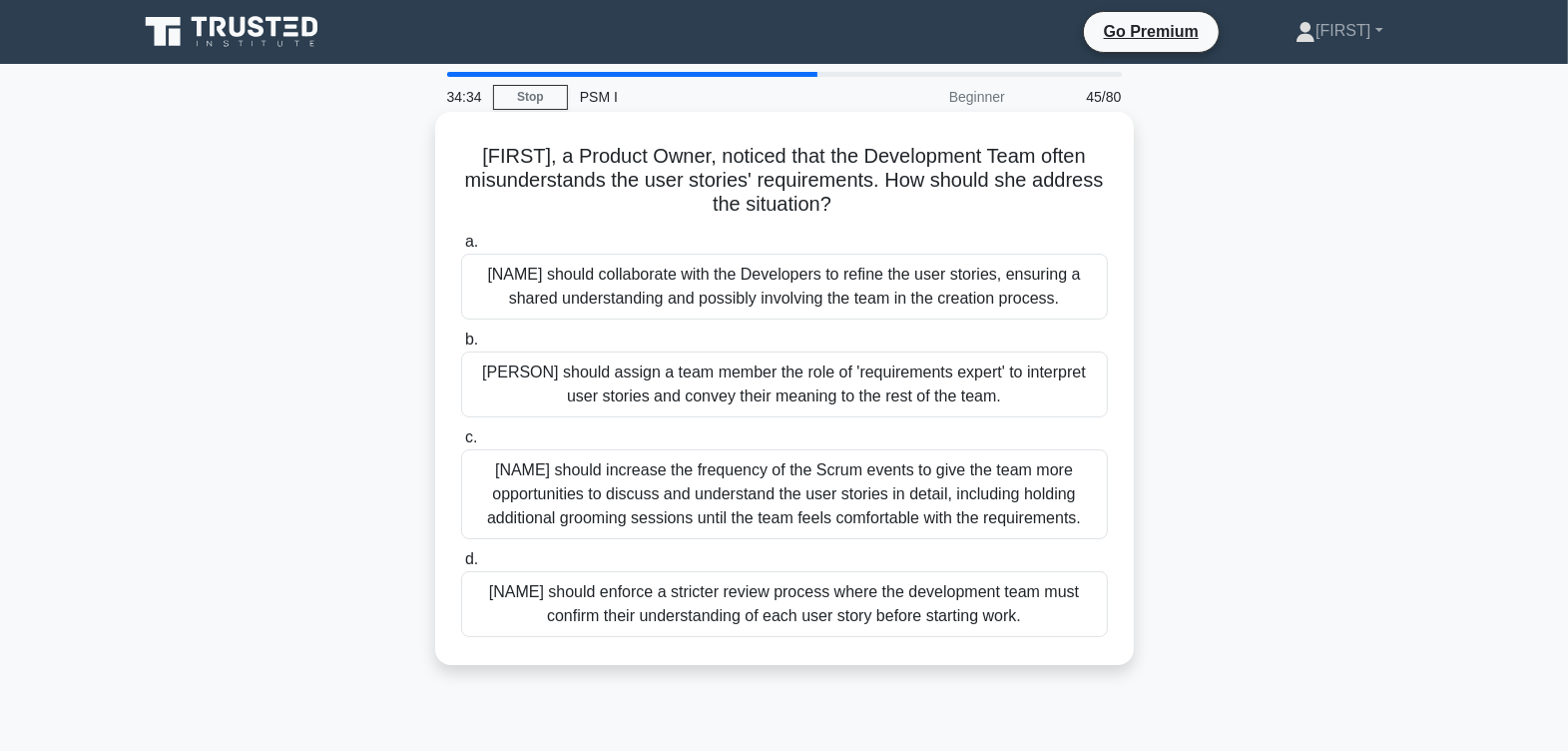 click on "Linda should collaborate with the Developers to refine the user stories, ensuring a shared understanding and possibly involving the team in the creation process." at bounding box center (784, 287) 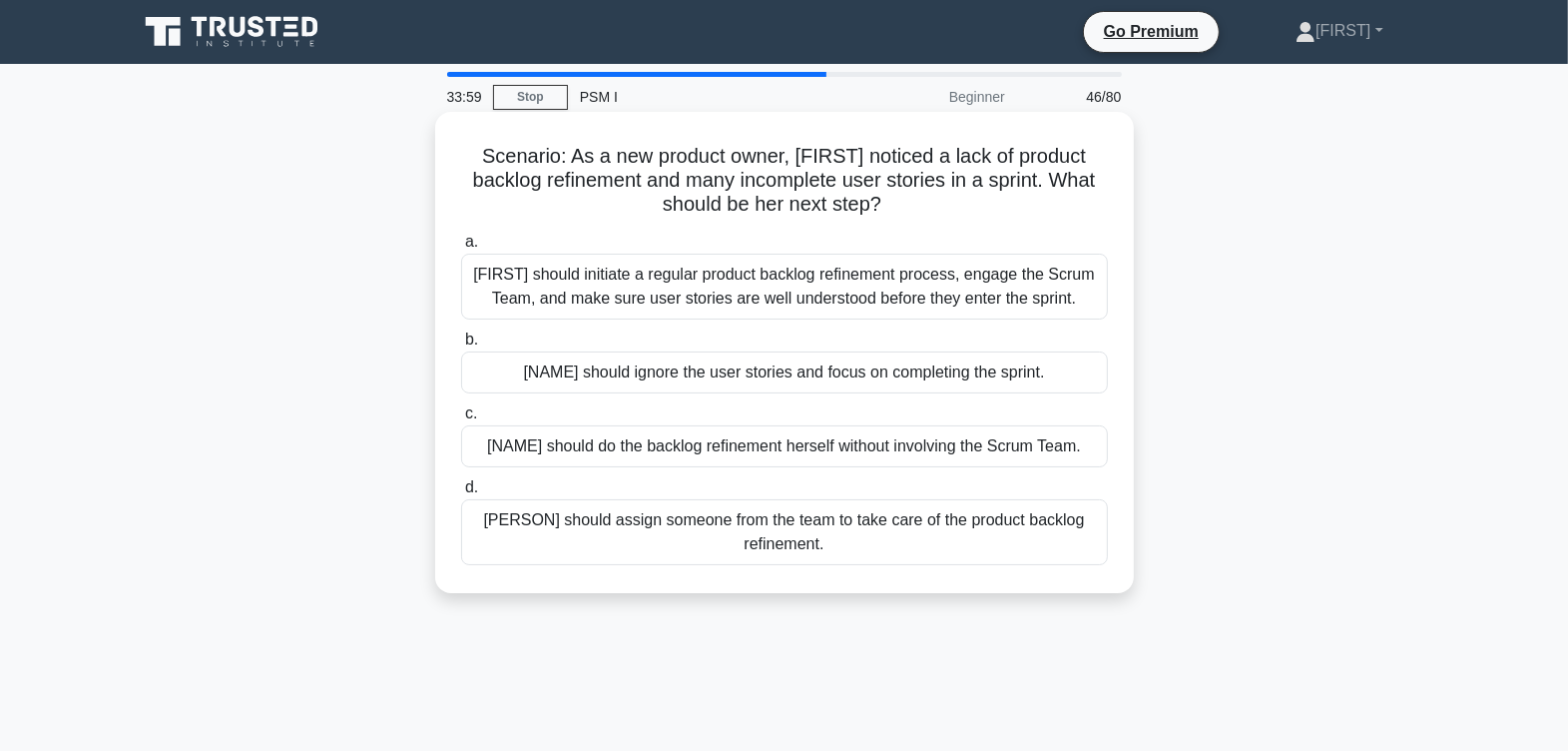 click on "Sara should initiate a regular product backlog refinement process, engage the Scrum Team, and make sure user stories are well understood before they enter the sprint." at bounding box center (784, 287) 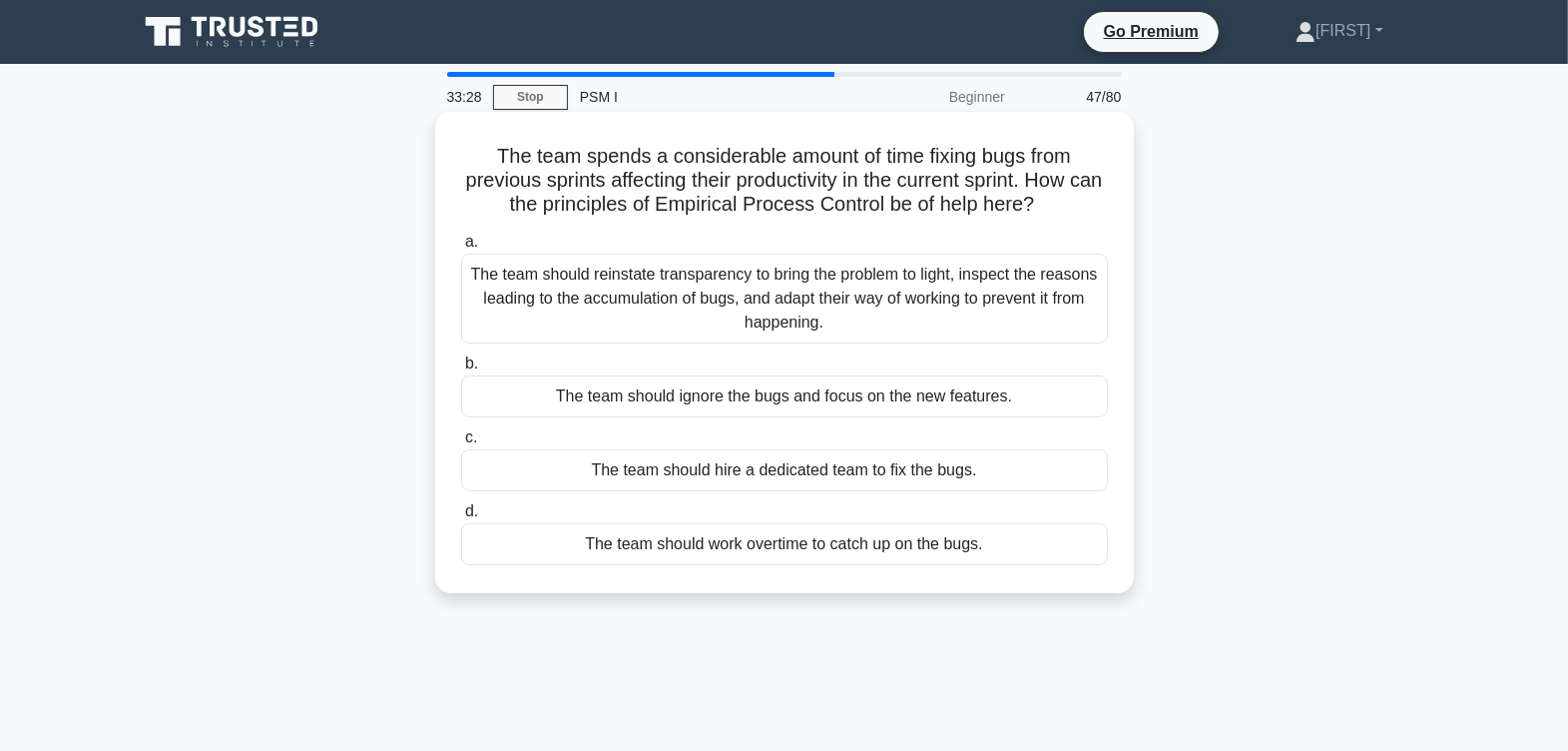 click on "The team should reinstate transparency to bring the problem to light, inspect the reasons leading to the accumulation of bugs, and adapt their way of working to prevent it from happening." at bounding box center (784, 299) 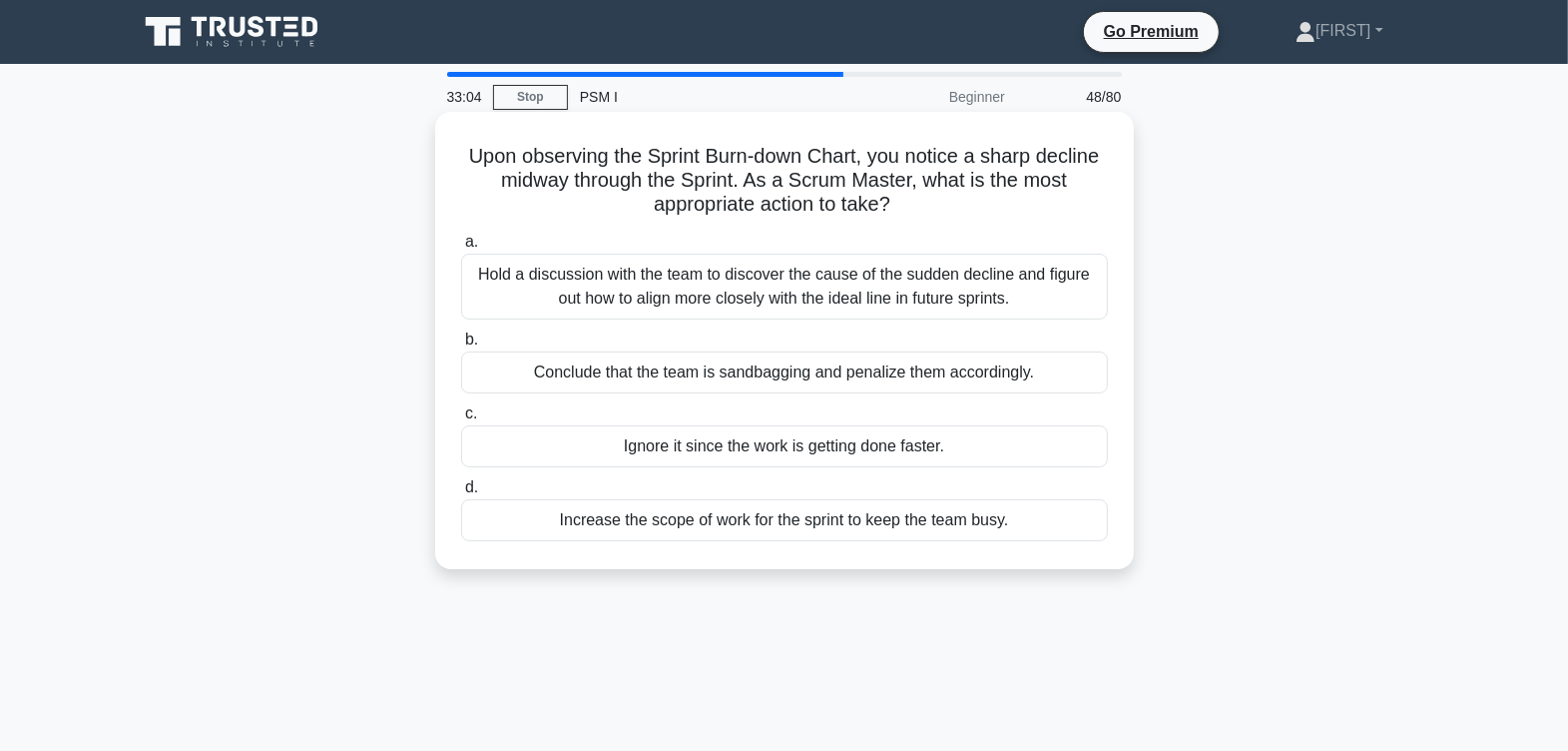 click on "Hold a discussion with the team to discover the cause of the sudden decline and figure out how to align more closely with the ideal line in future sprints." at bounding box center (784, 287) 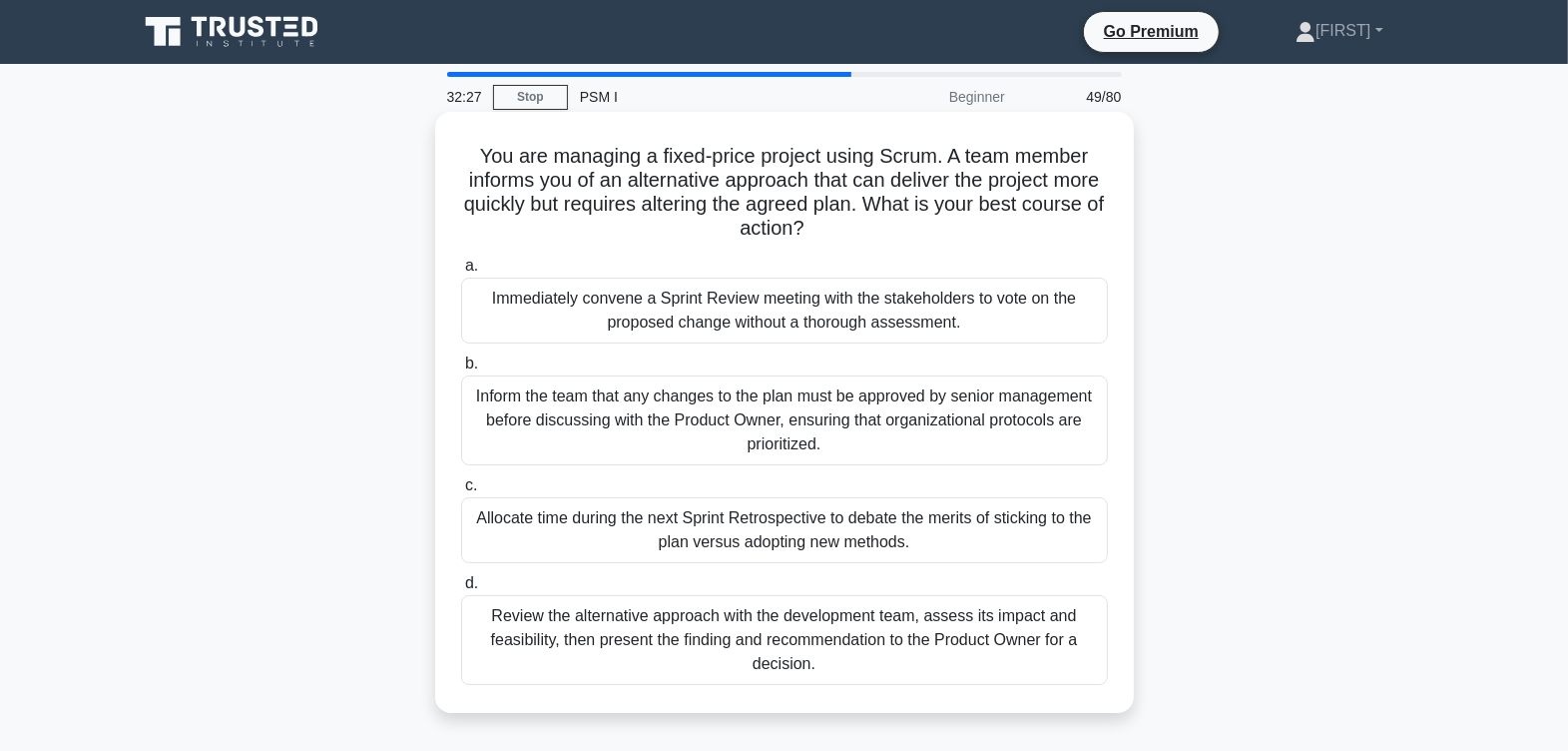 click on "Review the alternative approach with the development team, assess its impact and feasibility, then present the finding and recommendation to the Product Owner for a decision." at bounding box center [784, 640] 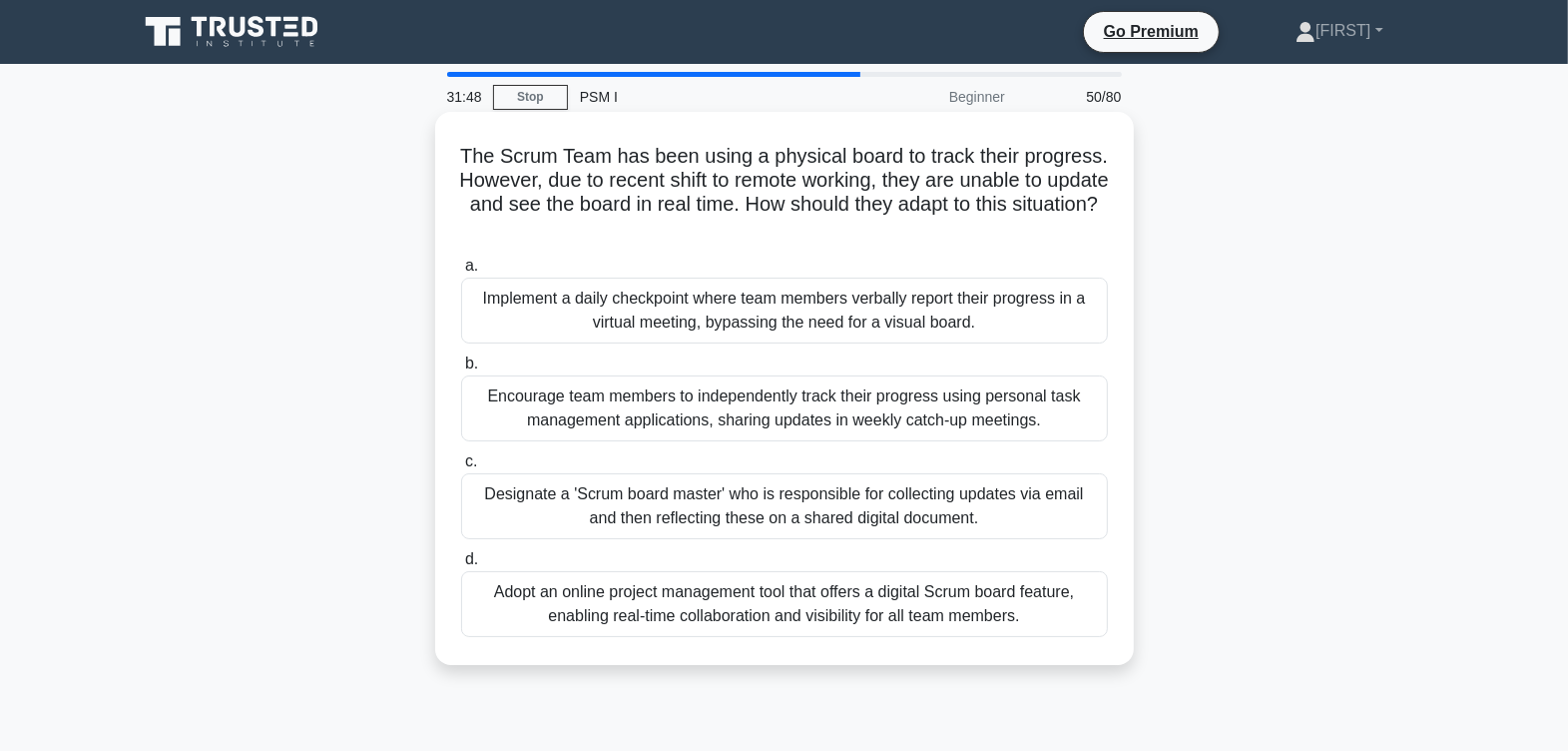 click on "Adopt an online project management tool that offers a digital Scrum board feature, enabling real-time collaboration and visibility for all team members." at bounding box center [784, 604] 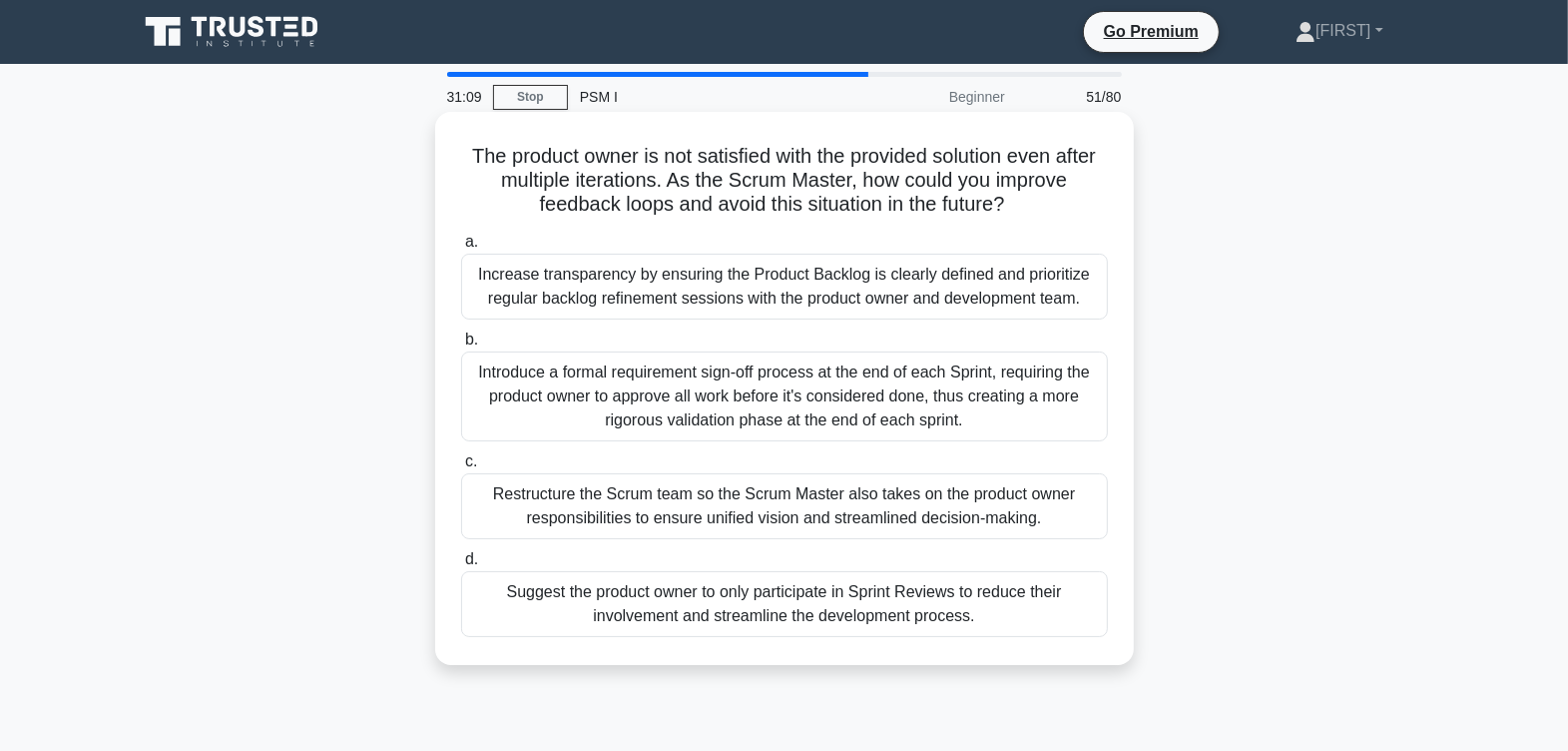 click on "Increase transparency by ensuring the Product Backlog is clearly defined and prioritize regular backlog refinement sessions with the product owner and development team." at bounding box center [784, 287] 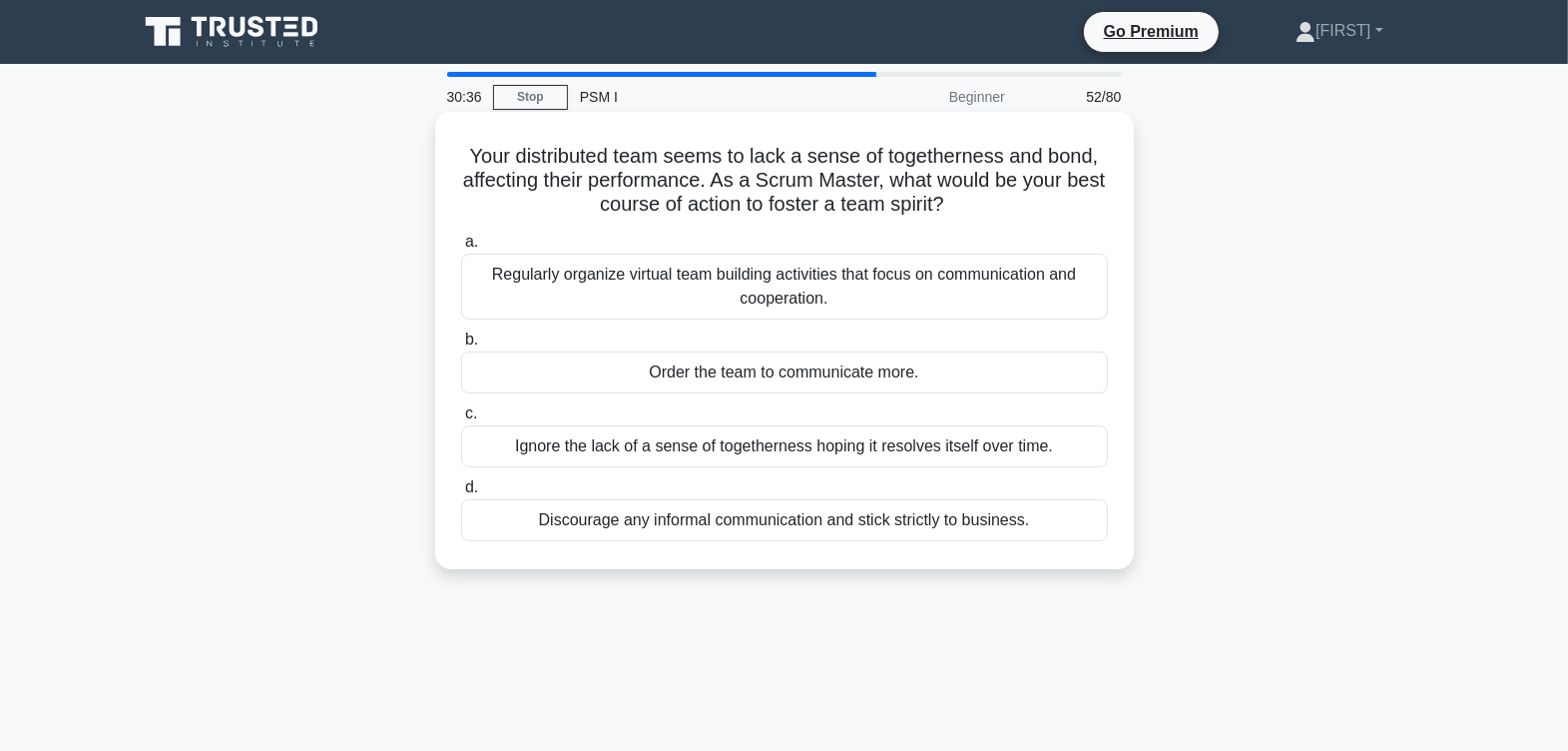 click on "Regularly organize virtual team building activities that focus on communication and cooperation." at bounding box center (784, 287) 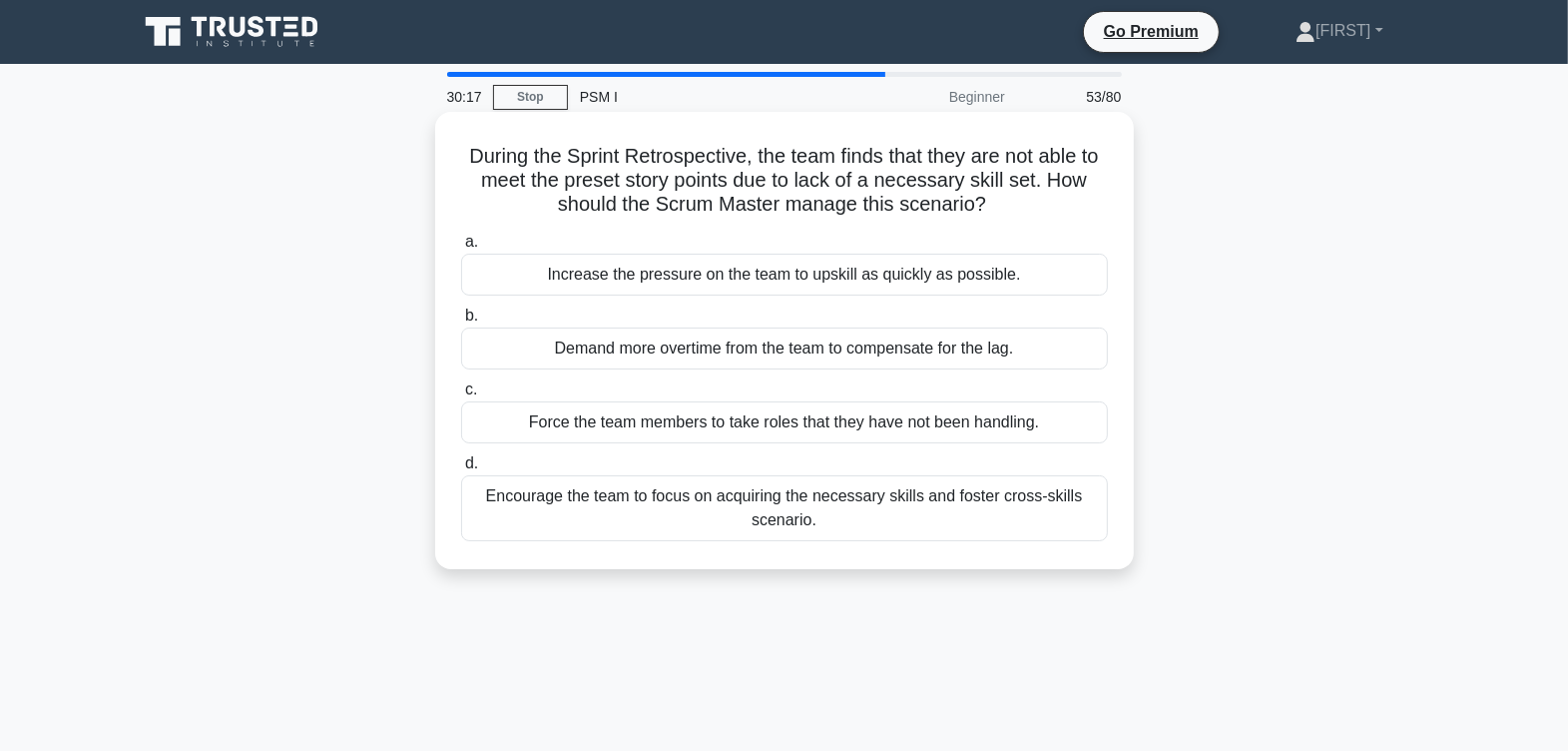 click on "Encourage the team to focus on acquiring the necessary skills and foster cross-skills scenario." at bounding box center (784, 508) 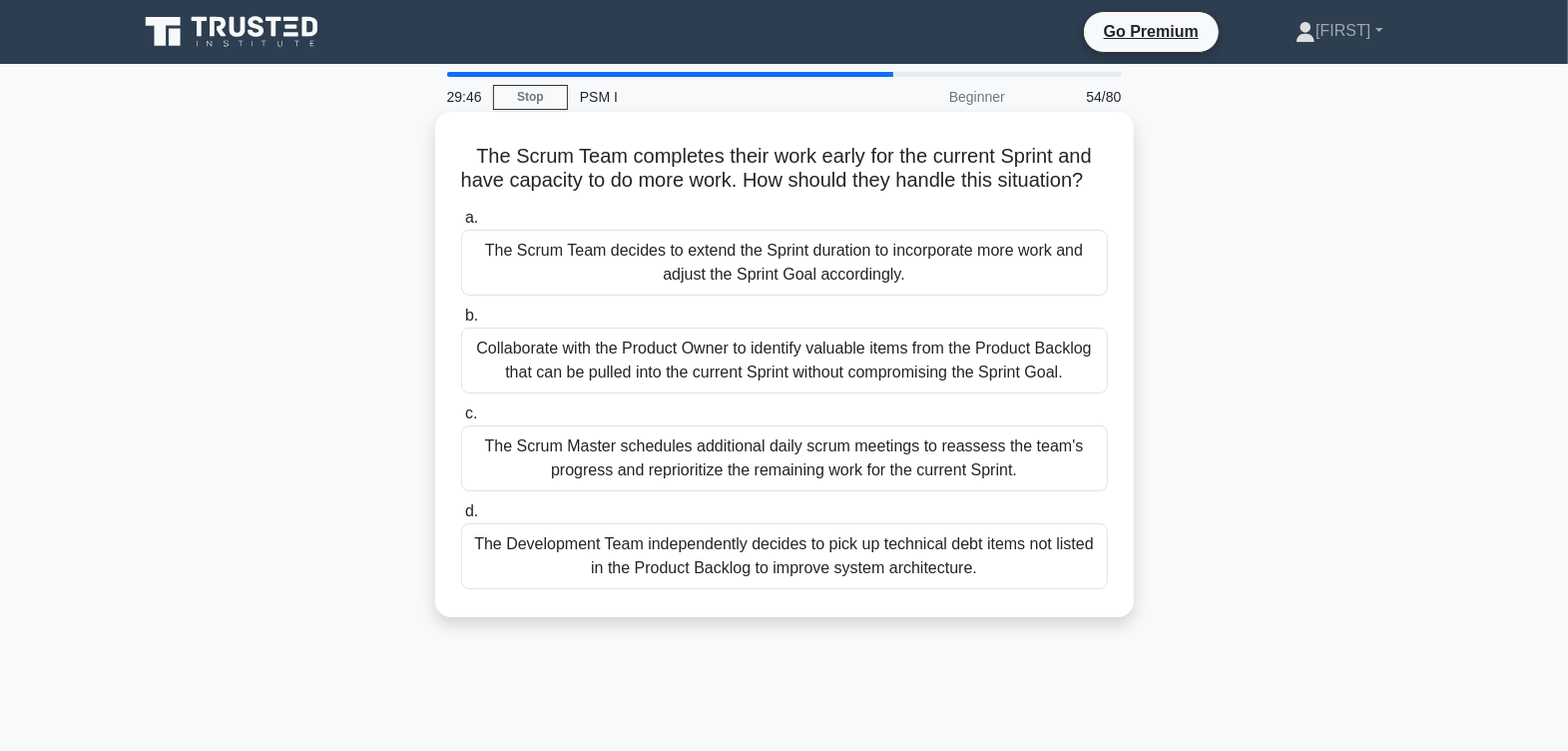 click on "Collaborate with the Product Owner to identify valuable items from the Product Backlog that can be pulled into the current Sprint without compromising the Sprint Goal." at bounding box center [784, 361] 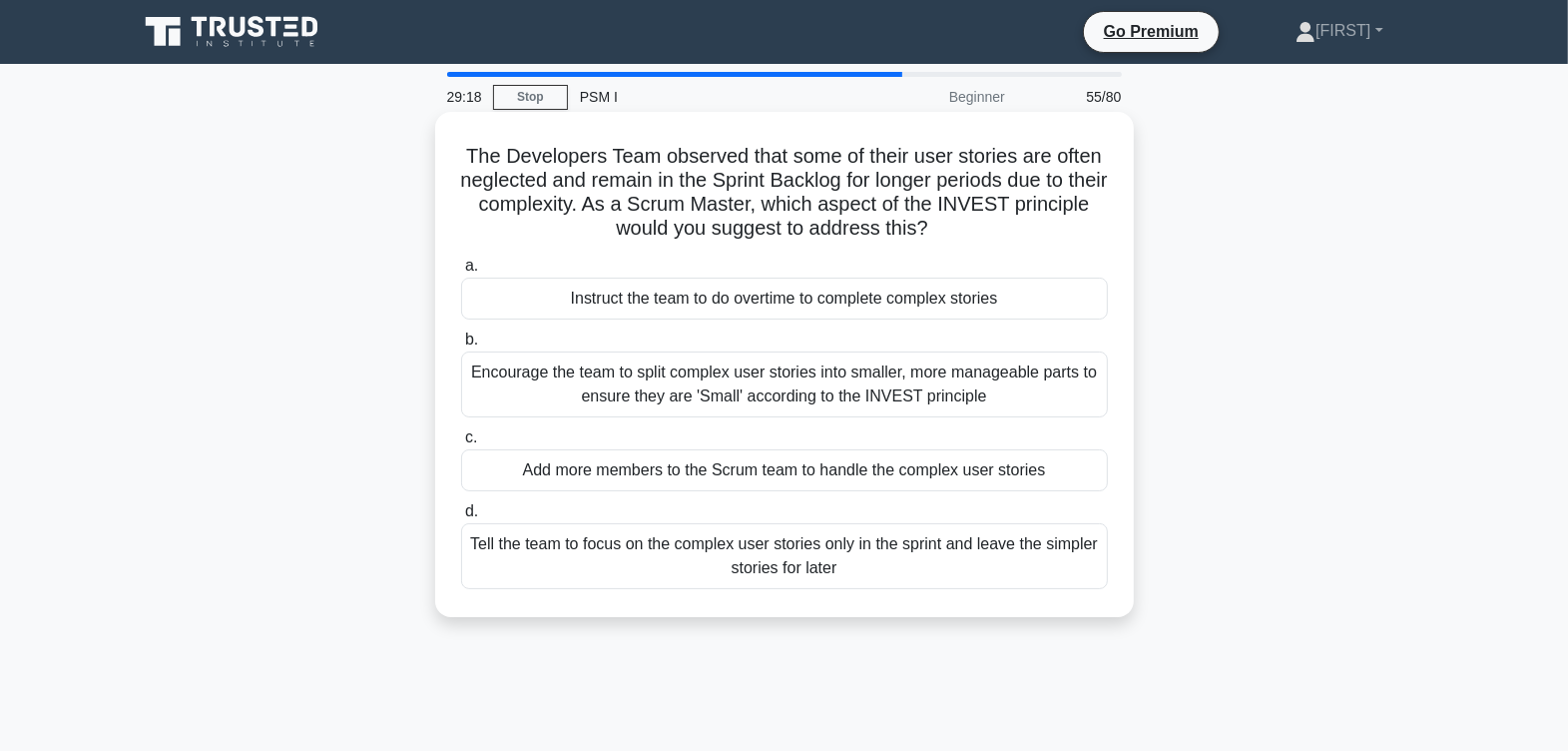 click on "Encourage the team to split complex user stories into smaller, more manageable parts to ensure they are 'Small' according to the INVEST principle" at bounding box center (784, 384) 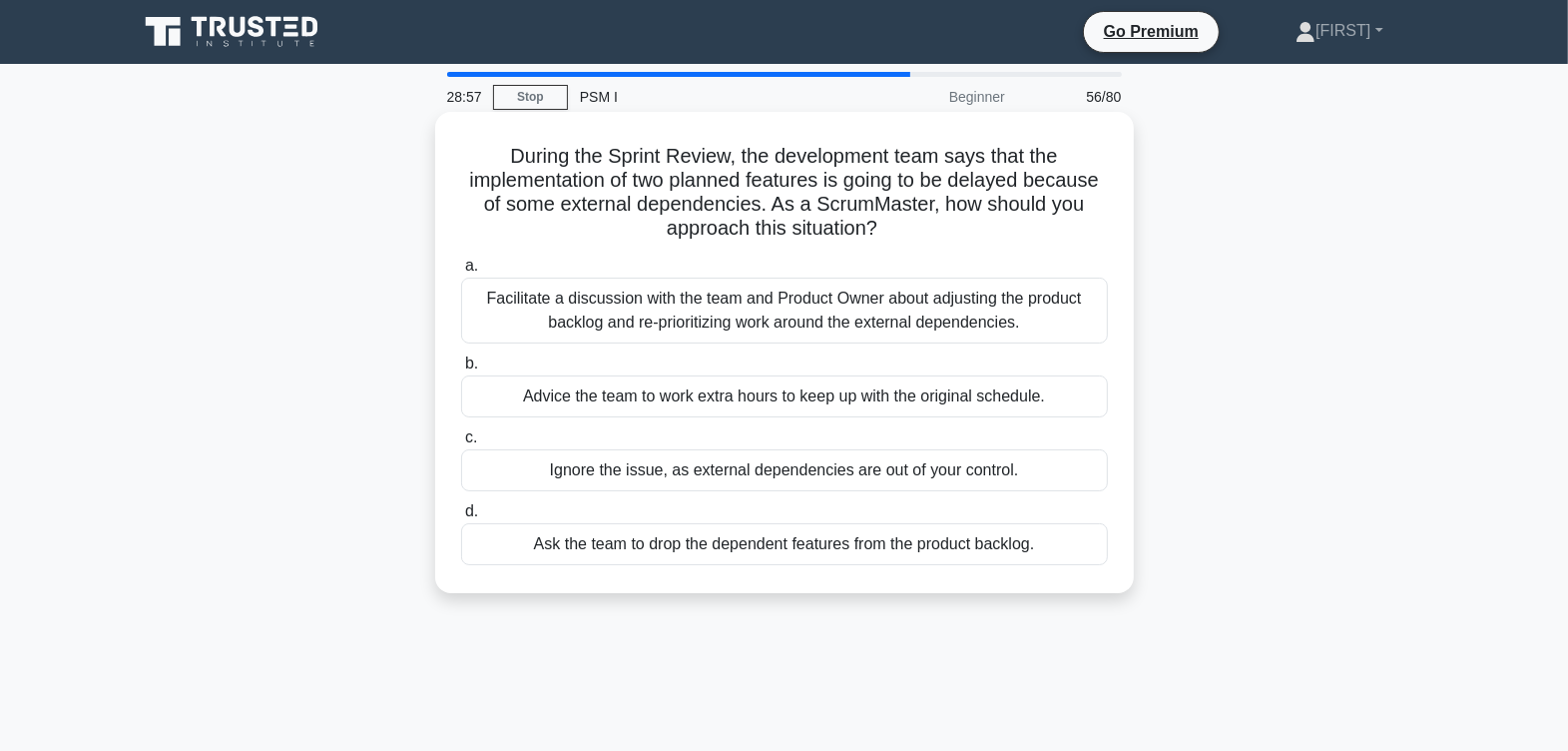 click on "Facilitate a discussion with the team and Product Owner about adjusting the product backlog and re-prioritizing work around the external dependencies." at bounding box center [784, 311] 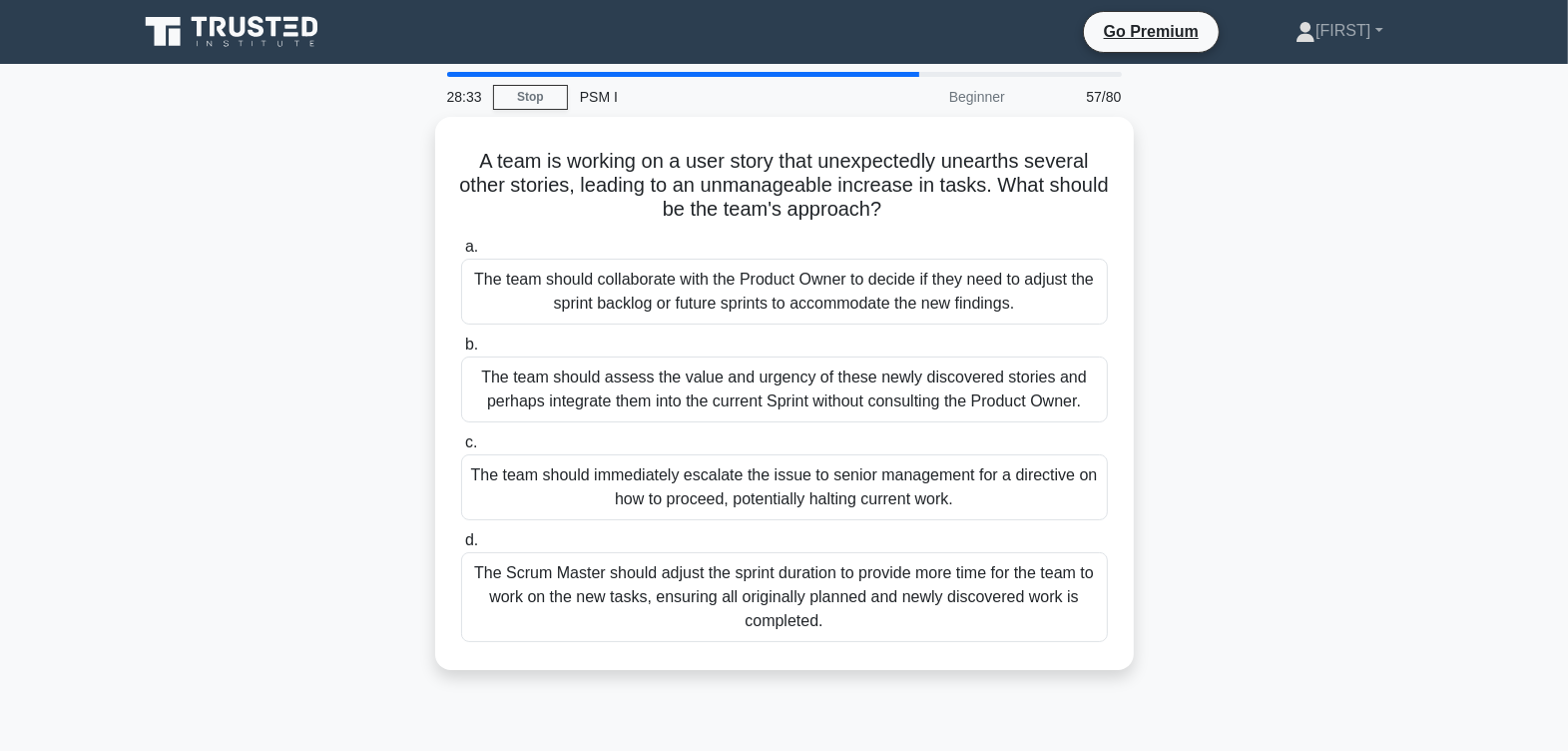 click on "The team should collaborate with the Product Owner to decide if they need to adjust the sprint backlog or future sprints to accommodate the new findings." at bounding box center [784, 292] 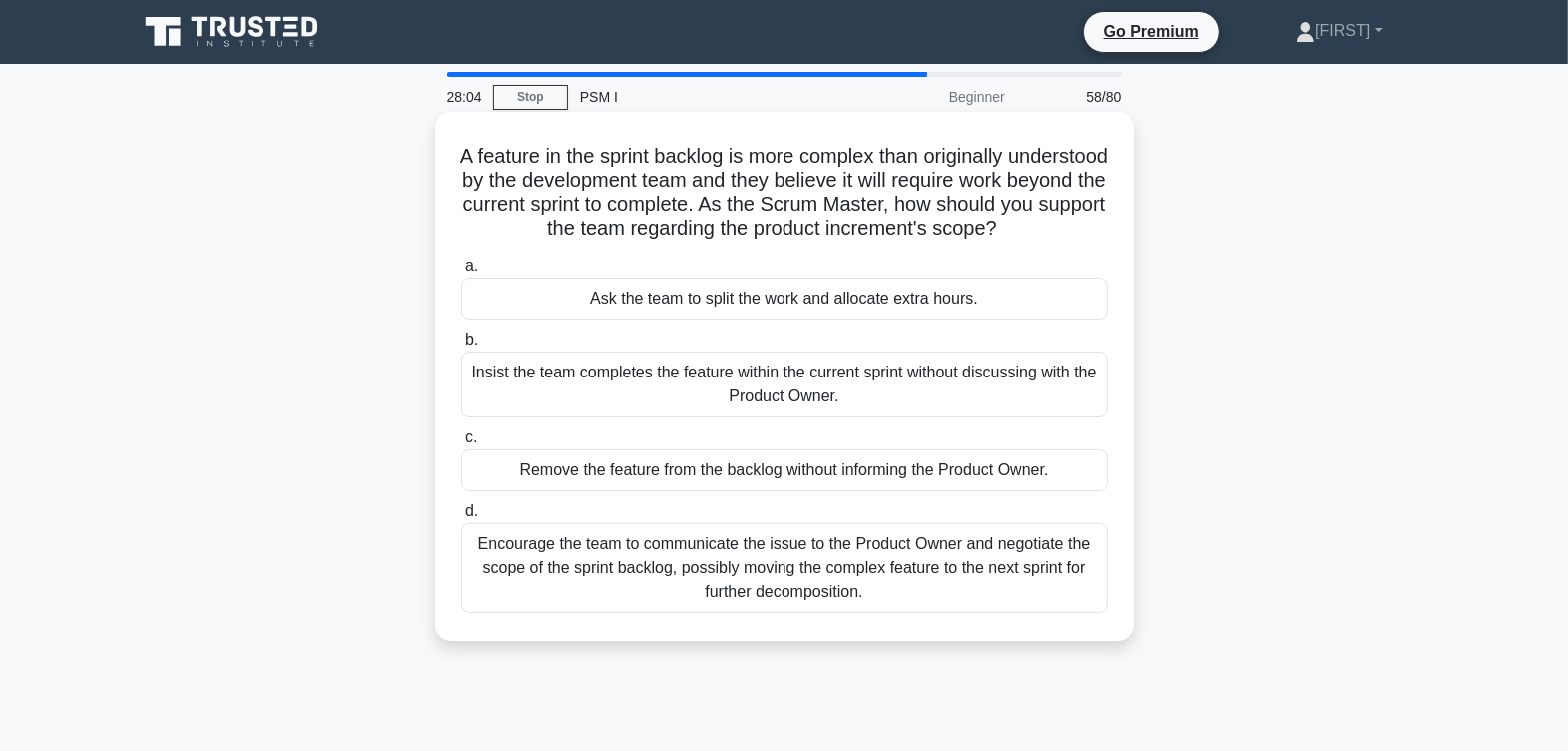 click on "Encourage the team to communicate the issue to the Product Owner and negotiate the scope of the sprint backlog, possibly moving the complex feature to the next sprint for further decomposition." at bounding box center [784, 568] 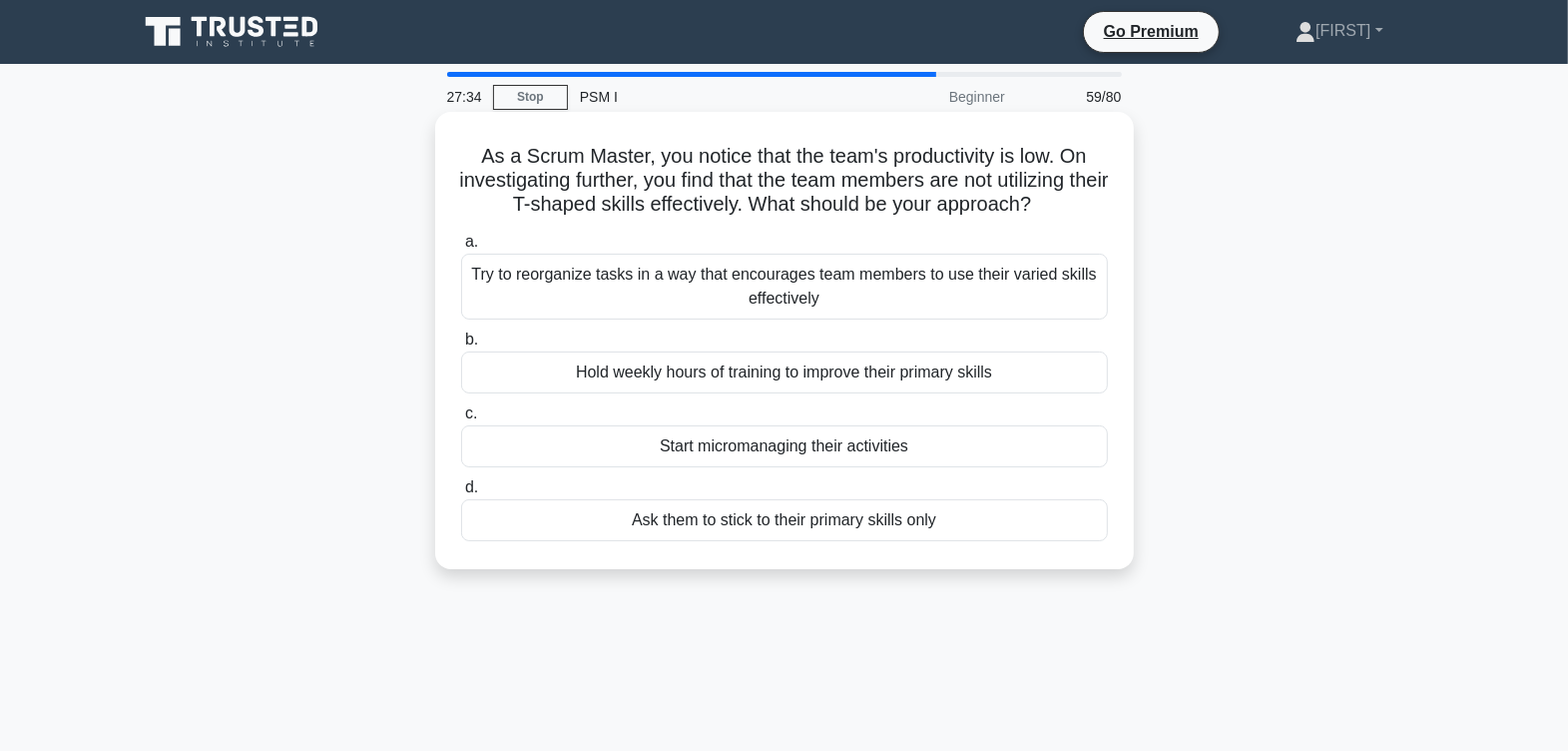 click on "Try to reorganize tasks in a way that encourages team members to use their varied skills effectively" at bounding box center [784, 287] 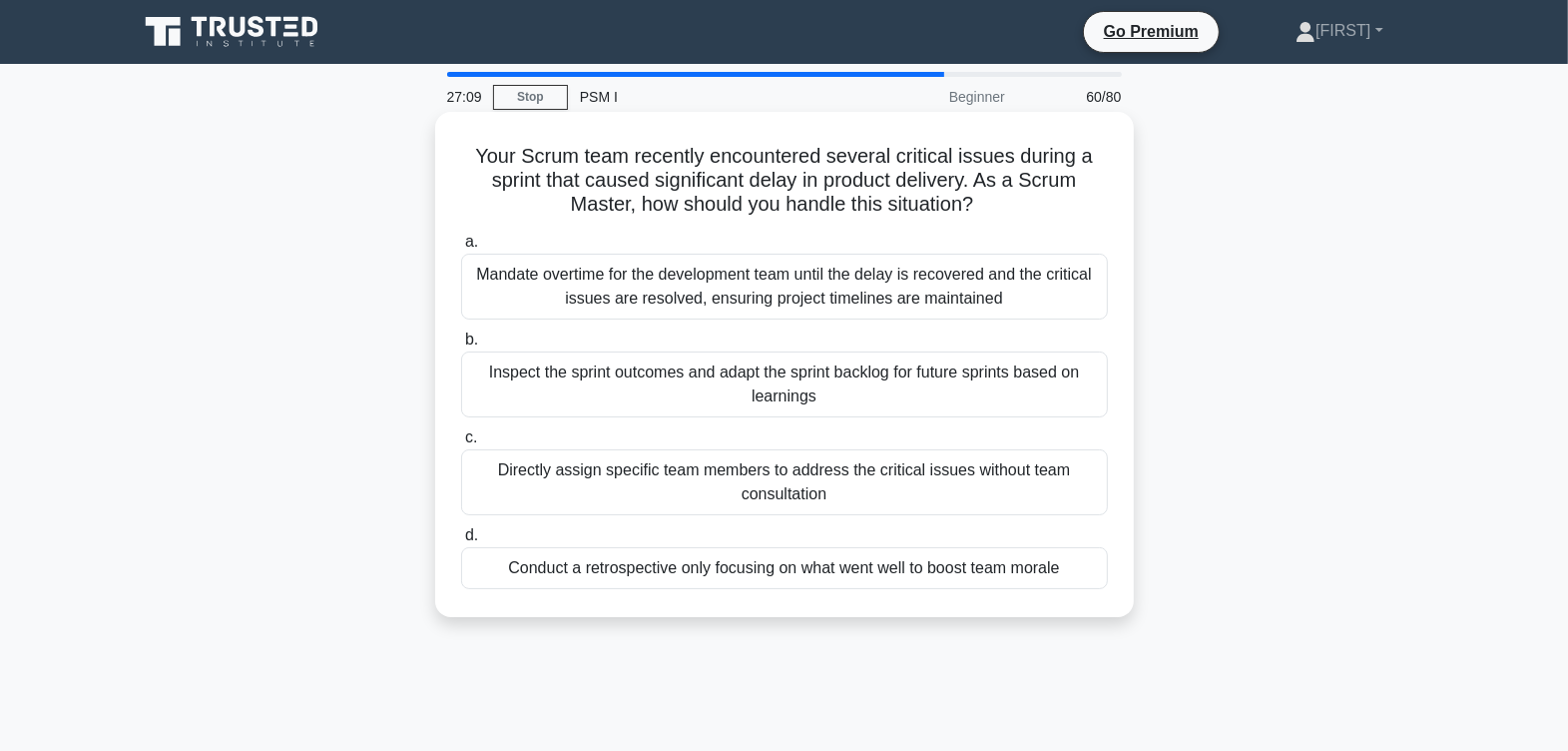 click on "Inspect the sprint outcomes and adapt the sprint backlog for future sprints based on learnings" at bounding box center [784, 384] 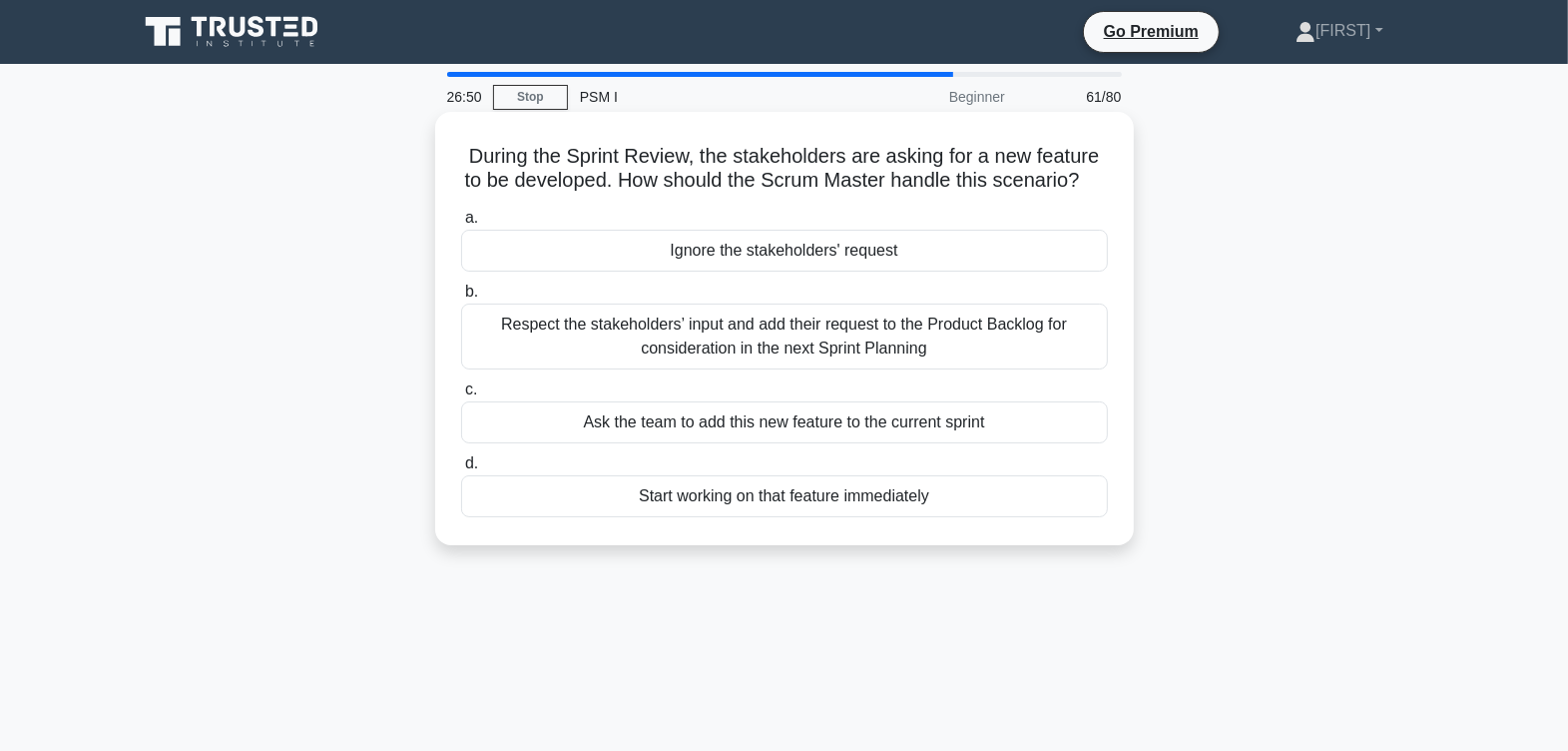 click on "Respect the stakeholders’ input and add their request to the Product Backlog for consideration in the next Sprint Planning" at bounding box center (784, 337) 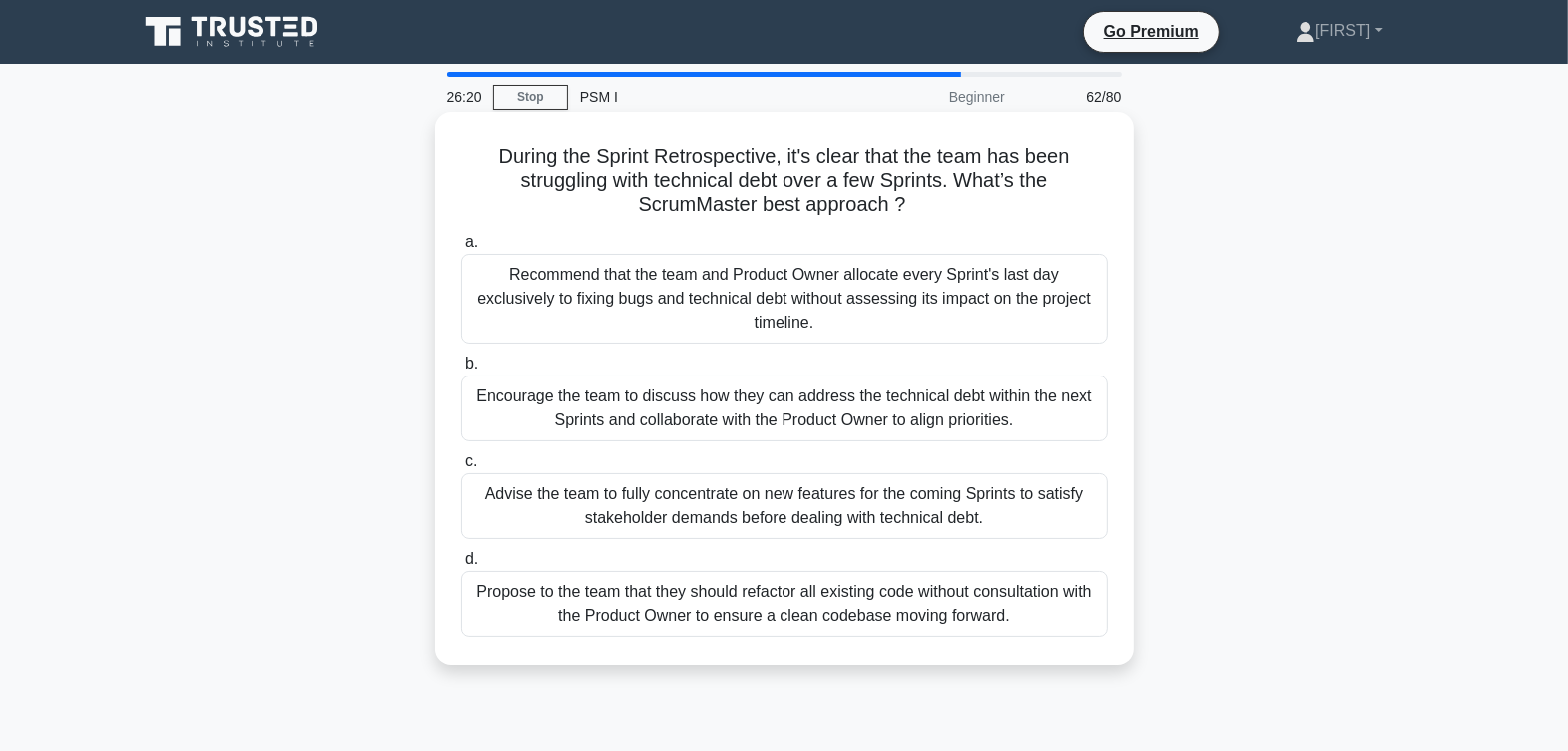 click on "Encourage the team to discuss how they can address the technical debt within the next Sprints and collaborate with the Product Owner to align priorities." at bounding box center (784, 408) 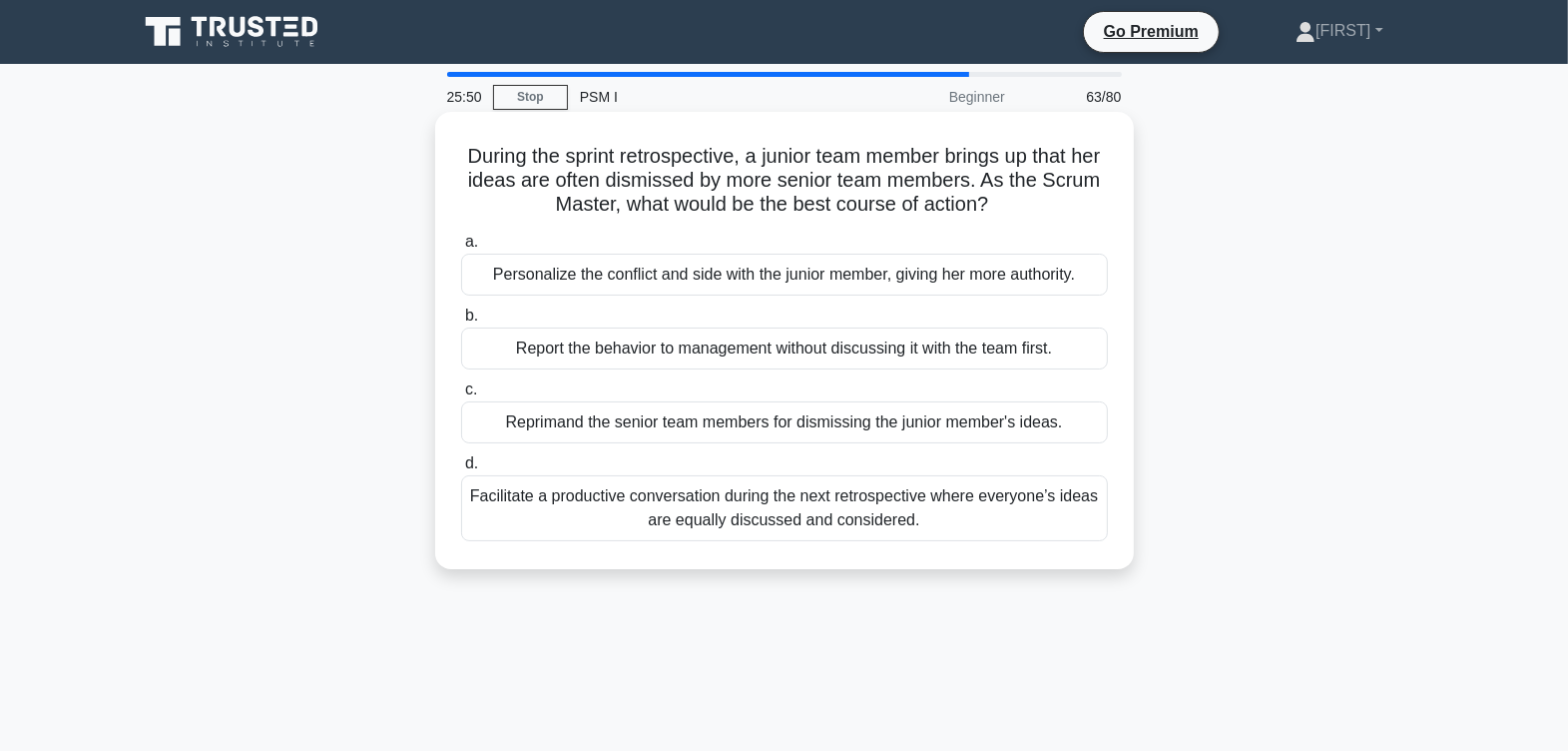 click on "Facilitate a productive conversation during the next retrospective where everyone’s ideas are equally discussed and considered." at bounding box center [784, 508] 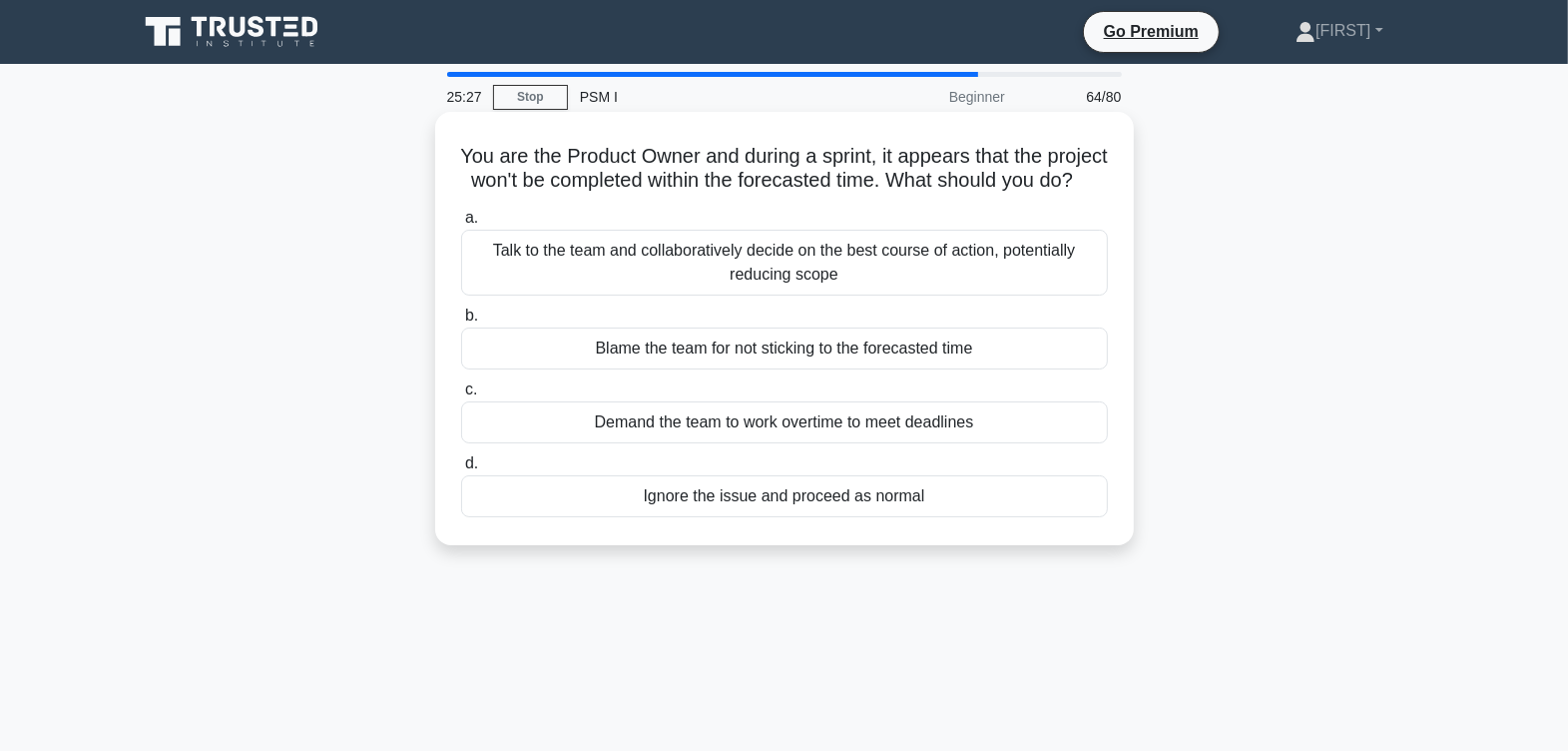 click on "Talk to the team and collaboratively decide on the best course of action, potentially reducing scope" at bounding box center [784, 263] 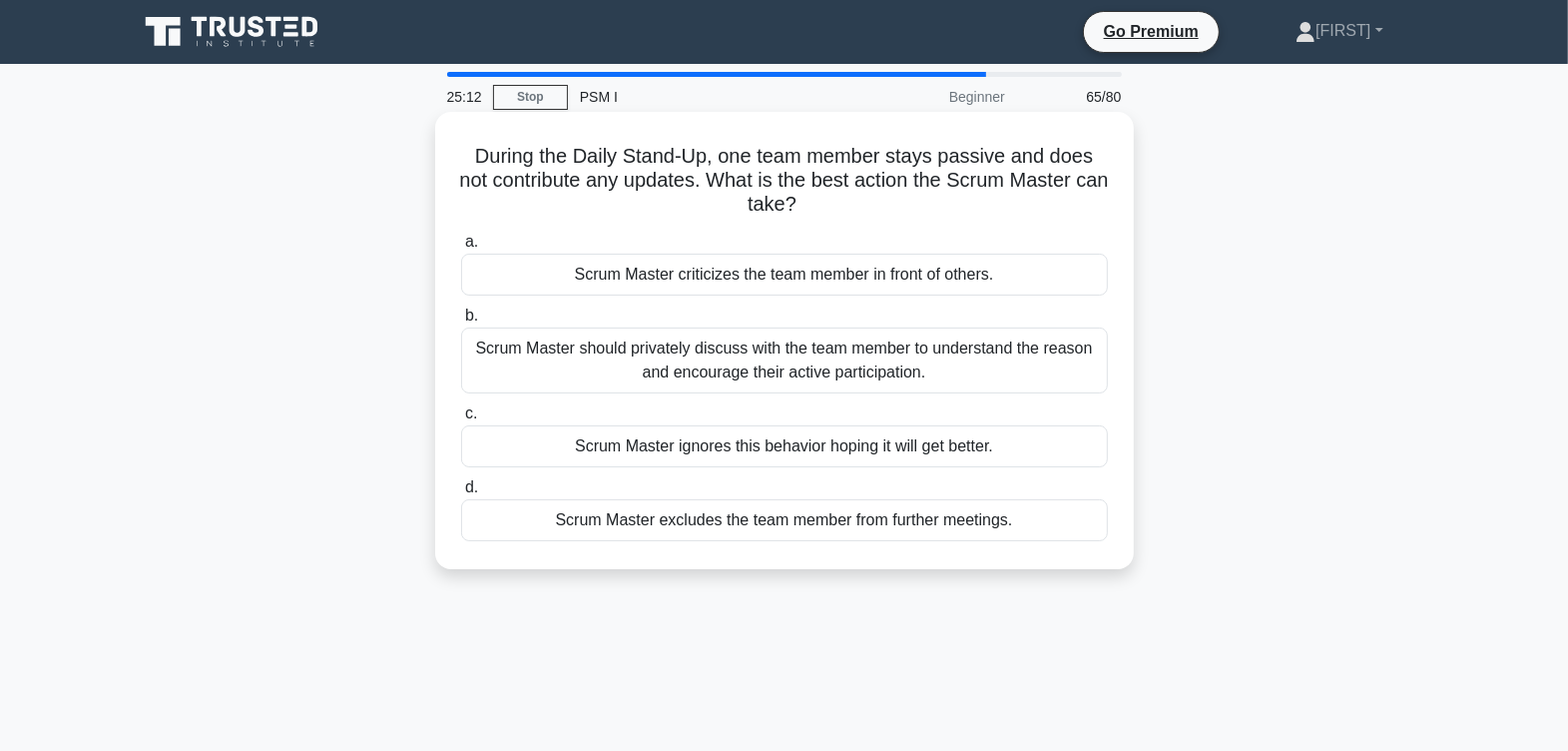 click on "Scrum Master should privately discuss with the team member to understand the reason and encourage their active participation." at bounding box center [784, 361] 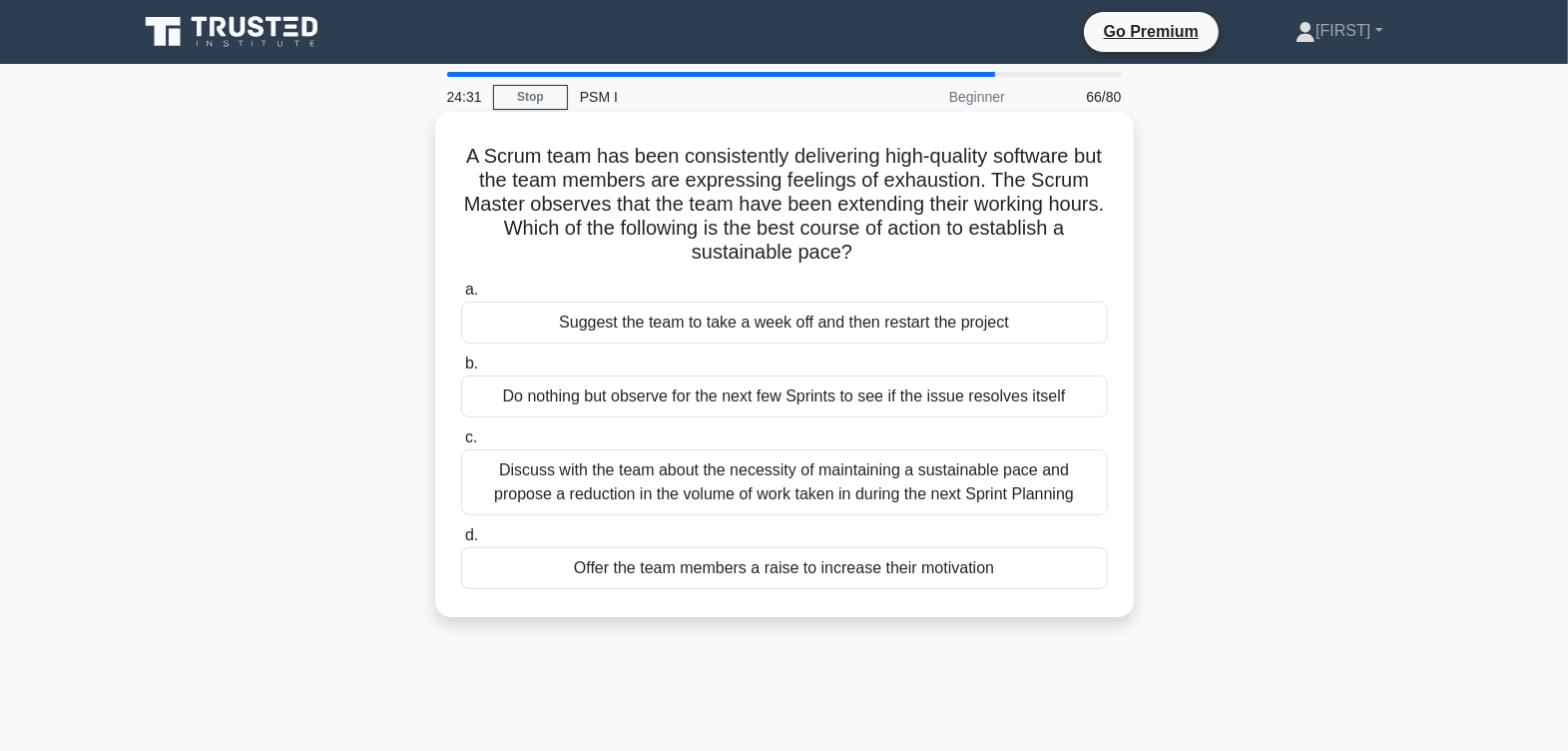 click on "Discuss with the team about the necessity of maintaining a sustainable pace and propose a reduction in the volume of work taken in during the next Sprint Planning" at bounding box center [784, 482] 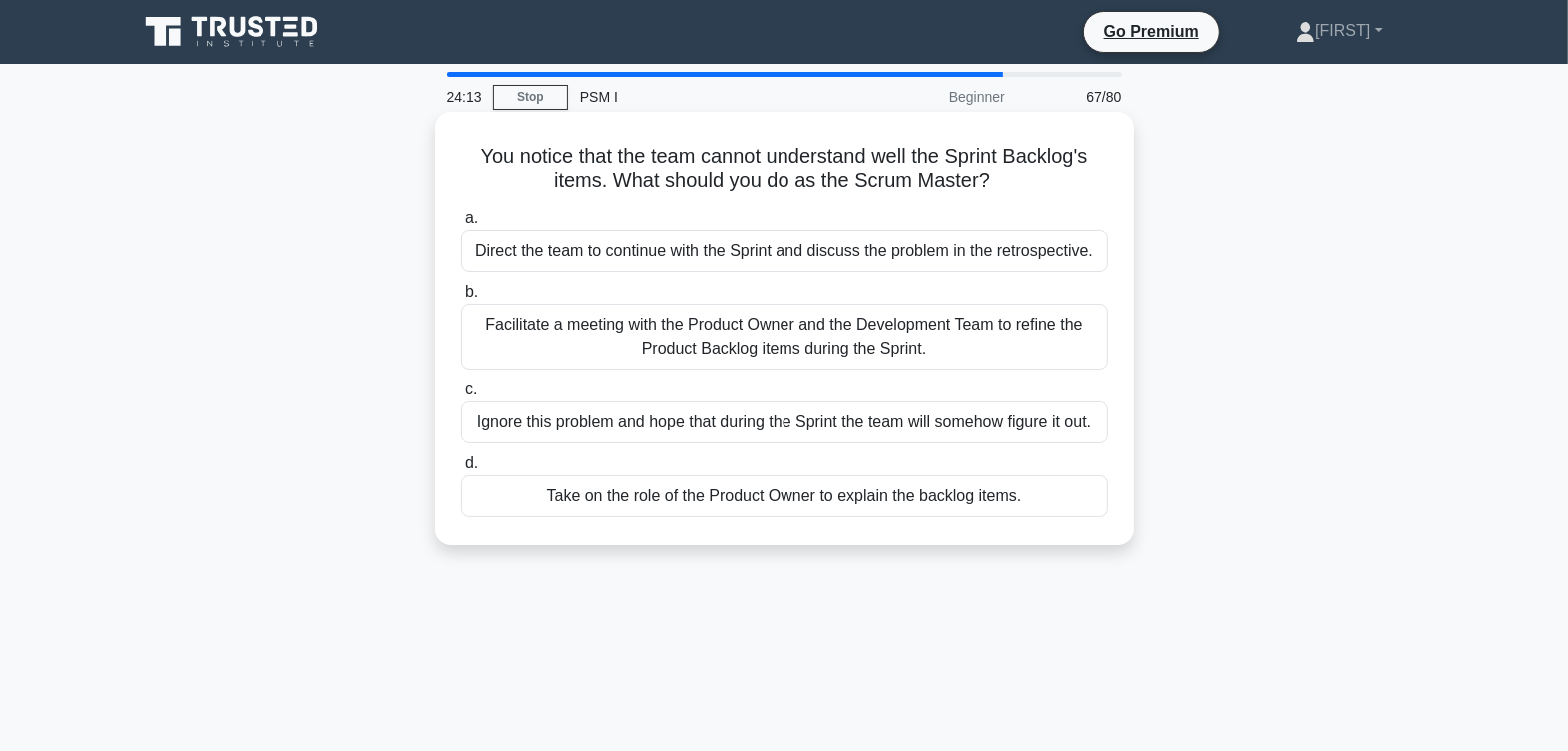 click on "Facilitate a meeting with the Product Owner and the Development Team to refine the Product Backlog items during the Sprint." at bounding box center [784, 337] 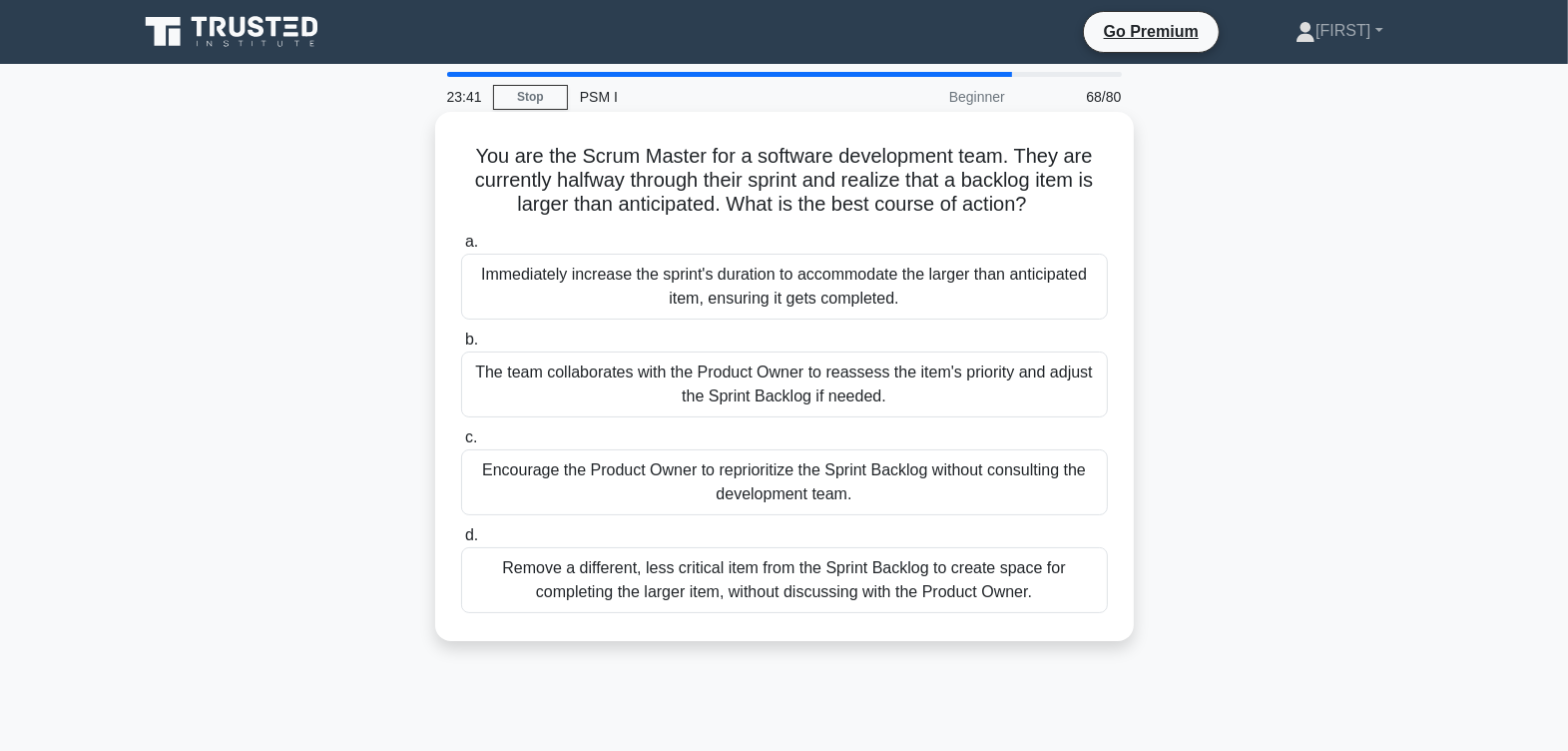 click on "The team collaborates with the Product Owner to reassess the item's priority and adjust the Sprint Backlog if needed." at bounding box center [784, 384] 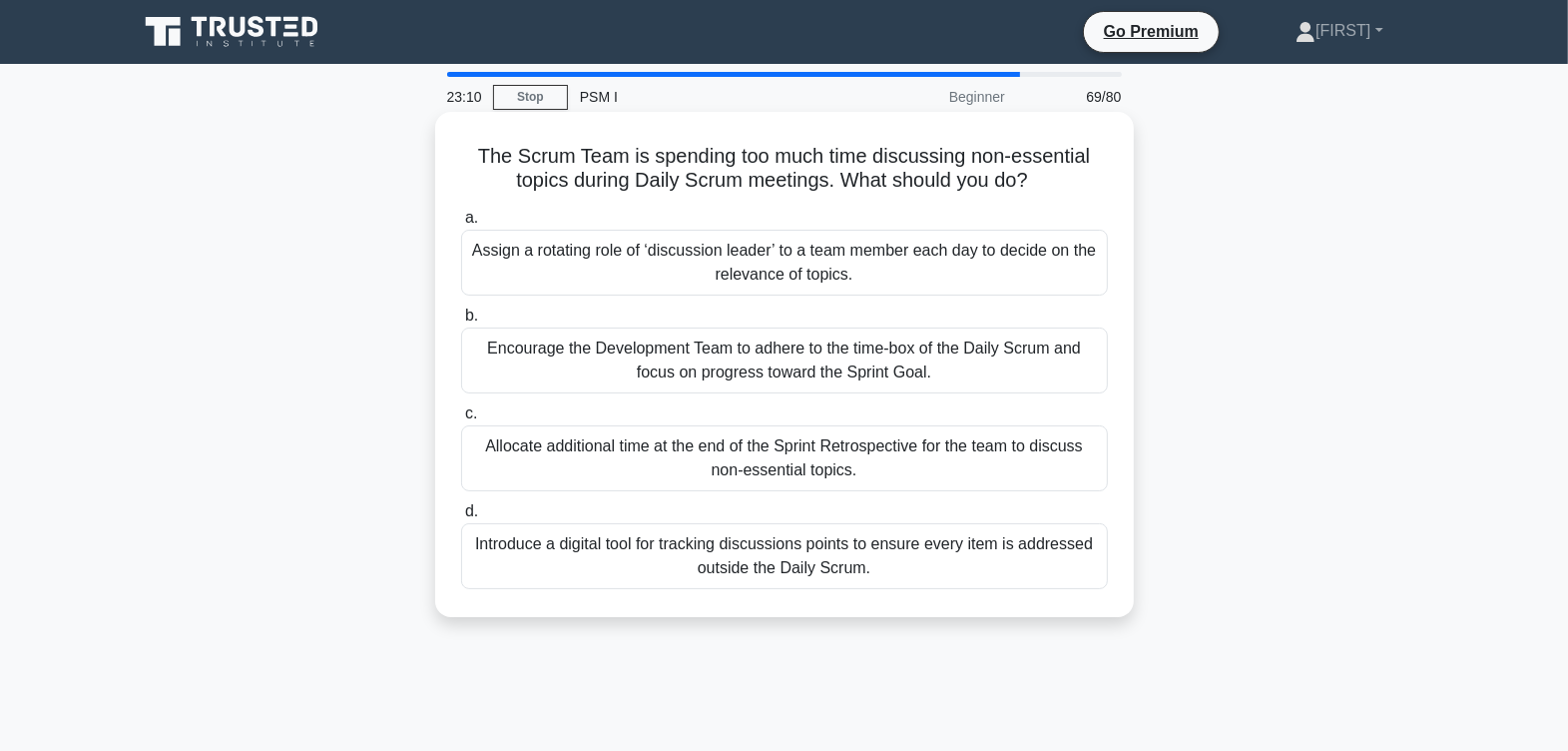 click on "Encourage the Development Team to adhere to the time-box of the Daily Scrum and focus on progress toward the Sprint Goal." at bounding box center (784, 361) 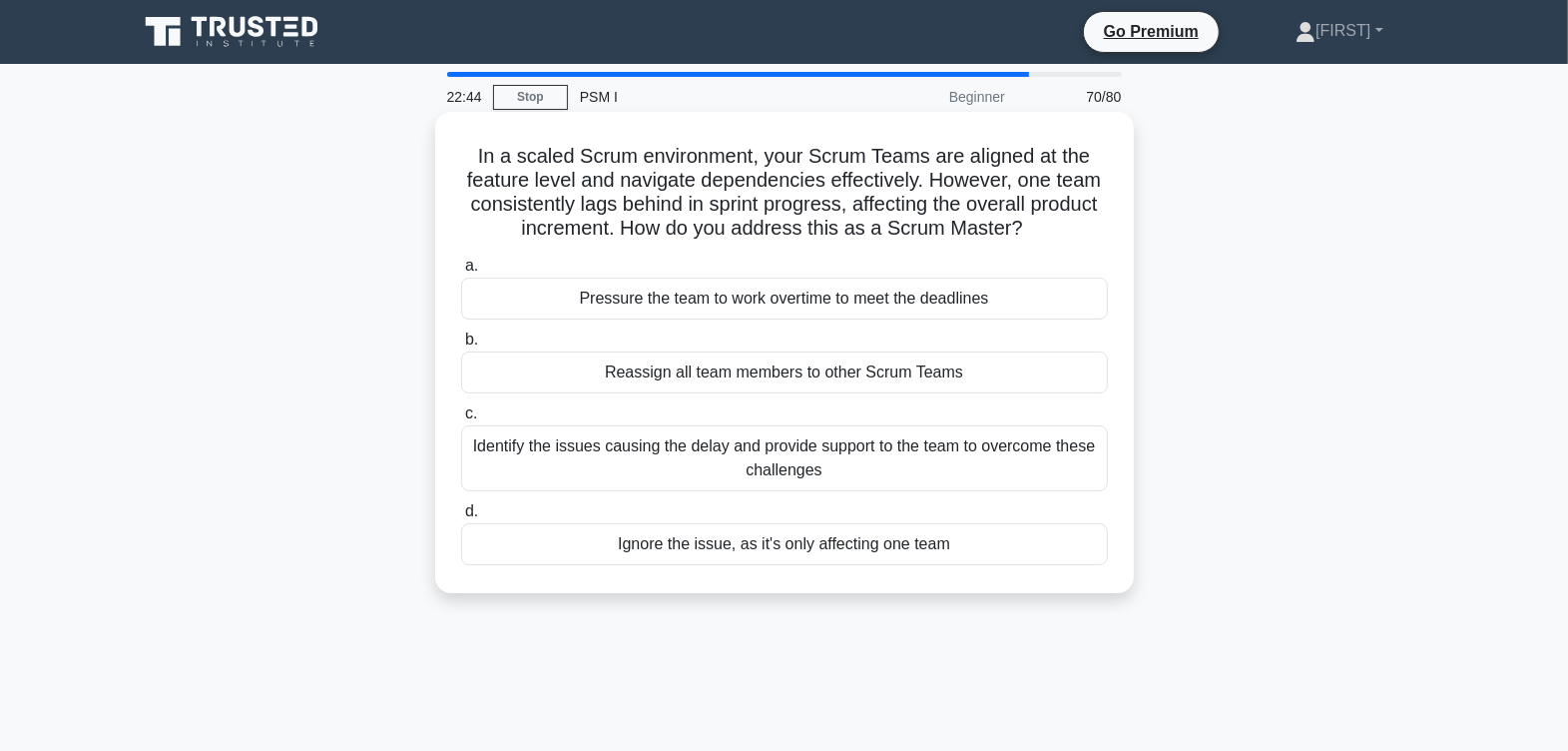 click on "Identify the issues causing the delay and provide support to the team to overcome these challenges" at bounding box center [784, 458] 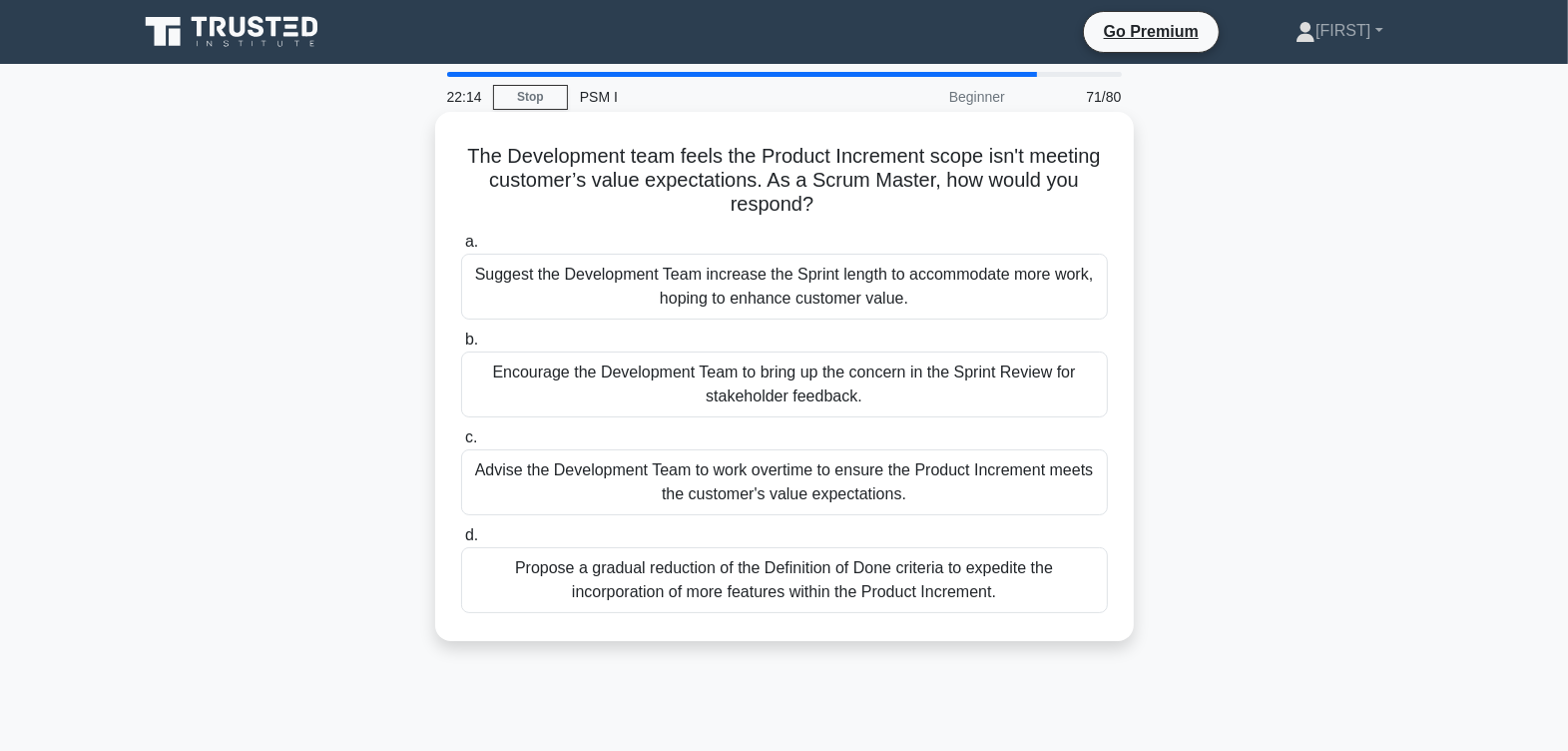 click on "Encourage the Development Team to bring up the concern in the Sprint Review for stakeholder feedback." at bounding box center (784, 384) 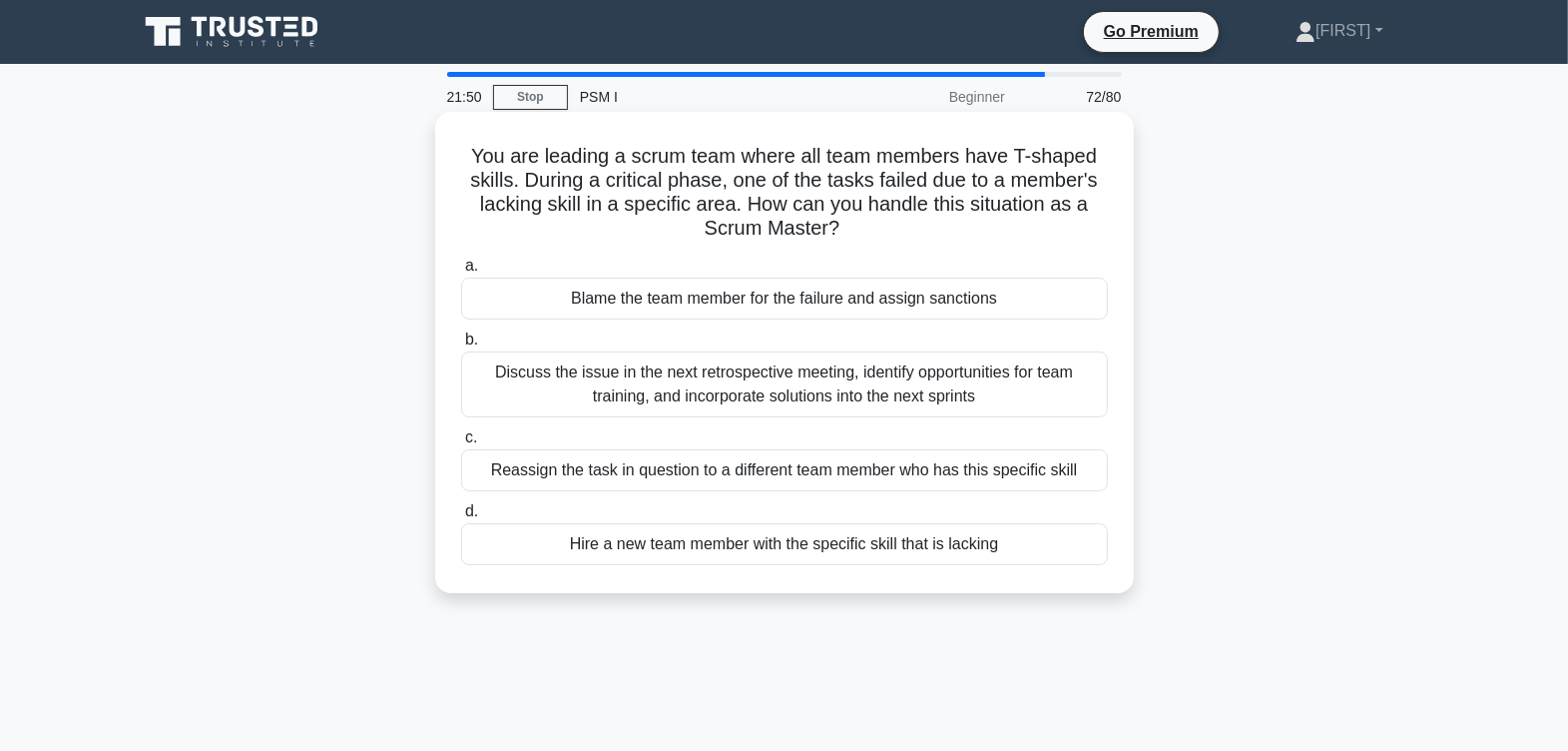 click on "Discuss the issue in the next retrospective meeting, identify opportunities for team training, and incorporate solutions into the next sprints" at bounding box center [784, 384] 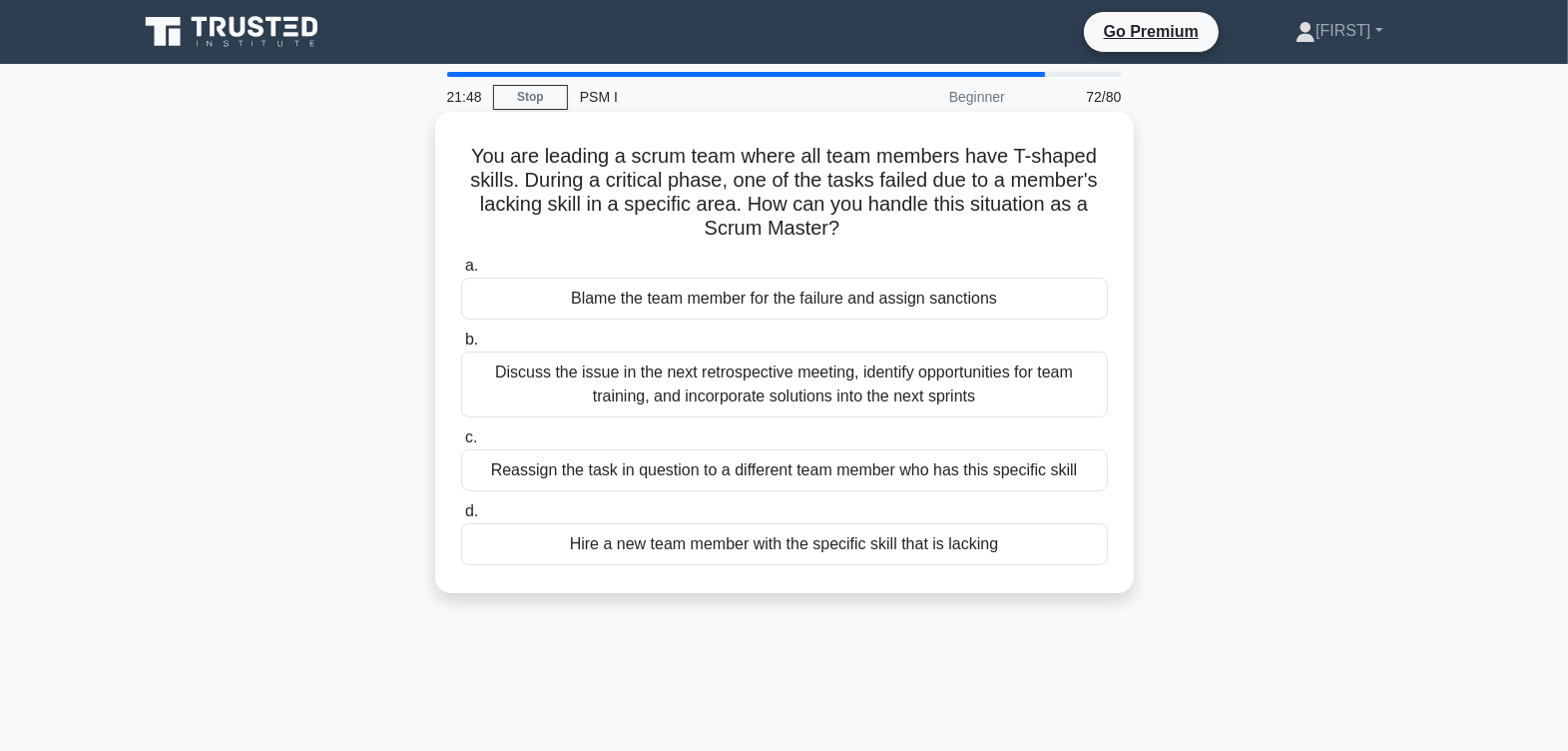 drag, startPoint x: 839, startPoint y: 396, endPoint x: 788, endPoint y: 396, distance: 51 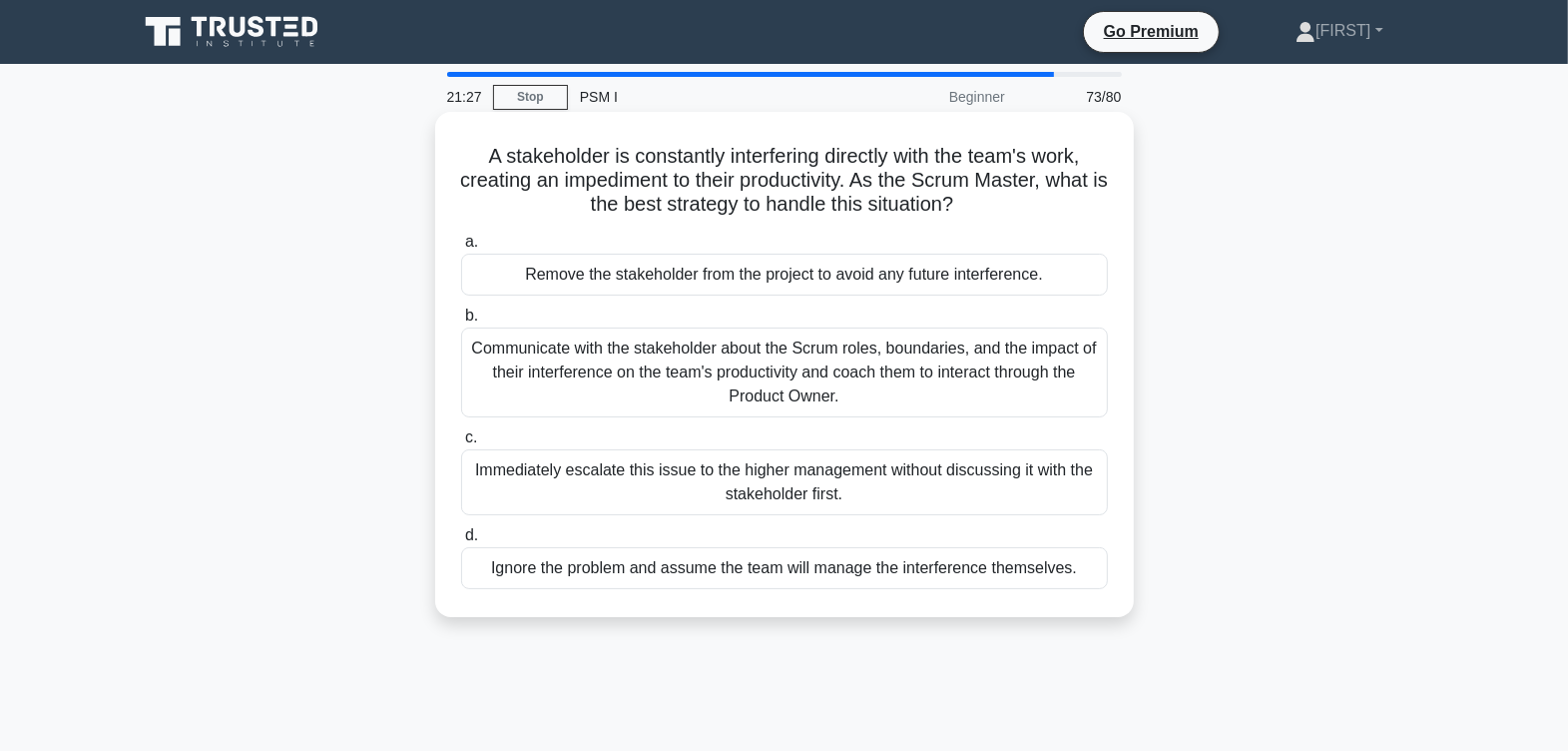 click on "Communicate with the stakeholder about the Scrum roles, boundaries, and the impact of their interference on the team's productivity and coach them to interact through the Product Owner." at bounding box center [784, 373] 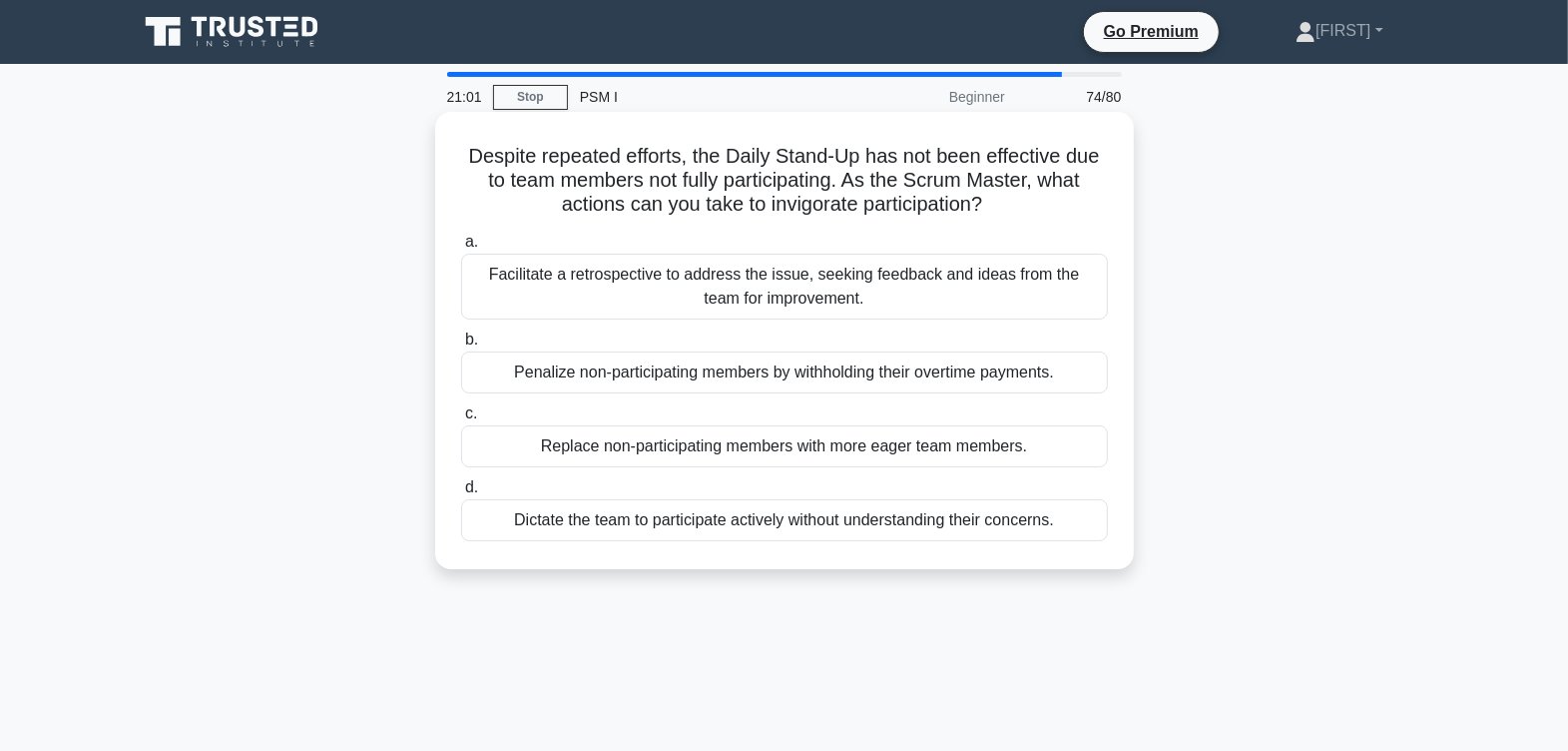 click on "Facilitate a retrospective to address the issue, seeking feedback and ideas from the team for improvement." at bounding box center [784, 287] 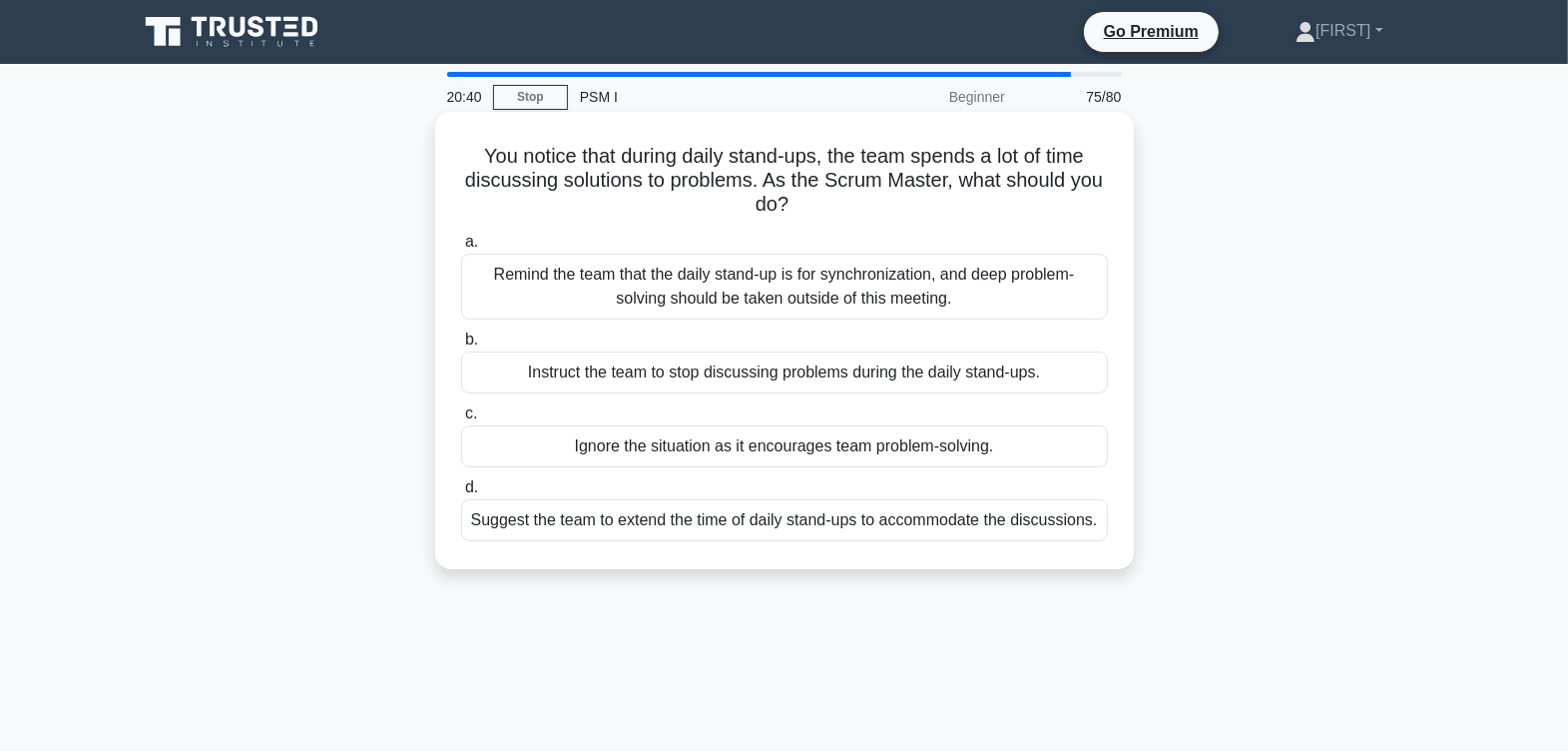 click on "Remind the team that the daily stand-up is for synchronization, and deep problem-solving should be taken outside of this meeting." at bounding box center [784, 287] 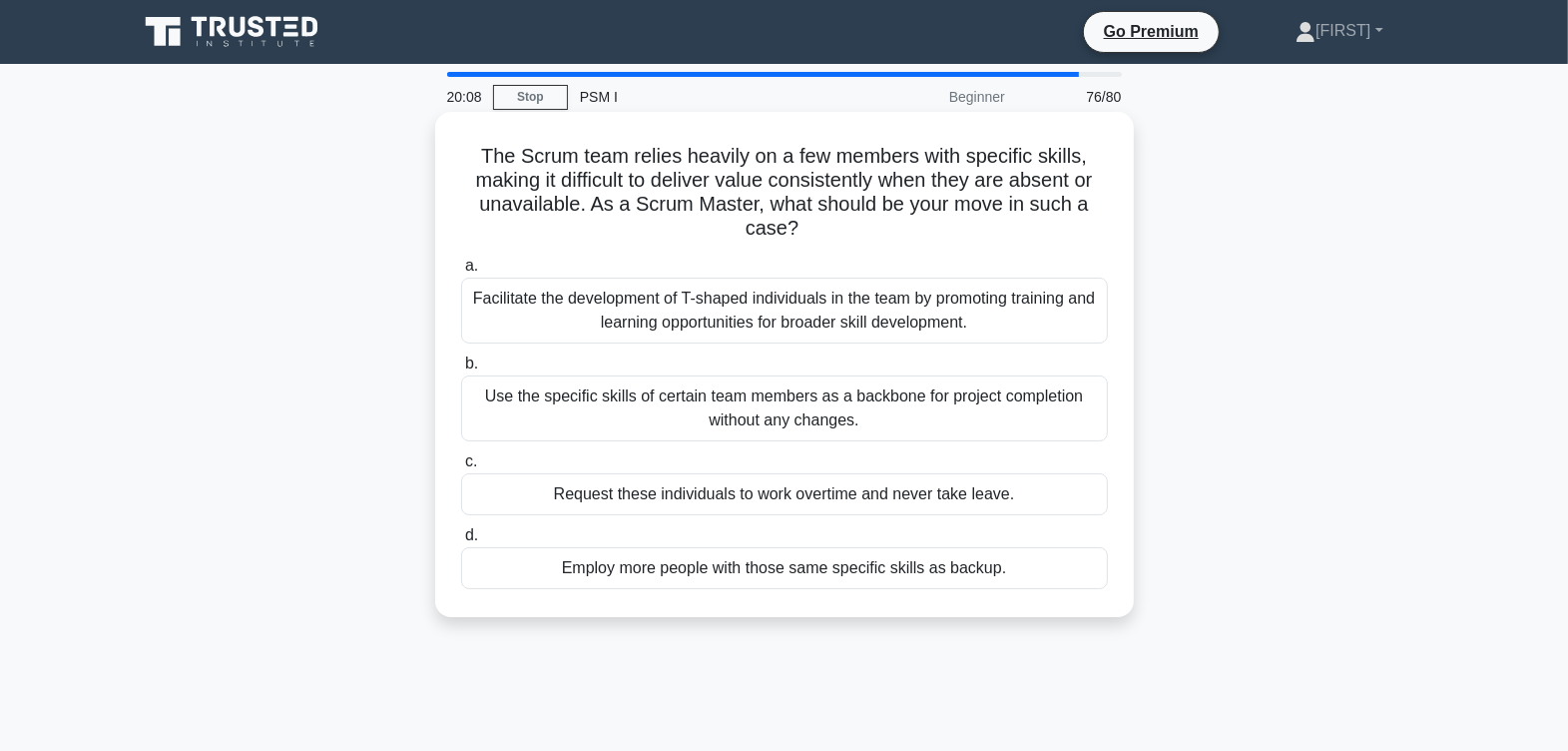 click on "Facilitate the development of T-shaped individuals in the team by promoting training and learning opportunities for broader skill development." at bounding box center (784, 311) 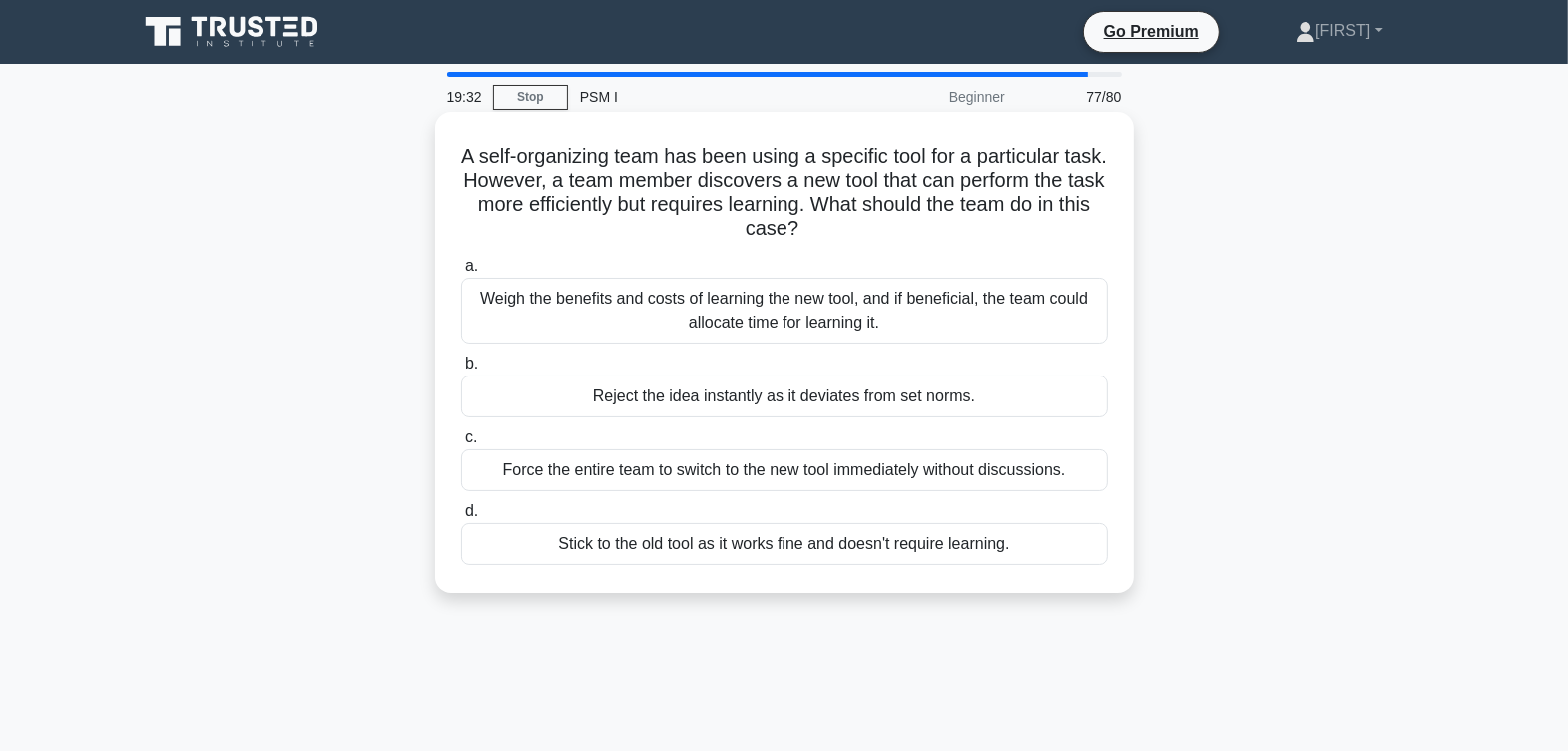 click on "Weigh the benefits and costs of learning the new tool, and if beneficial, the team could allocate time for learning it." at bounding box center (784, 311) 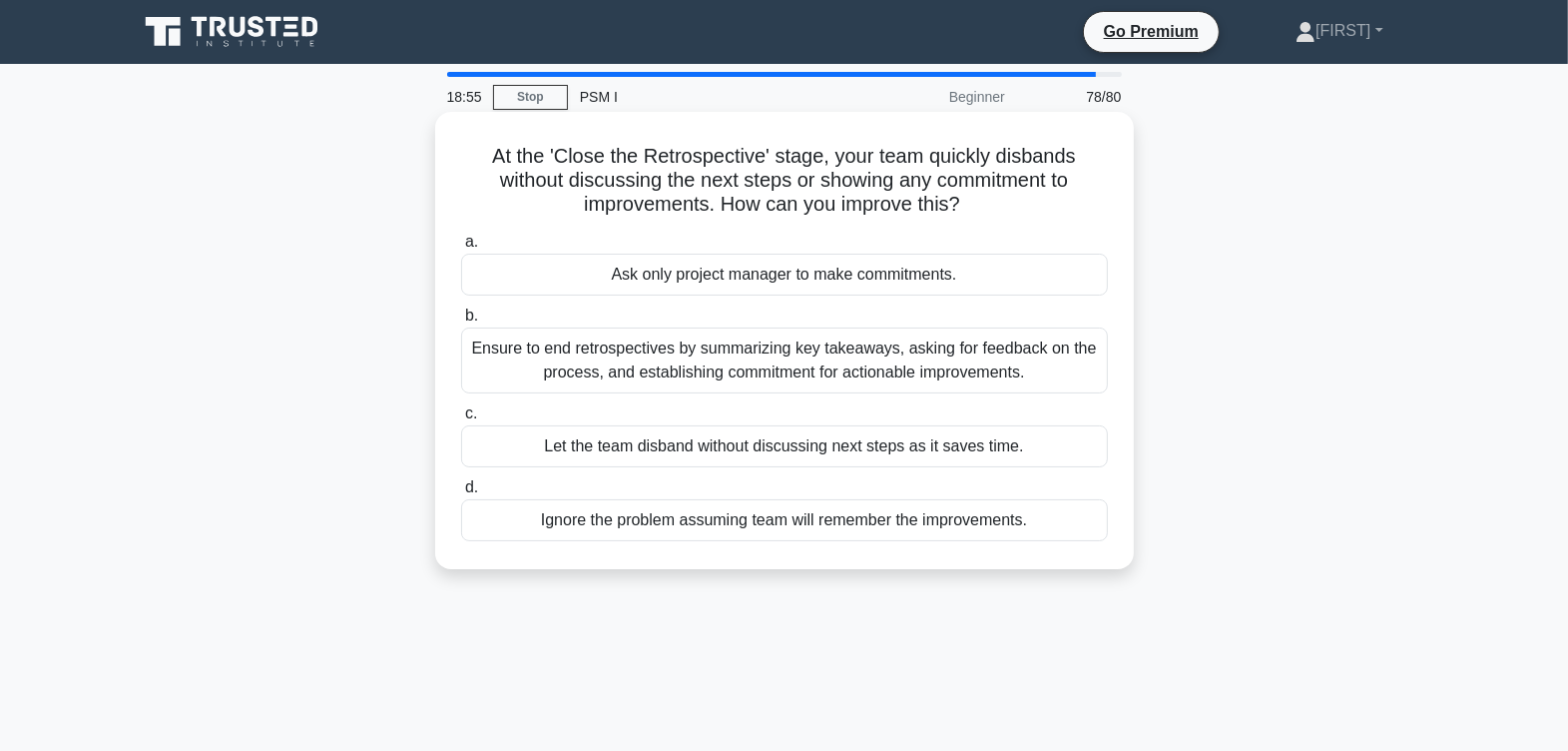 click on "Ensure to end retrospectives by summarizing key takeaways, asking for feedback on the process, and establishing commitment for actionable improvements." at bounding box center (784, 361) 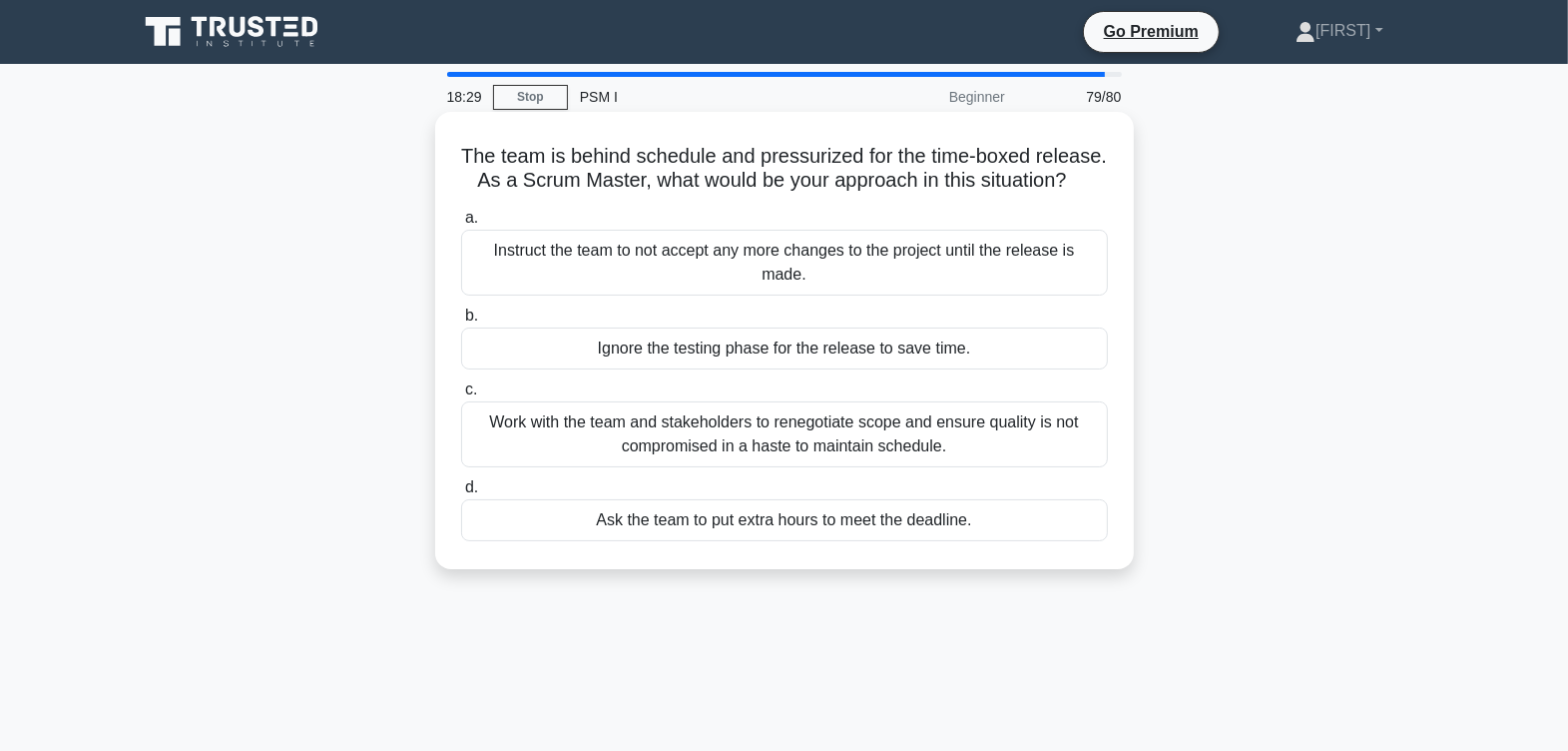 click on "Work with the team and stakeholders to renegotiate scope and ensure quality is not compromised in a haste to maintain schedule." at bounding box center (784, 434) 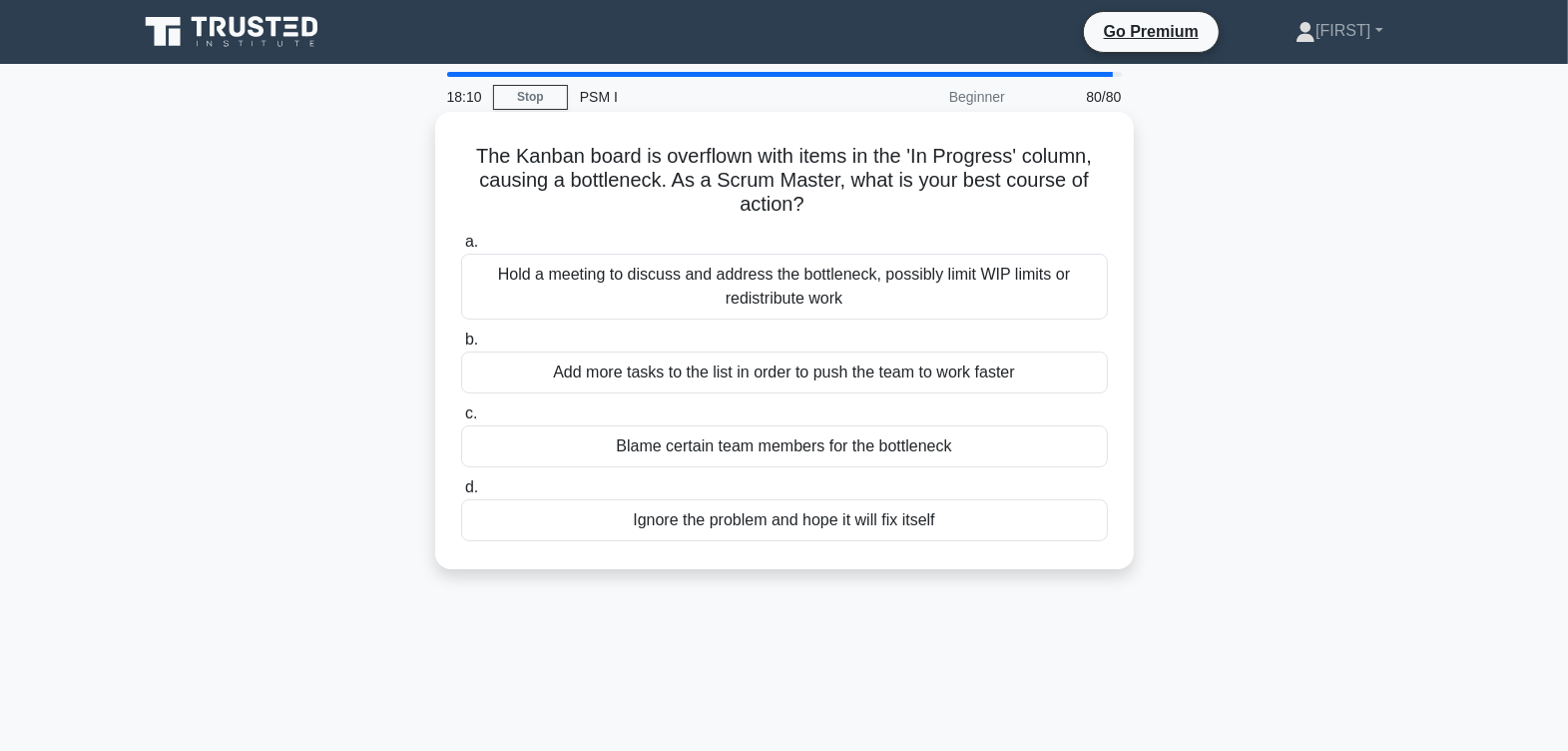 click on "Hold a meeting to discuss and address the bottleneck, possibly limit WIP limits or redistribute work" at bounding box center [784, 287] 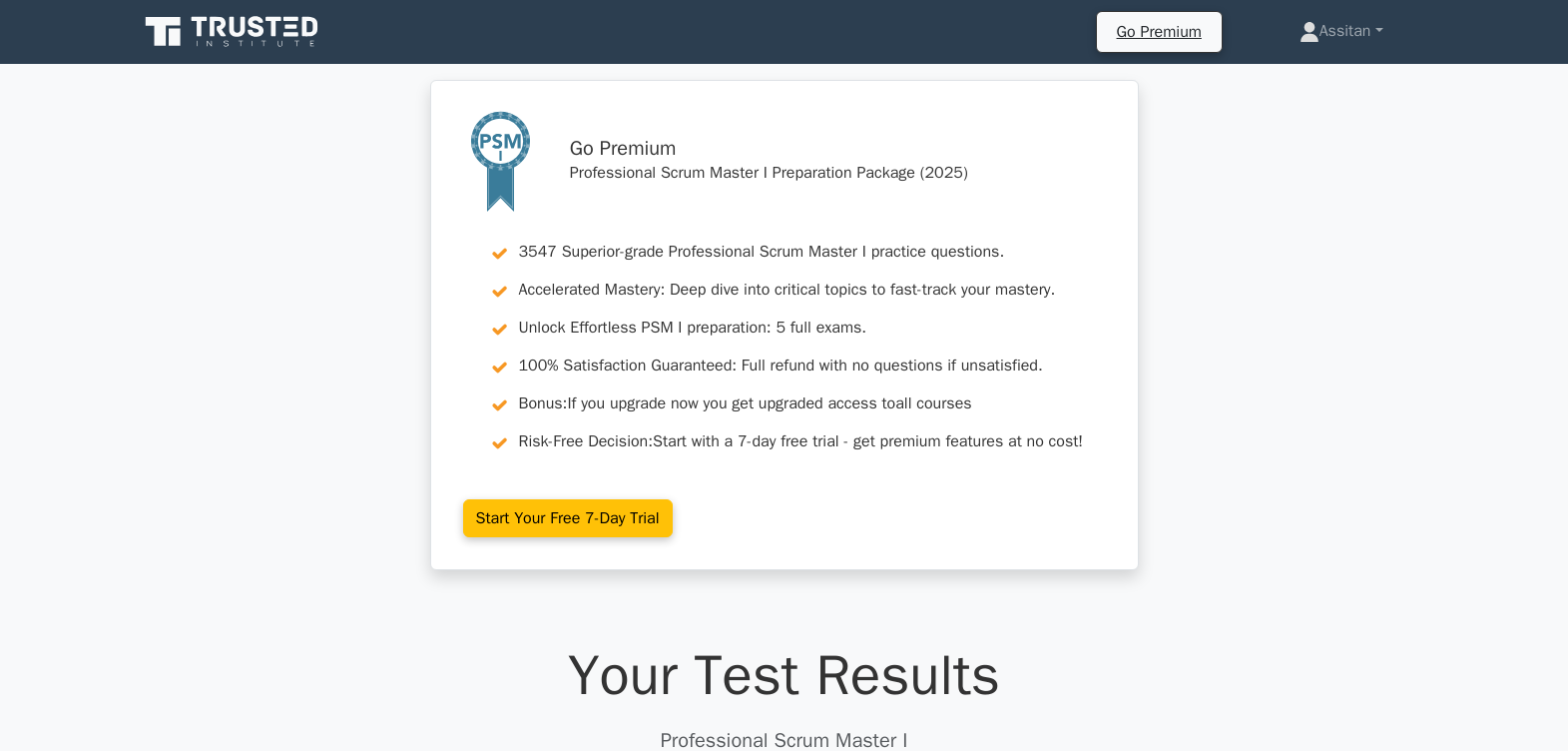 scroll, scrollTop: 0, scrollLeft: 0, axis: both 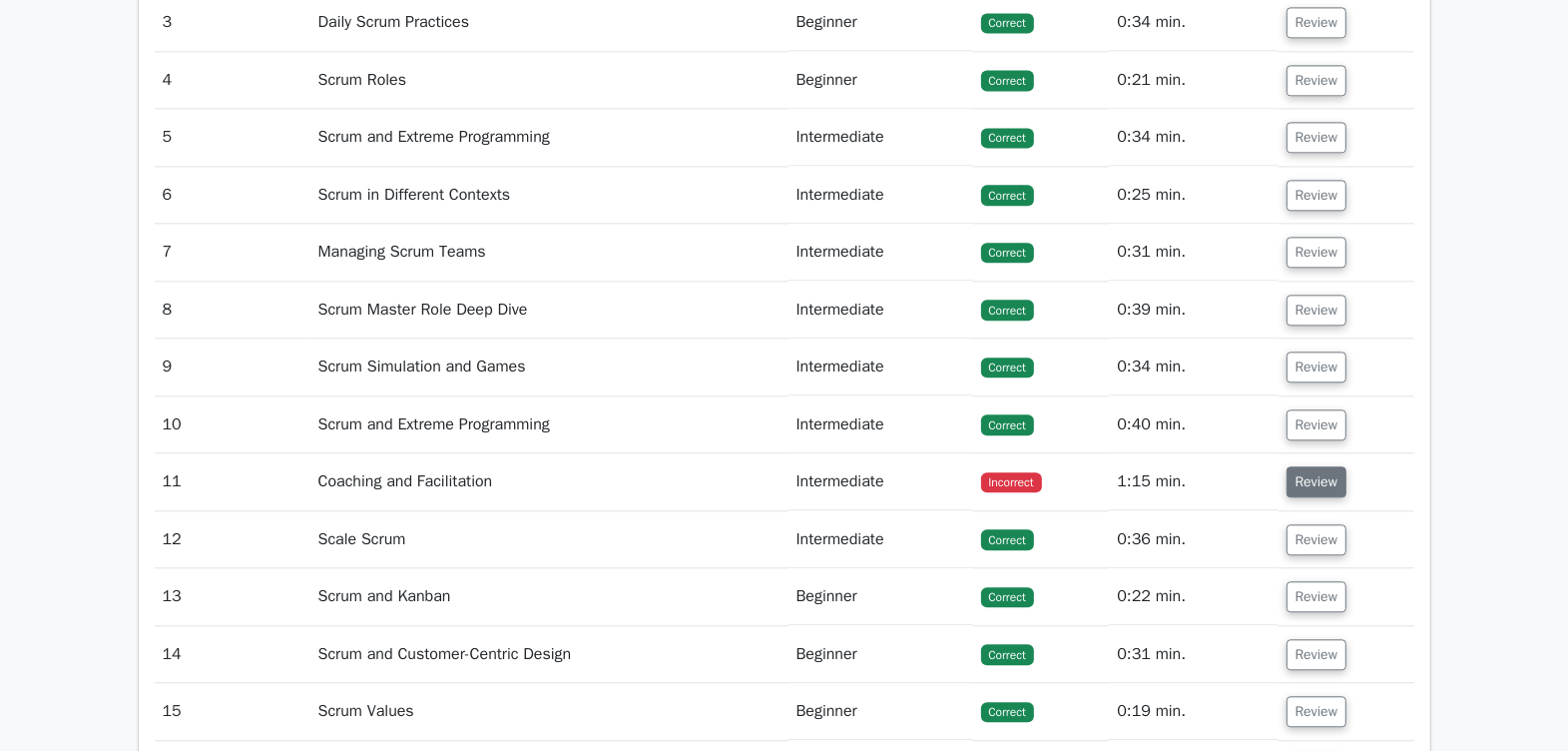 click on "Review" at bounding box center [1316, 481] 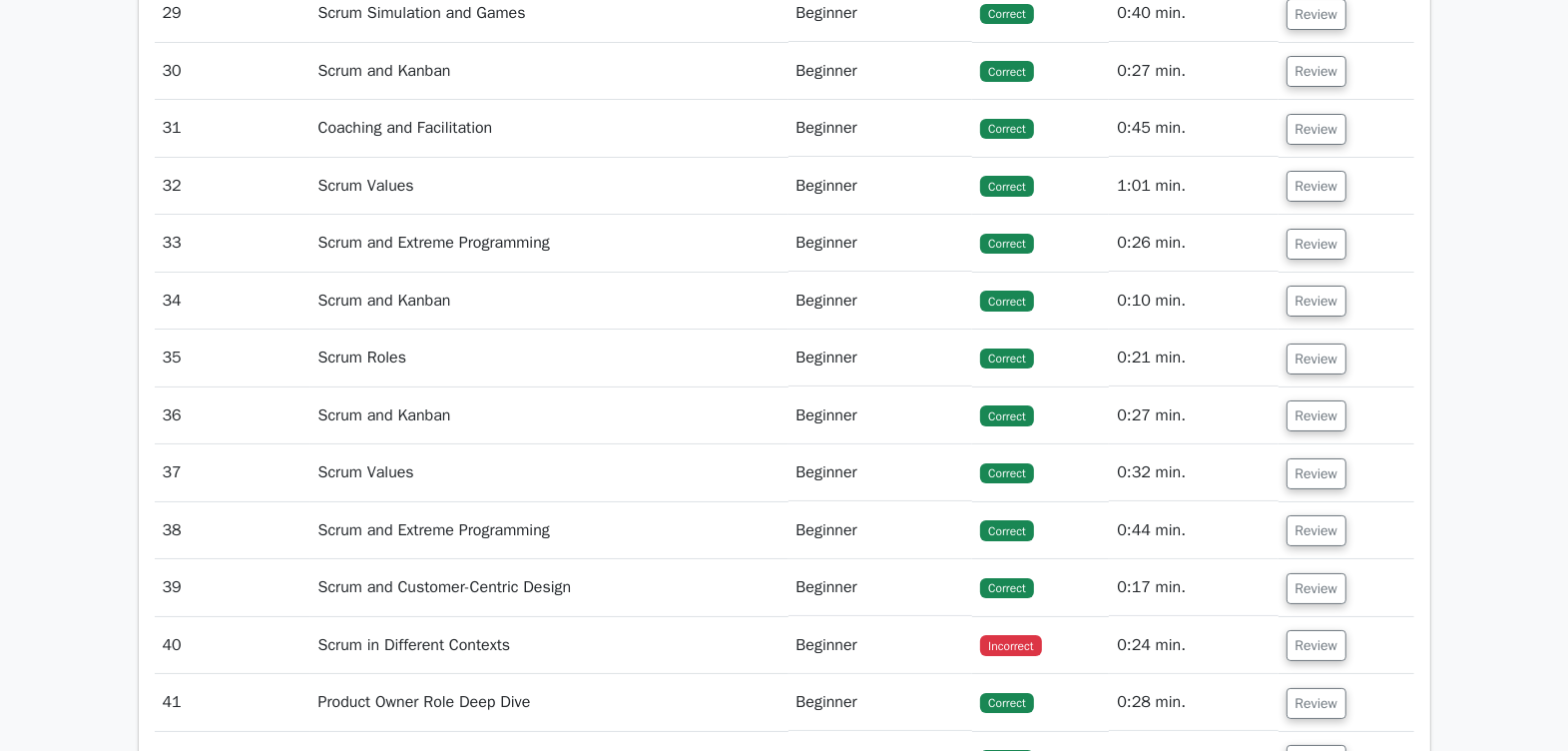 scroll, scrollTop: 6117, scrollLeft: 0, axis: vertical 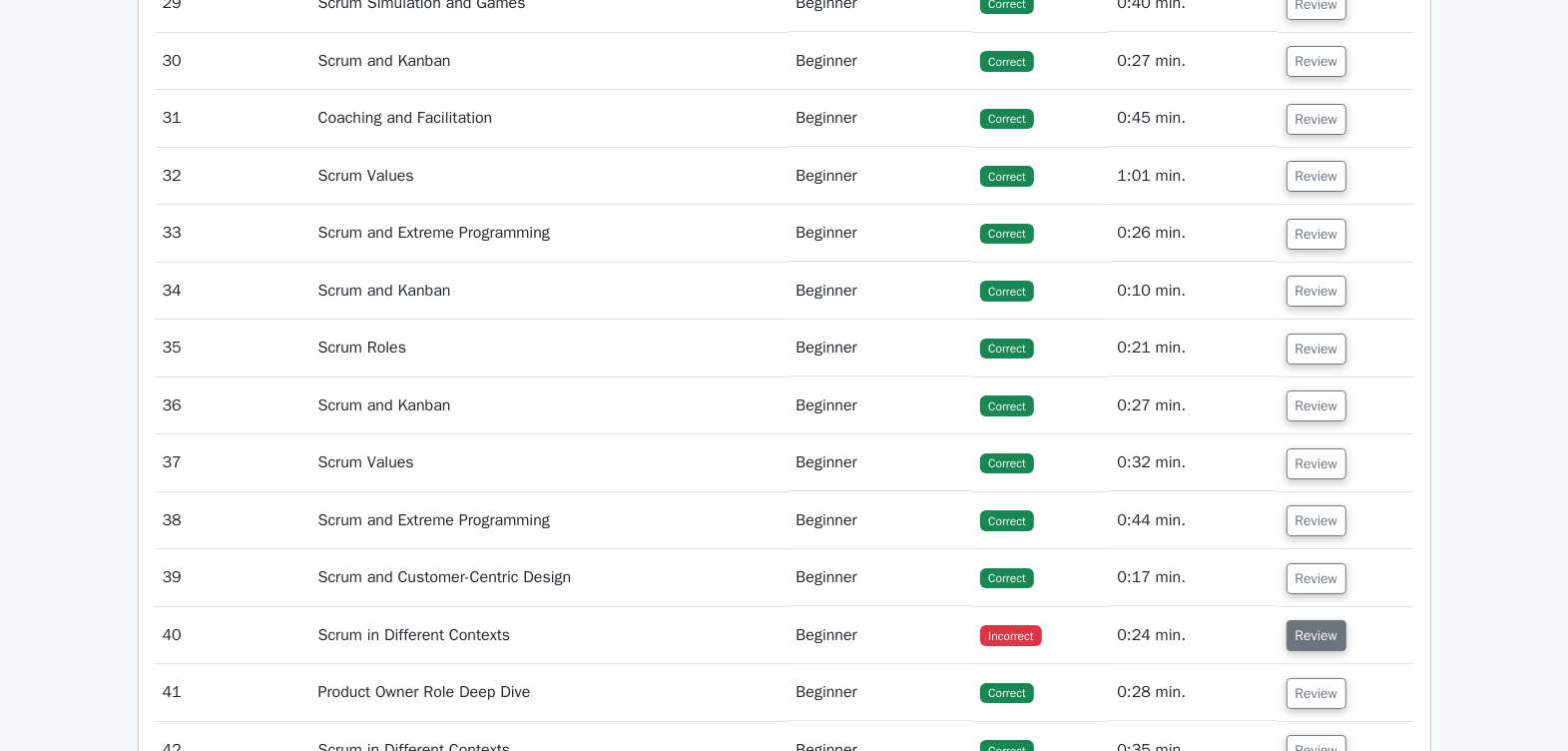 click on "Review" at bounding box center [1316, 635] 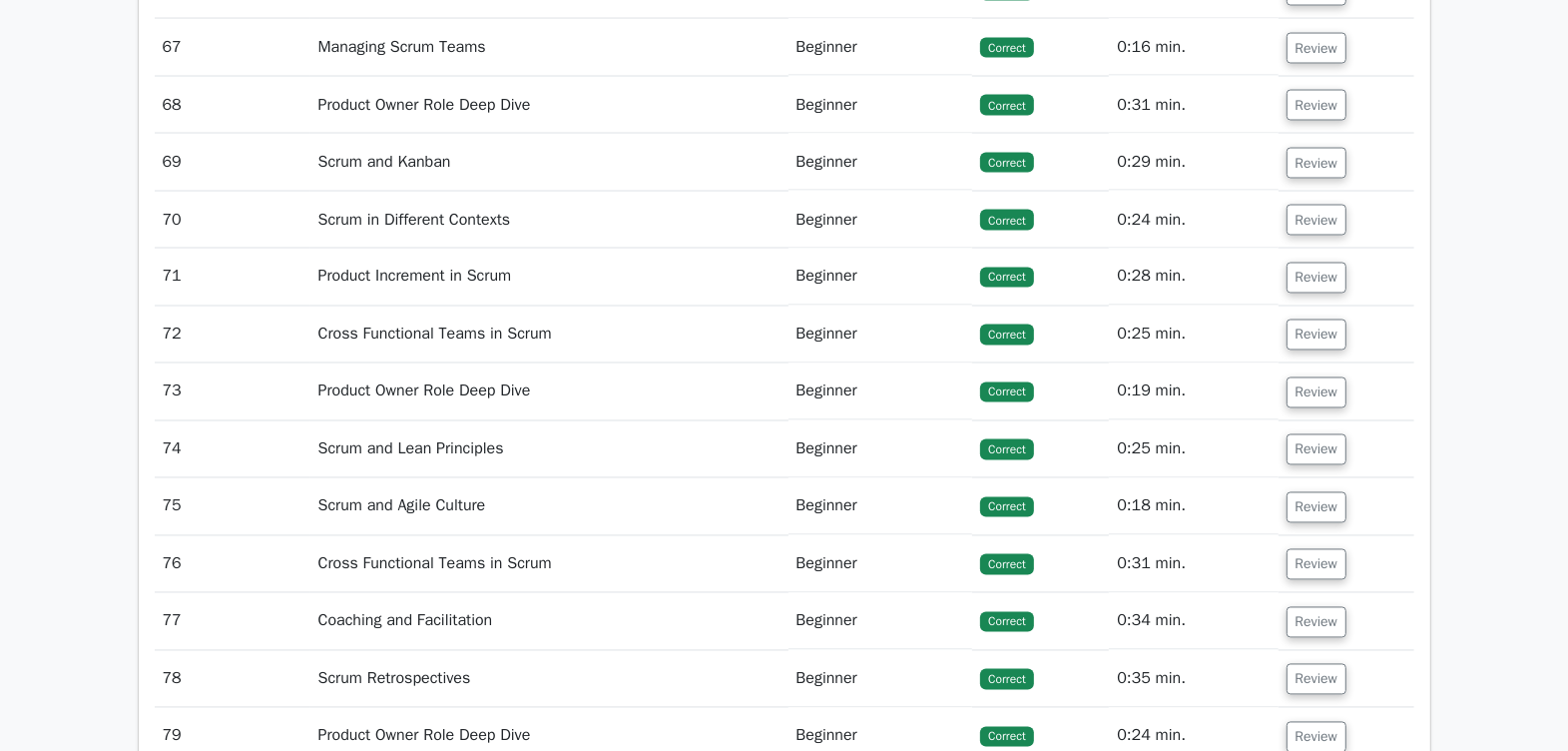 scroll, scrollTop: 9238, scrollLeft: 0, axis: vertical 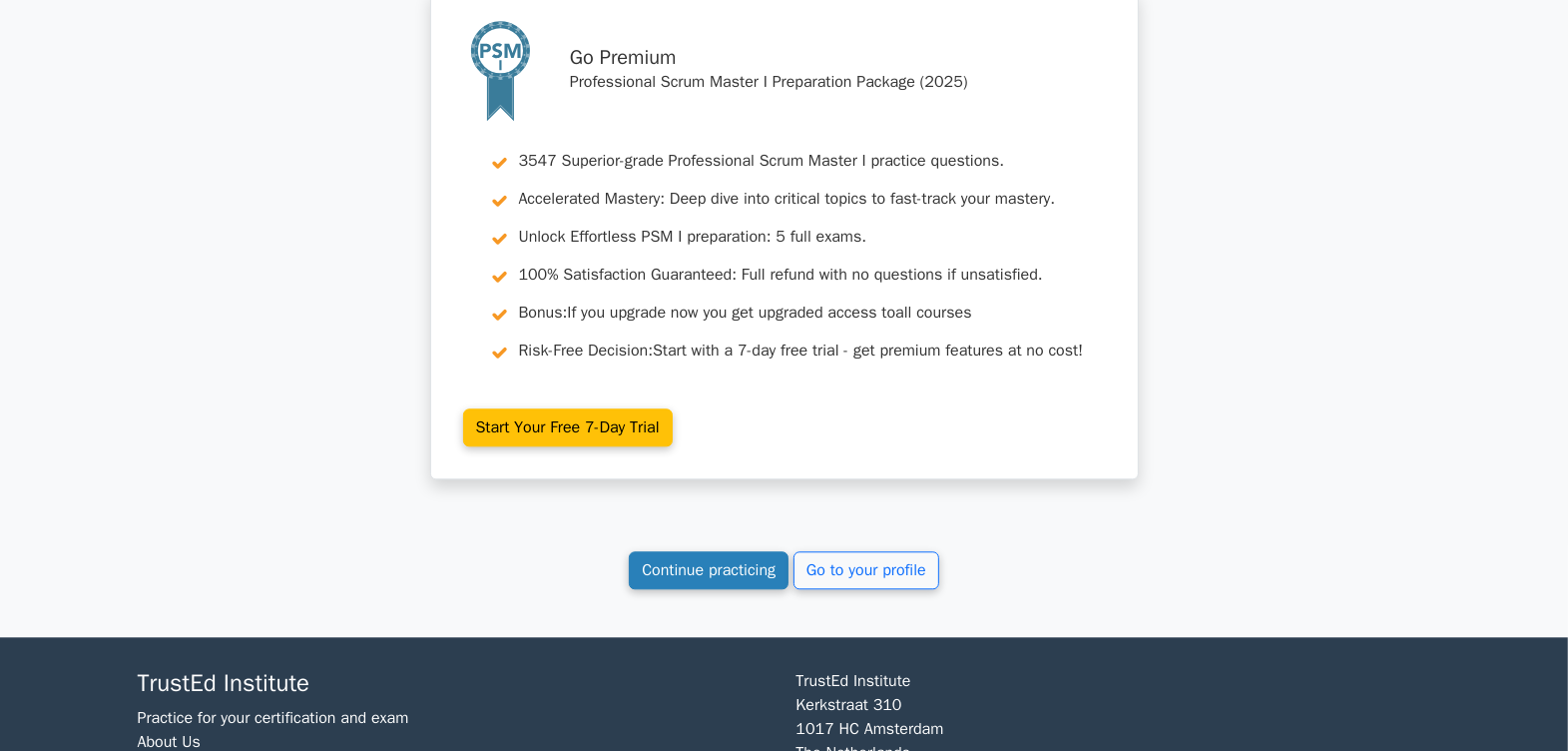 click on "Continue practicing" at bounding box center [709, 570] 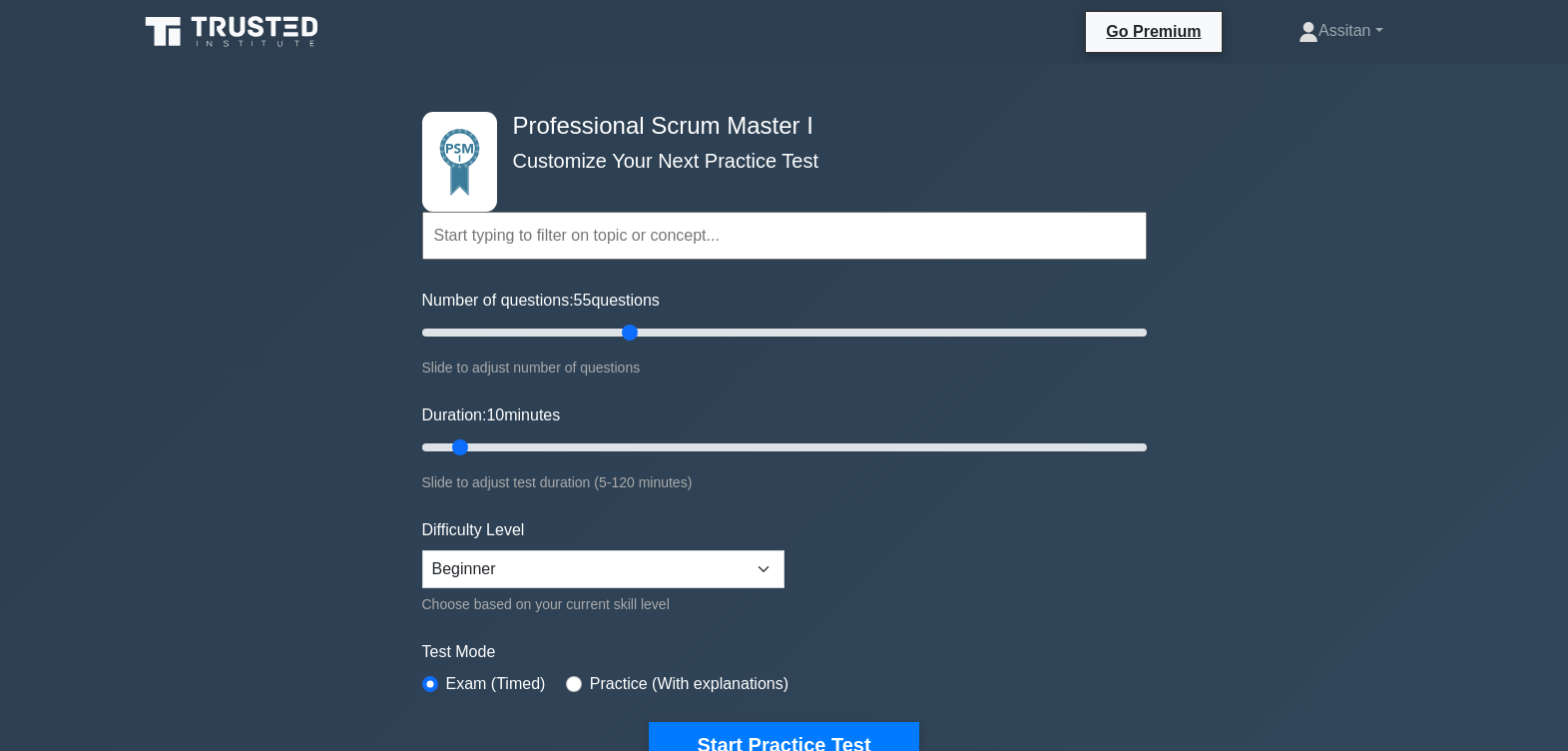 scroll, scrollTop: 0, scrollLeft: 0, axis: both 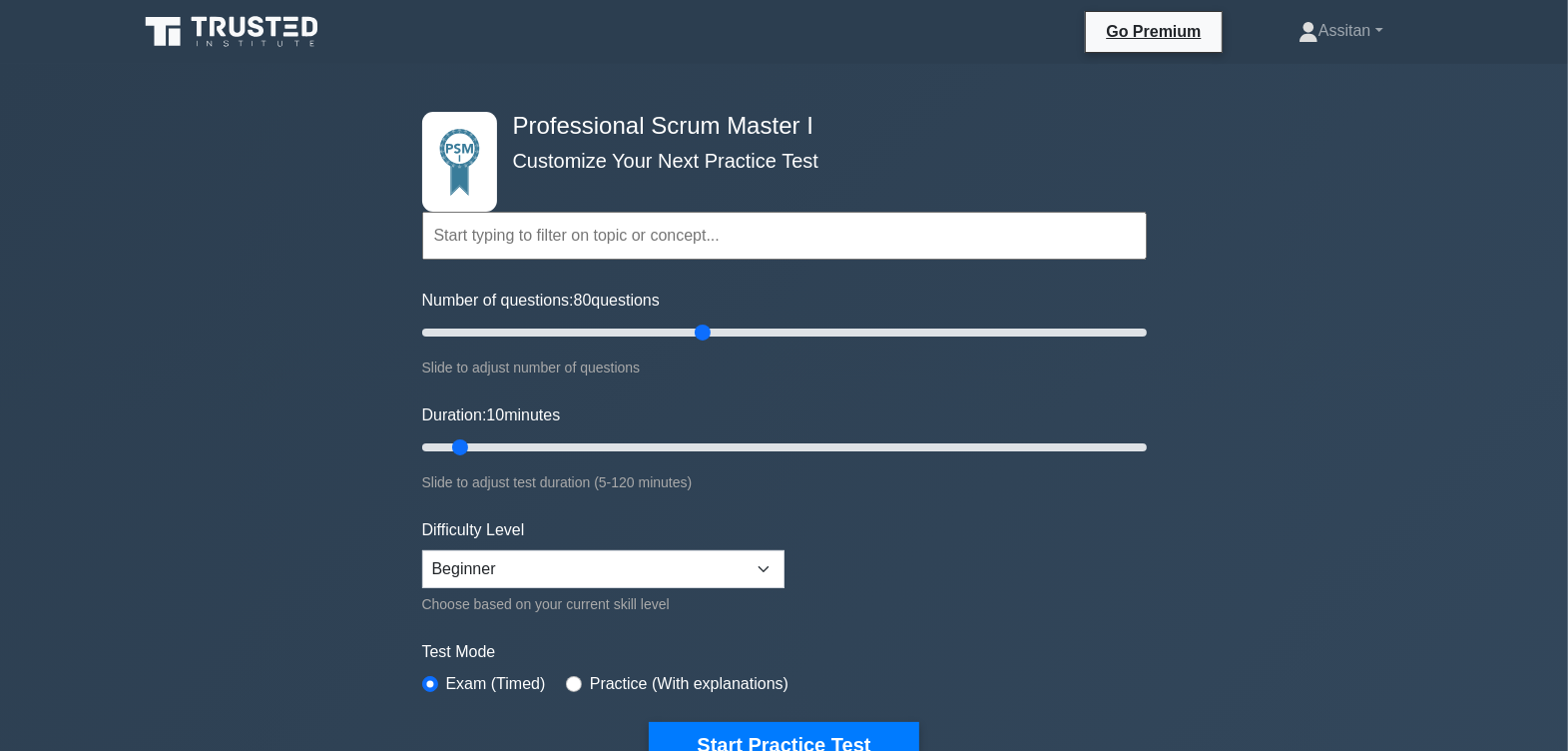 type on "80" 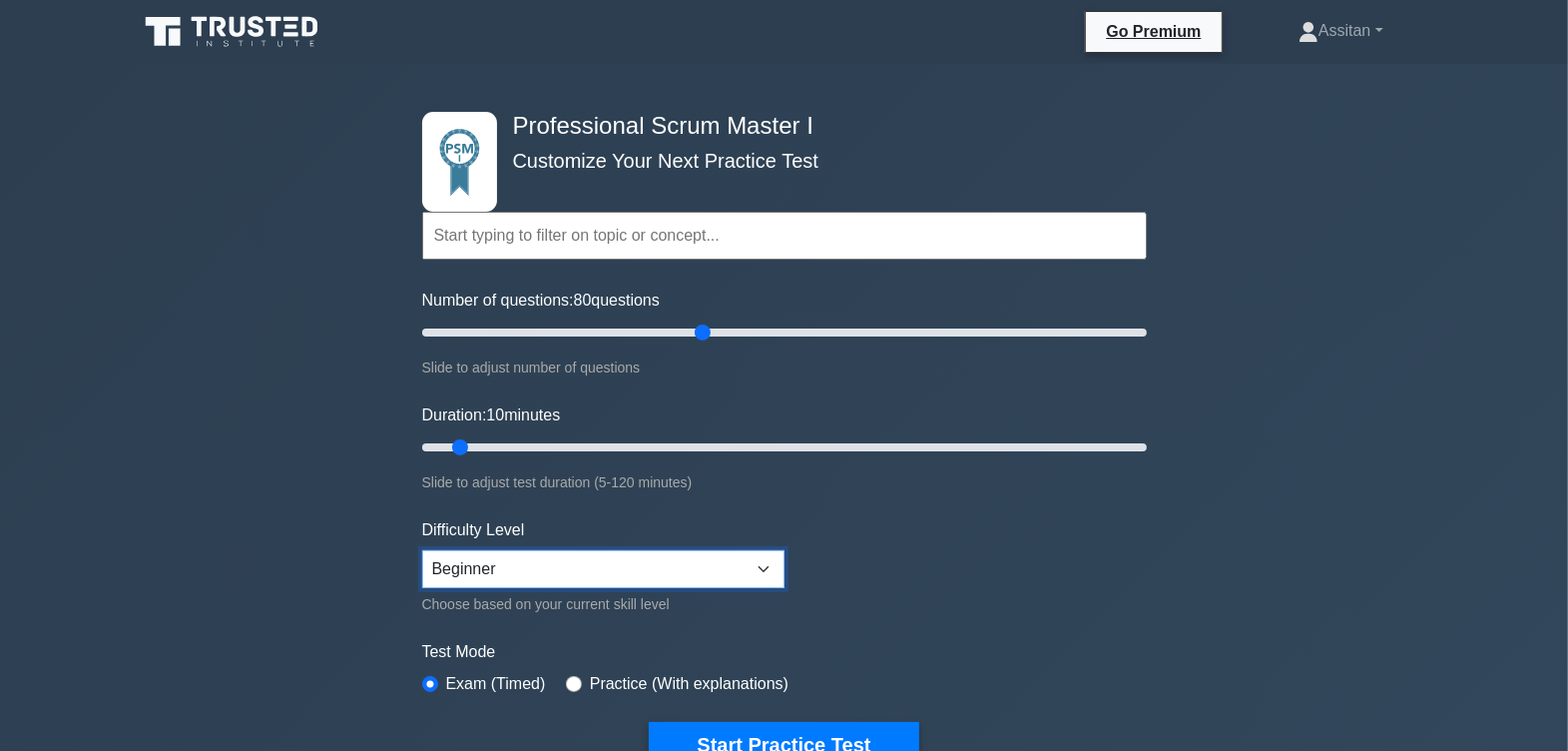 click on "Beginner
Intermediate
Expert" at bounding box center [603, 569] 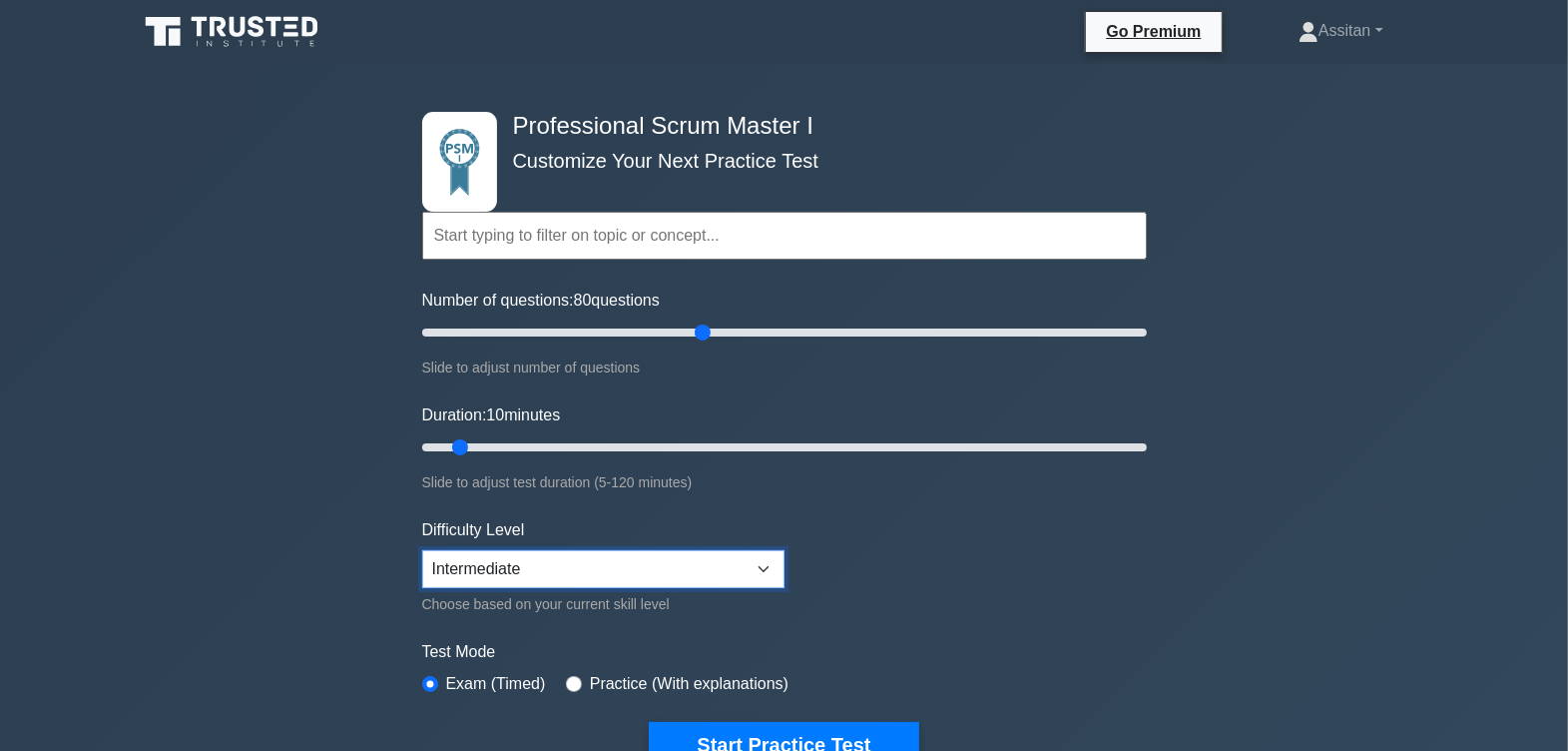 click on "Beginner
Intermediate
Expert" at bounding box center [603, 569] 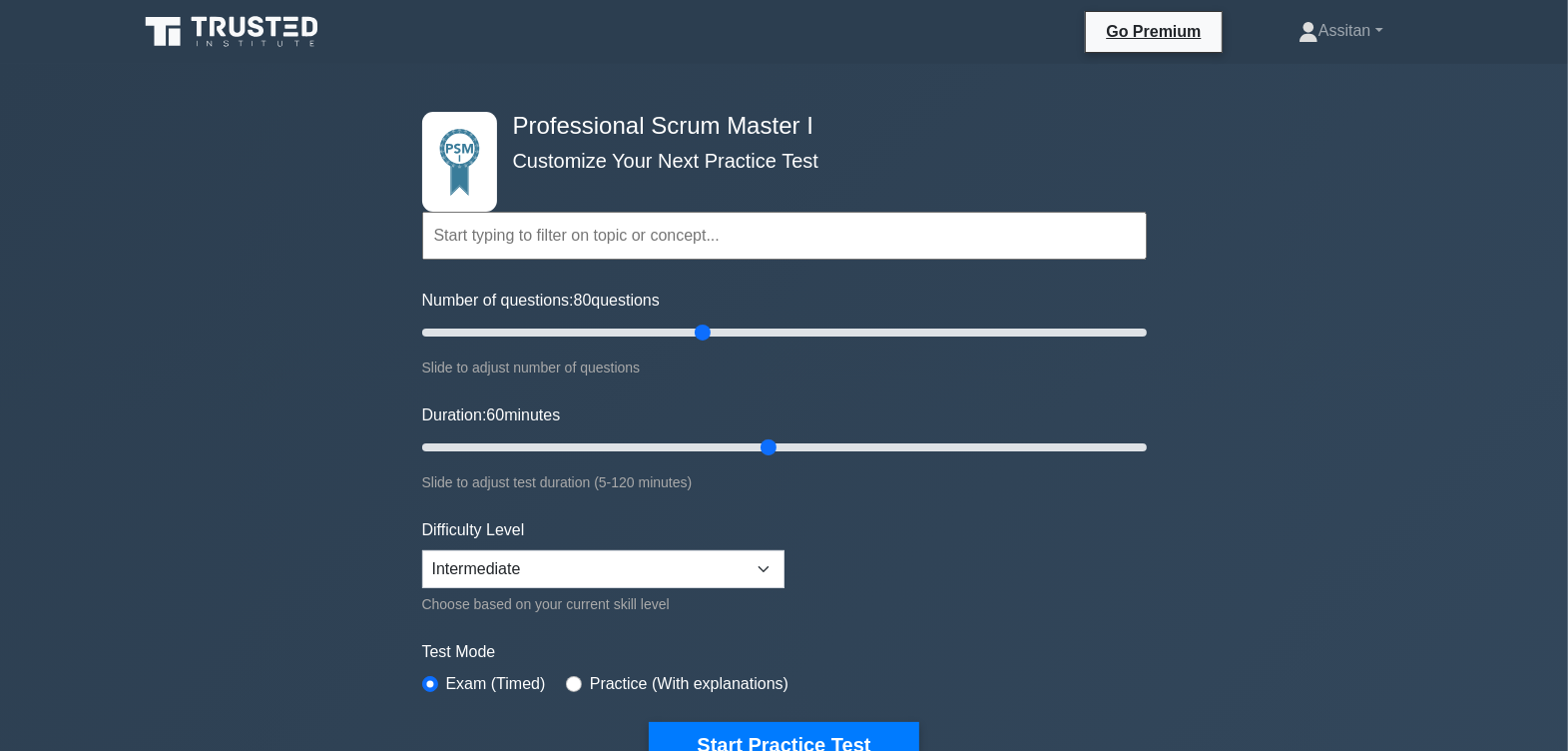 drag, startPoint x: 460, startPoint y: 442, endPoint x: 759, endPoint y: 445, distance: 299.01505 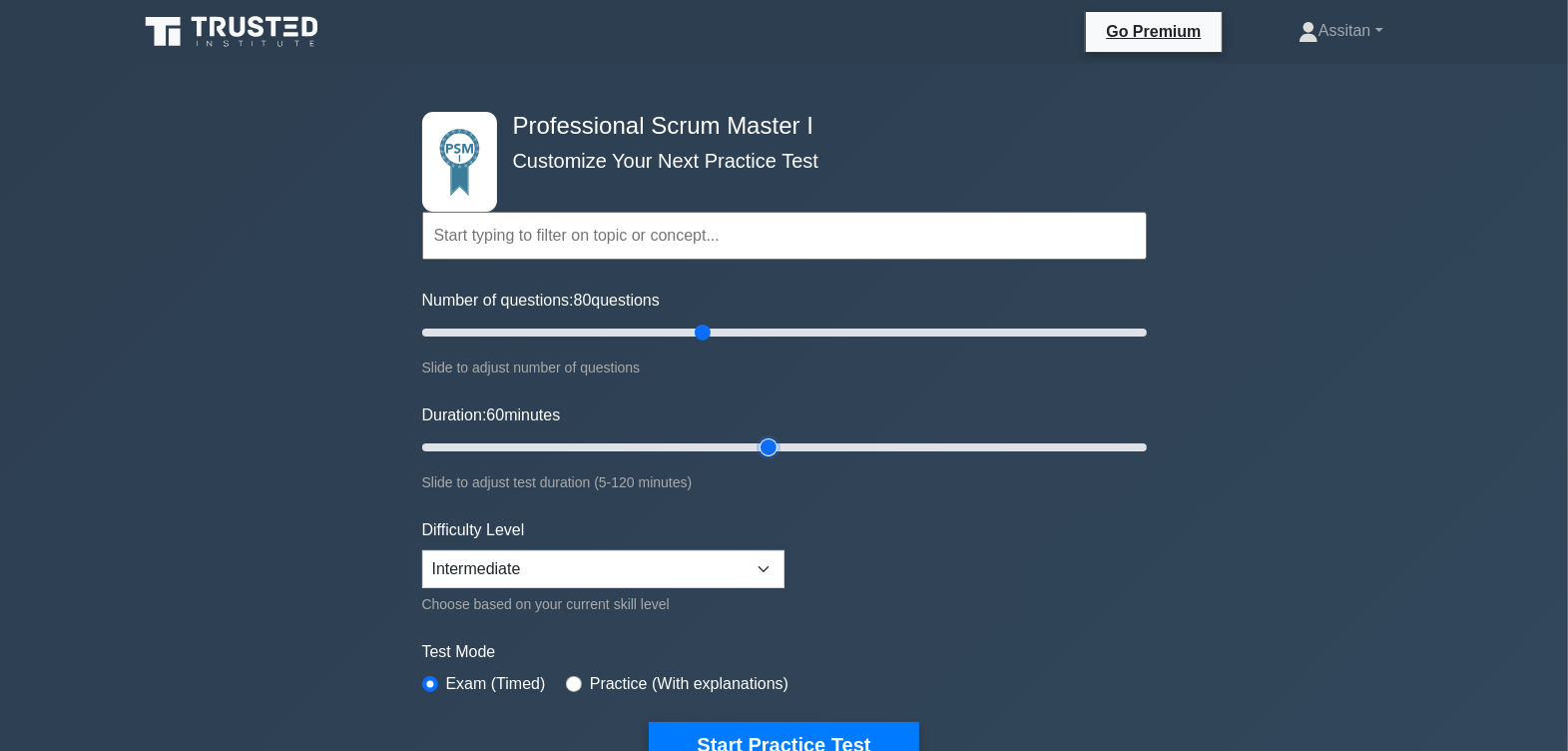 type on "60" 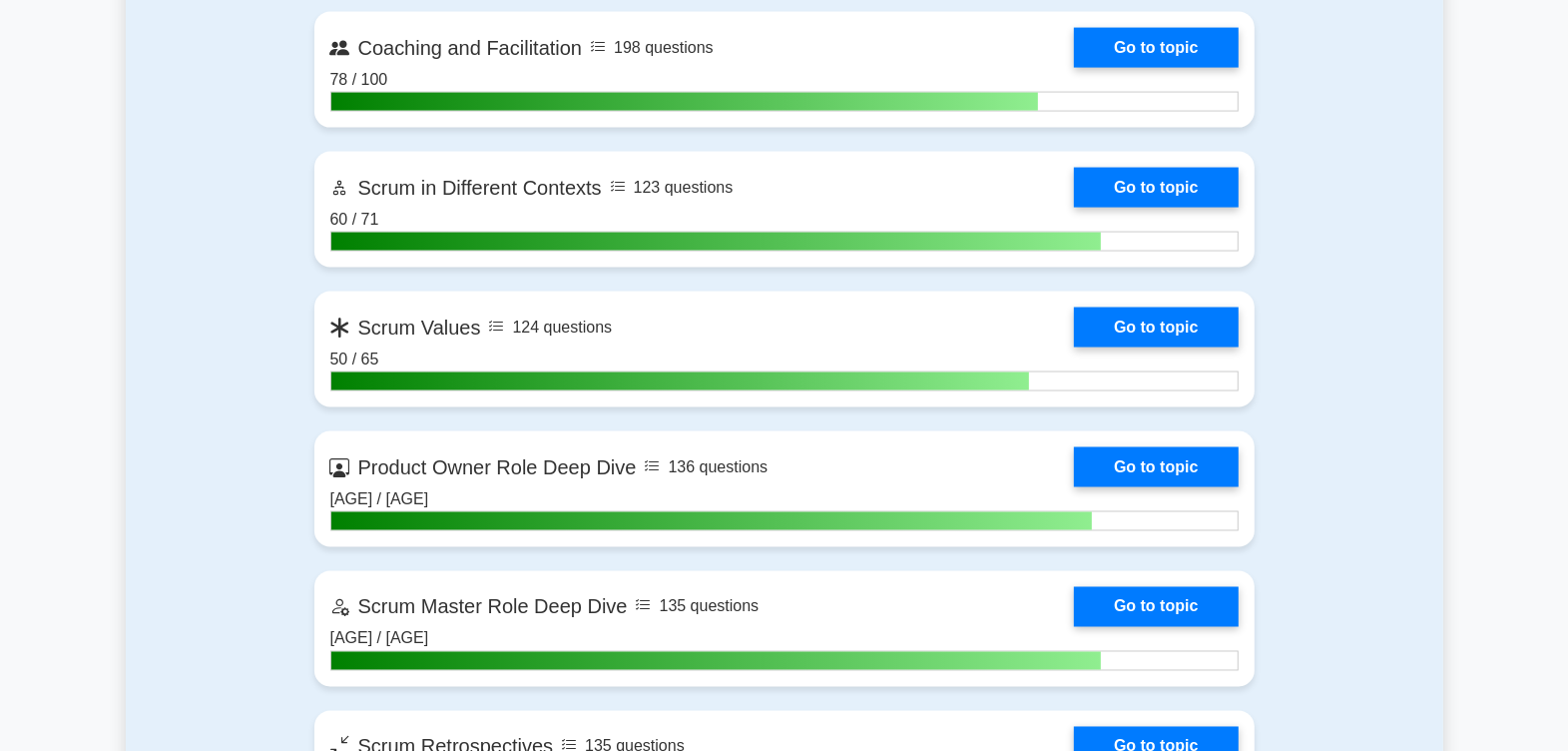 scroll, scrollTop: 2622, scrollLeft: 0, axis: vertical 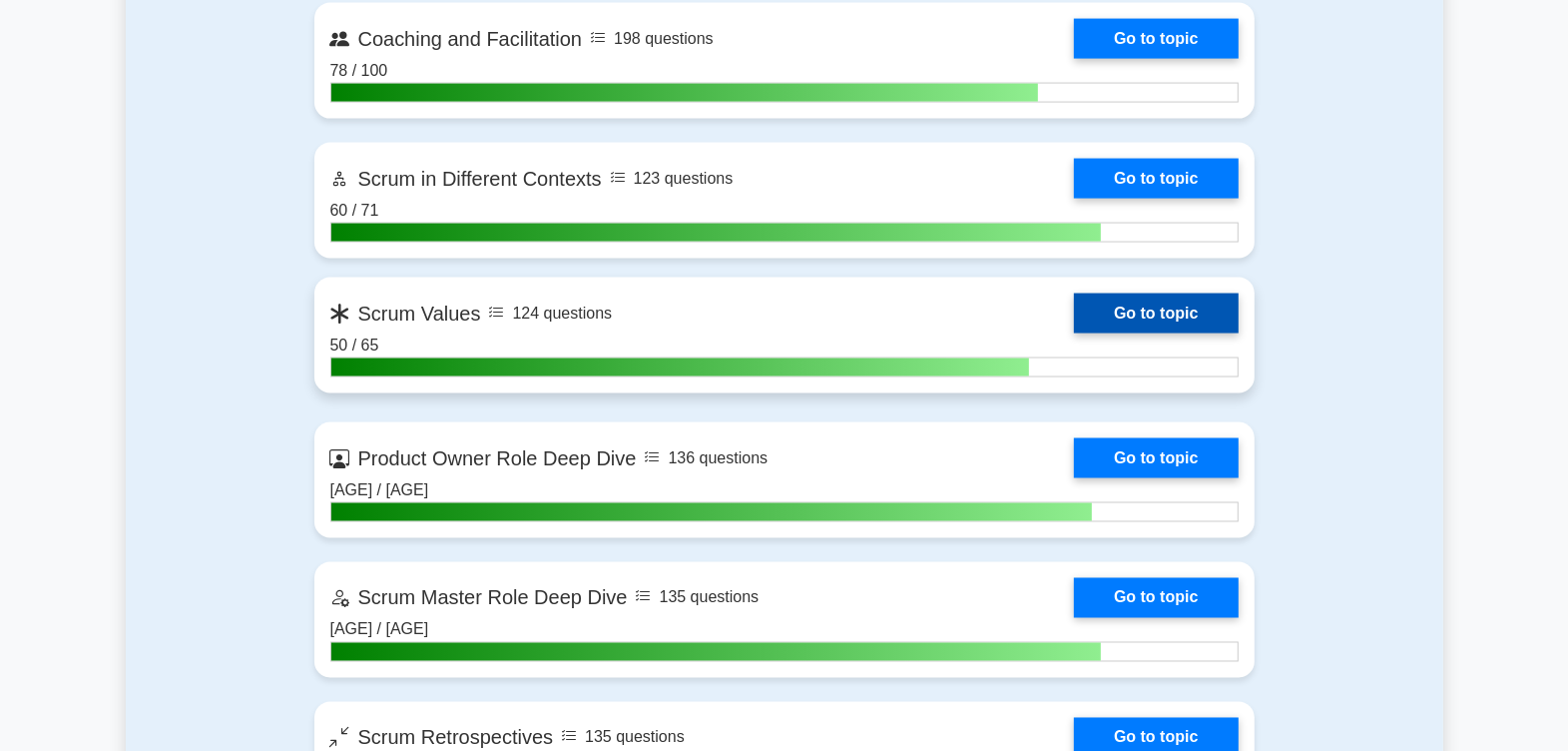 click on "Go to topic" at bounding box center [1156, 314] 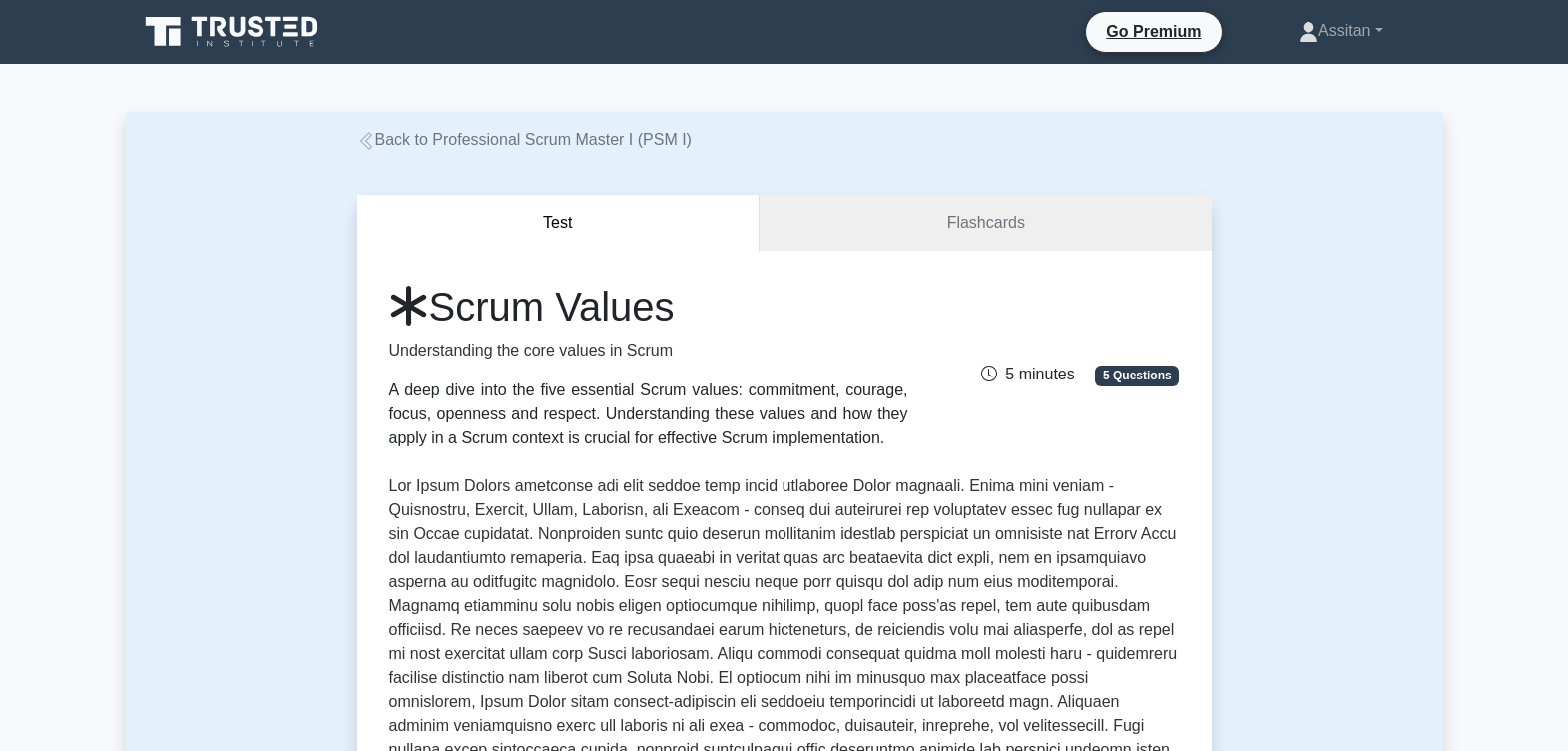 scroll, scrollTop: 0, scrollLeft: 0, axis: both 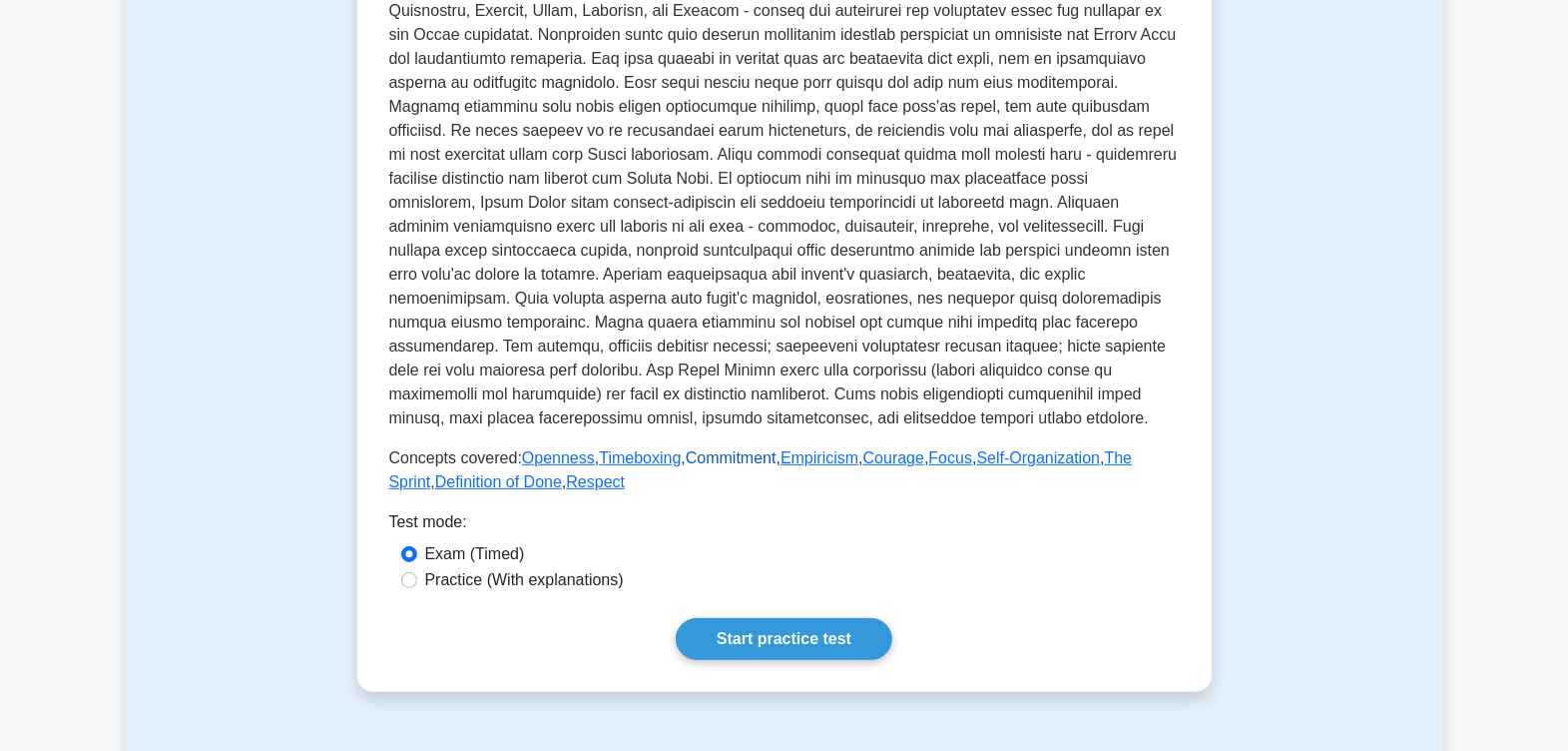 click on "Commitment" at bounding box center [731, 457] 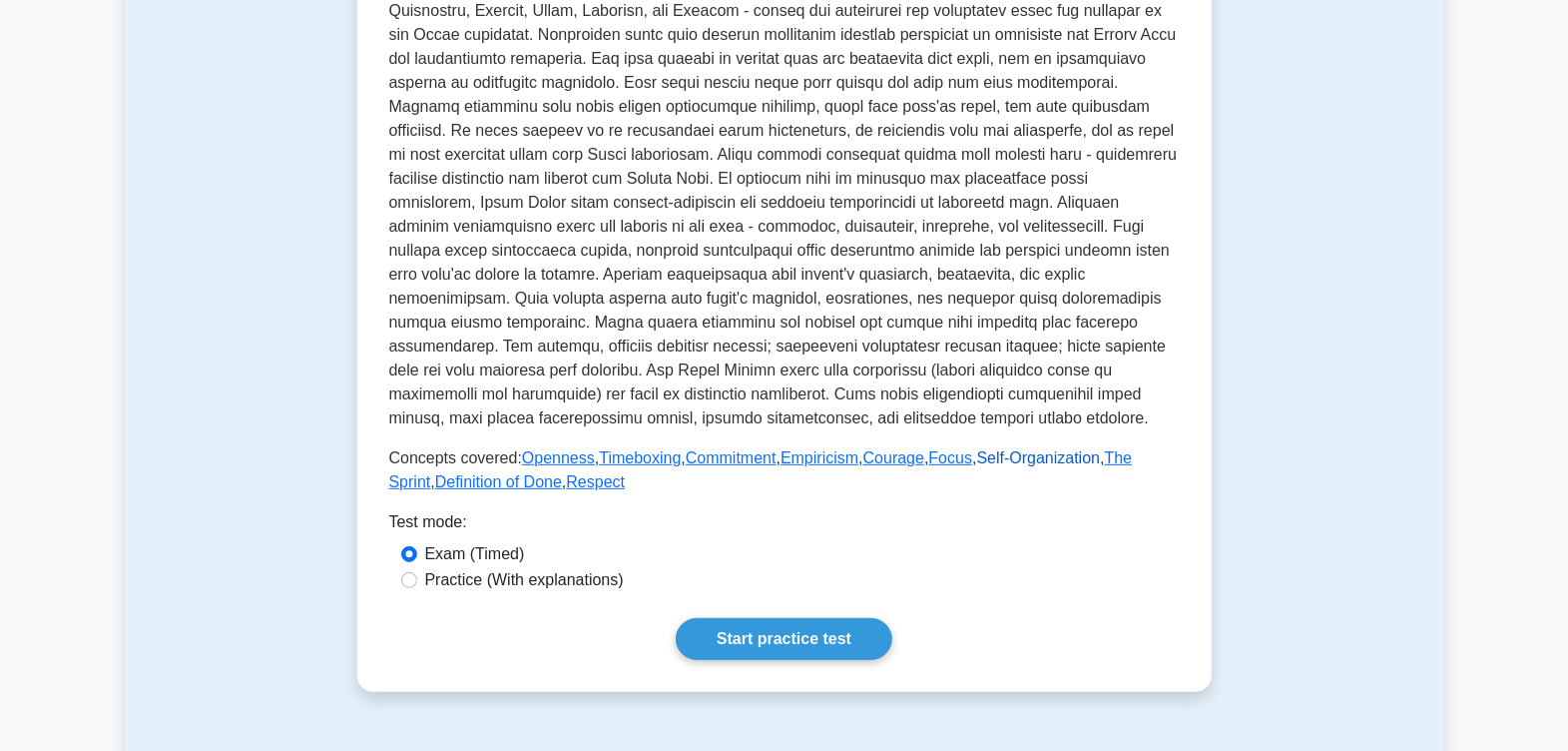 click on "Self-Organization" at bounding box center [1039, 457] 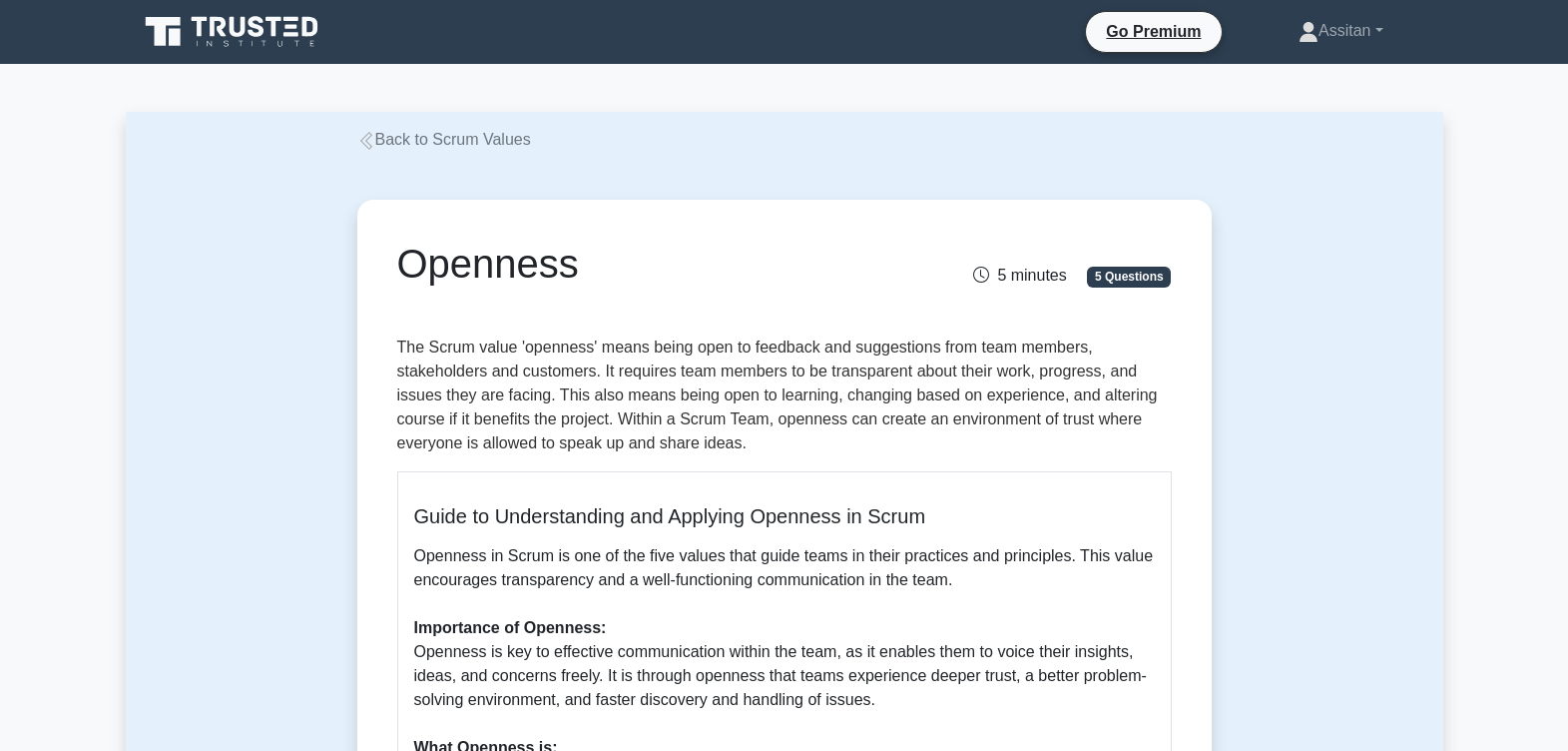 scroll, scrollTop: 0, scrollLeft: 0, axis: both 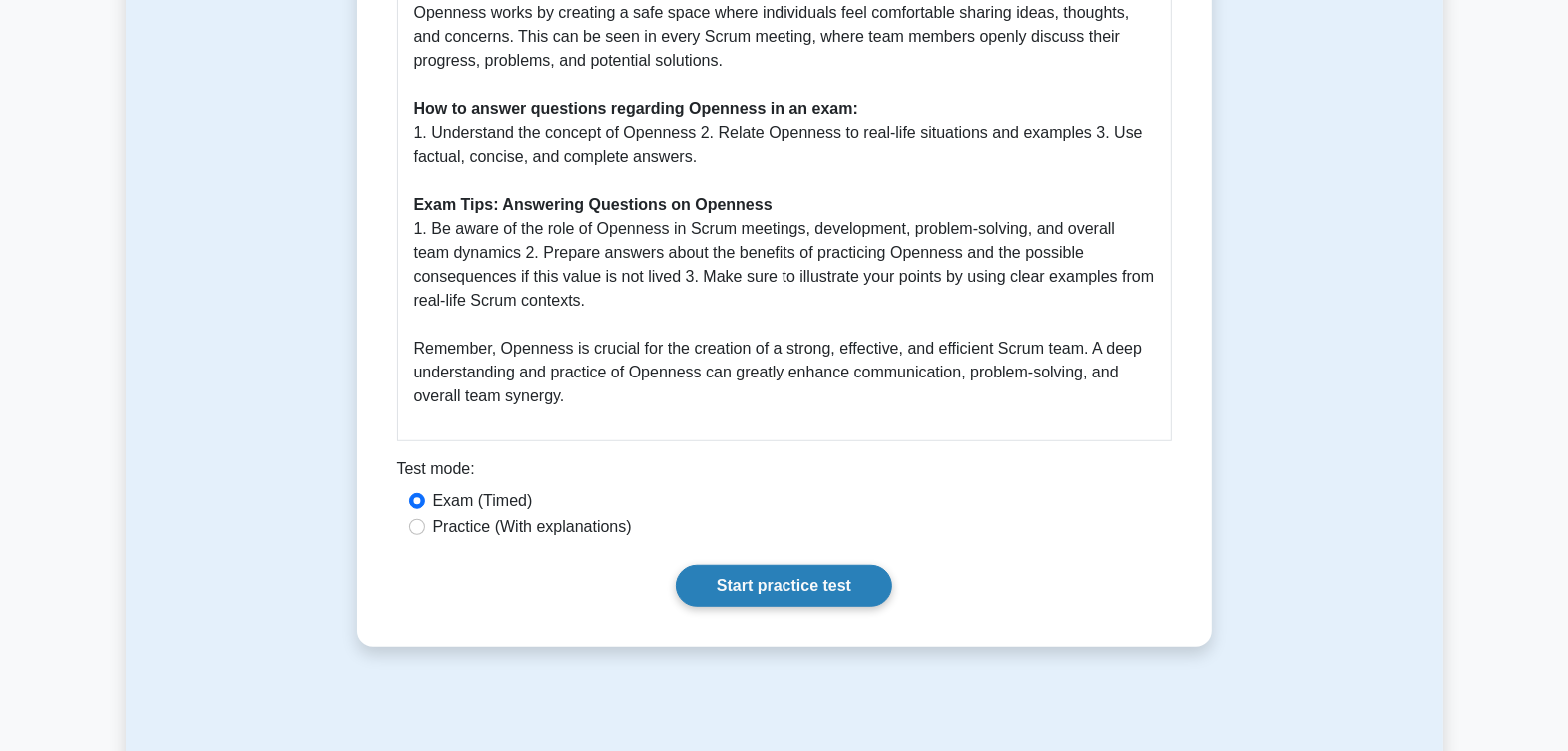 click on "Start practice test" at bounding box center (784, 586) 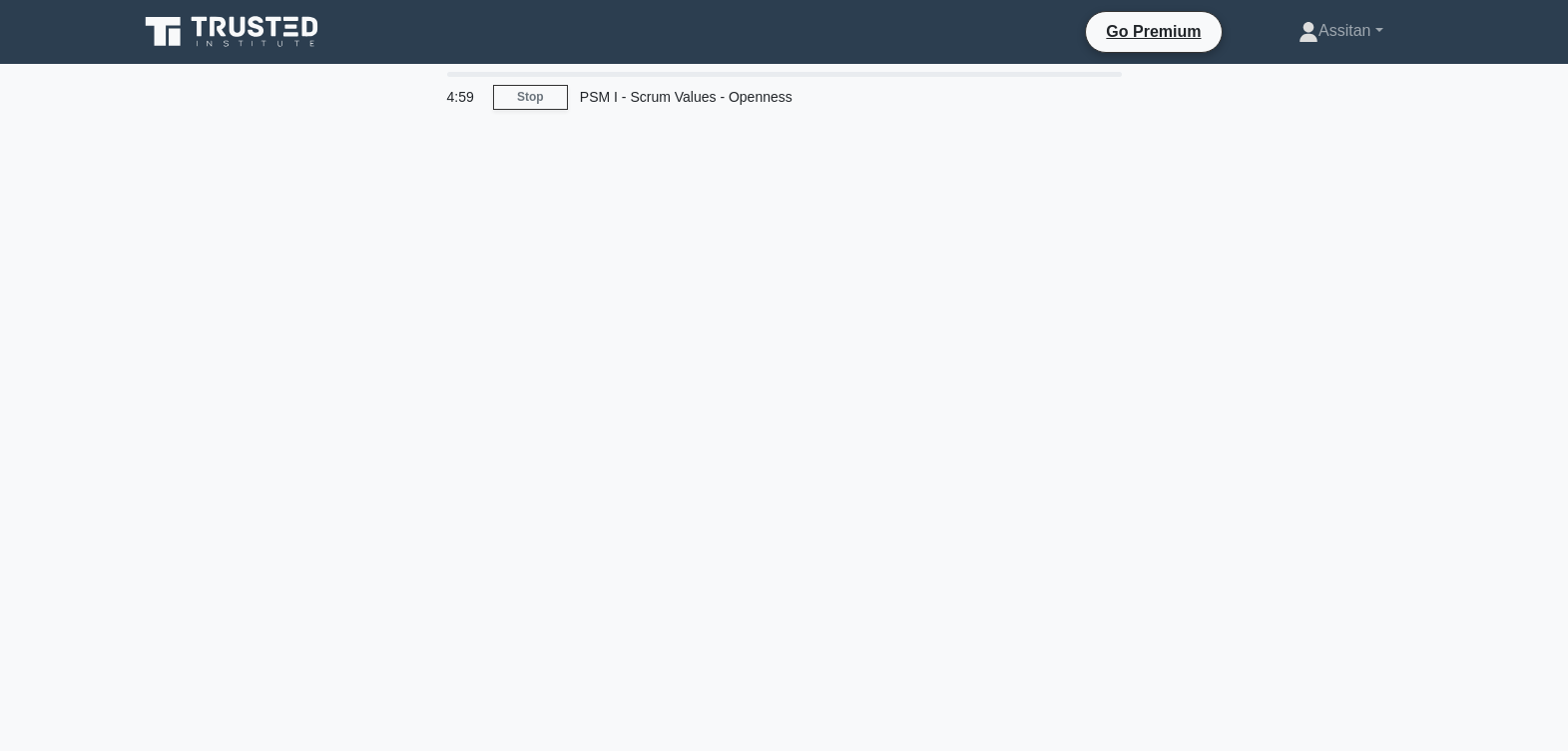scroll, scrollTop: 0, scrollLeft: 0, axis: both 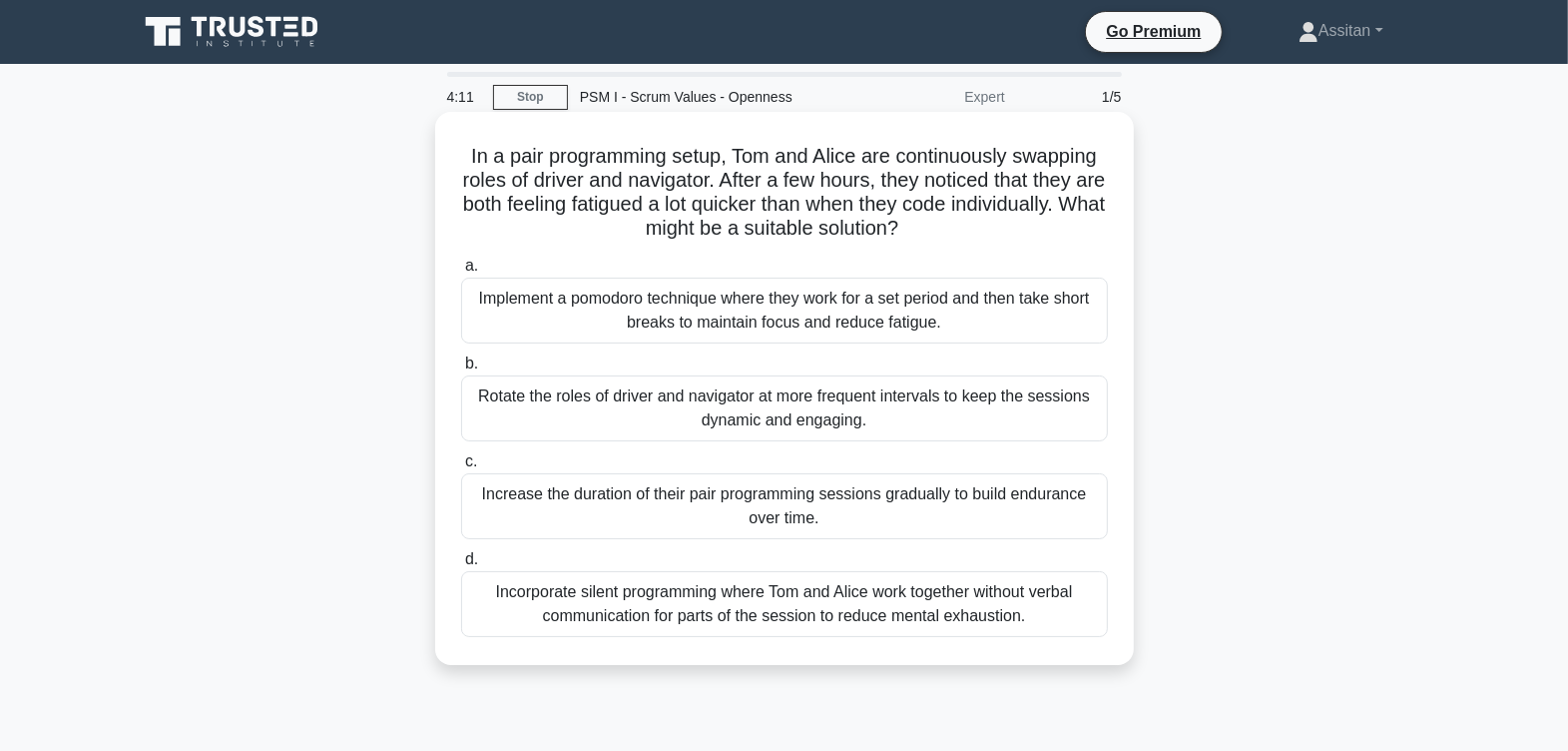click on "Increase the duration of their pair programming sessions gradually to build endurance over time." at bounding box center [784, 506] 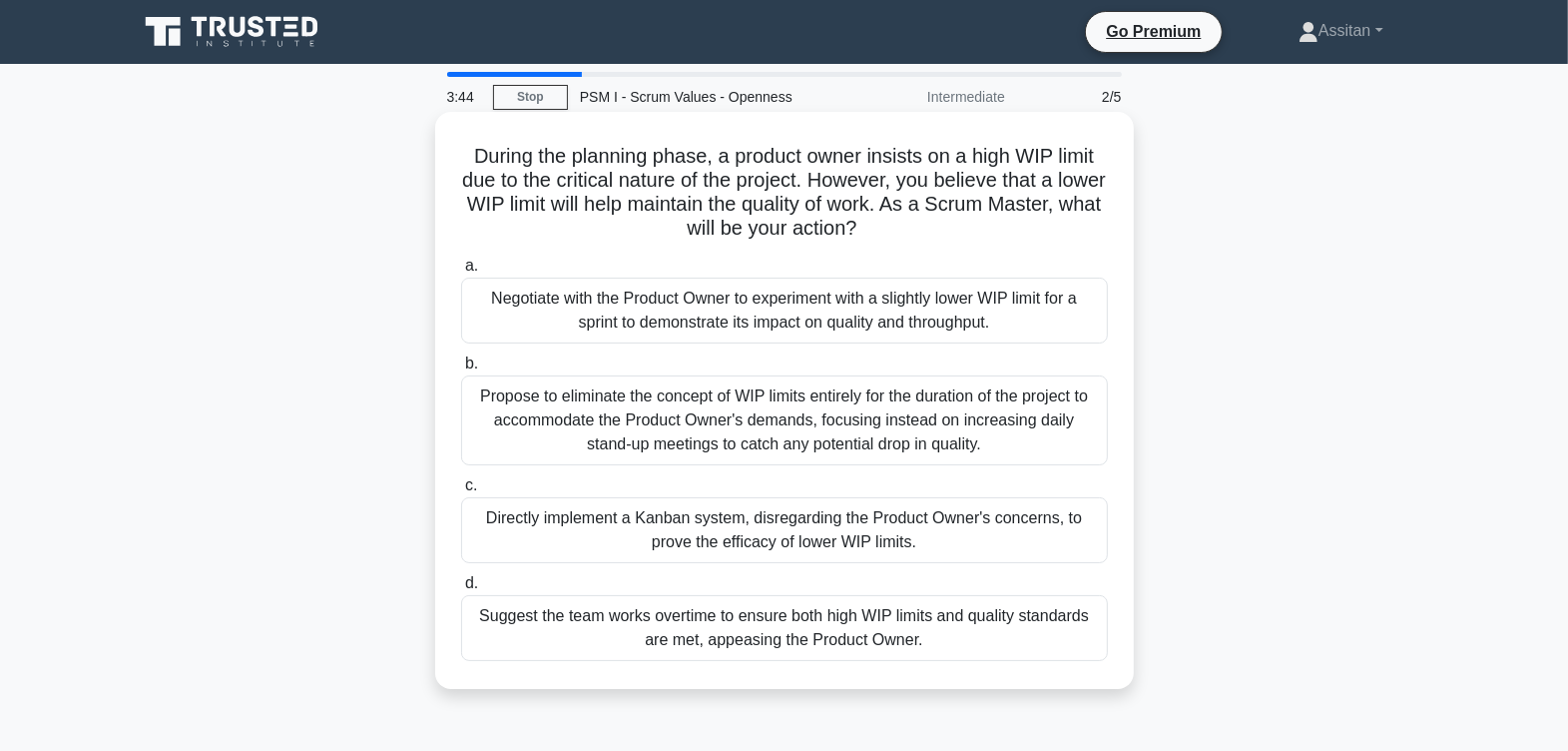 click on "Negotiate with the Product Owner to experiment with a slightly lower WIP limit for a sprint to demonstrate its impact on quality and throughput." at bounding box center (784, 311) 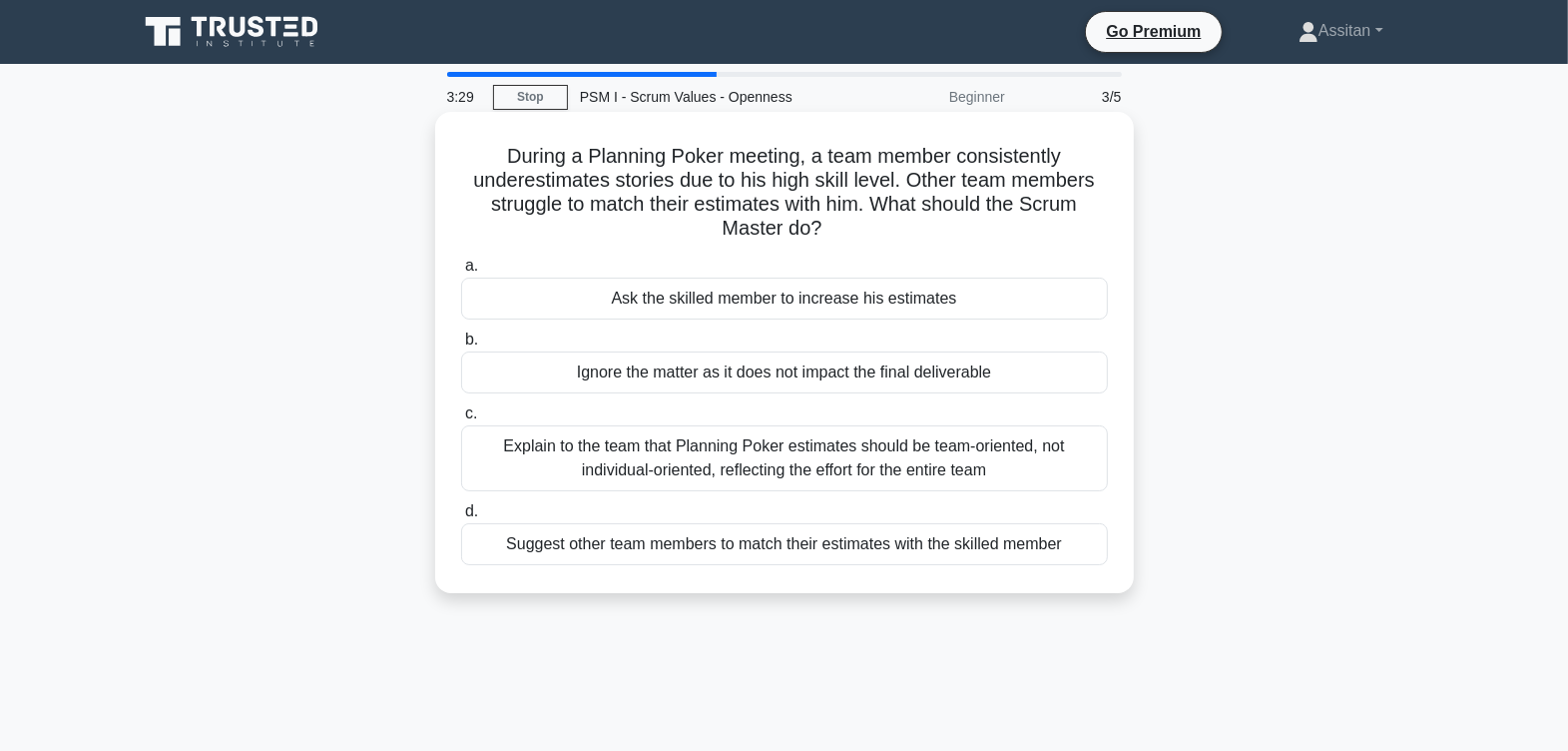 click on "Explain to the team that Planning Poker estimates should be team-oriented, not individual-oriented, reflecting the effort for the entire team" at bounding box center [784, 458] 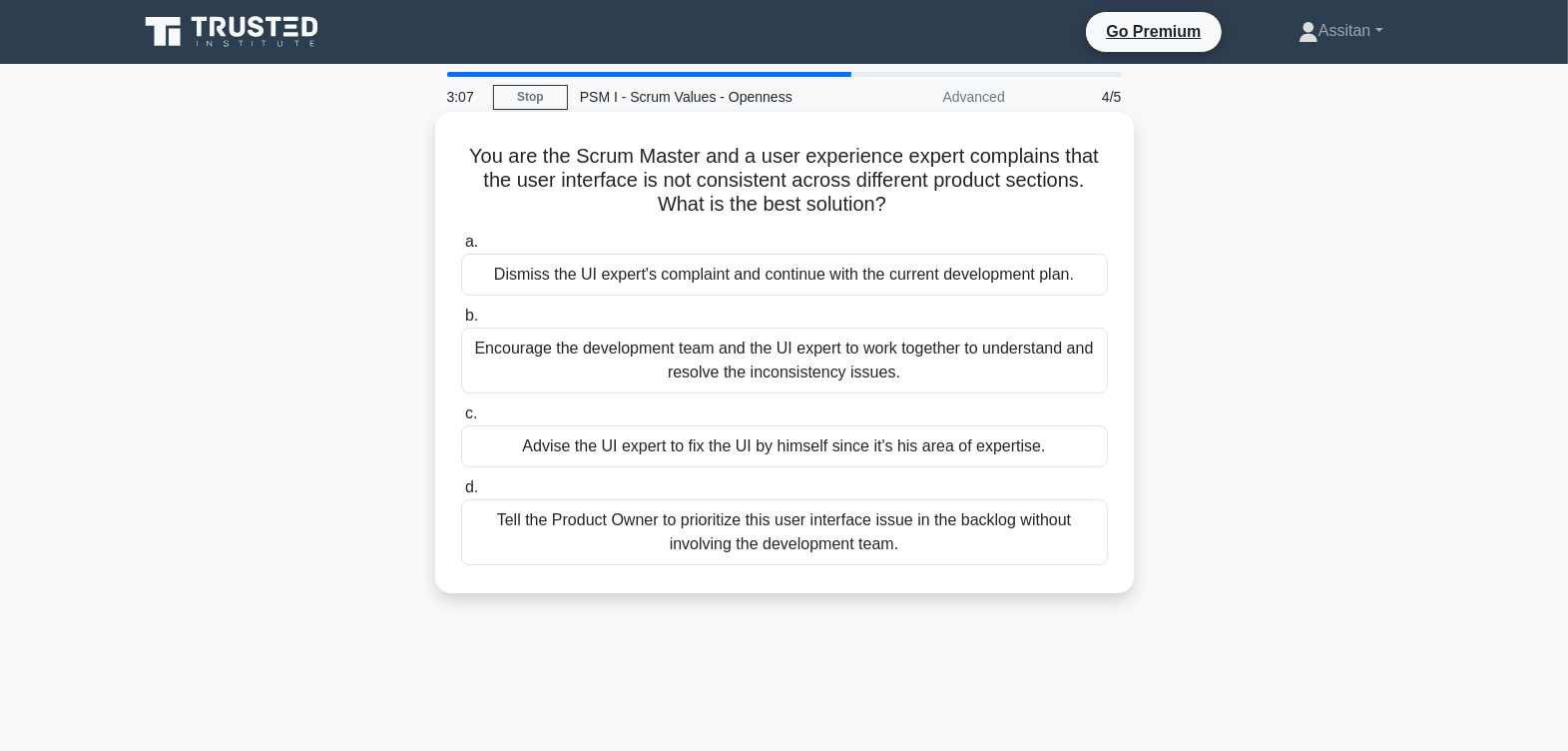 click on "Encourage the development team and the UI expert to work together to understand and resolve the inconsistency issues." at bounding box center (784, 361) 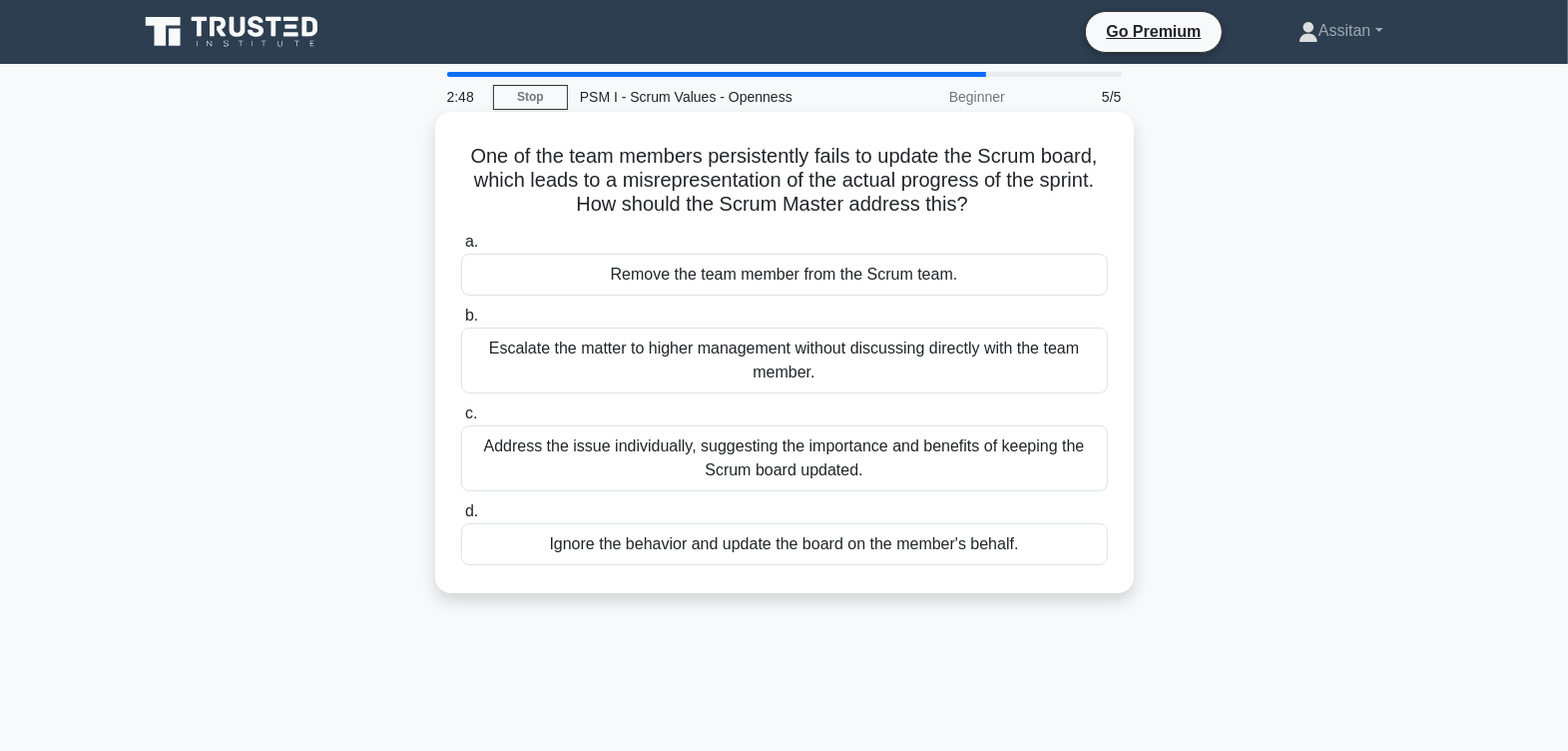 click on "Address the issue individually, suggesting the importance and benefits of keeping the Scrum board updated." at bounding box center [784, 458] 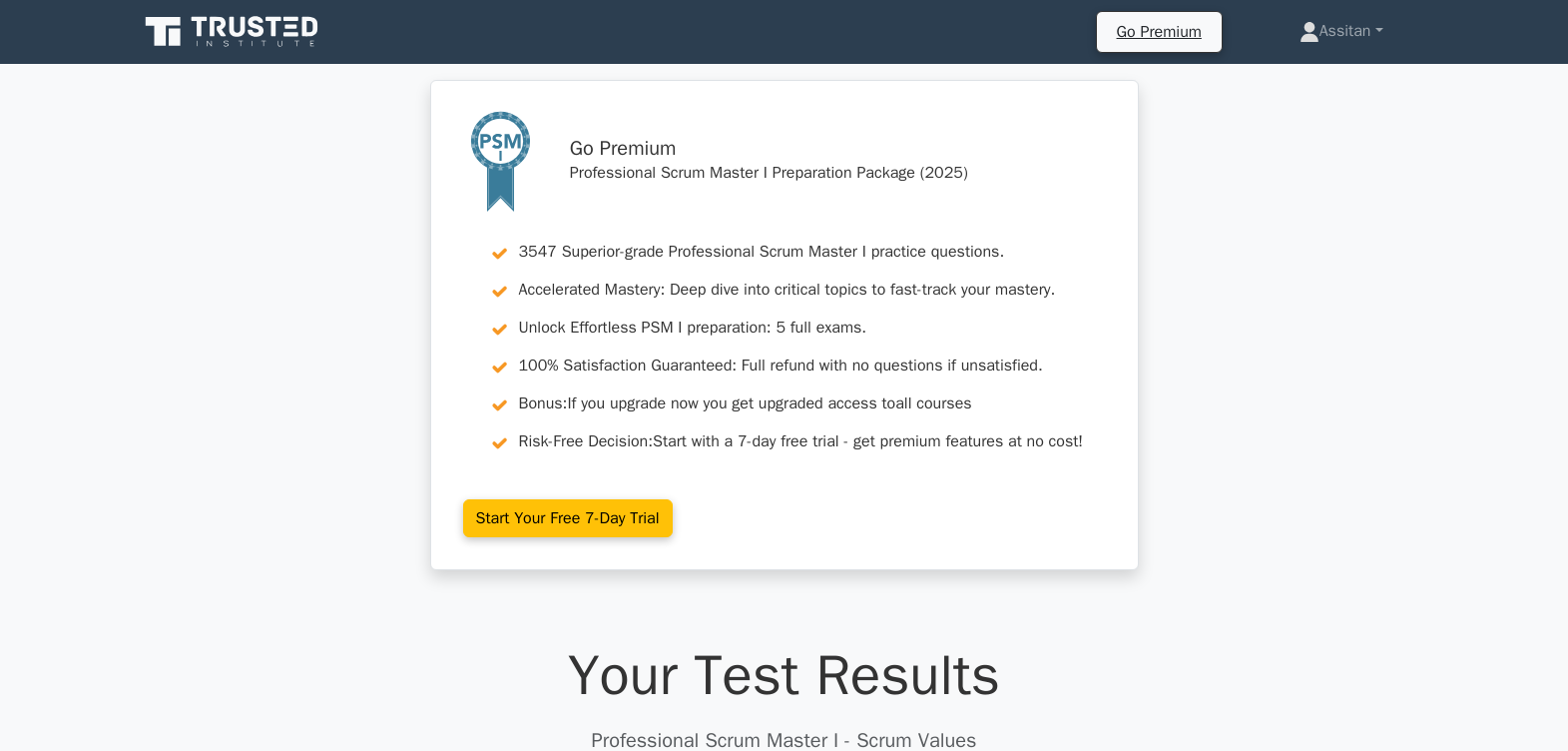 scroll, scrollTop: 729, scrollLeft: 0, axis: vertical 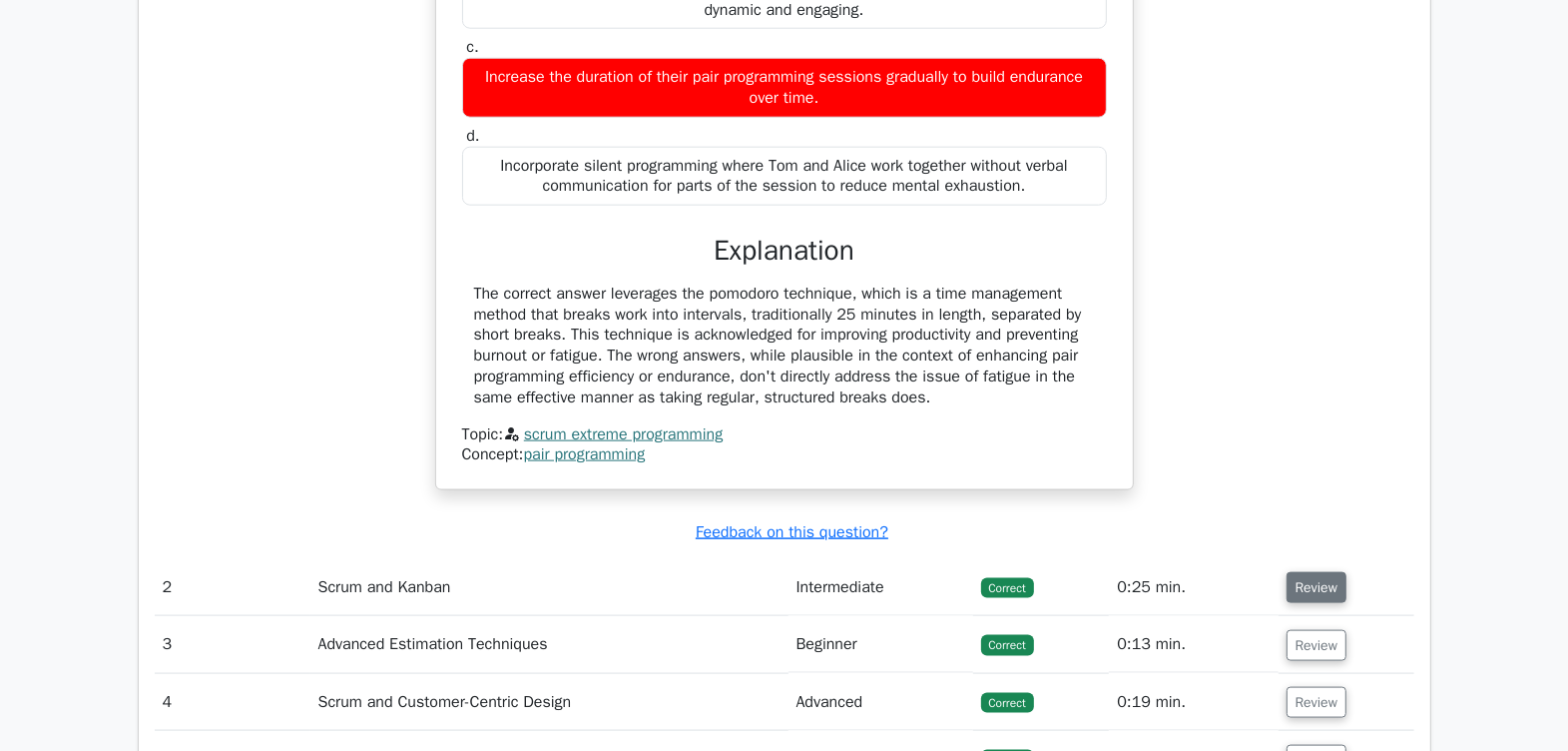 click on "Review" at bounding box center [1316, 587] 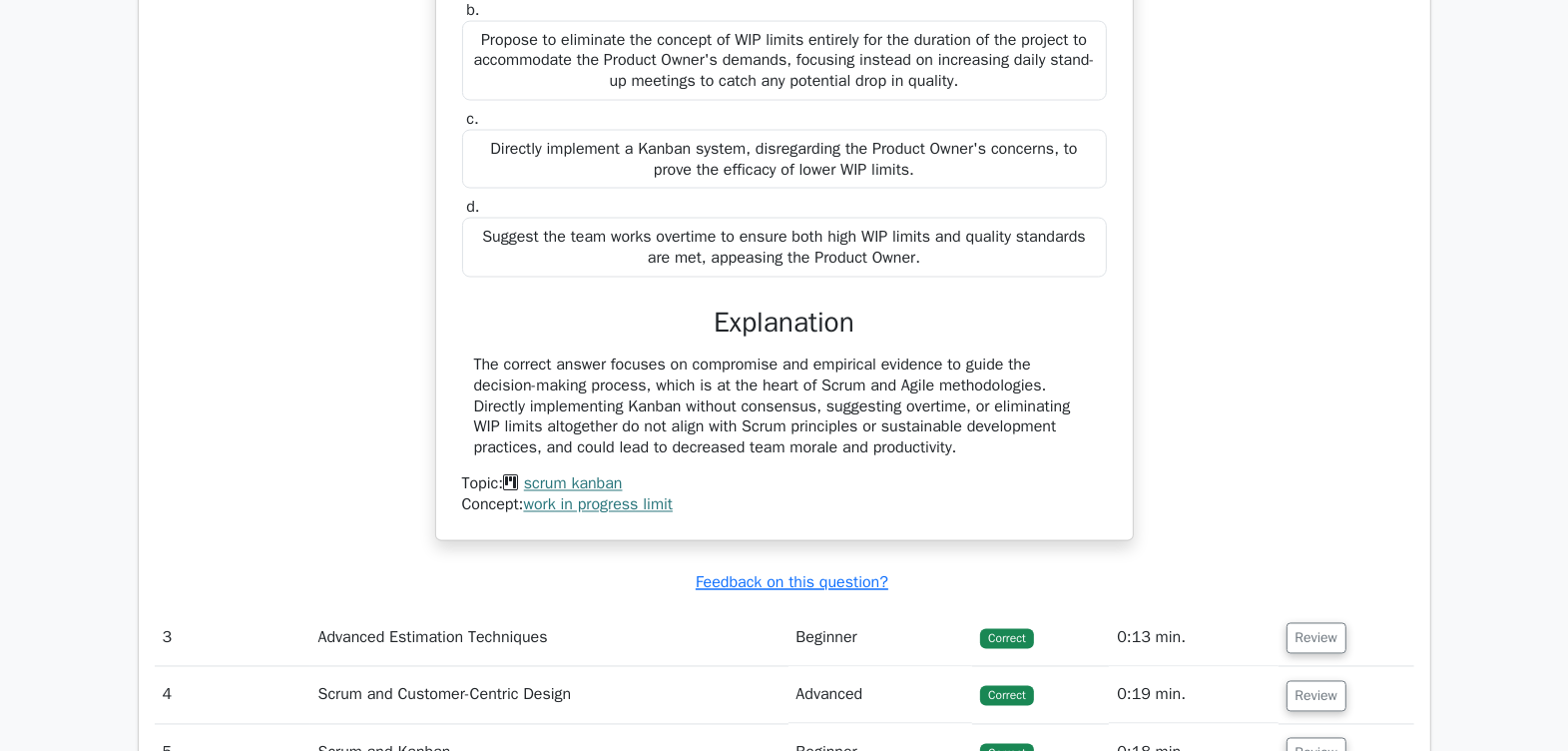 scroll, scrollTop: 2871, scrollLeft: 0, axis: vertical 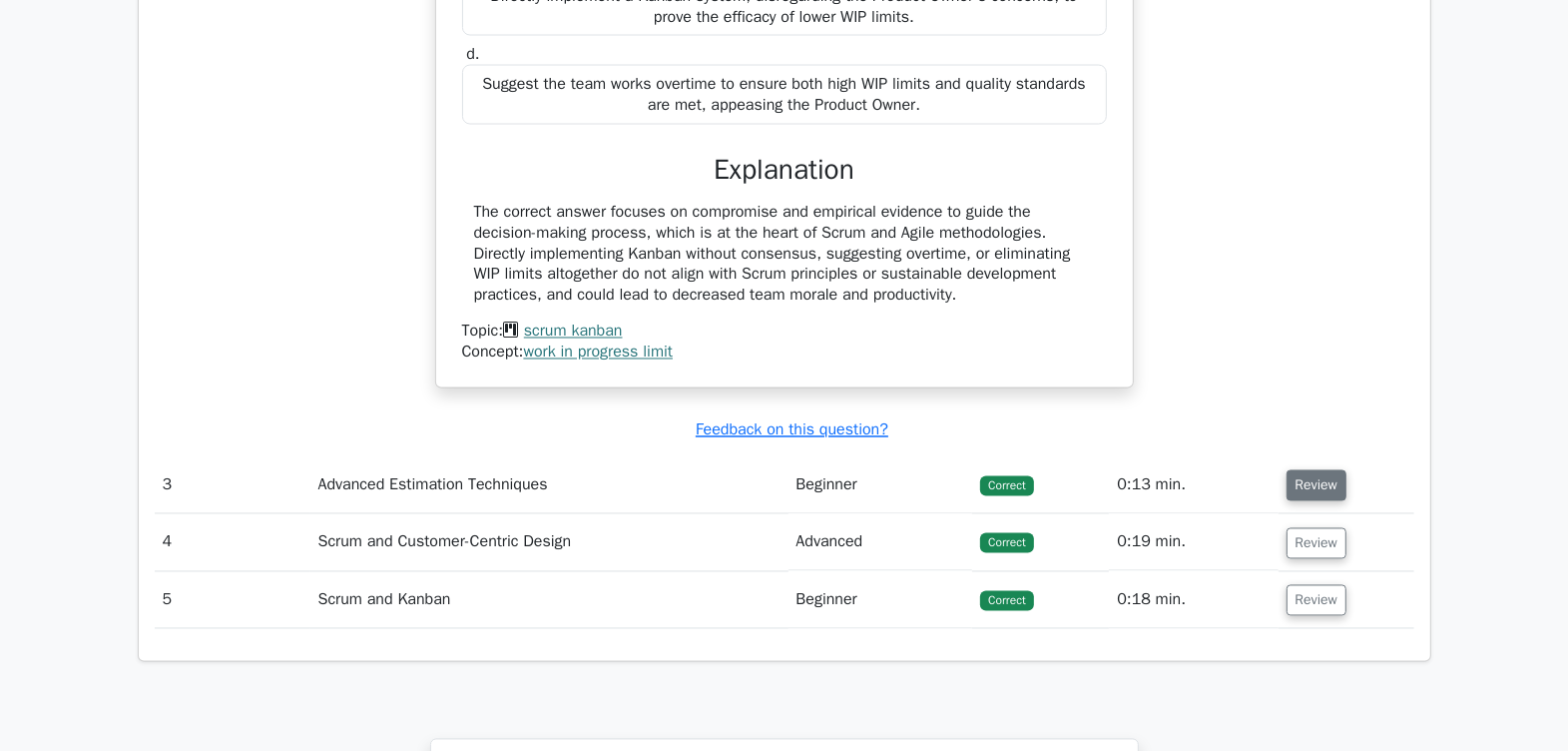 click on "Review" at bounding box center (1316, 485) 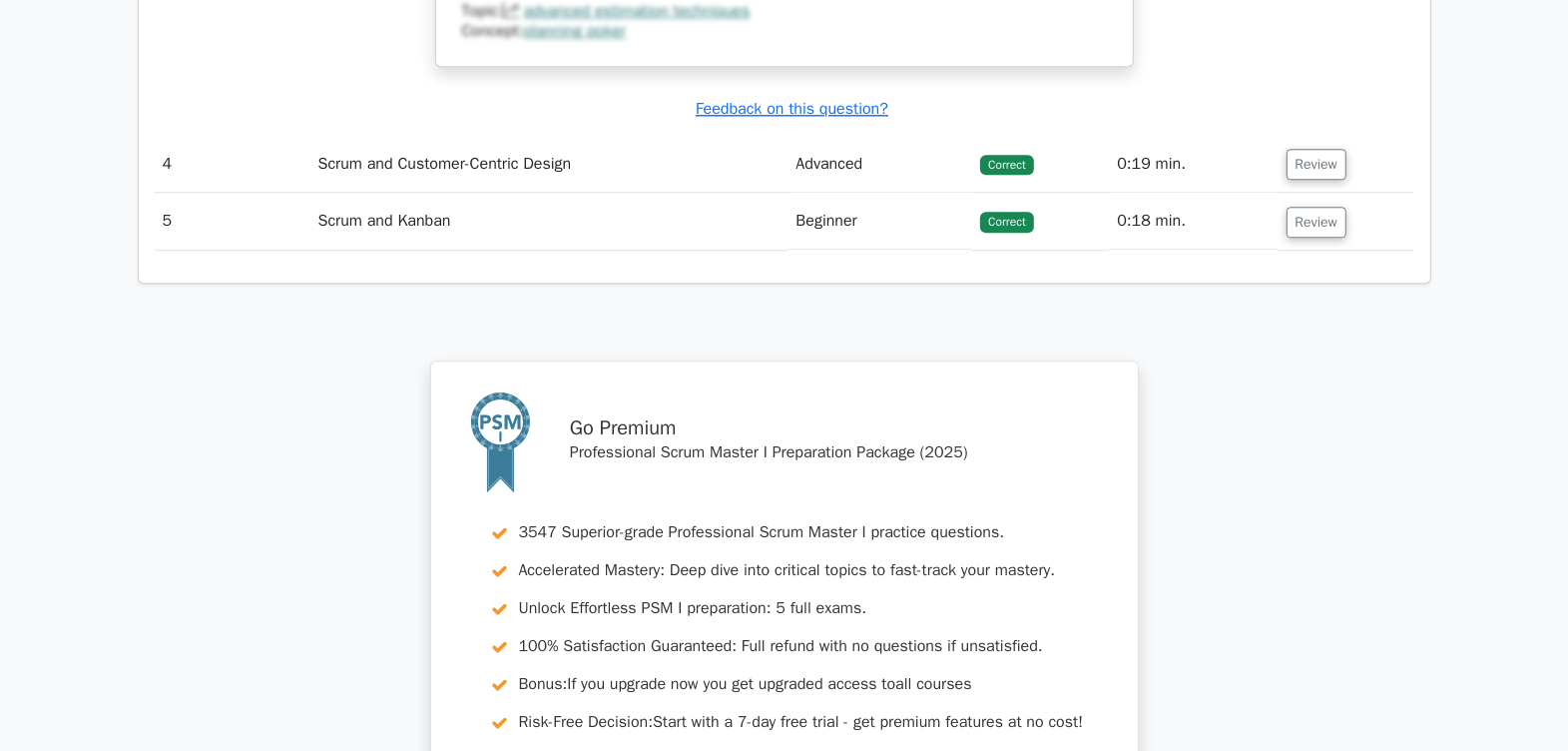 scroll, scrollTop: 4369, scrollLeft: 0, axis: vertical 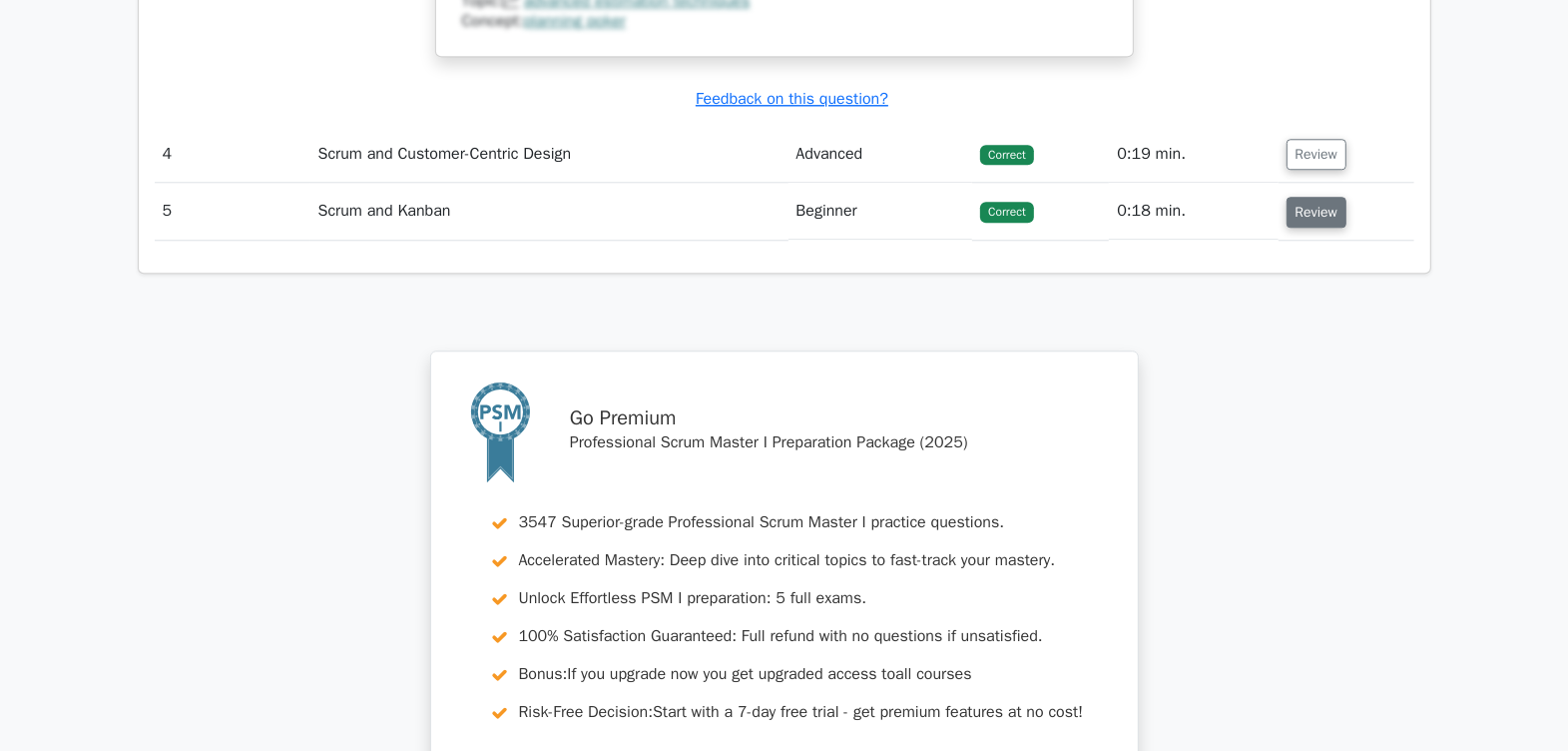 click on "Review" at bounding box center [1316, 212] 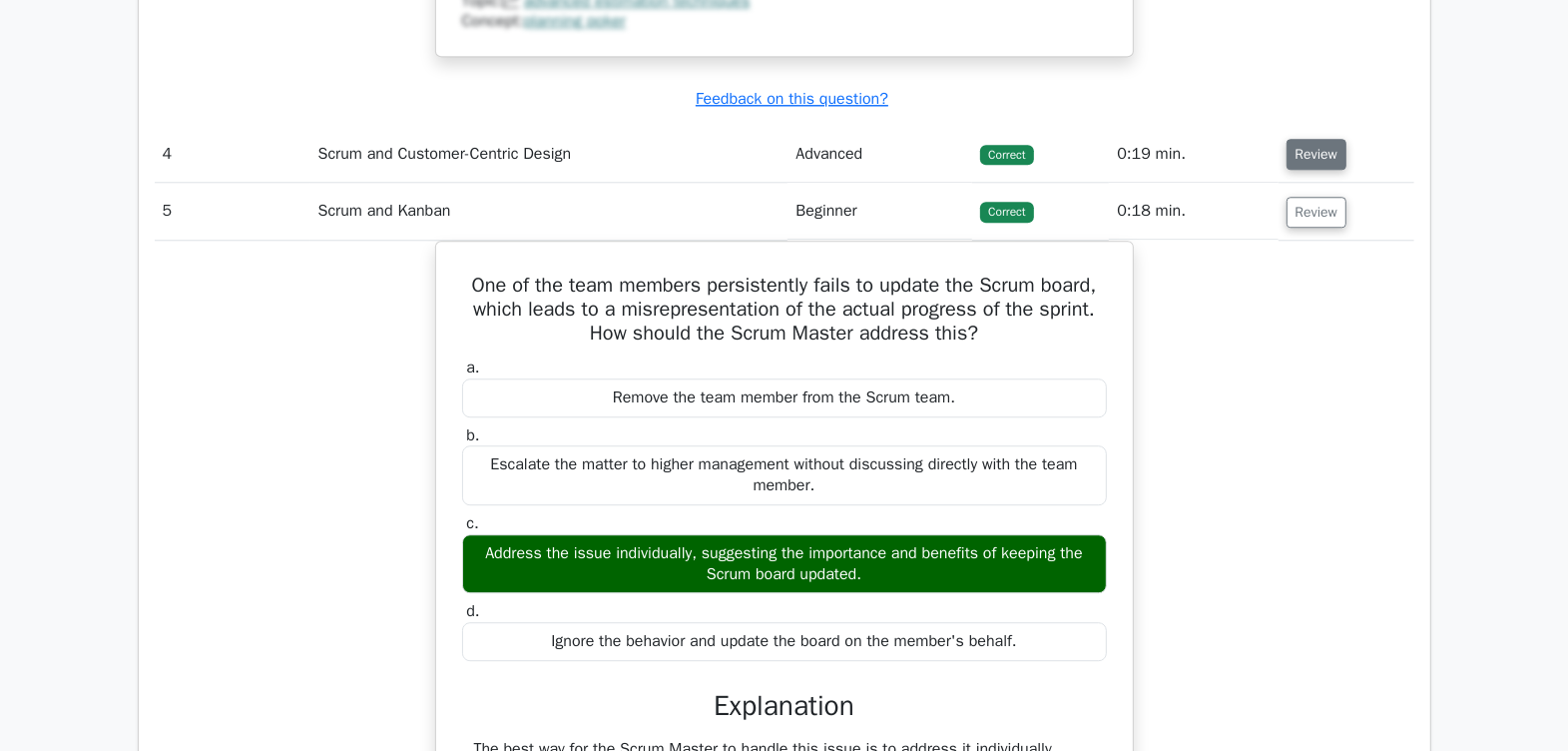 click on "Review" at bounding box center [1316, 154] 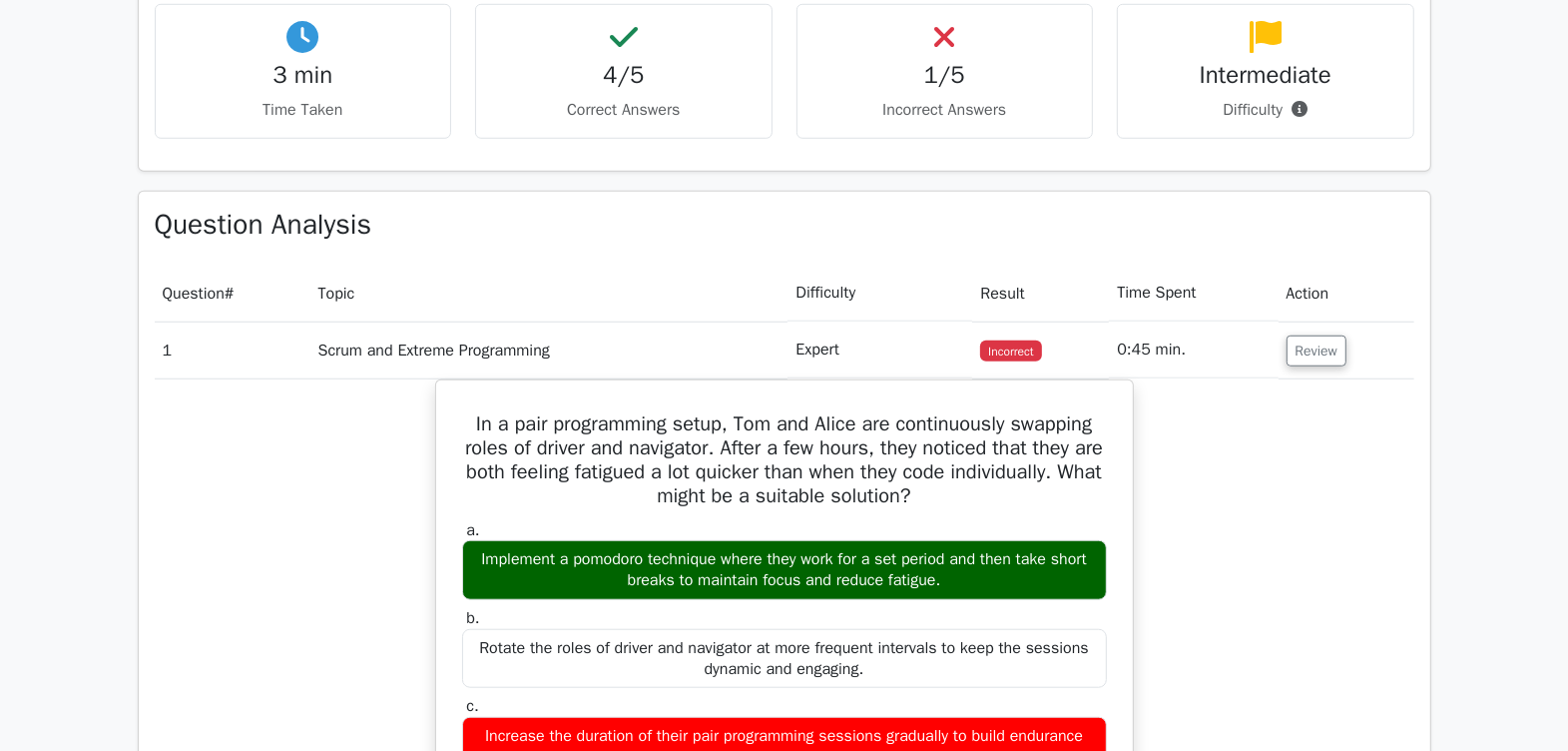 scroll, scrollTop: 999, scrollLeft: 0, axis: vertical 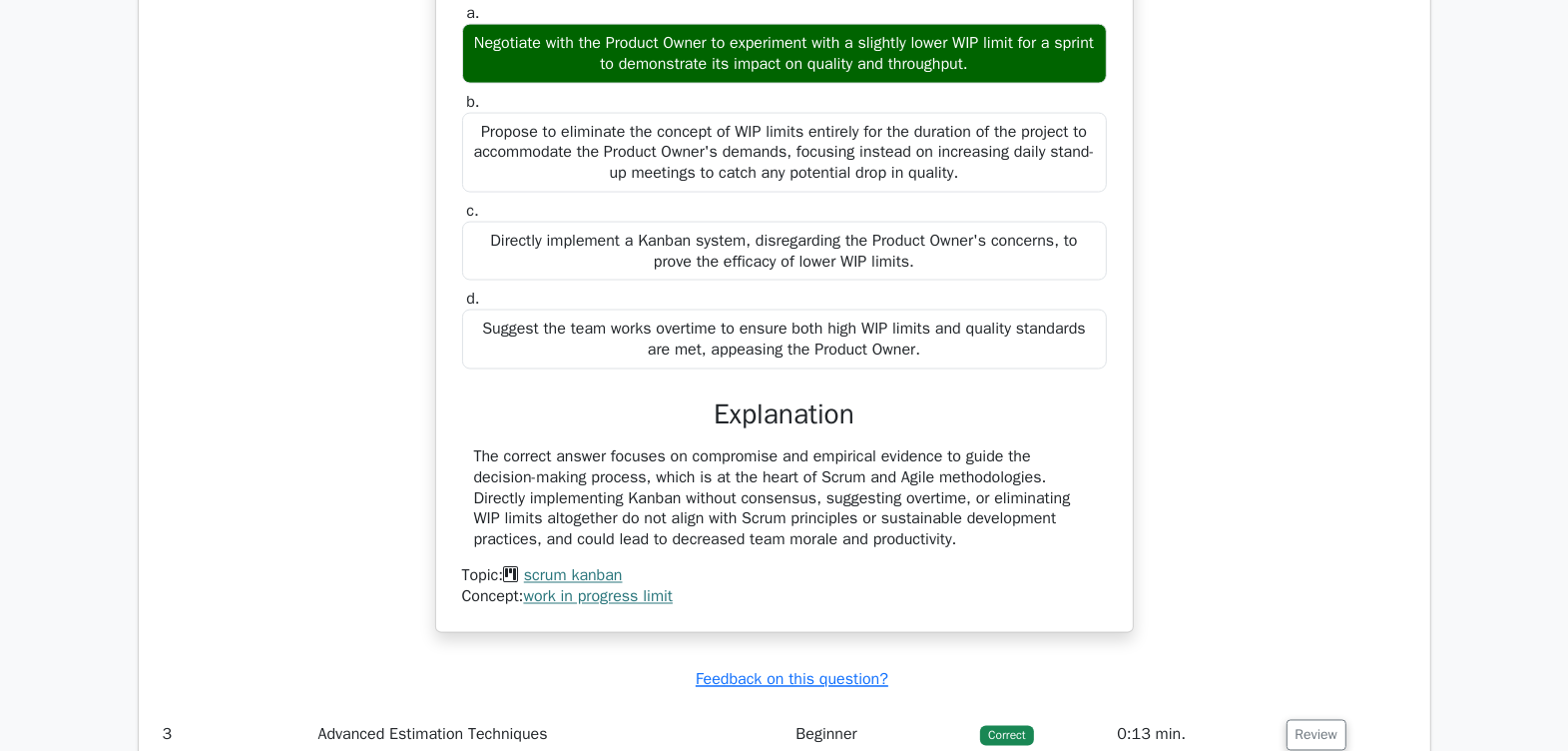 click on "work in progress limit" at bounding box center [598, 597] 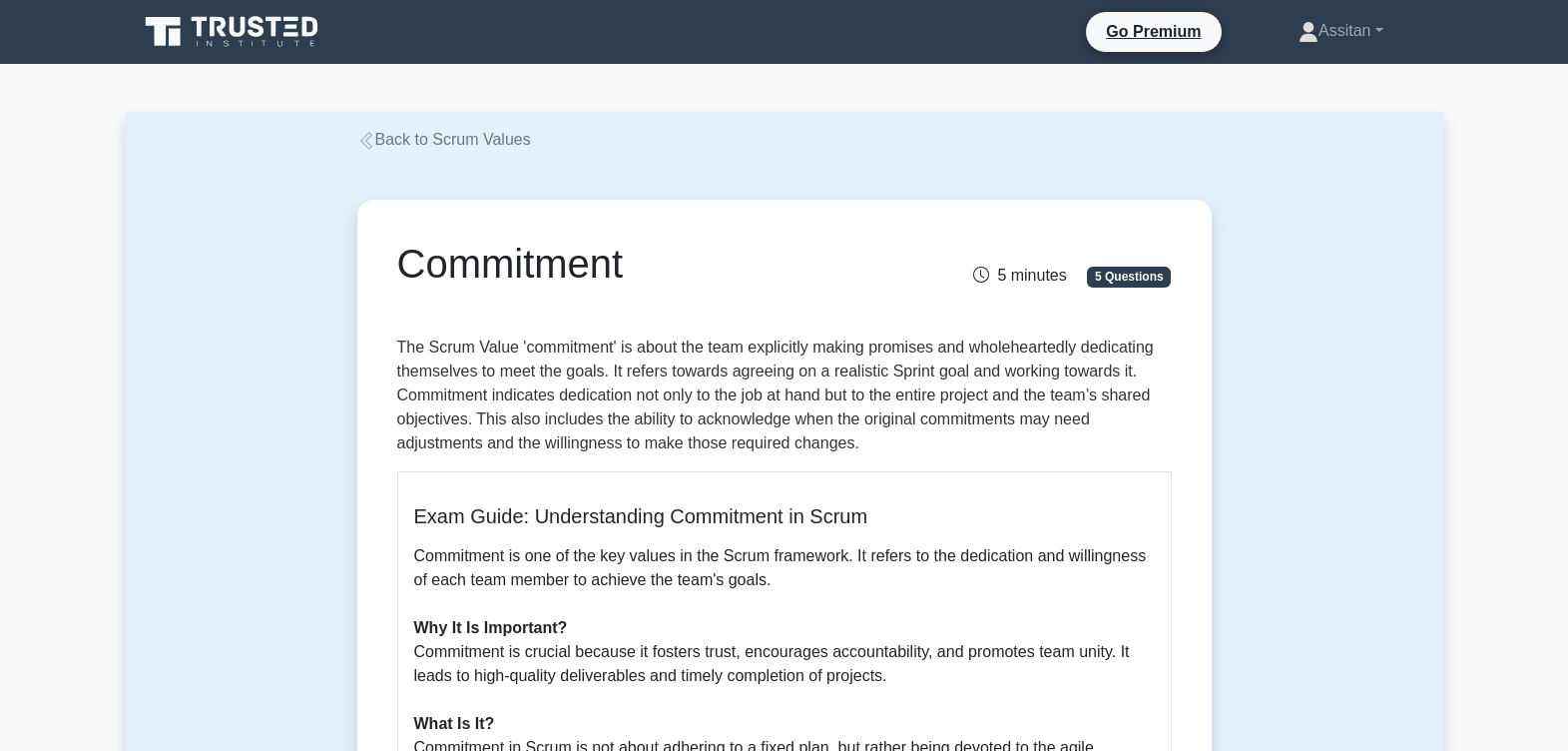 scroll, scrollTop: 0, scrollLeft: 0, axis: both 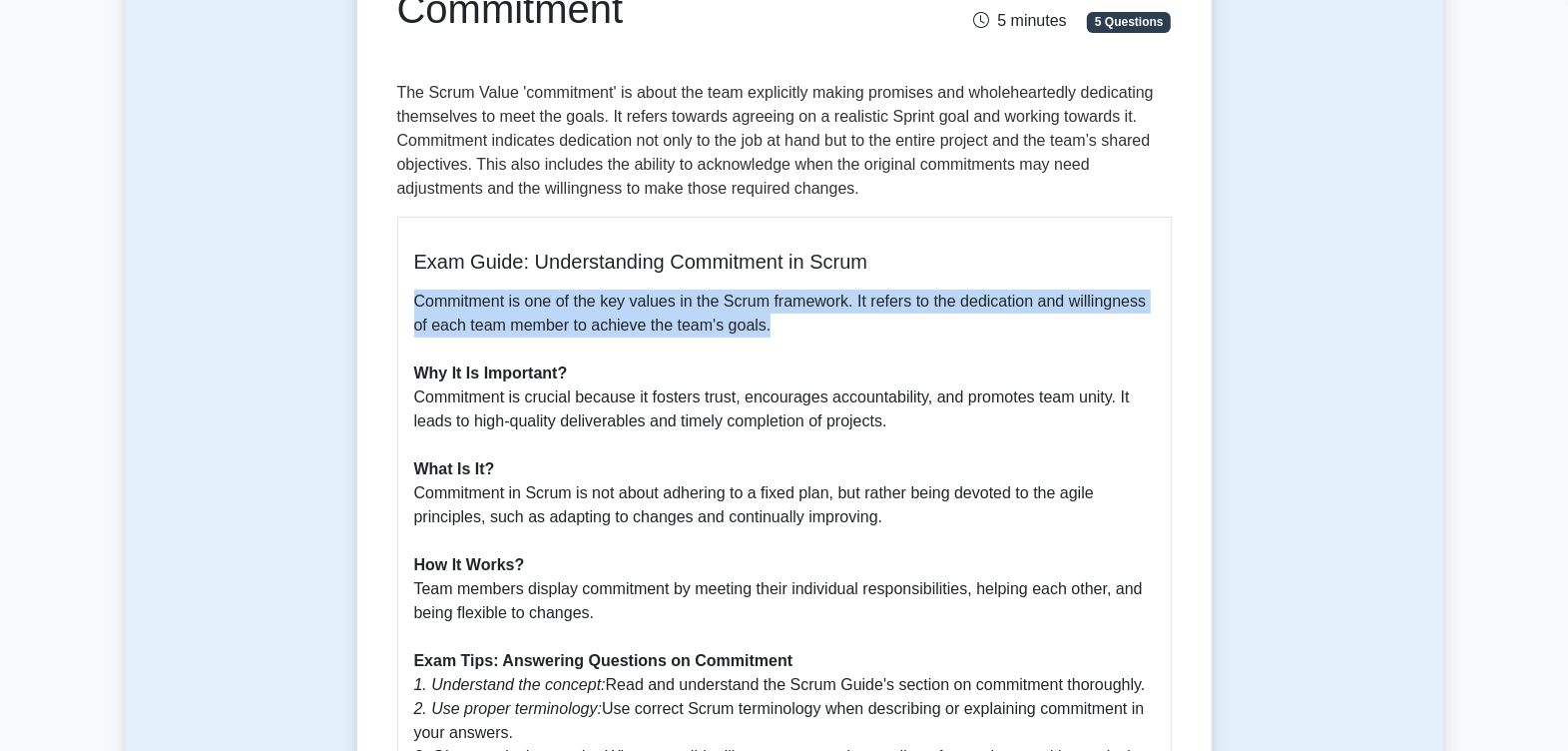 drag, startPoint x: 786, startPoint y: 323, endPoint x: 397, endPoint y: 307, distance: 389.32891 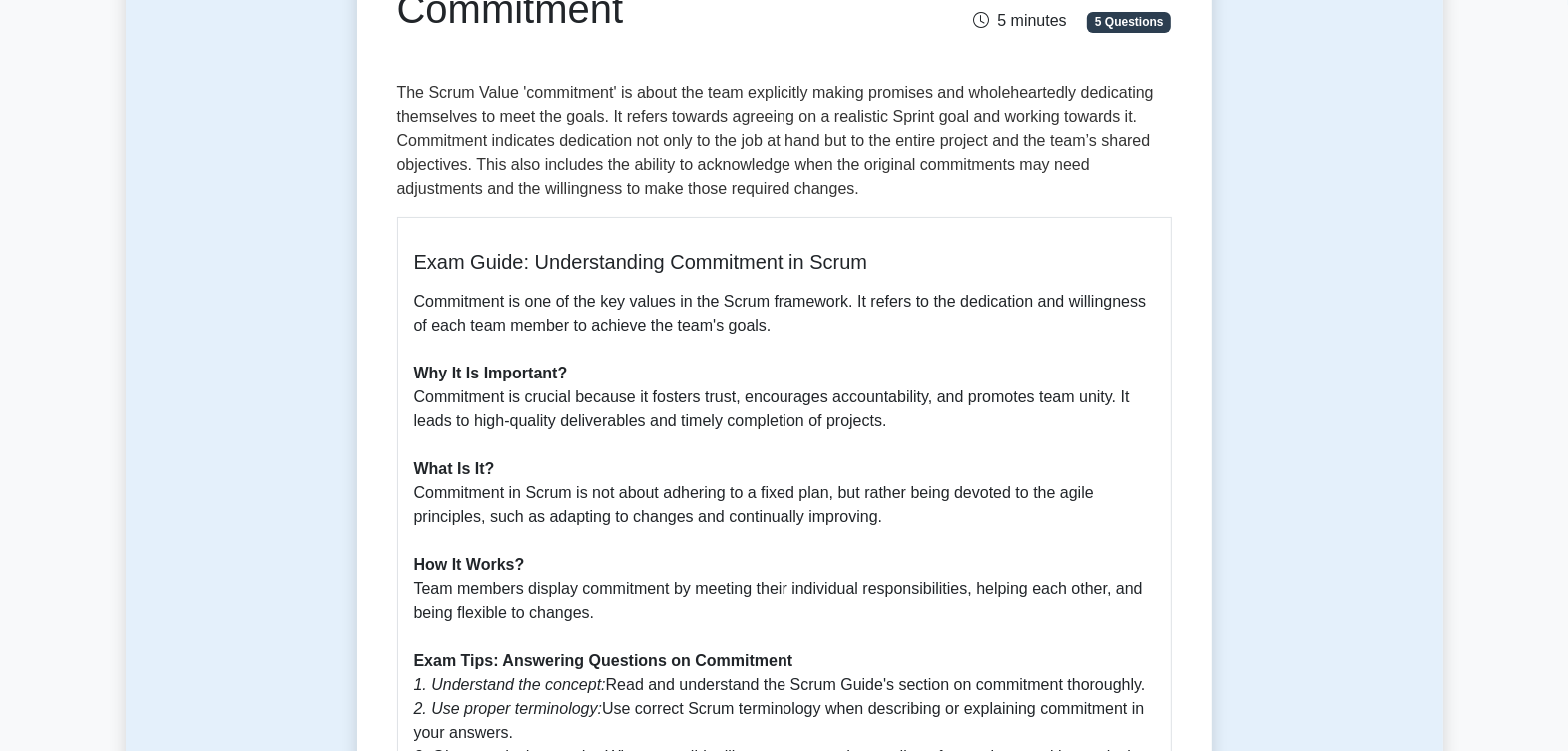 click on "Commitment is one of the key values in the Scrum framework. It refers to the dedication and willingness of each team member to achieve the team's goals. Why It Is Important? Commitment is crucial because it fosters trust, encourages accountability, and promotes team unity. It leads to high-quality deliverables and timely completion of projects. What Is It? Commitment in Scrum is not about adhering to a fixed plan, but rather being devoted to the agile principles, such as adapting to changes and continually improving. How It Works? Team members display commitment by meeting their individual responsibilities, helping each other, and being flexible to changes. Exam Tips: Answering Questions on Commitment 1. Understand the concept:  Read and understand the Scrum Guide's section on commitment thoroughly. 2. Use proper terminology:  Use correct Scrum terminology when describing or explaining commitment in your answers. 3. Give practical examples: 4. Recognize its importance: 5. Stay current:" at bounding box center [784, 589] 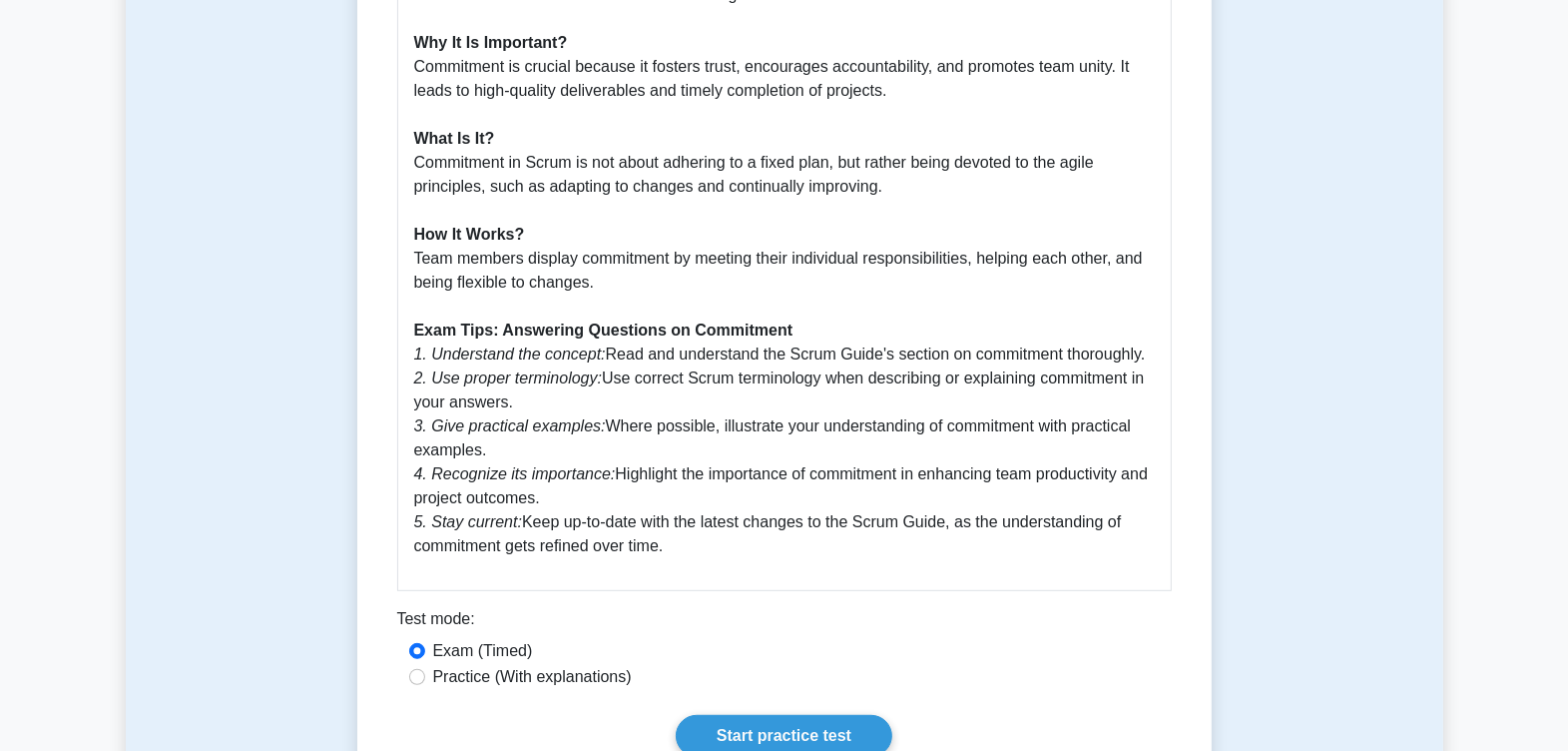 scroll, scrollTop: 624, scrollLeft: 0, axis: vertical 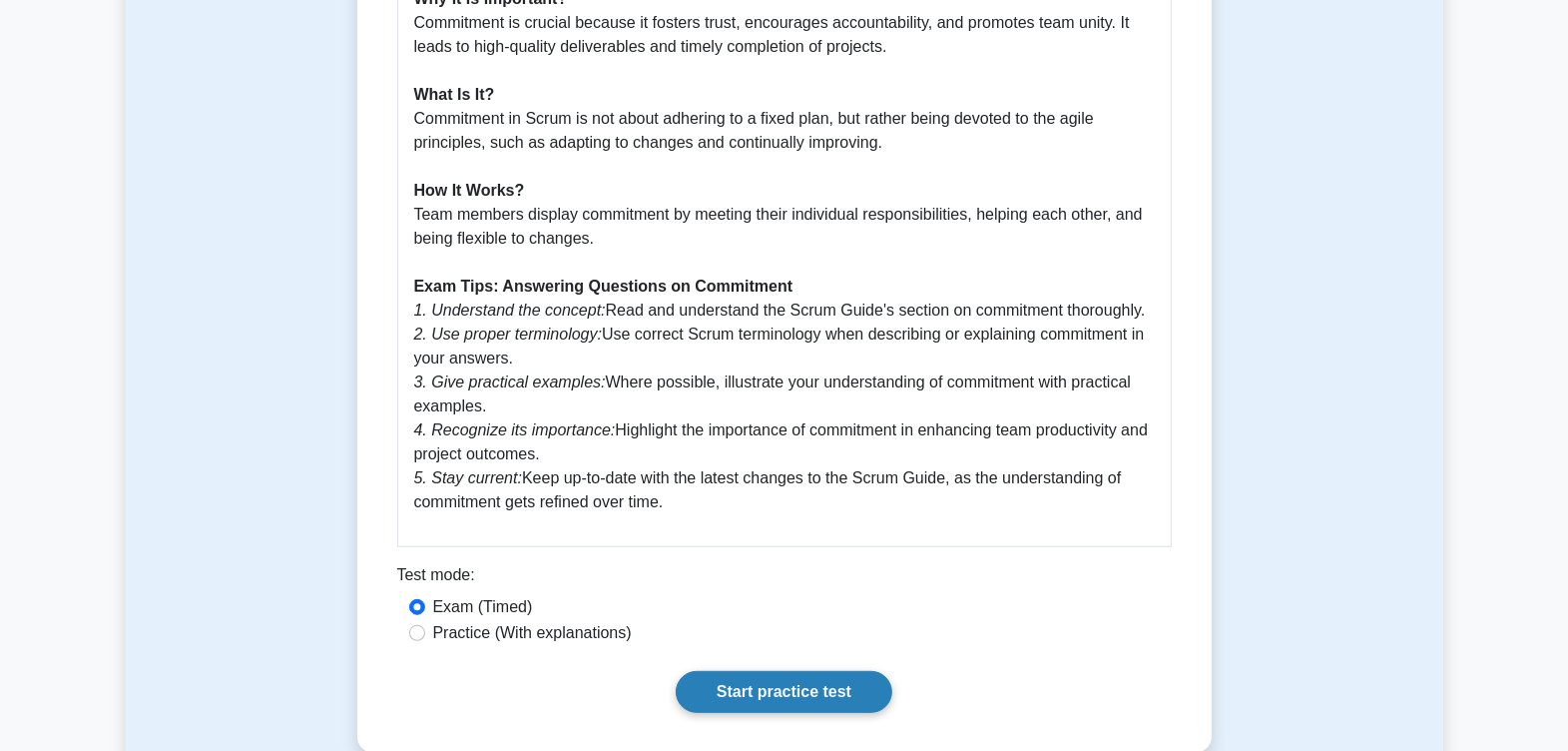 click on "Start practice test" at bounding box center (784, 692) 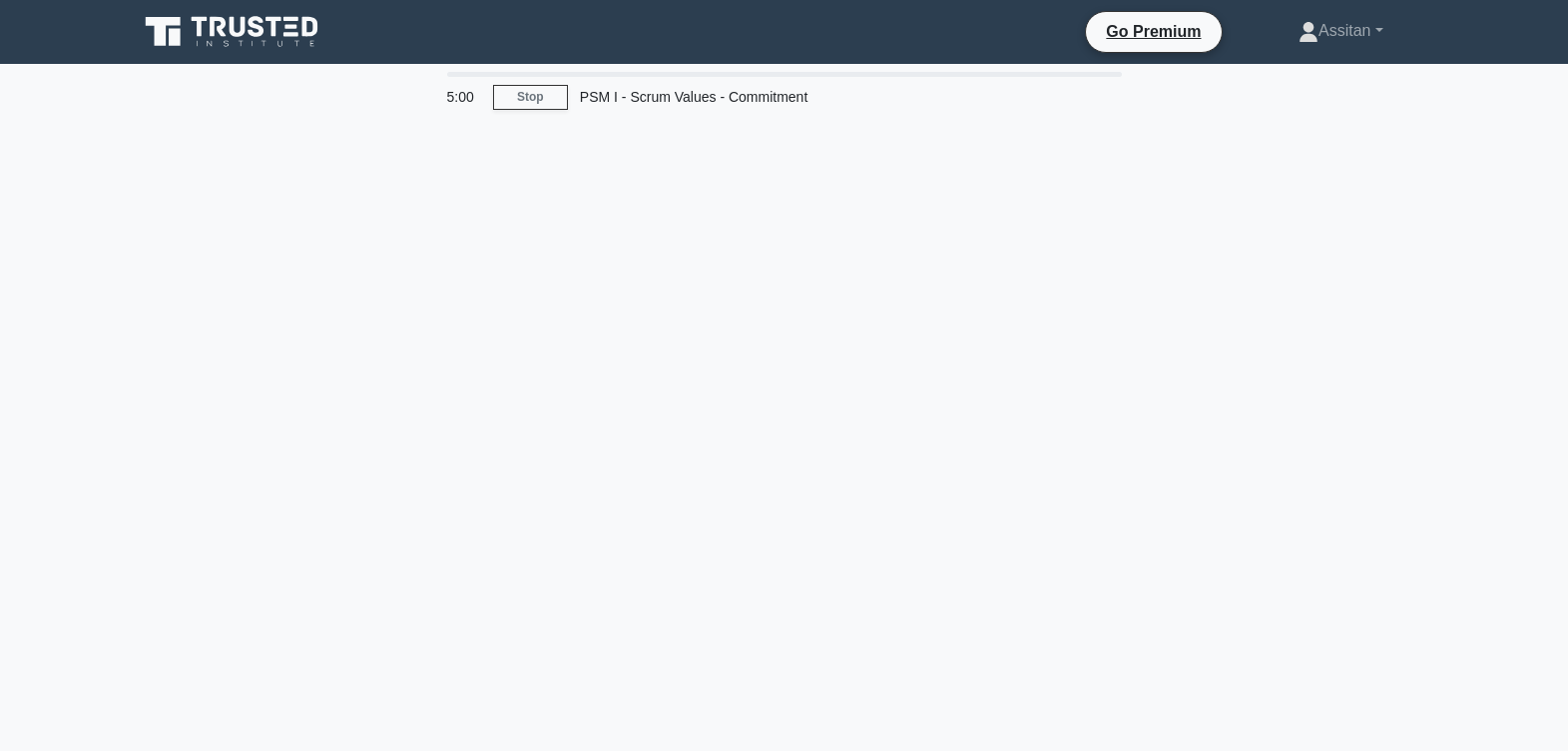 scroll, scrollTop: 0, scrollLeft: 0, axis: both 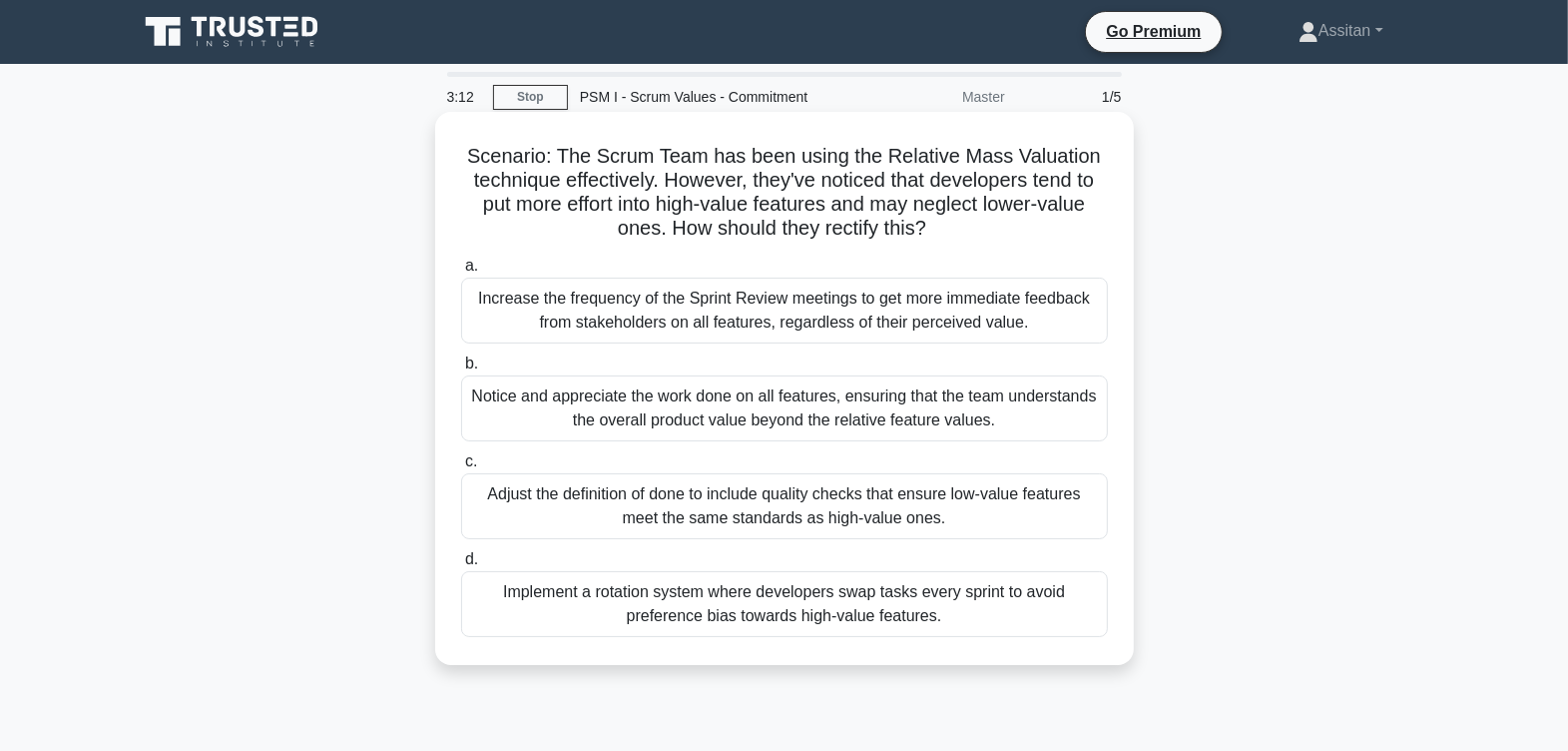 click on "Notice and appreciate the work done on all features, ensuring that the team understands the overall product value beyond the relative feature values." at bounding box center (784, 408) 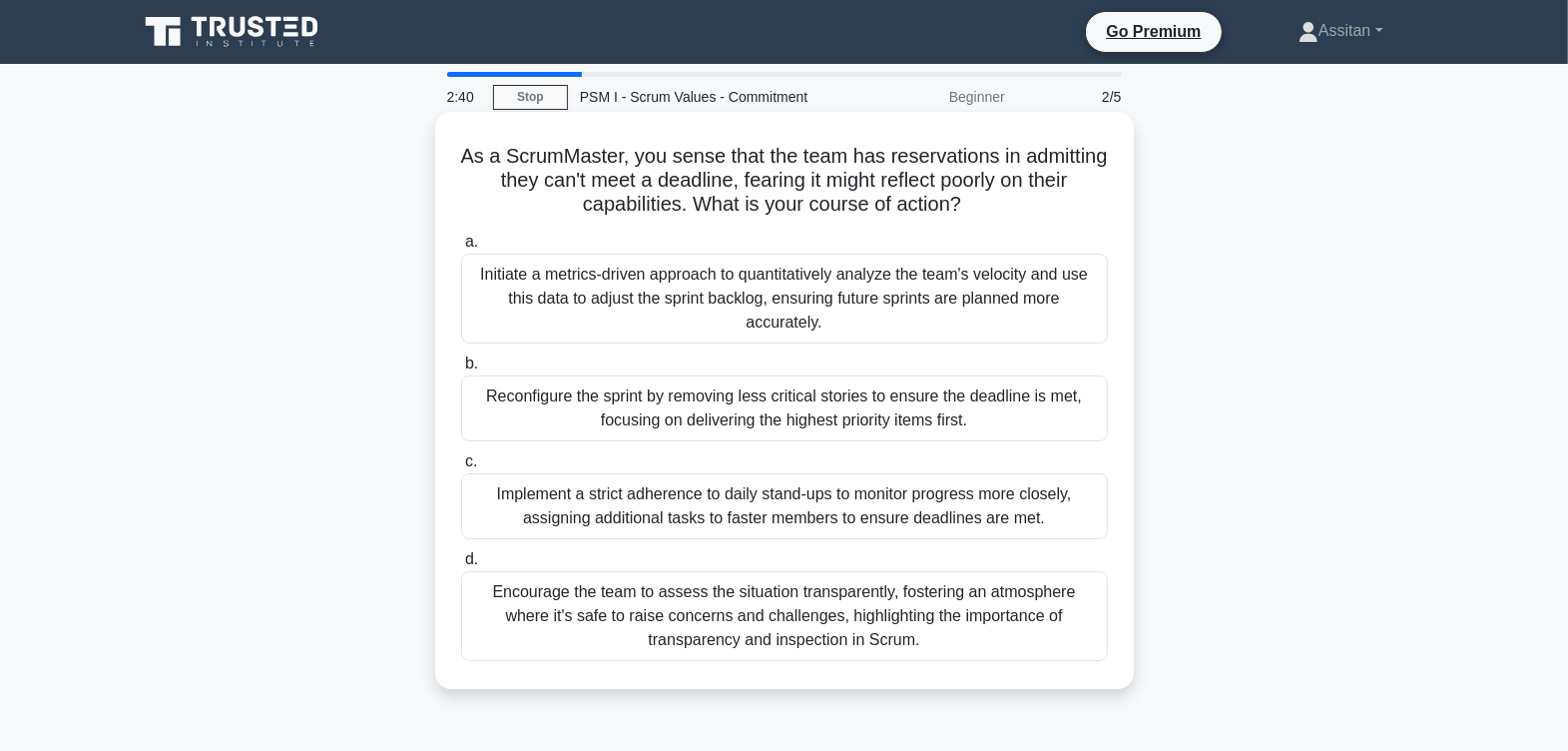 click on "Encourage the team to assess the situation transparently, fostering an atmosphere where it's safe to raise concerns and challenges, highlighting the importance of transparency and inspection in Scrum." at bounding box center [784, 616] 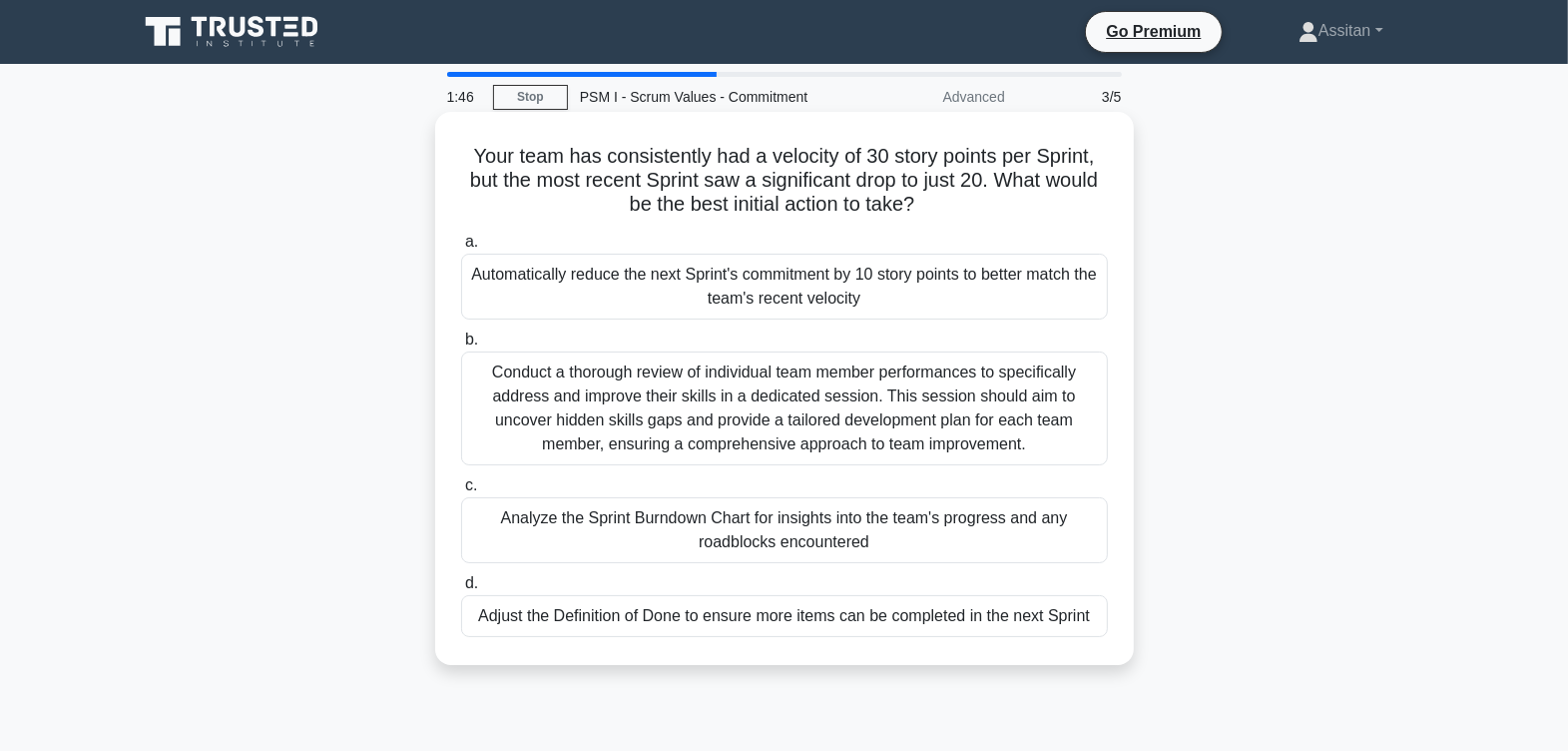 click on "Conduct a thorough review of individual team member performances to specifically address and improve their skills in a dedicated session. This session should aim to uncover hidden skills gaps and provide a tailored development plan for each team member, ensuring a comprehensive approach to team improvement." at bounding box center [784, 408] 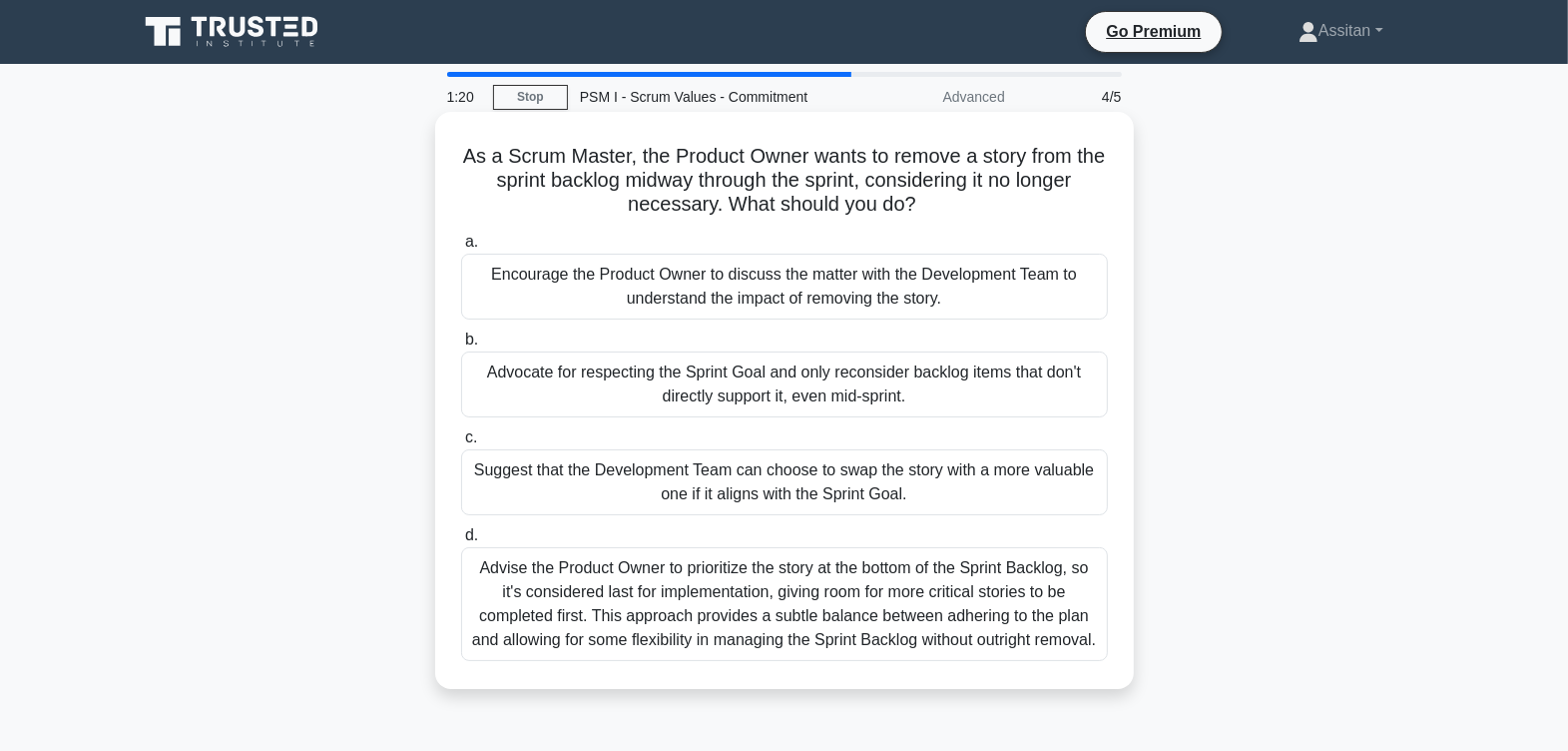 click on "Encourage the Product Owner to discuss the matter with the Development Team to understand the impact of removing the story." at bounding box center [784, 287] 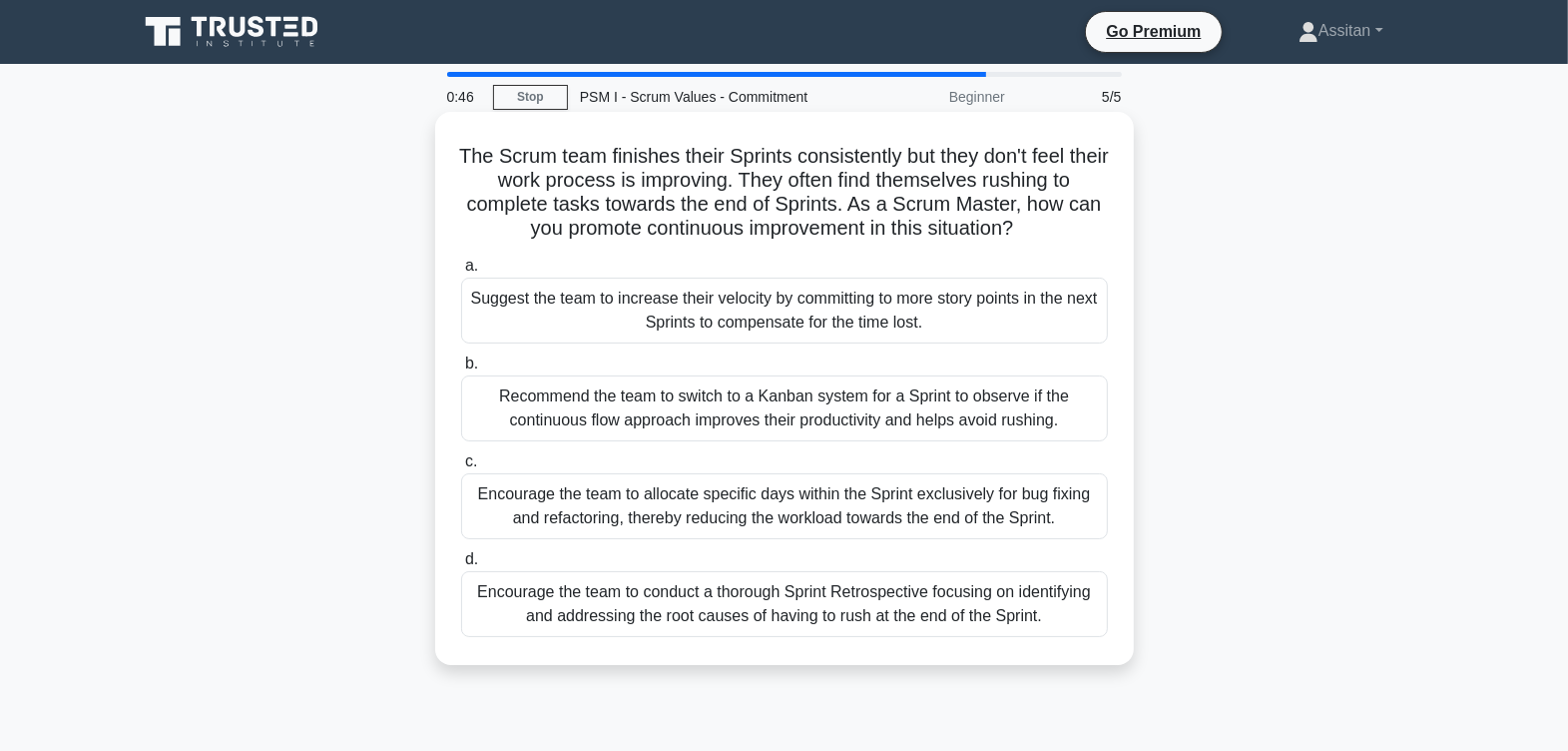 click on "Encourage the team to conduct a thorough Sprint Retrospective focusing on identifying and addressing the root causes of having to rush at the end of the Sprint." at bounding box center [784, 604] 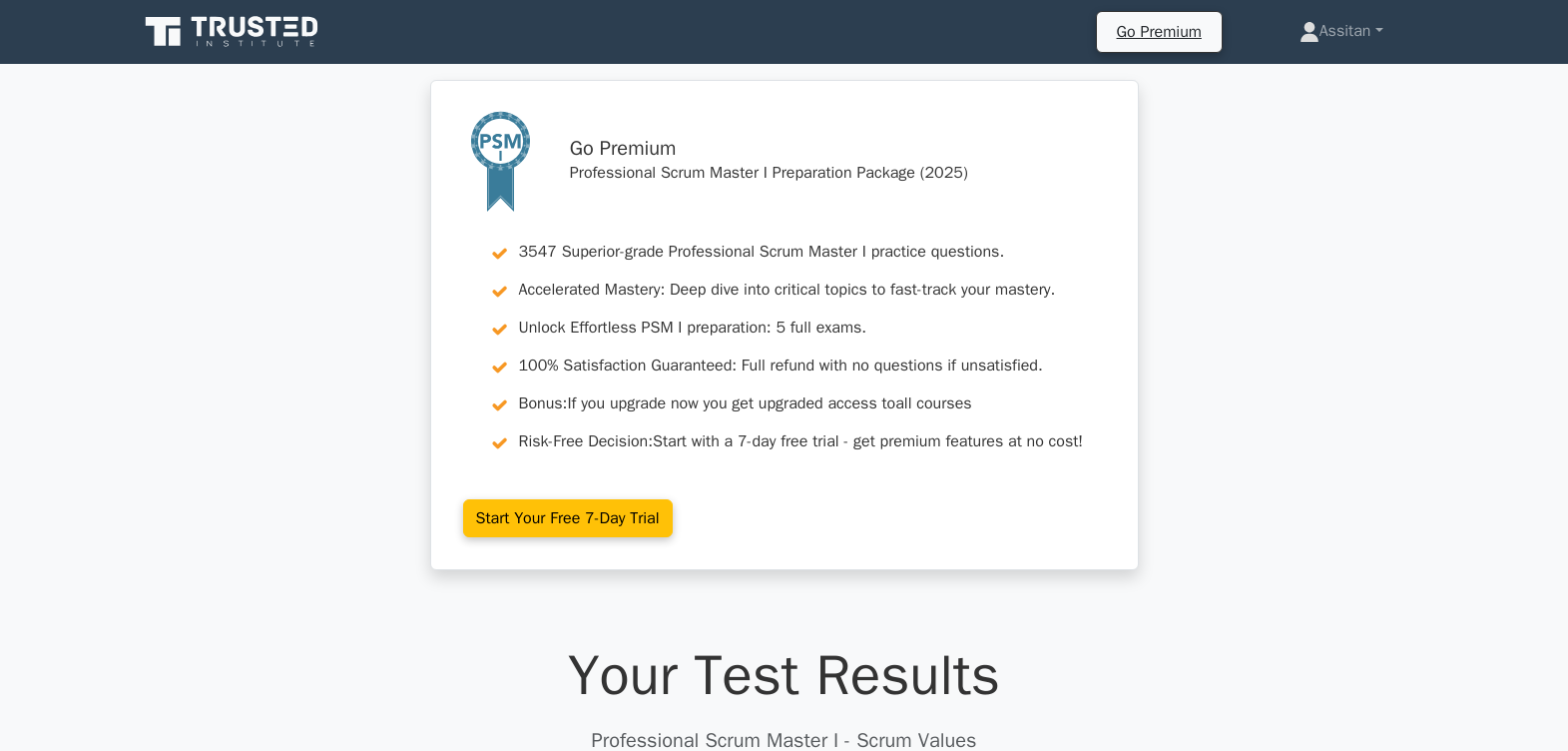scroll, scrollTop: 0, scrollLeft: 0, axis: both 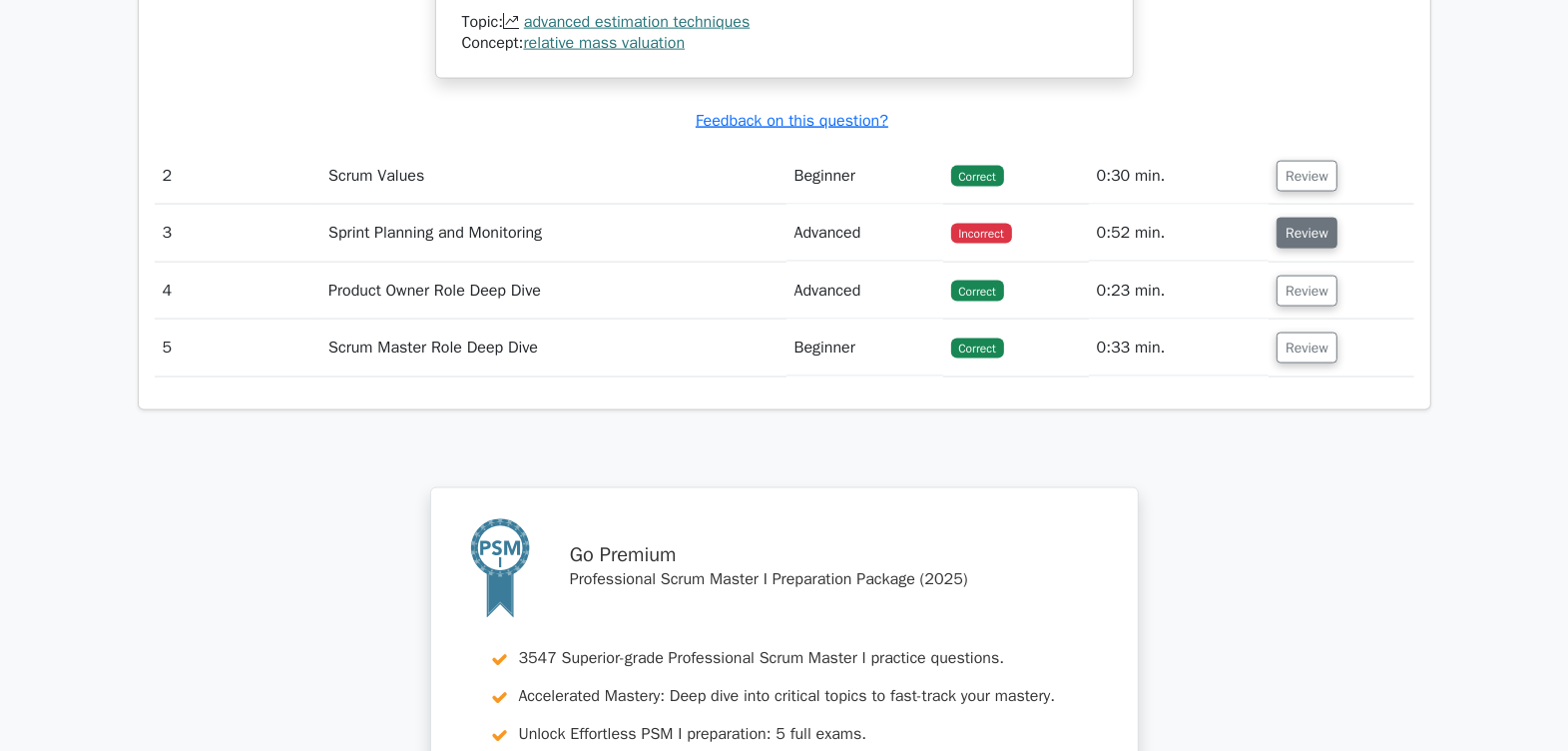 click on "Review" at bounding box center [1307, 233] 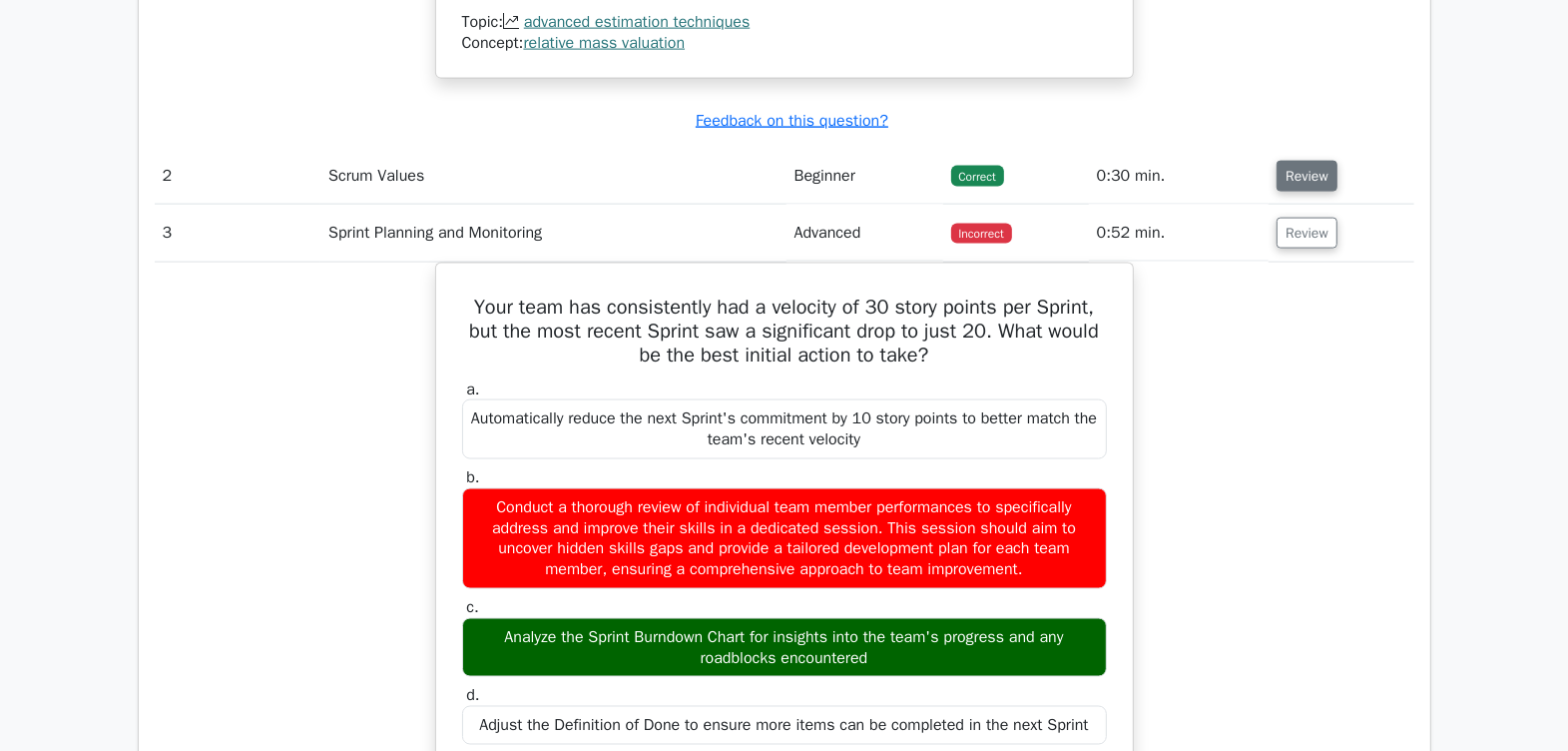 click on "Review" at bounding box center [1307, 176] 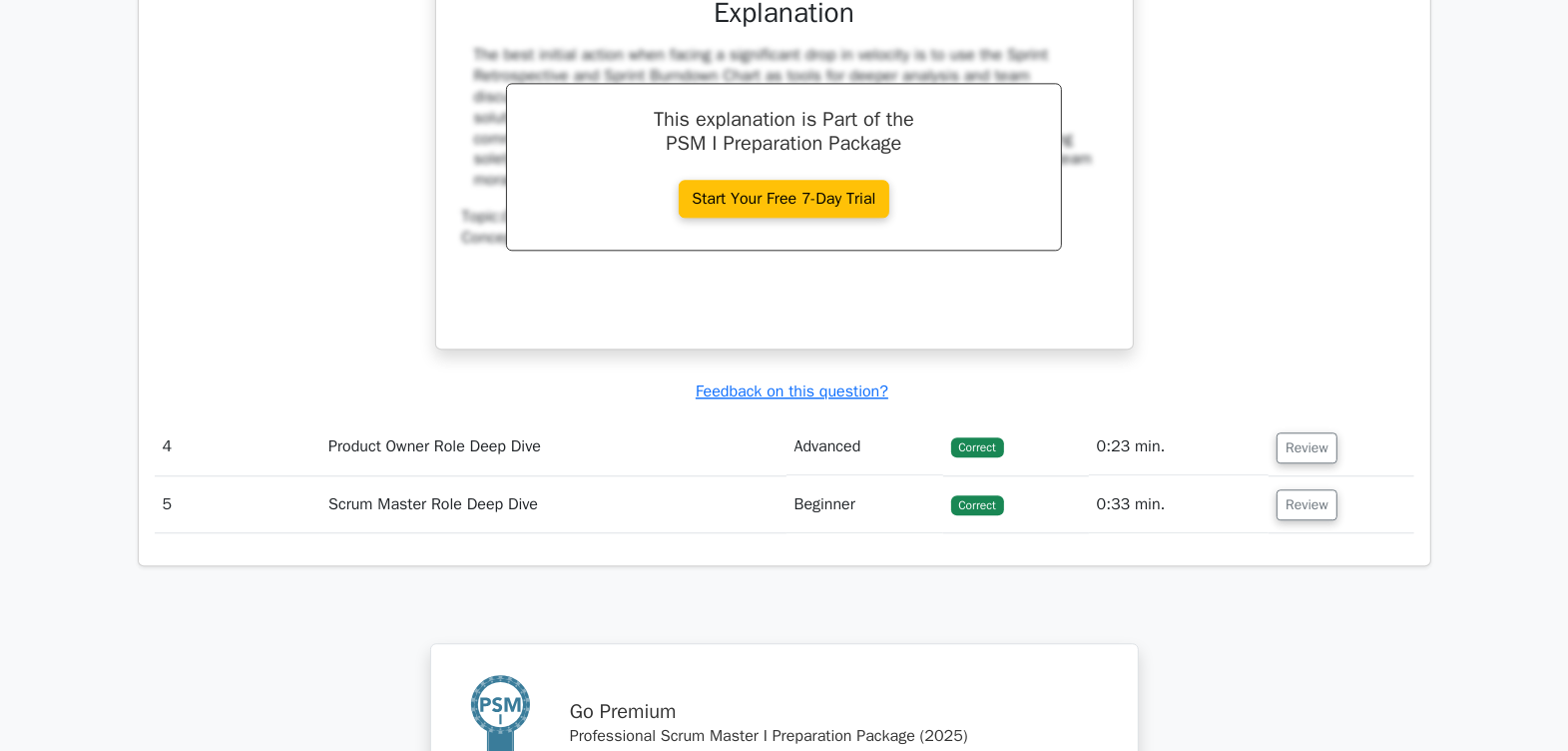 scroll, scrollTop: 4244, scrollLeft: 0, axis: vertical 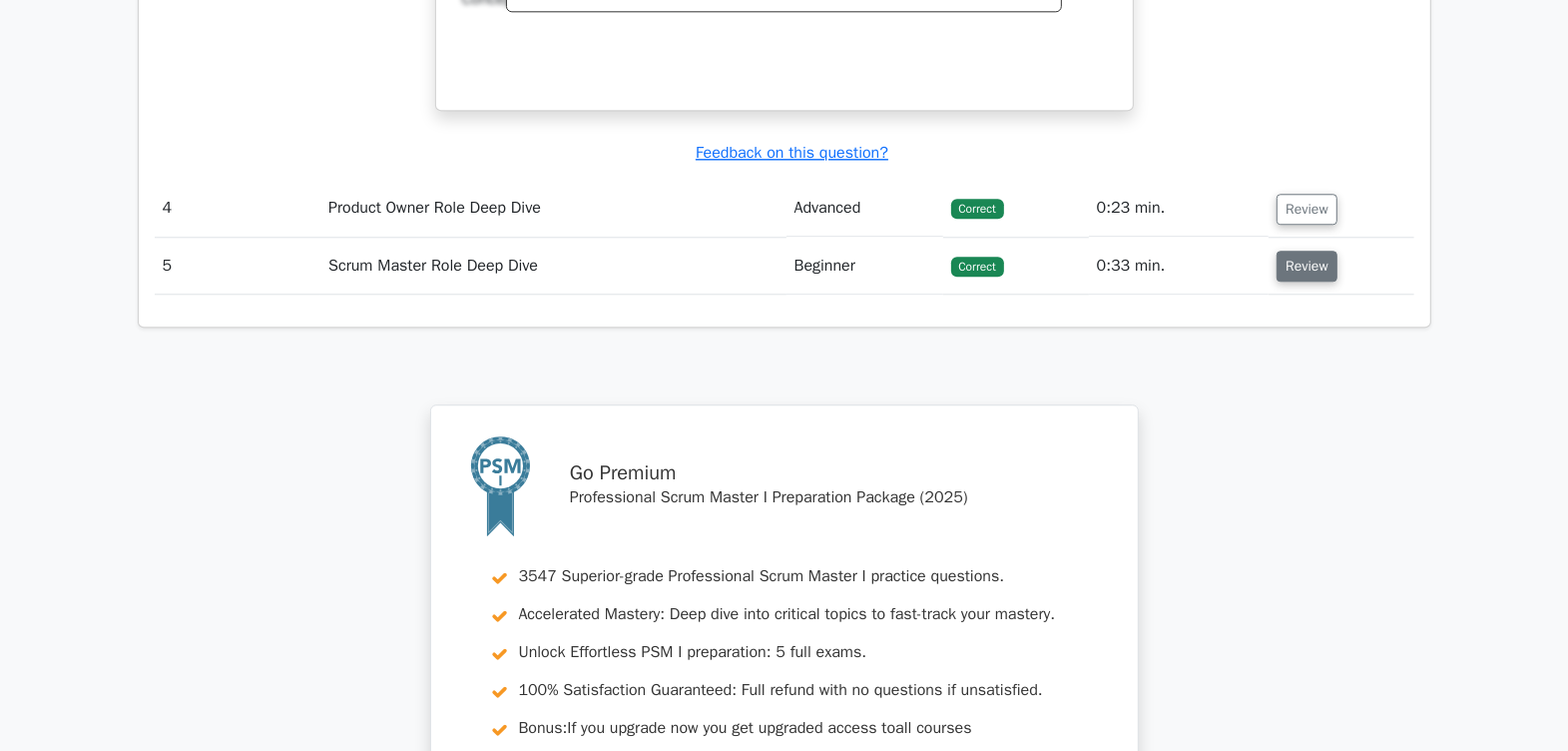 click on "Review" at bounding box center [1307, 266] 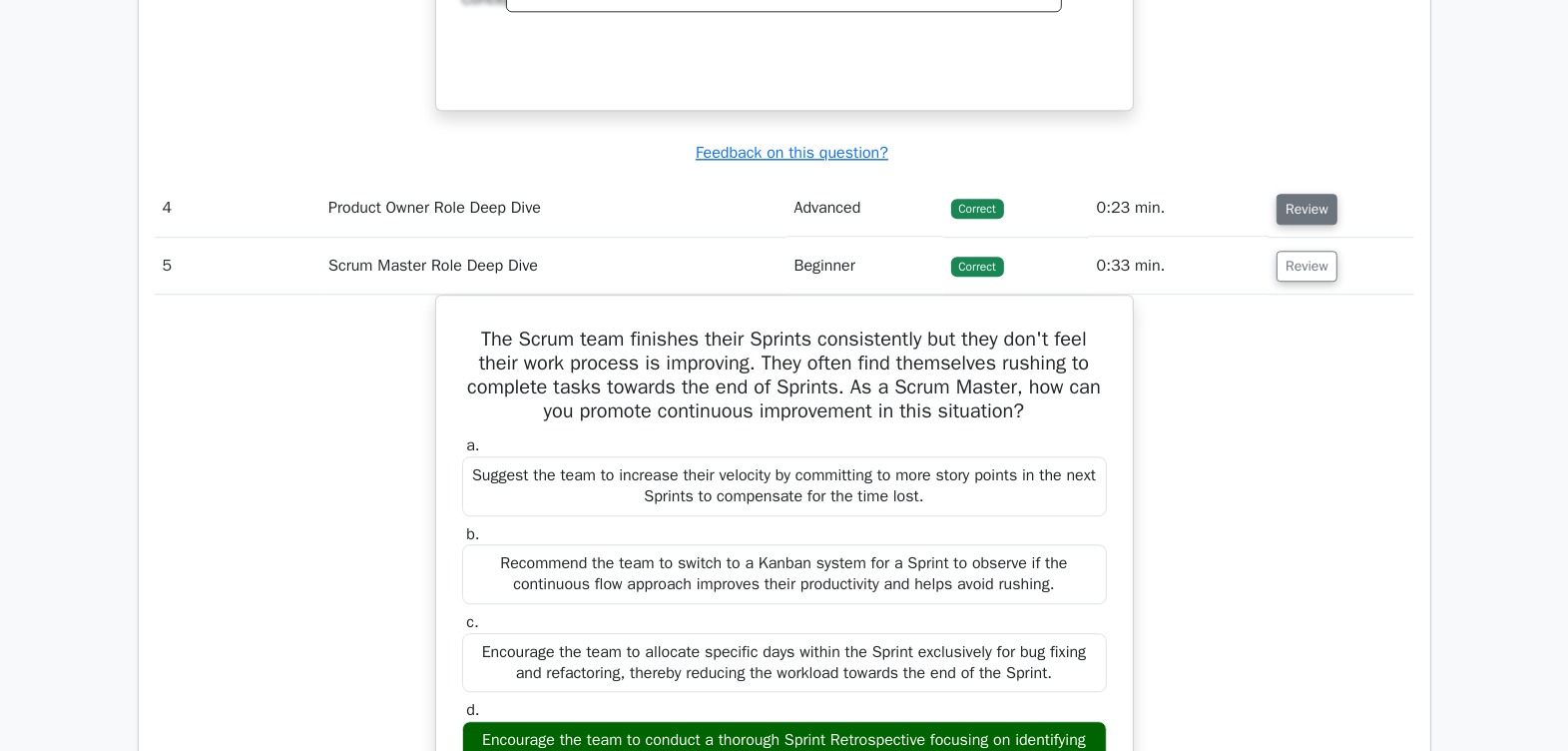 click on "Review" at bounding box center (1307, 209) 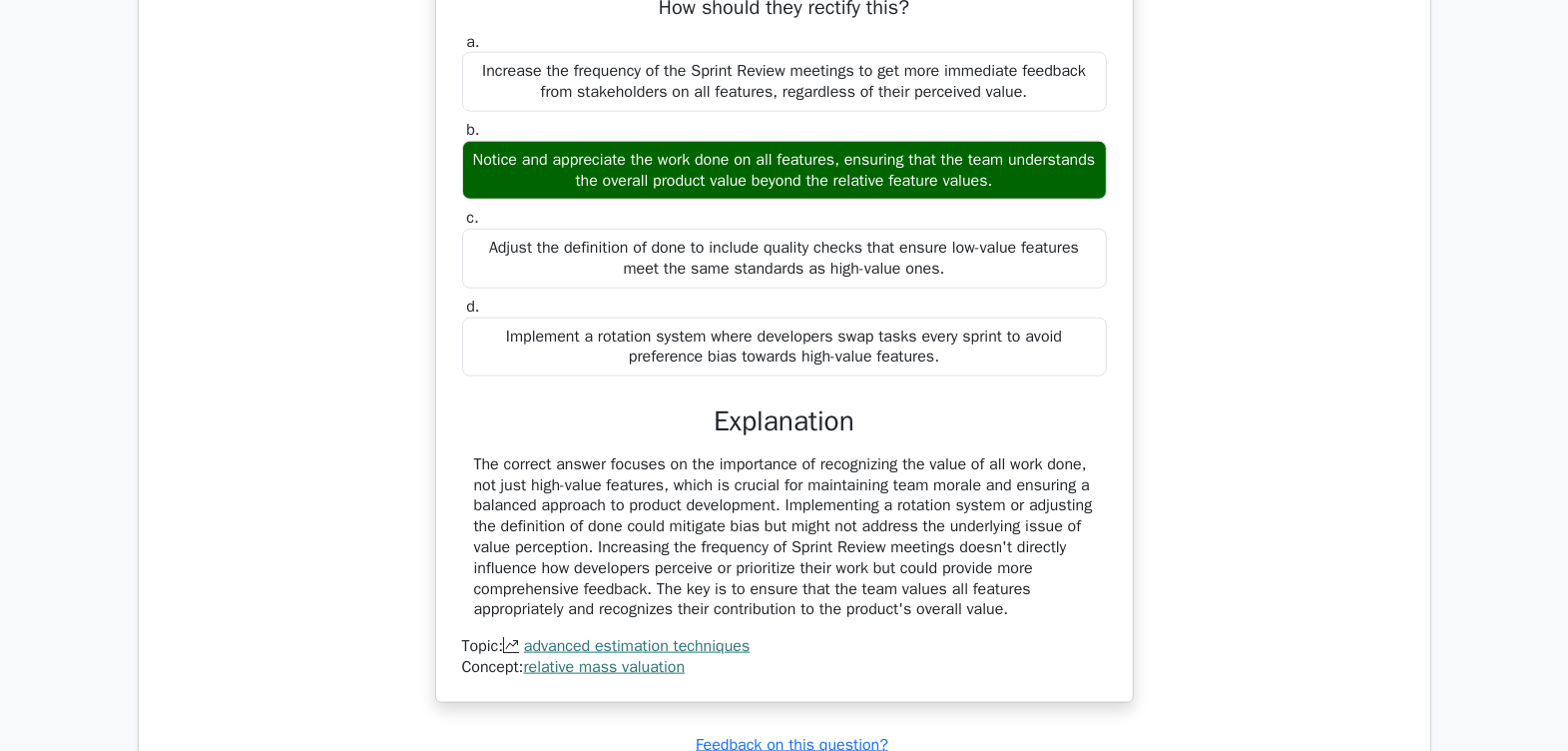 scroll, scrollTop: 1373, scrollLeft: 0, axis: vertical 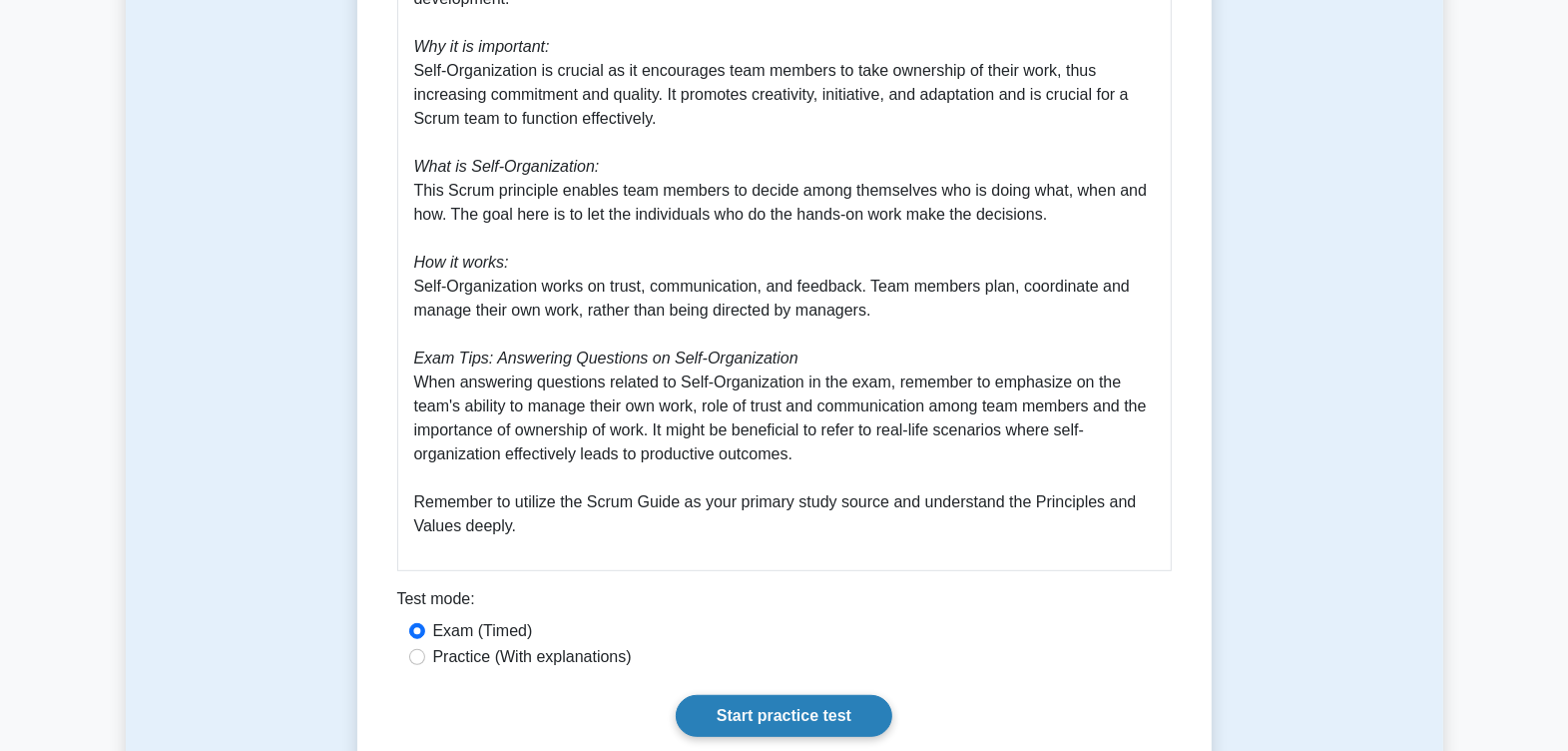 click on "Start practice test" at bounding box center (784, 716) 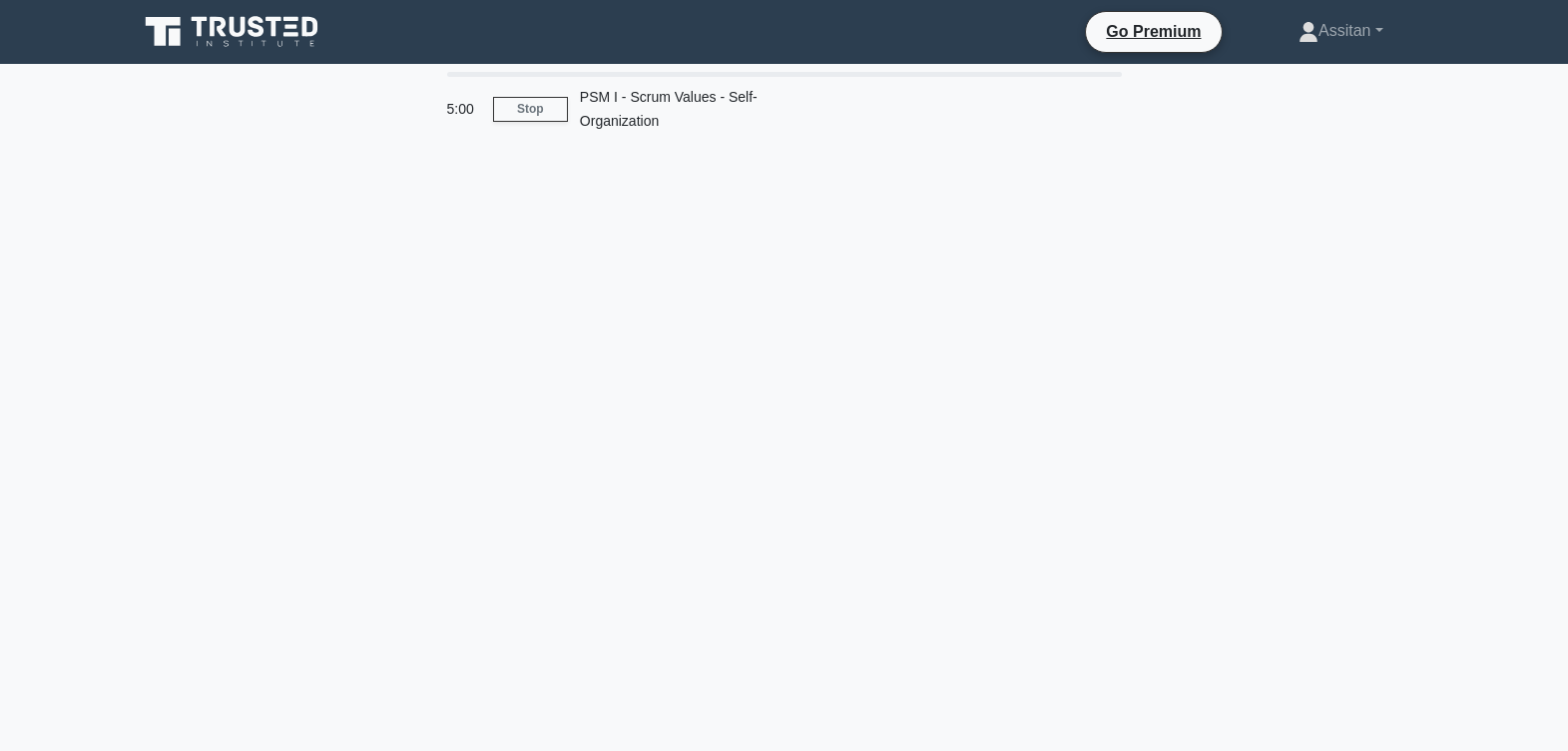 scroll, scrollTop: 0, scrollLeft: 0, axis: both 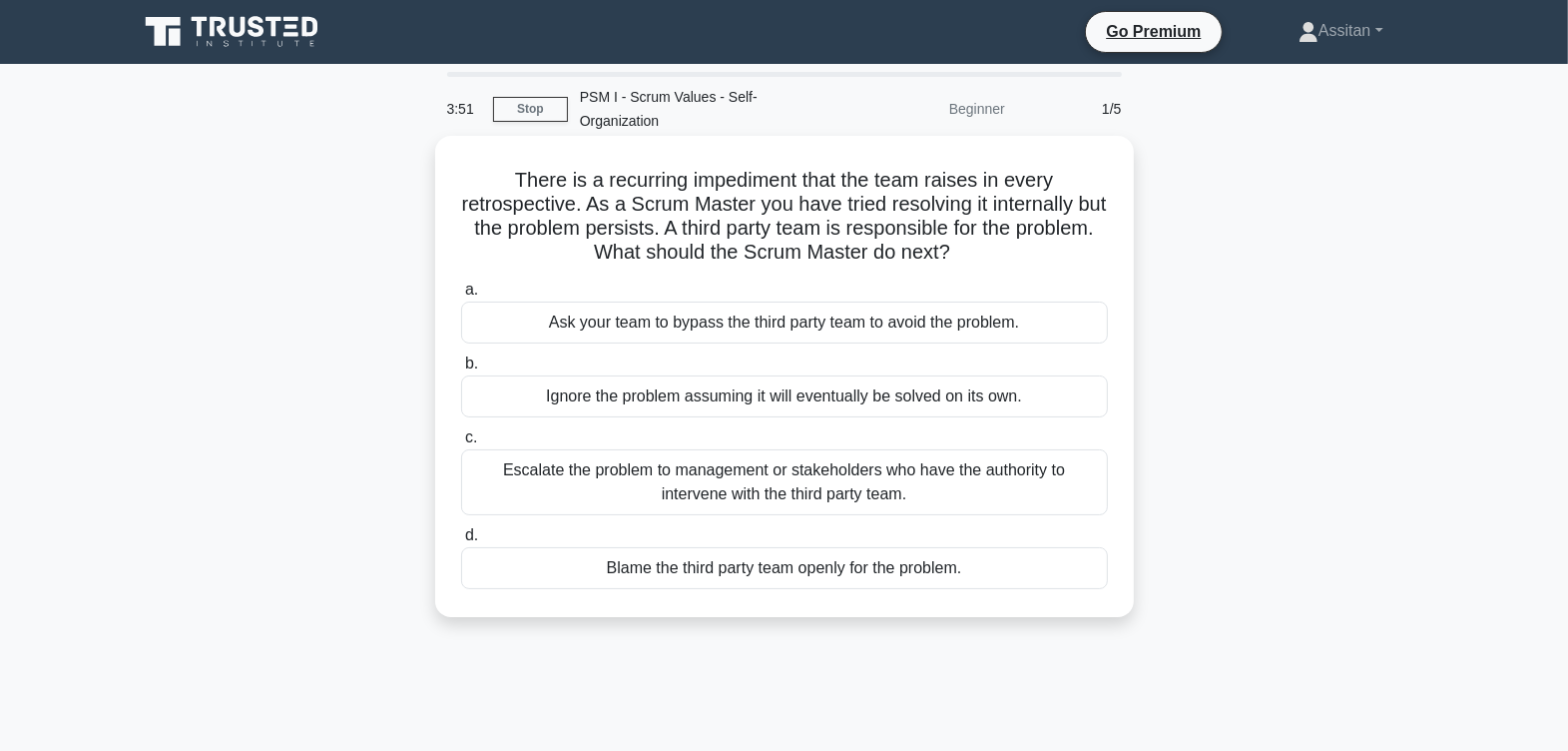 click on "Ask your team to bypass the third party team to avoid the problem." at bounding box center (784, 323) 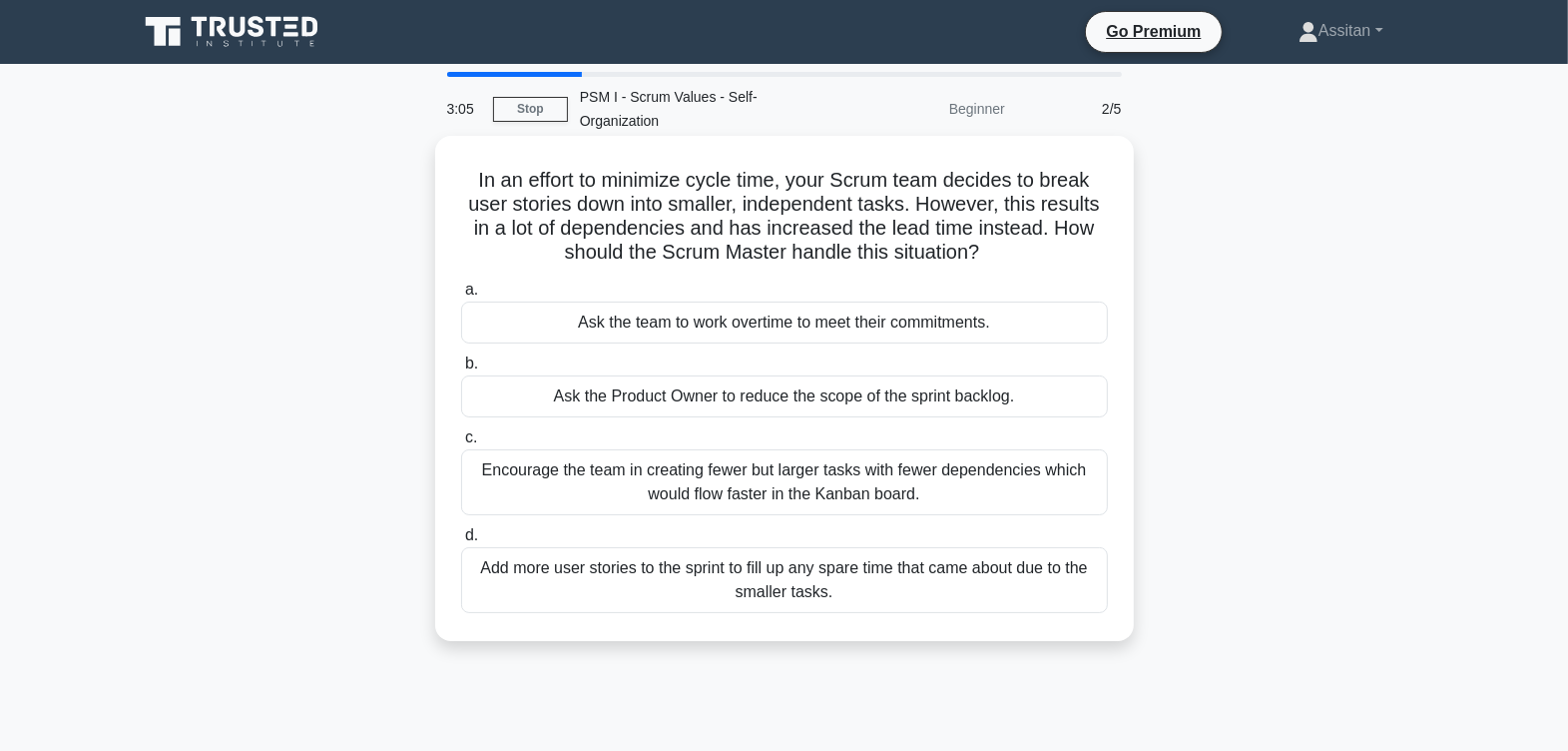 click on "Encourage the team in creating fewer but larger tasks with fewer dependencies which would flow faster in the Kanban board." at bounding box center (784, 482) 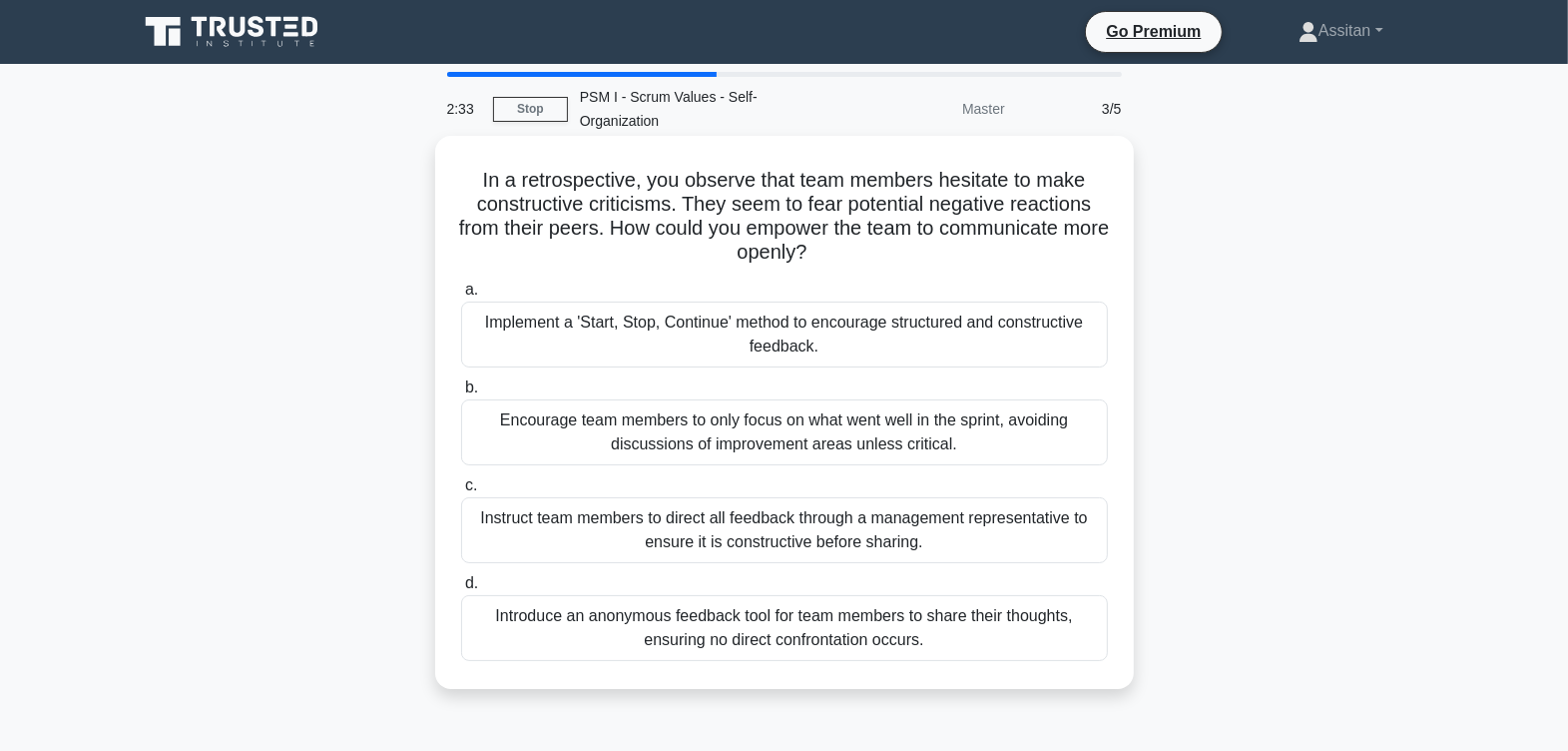 click on "Introduce an anonymous feedback tool for team members to share their thoughts, ensuring no direct confrontation occurs." at bounding box center (784, 628) 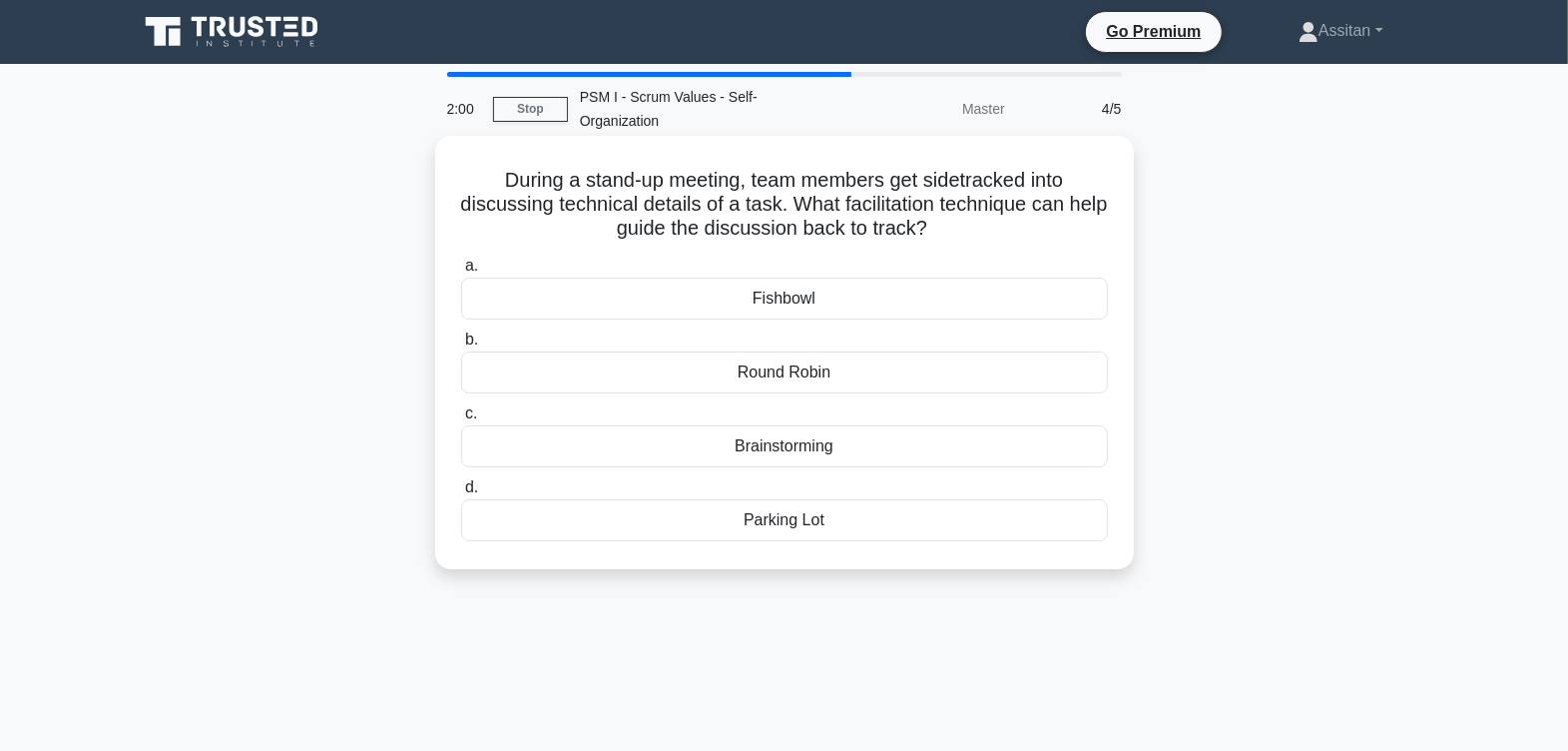 click on "Parking Lot" at bounding box center [784, 520] 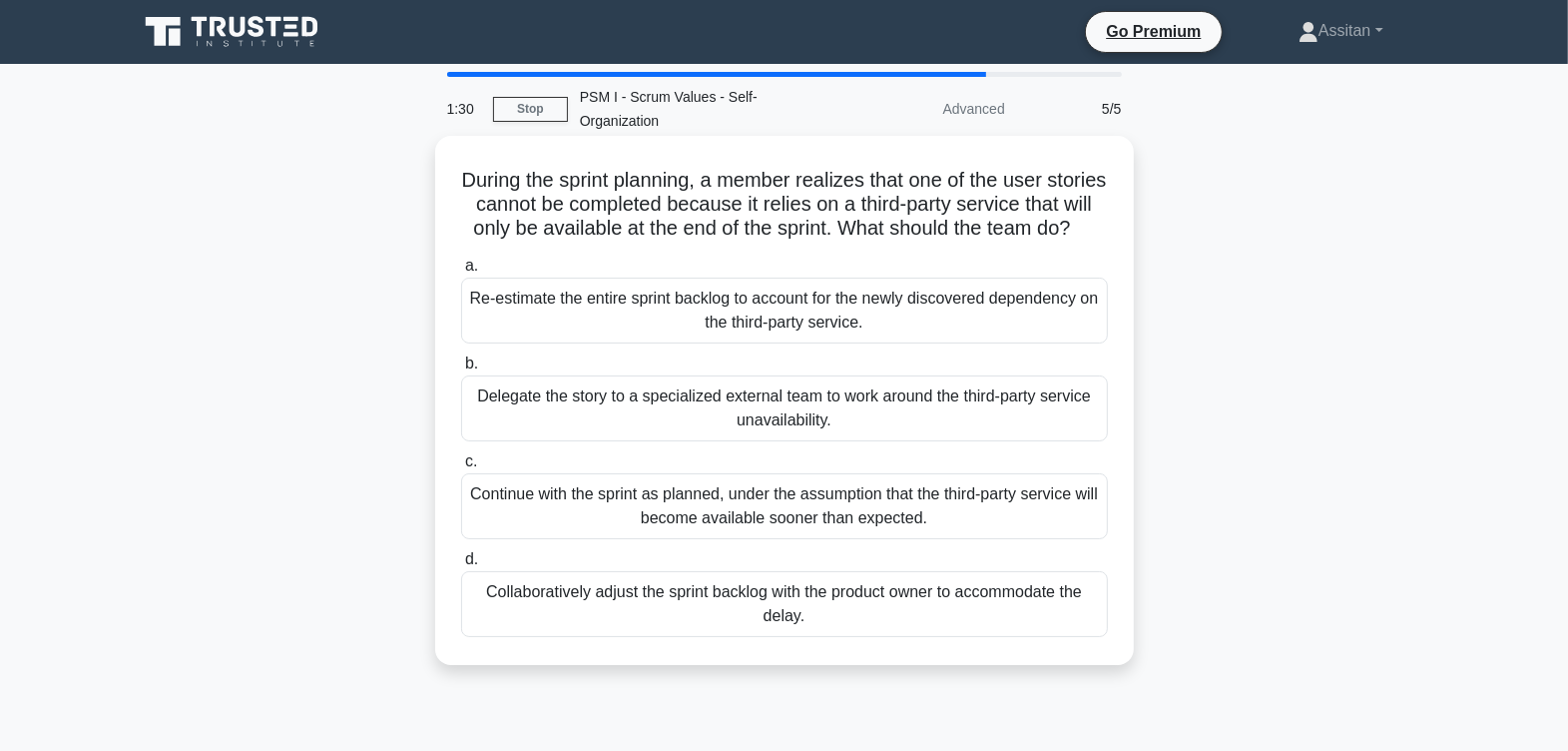 click on "Collaboratively adjust the sprint backlog with the product owner to accommodate the delay." at bounding box center (784, 604) 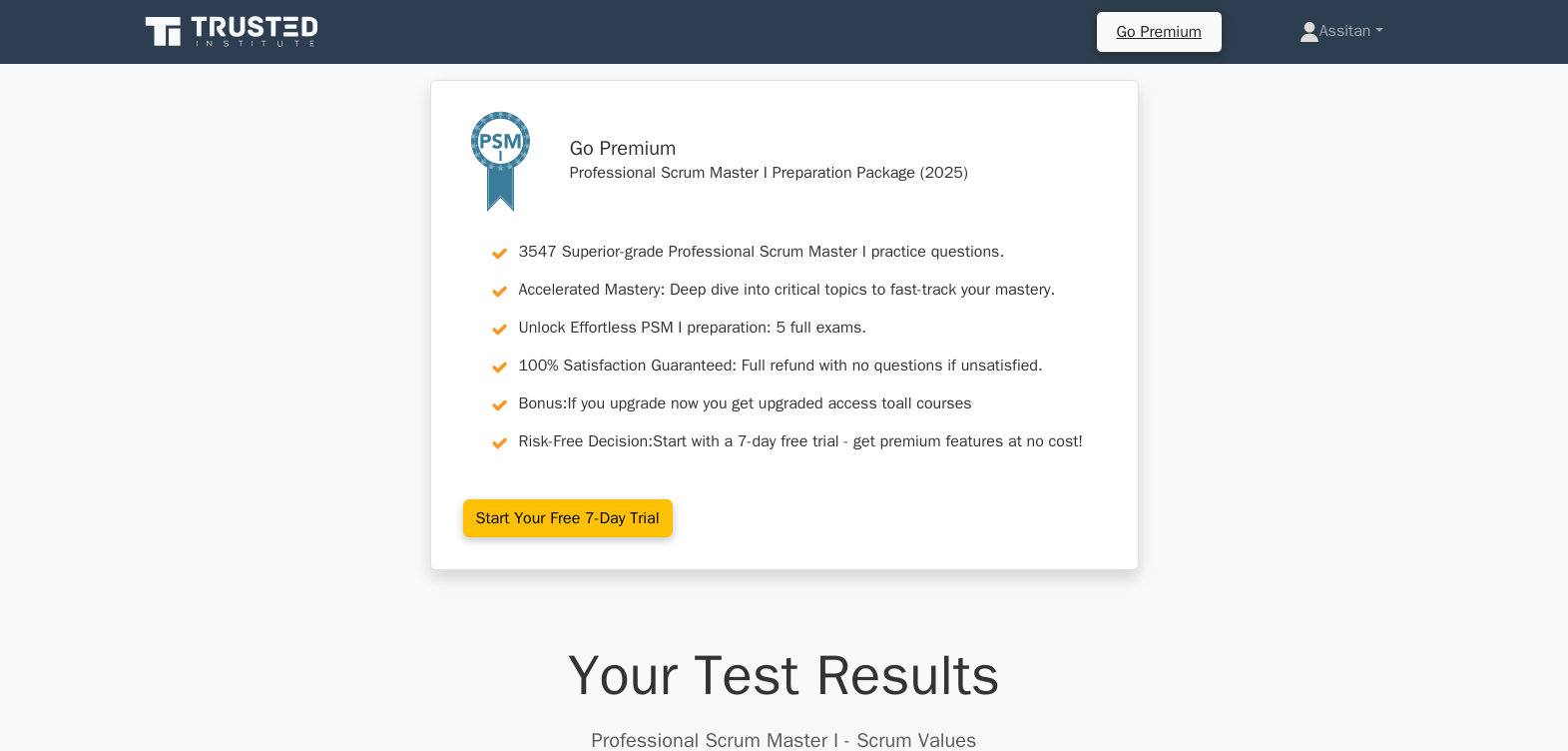 scroll, scrollTop: 0, scrollLeft: 0, axis: both 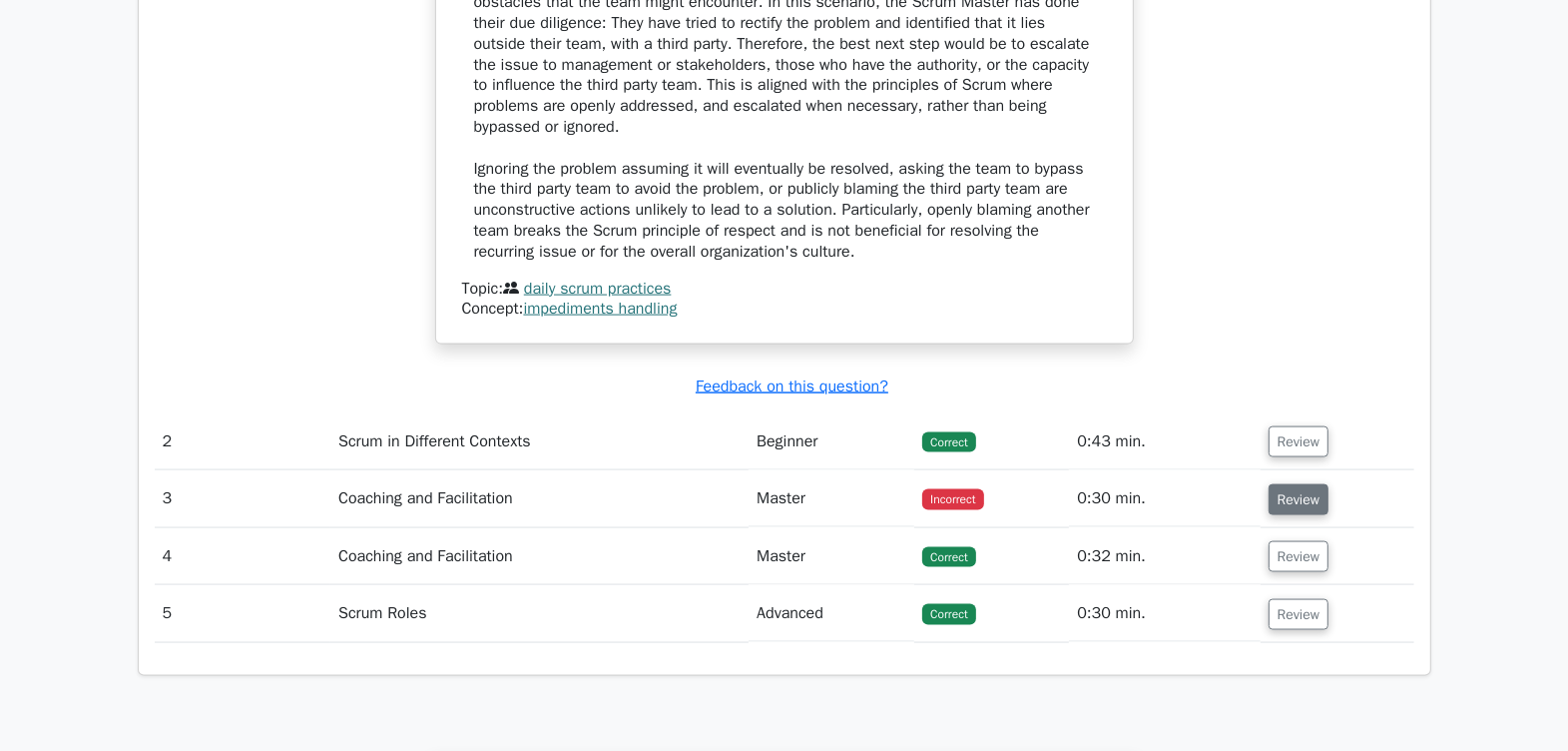click on "Review" at bounding box center [1299, 499] 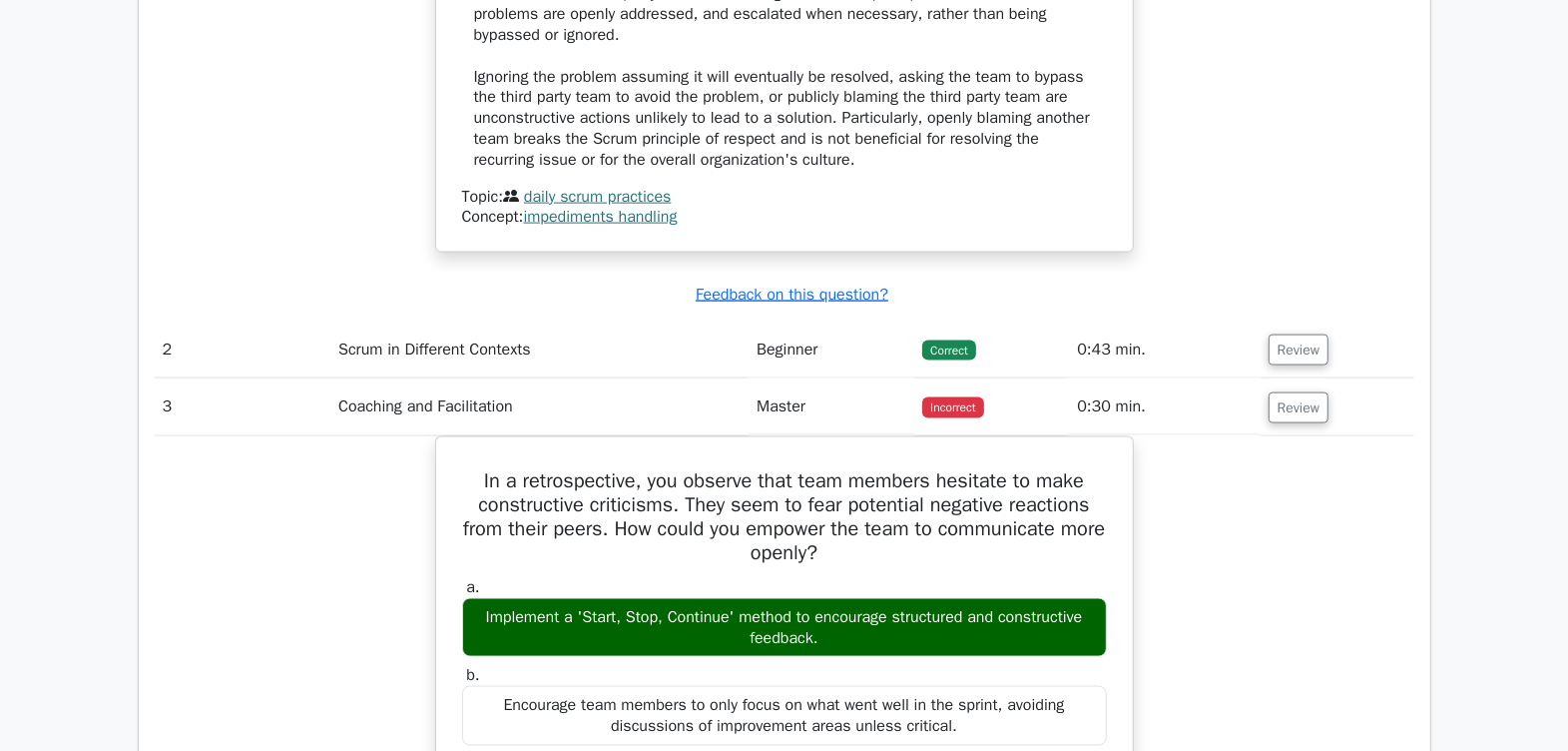 scroll, scrollTop: 2372, scrollLeft: 0, axis: vertical 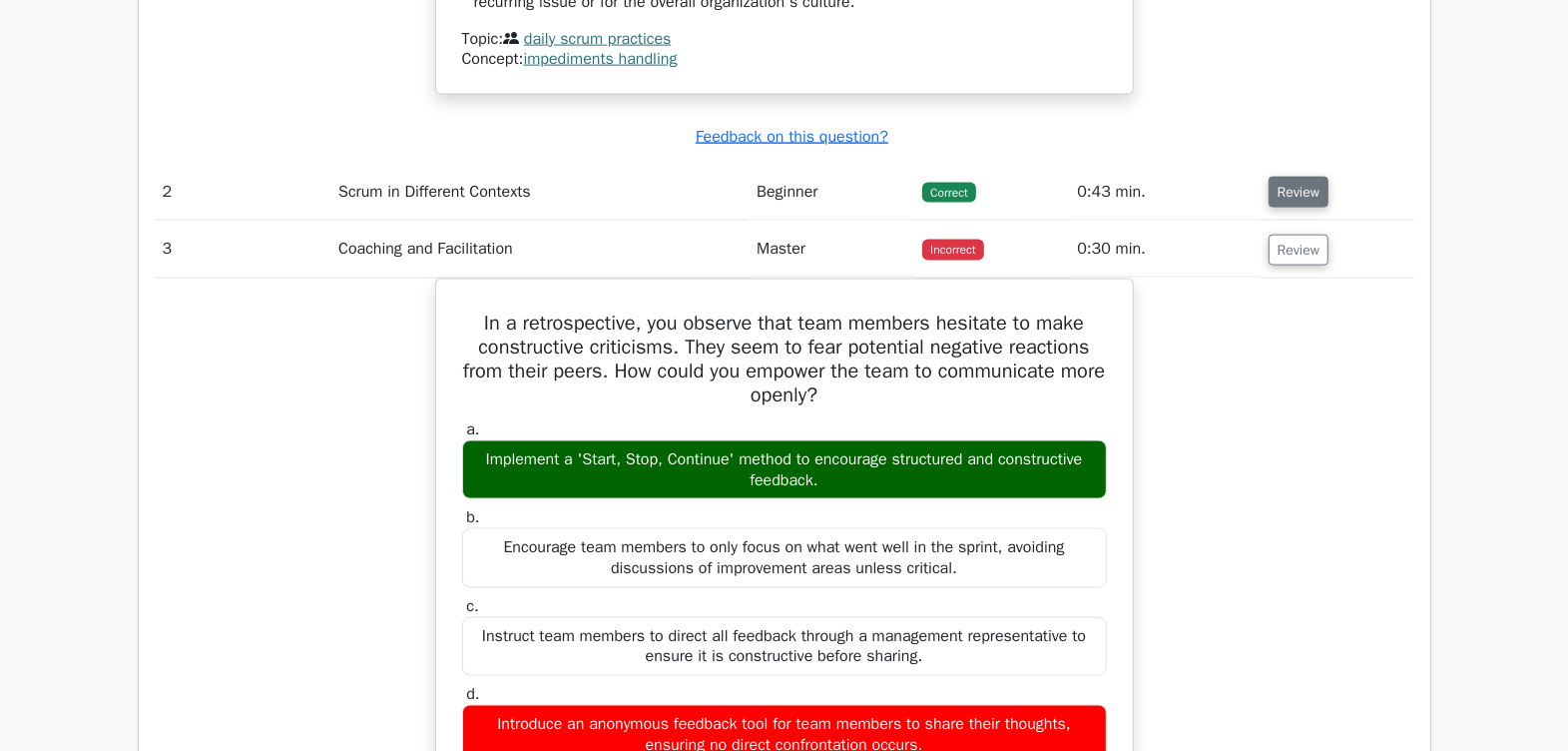 click on "Review" at bounding box center (1299, 192) 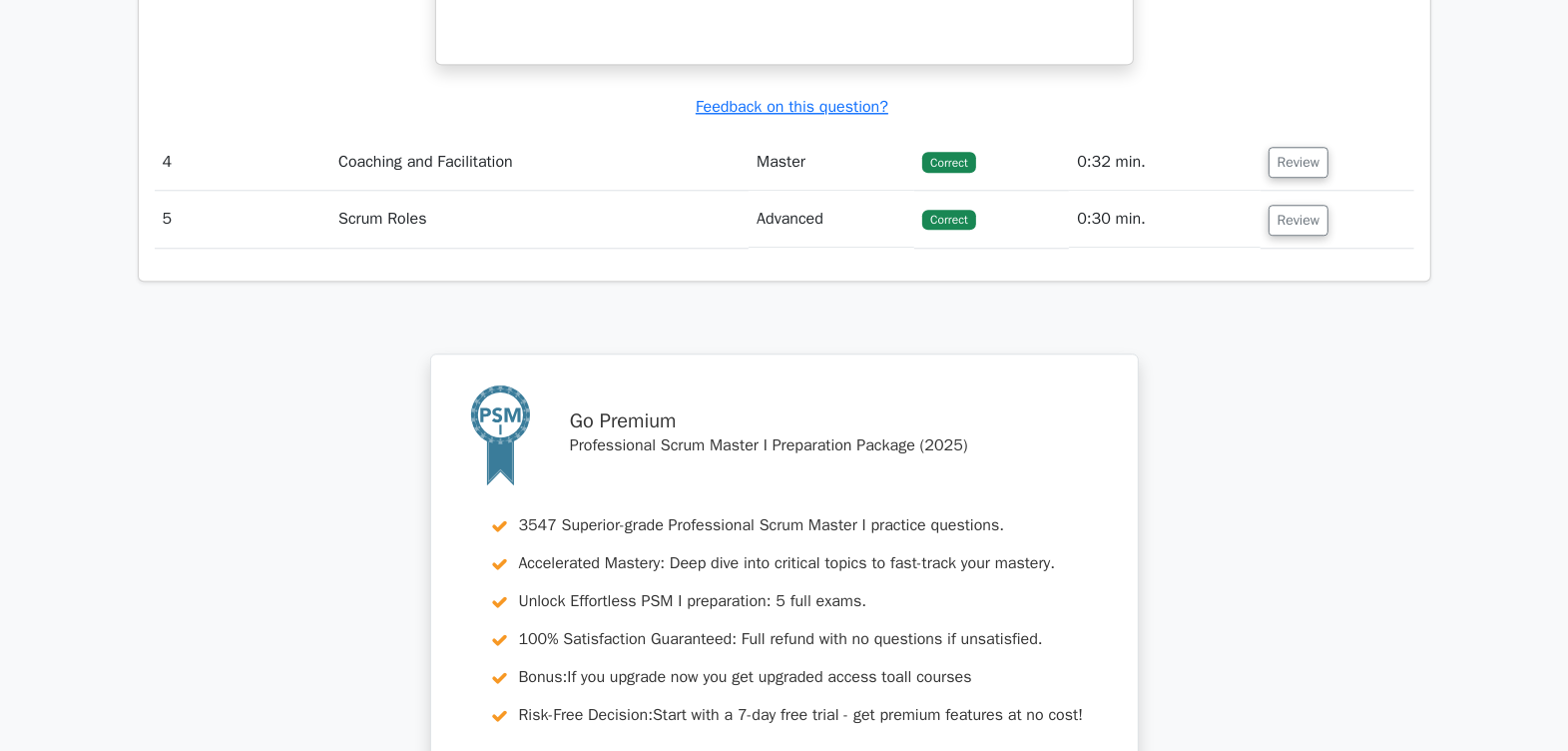 scroll, scrollTop: 4369, scrollLeft: 0, axis: vertical 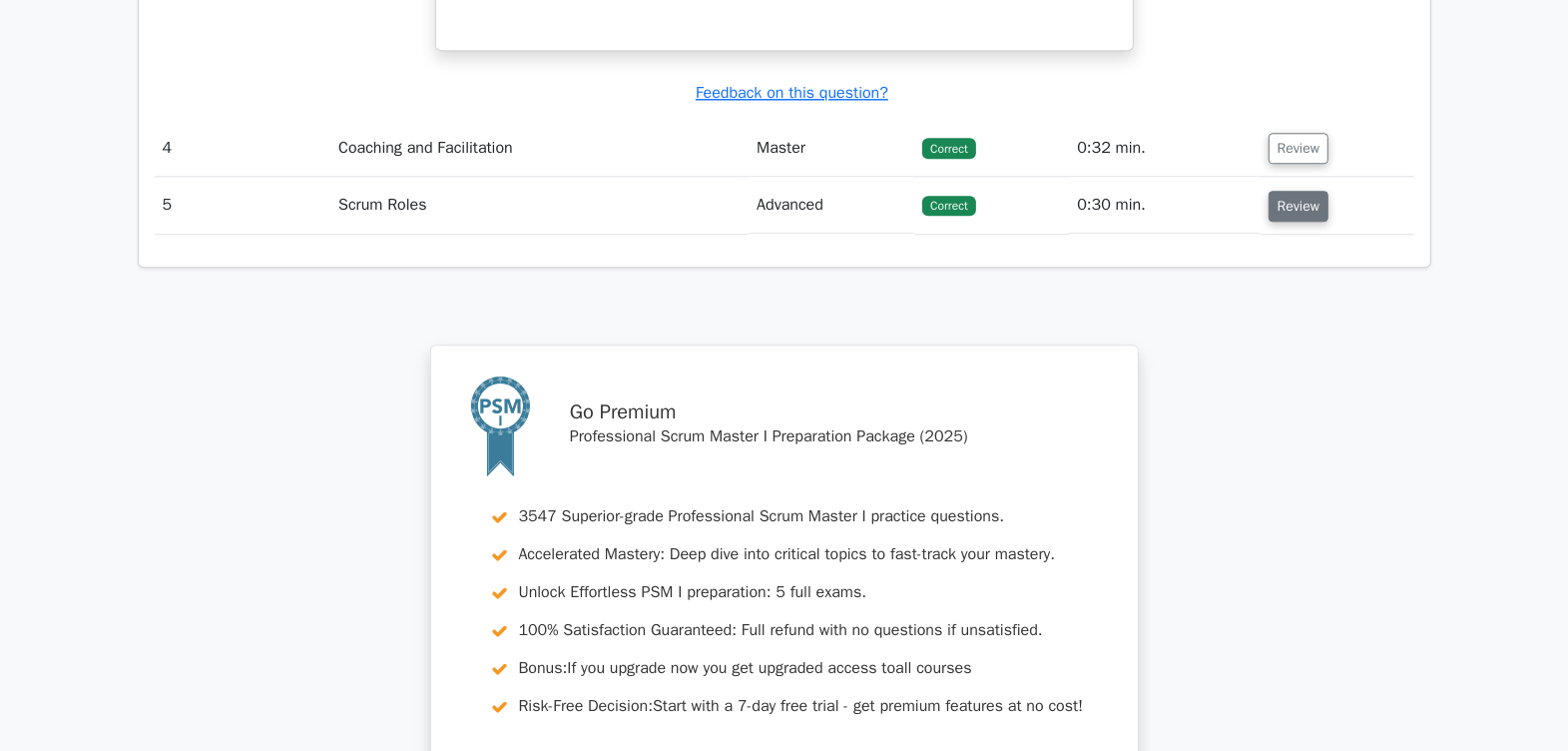 click on "Review" at bounding box center [1299, 206] 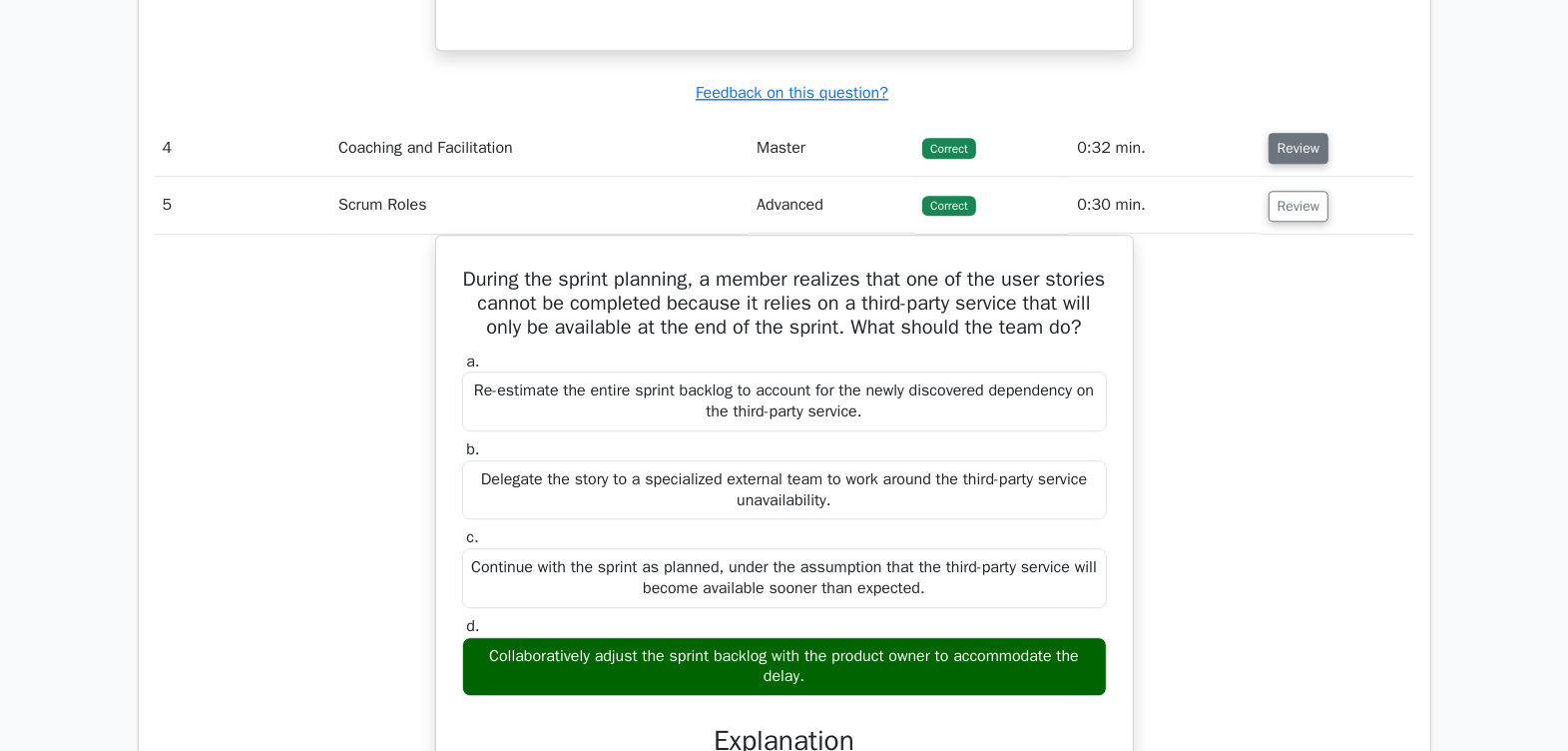 click on "Review" at bounding box center [1299, 148] 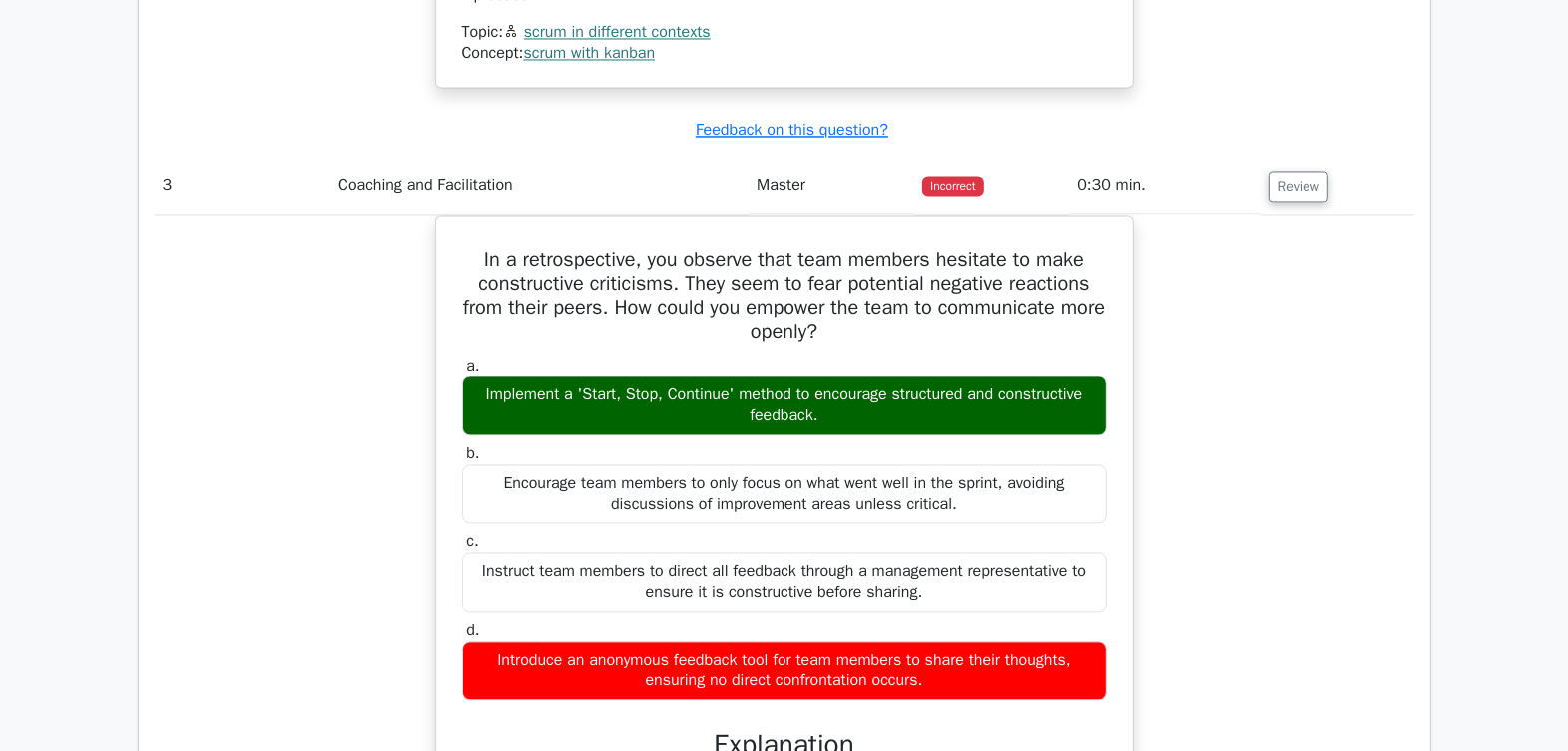scroll, scrollTop: 3495, scrollLeft: 0, axis: vertical 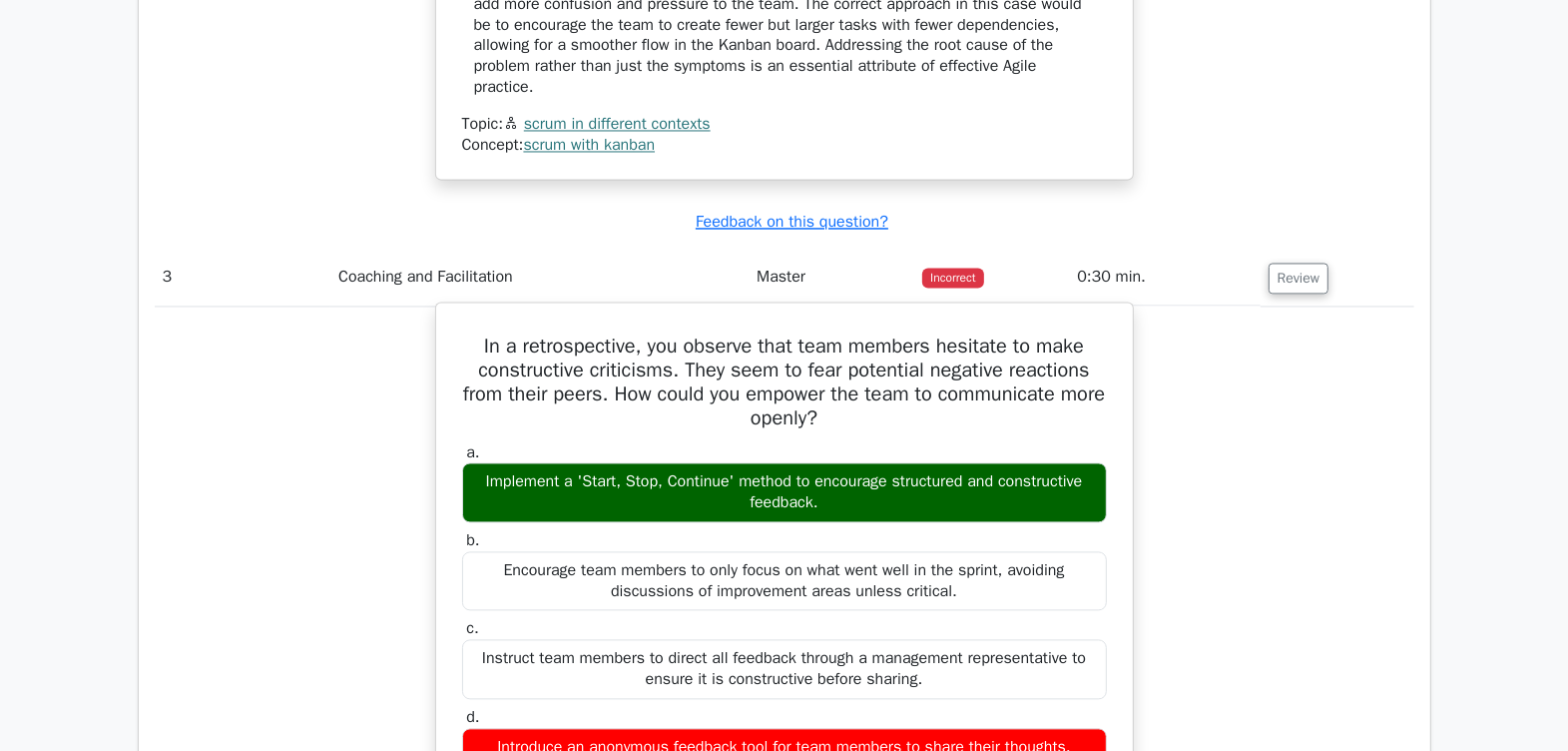 drag, startPoint x: 795, startPoint y: 486, endPoint x: 574, endPoint y: 491, distance: 221.0566 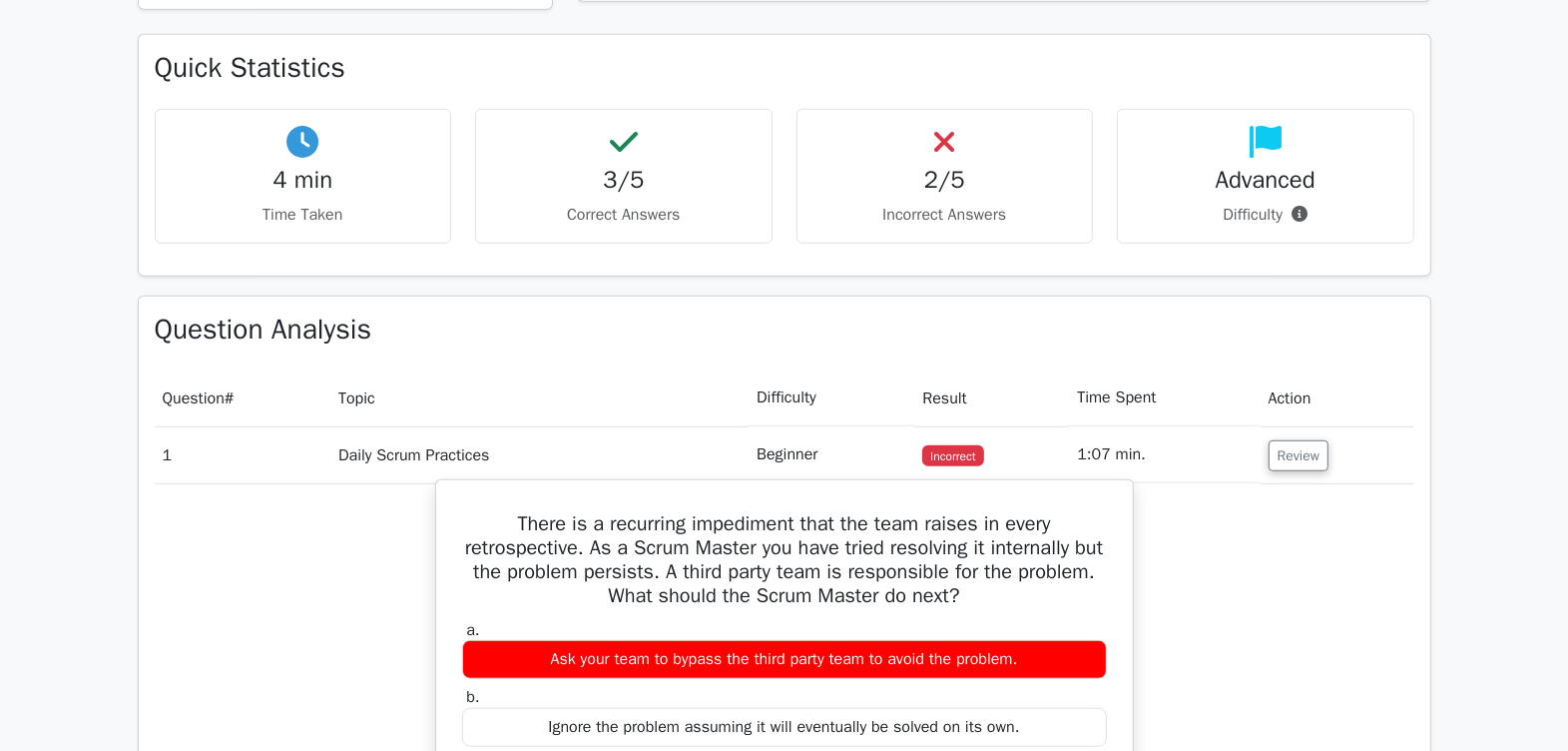 scroll, scrollTop: 1106, scrollLeft: 0, axis: vertical 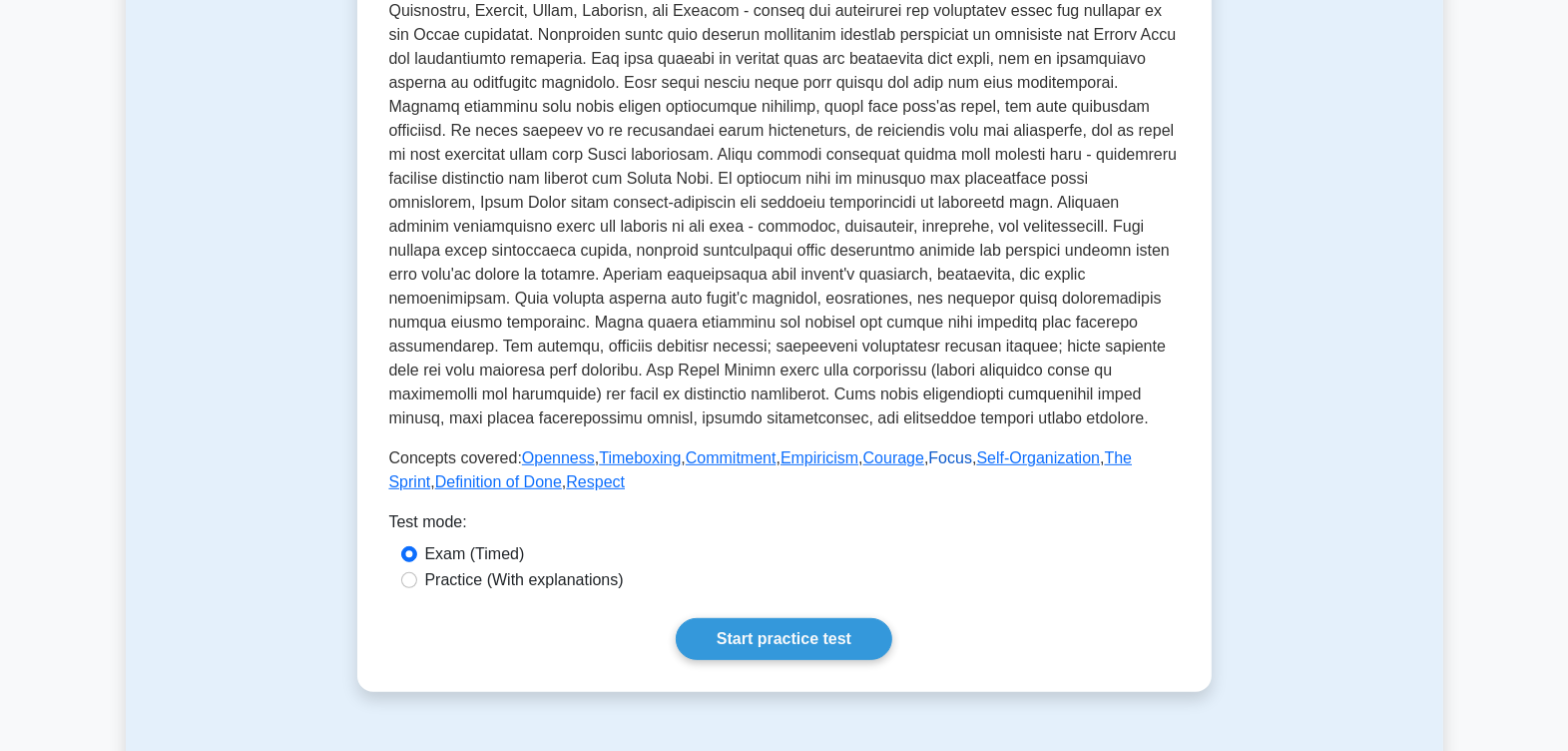 click on "Focus" at bounding box center [951, 457] 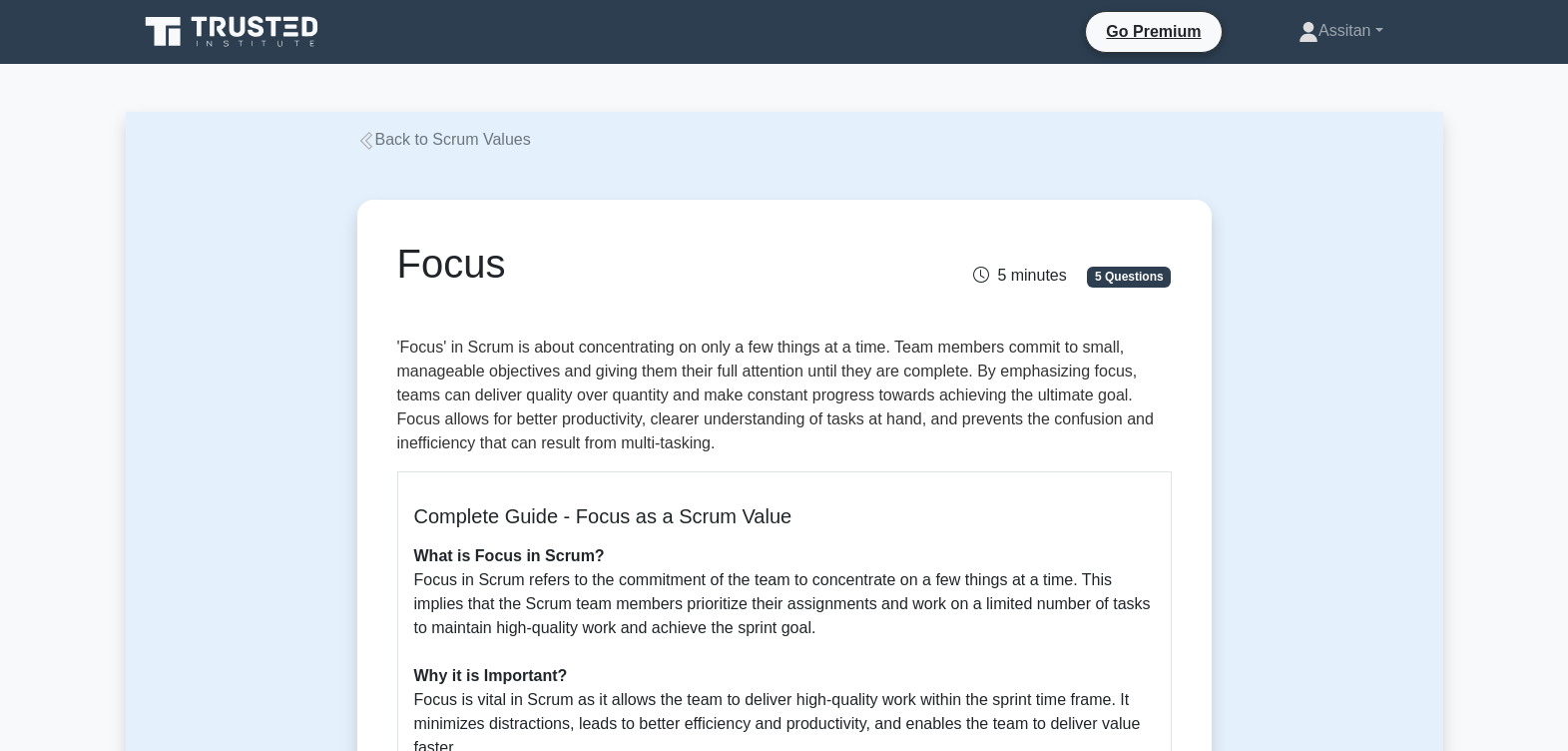 scroll, scrollTop: 0, scrollLeft: 0, axis: both 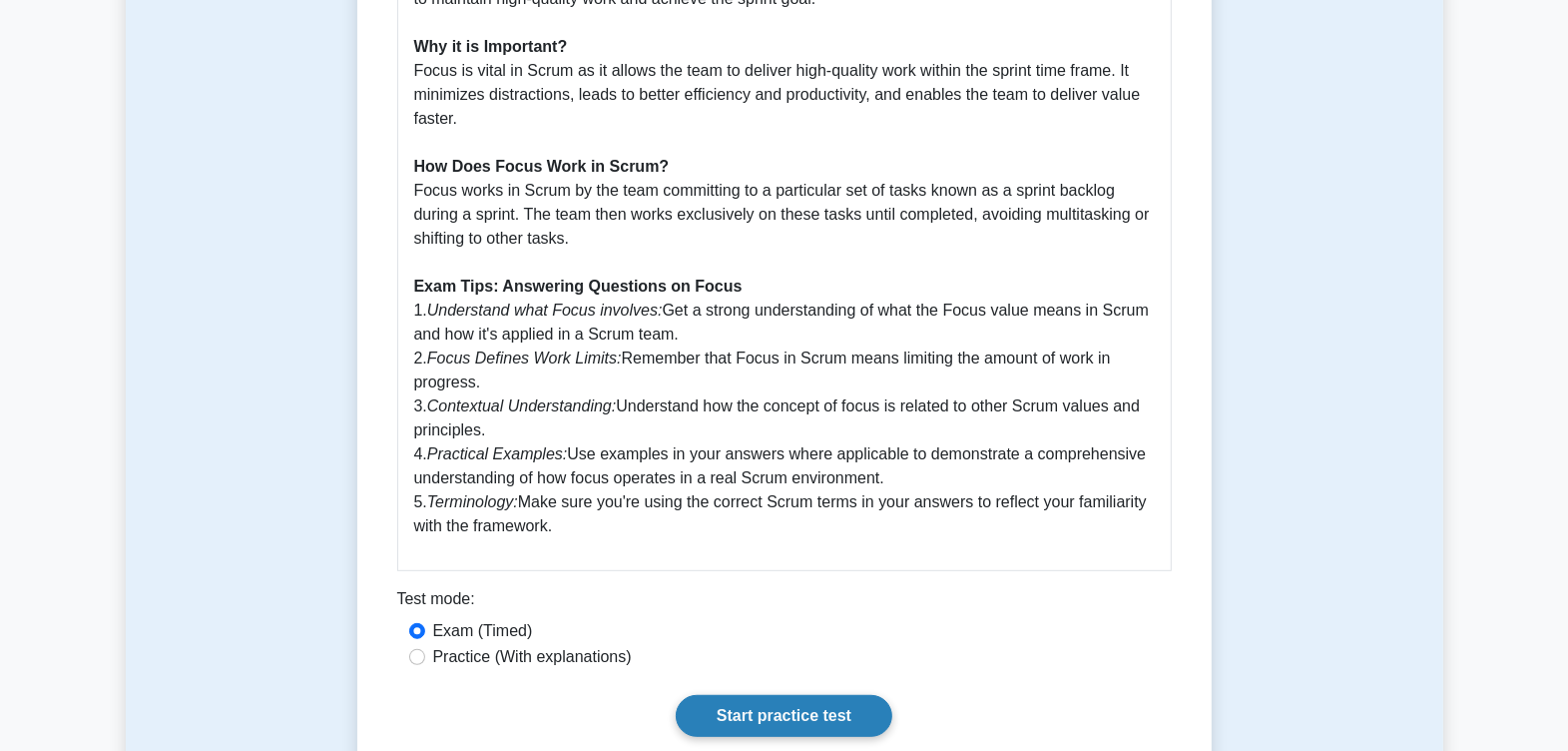 click on "Start practice test" at bounding box center [784, 716] 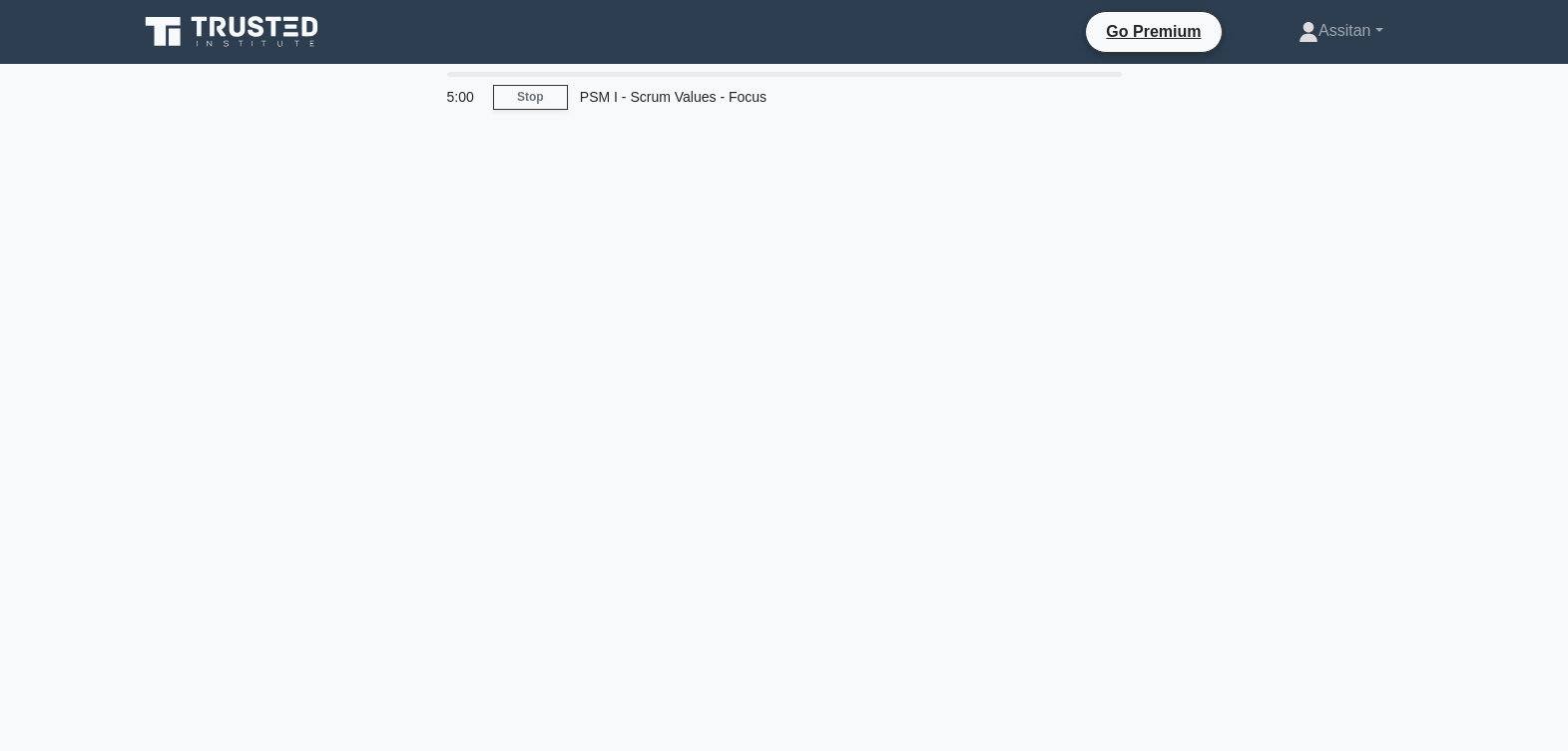 scroll, scrollTop: 0, scrollLeft: 0, axis: both 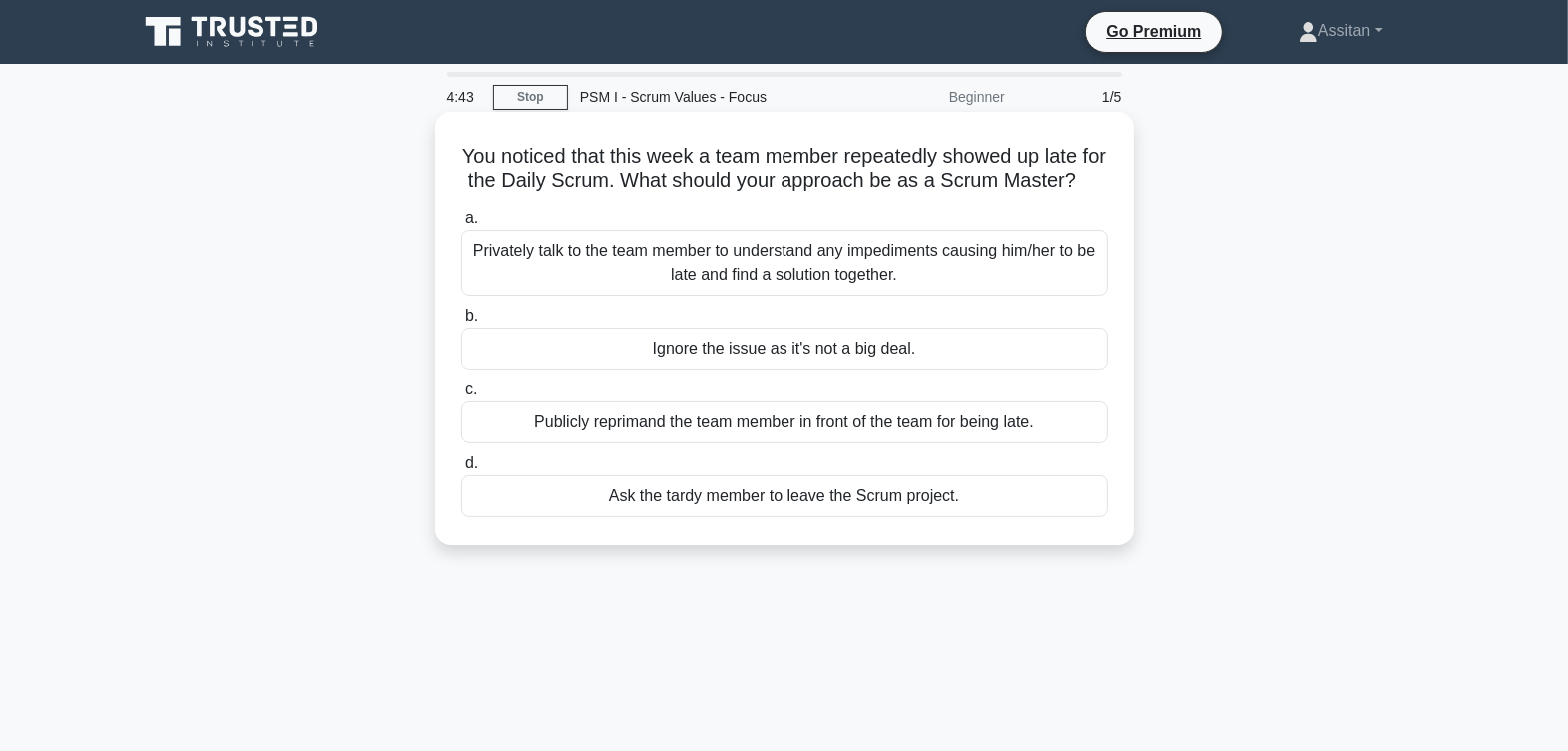 click on "Privately talk to the team member to understand any impediments causing him/her to be late and find a solution together." at bounding box center [784, 263] 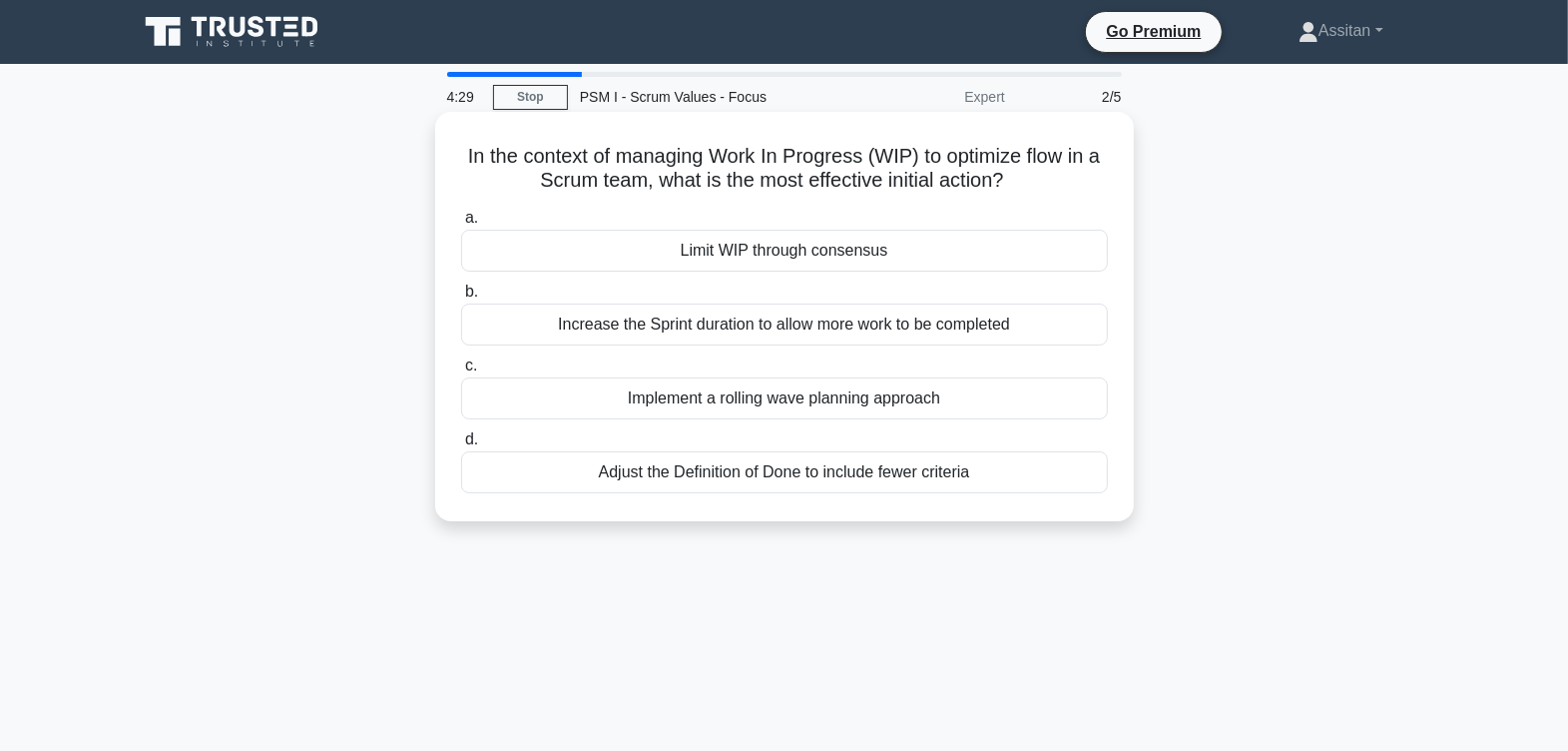 click on "Limit WIP through consensus" at bounding box center [784, 251] 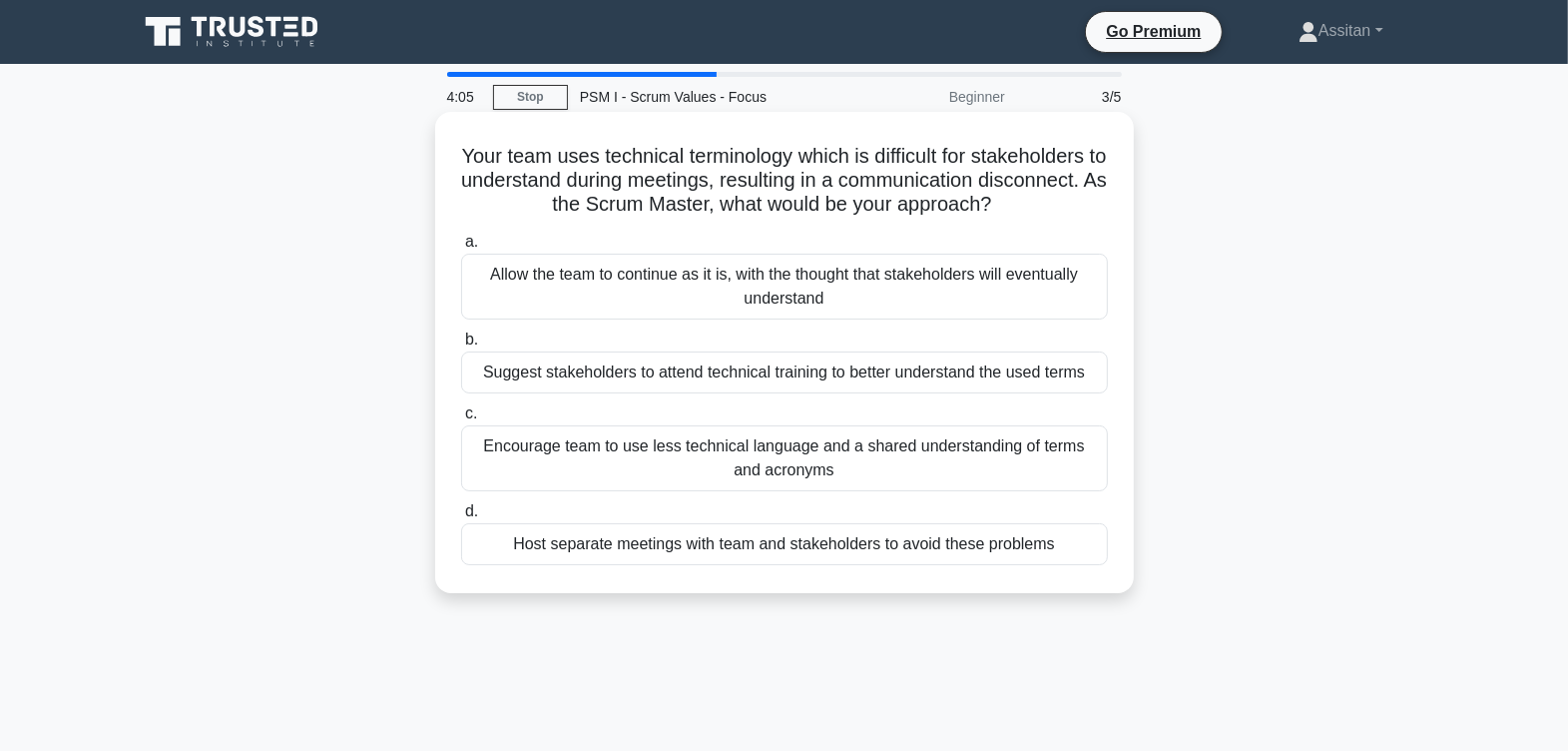 click on "Encourage team to use less technical language and a shared understanding of terms and acronyms" at bounding box center (784, 458) 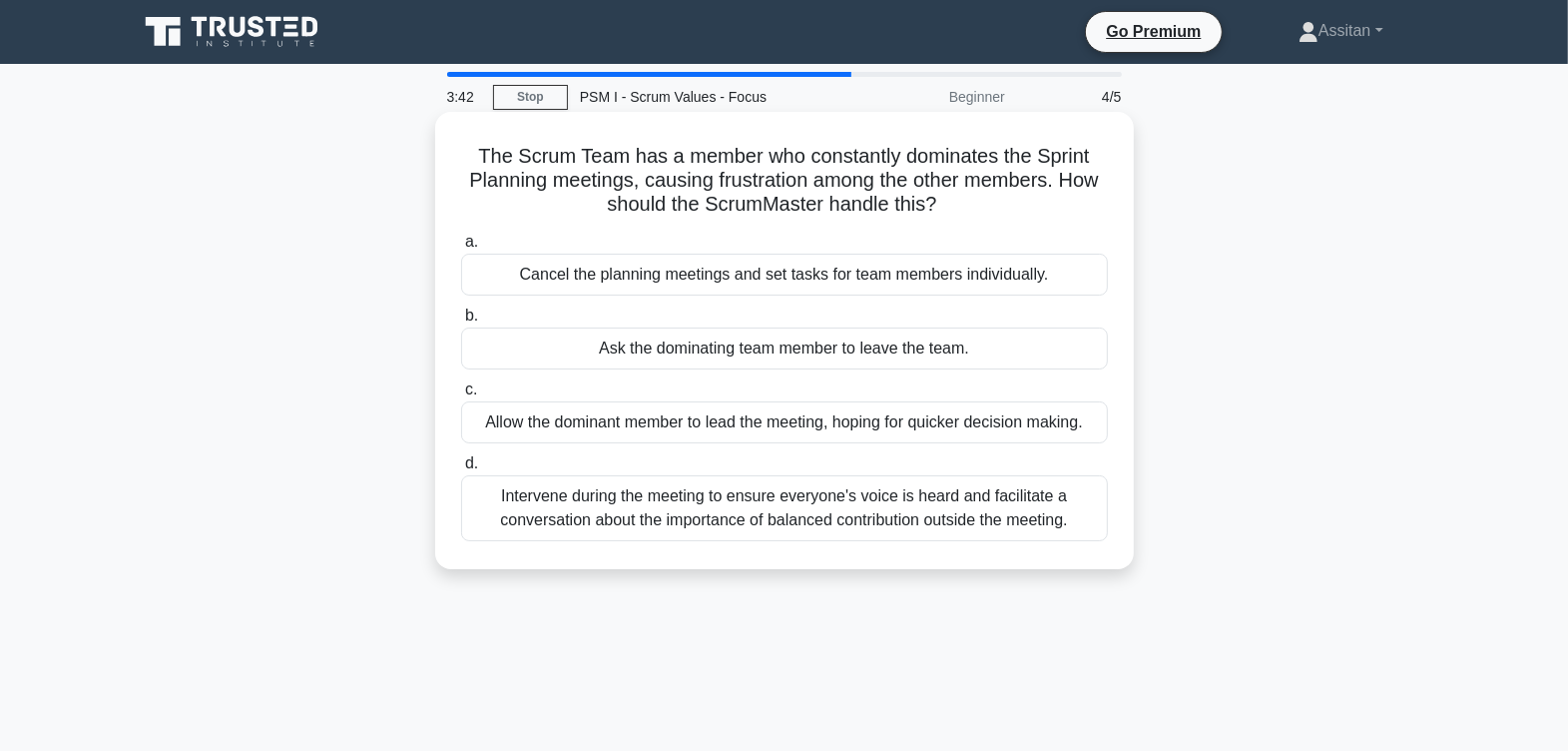 click on "Intervene during the meeting to ensure everyone's voice is heard and facilitate a conversation about the importance of balanced contribution outside the meeting." at bounding box center [784, 508] 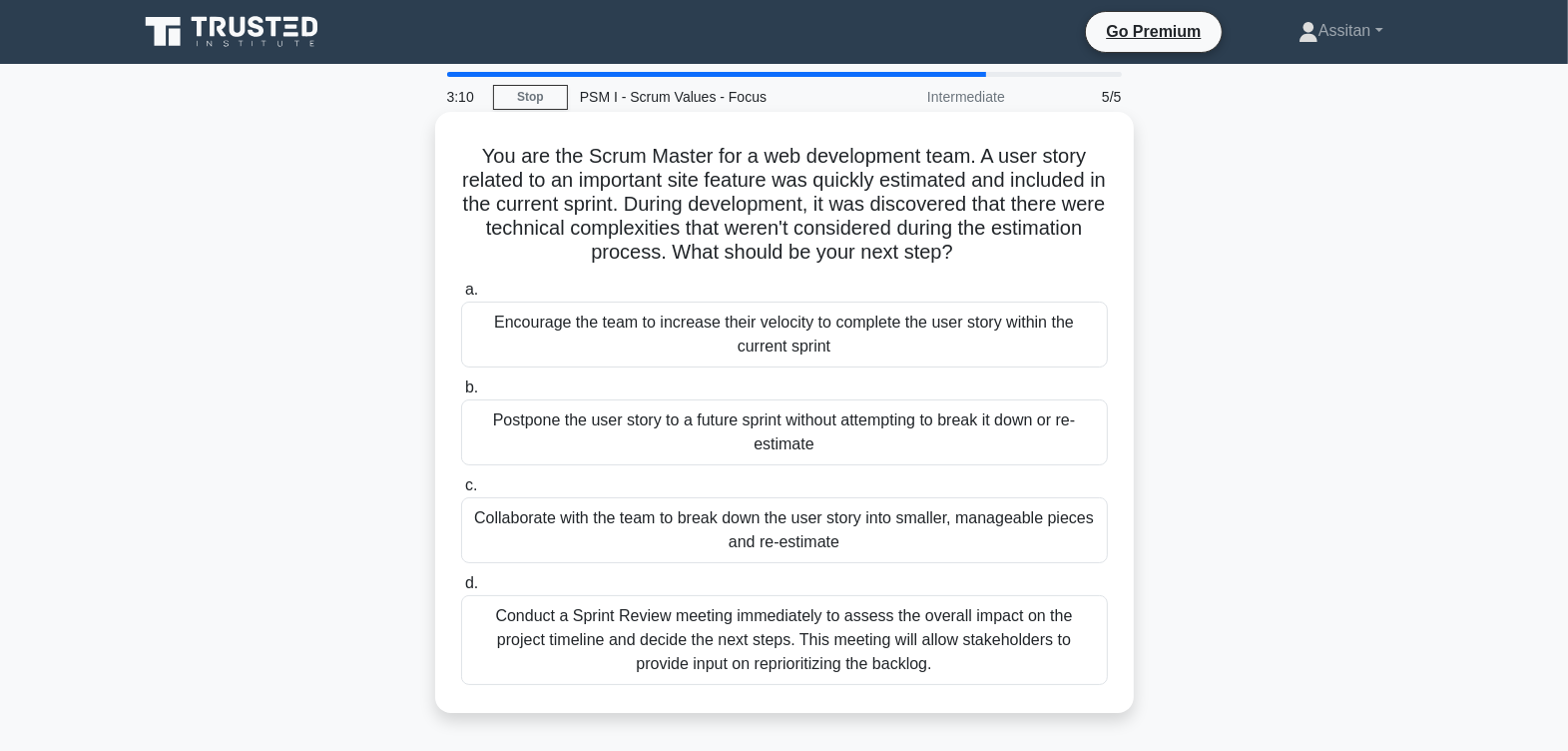 click on "Collaborate with the team to break down the user story into smaller, manageable pieces and re-estimate" at bounding box center [784, 530] 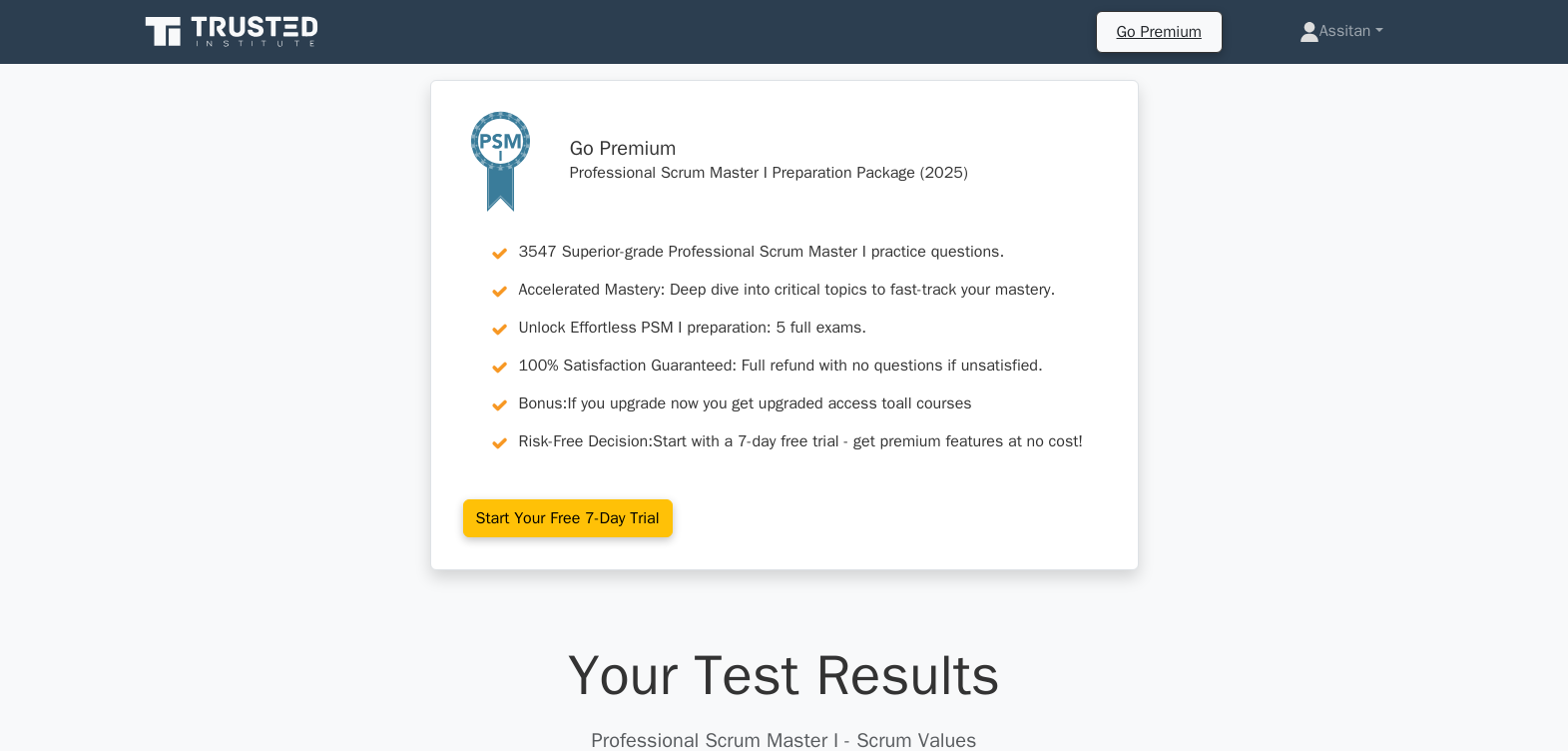 scroll, scrollTop: 0, scrollLeft: 0, axis: both 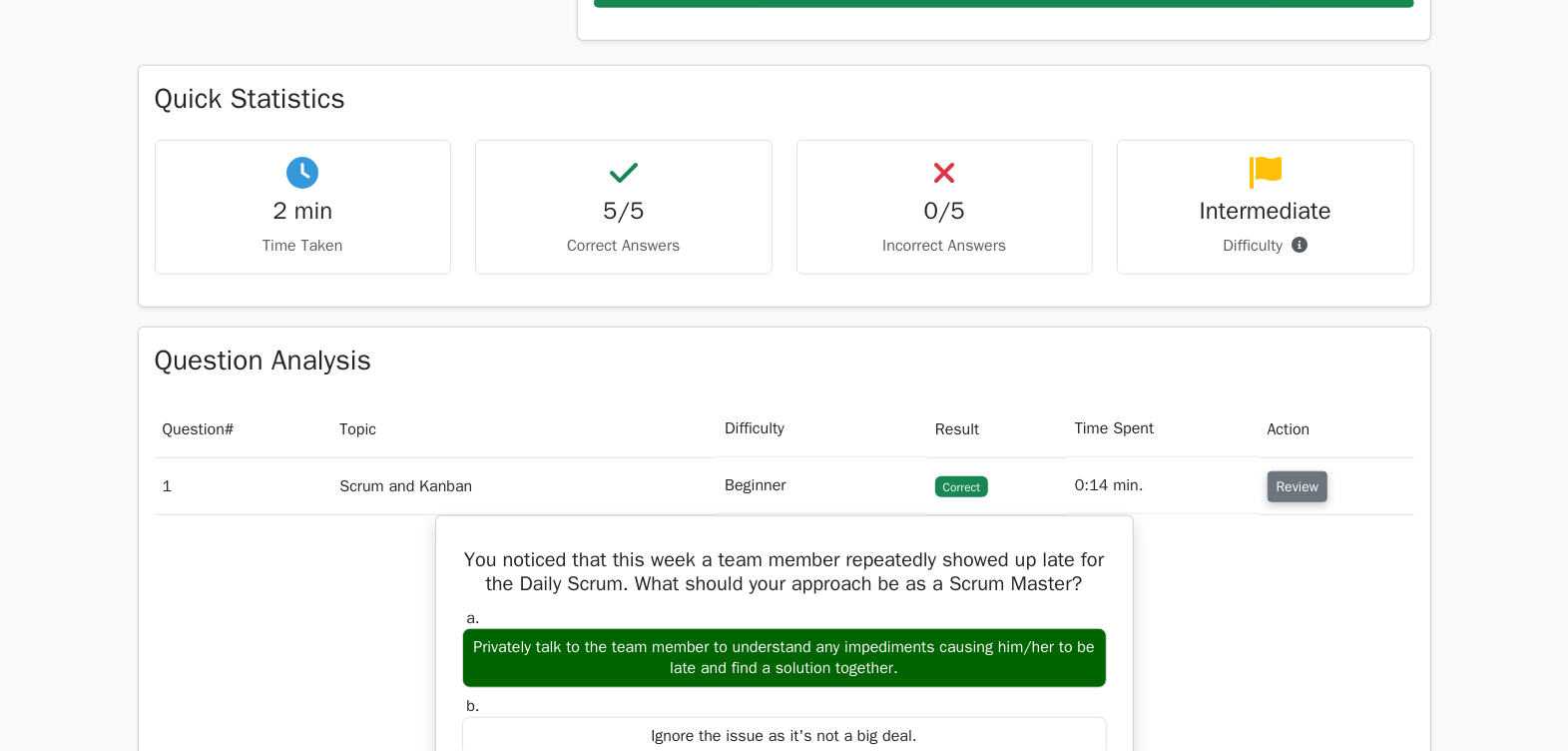 click on "Review" at bounding box center (1298, 486) 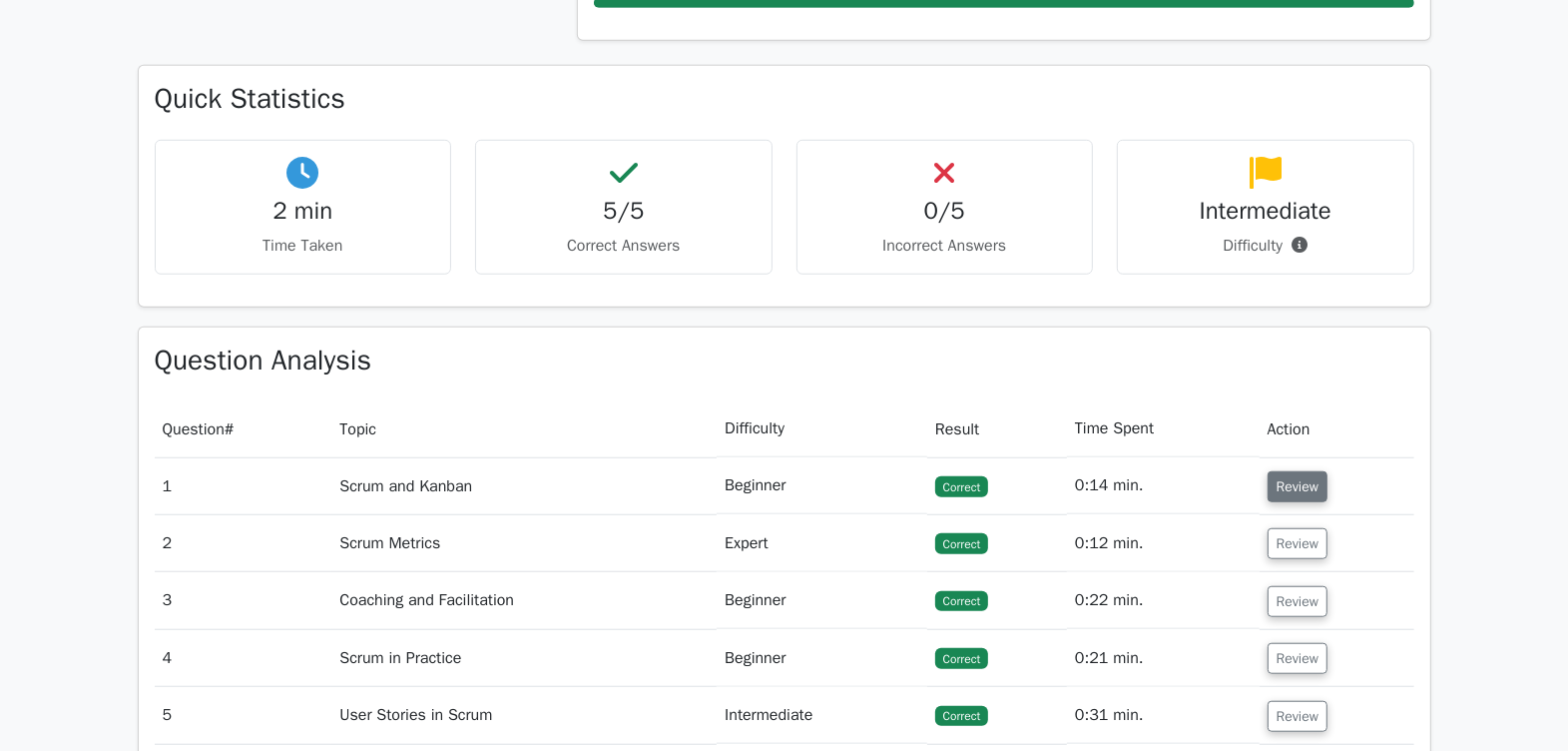 click on "Review" at bounding box center (1298, 486) 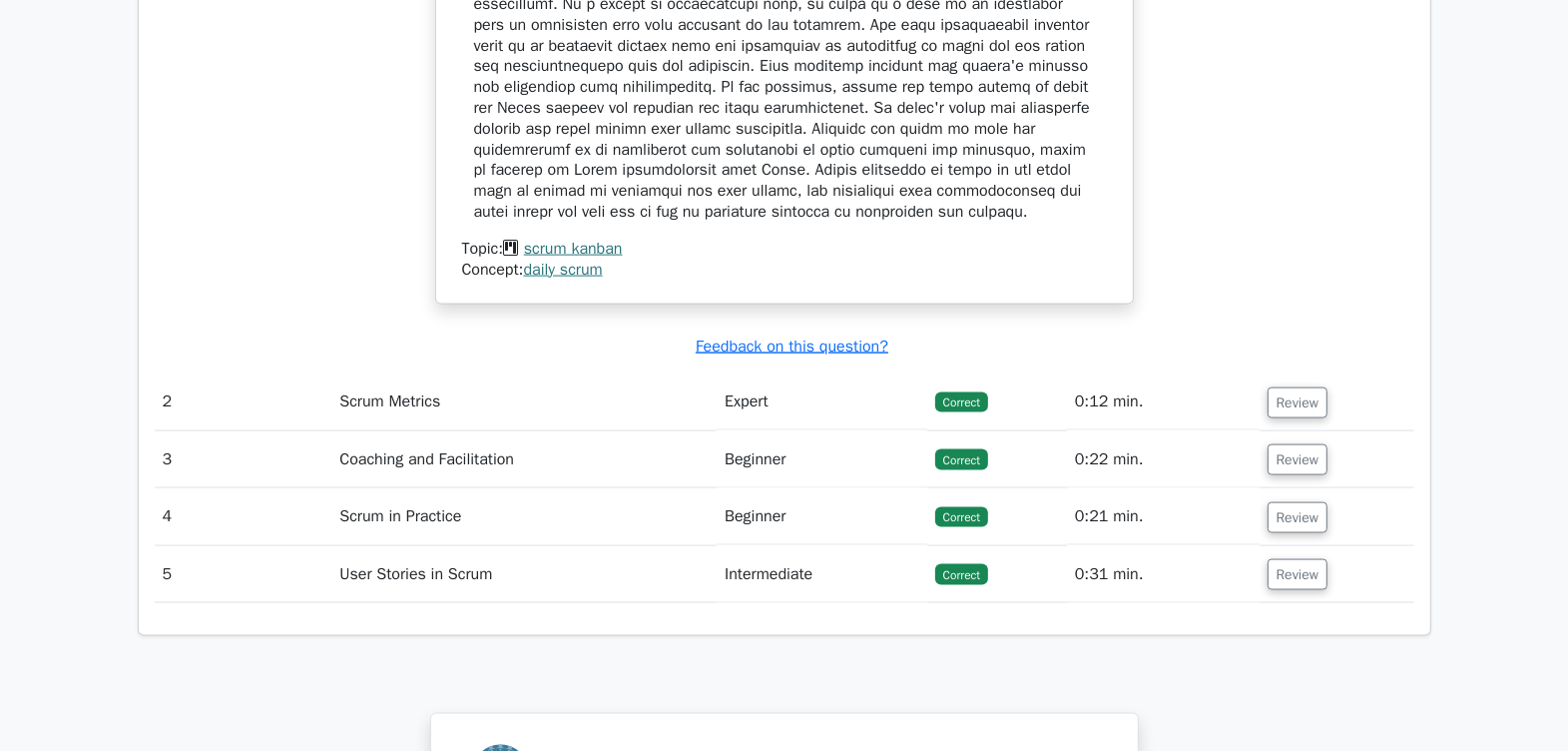 scroll, scrollTop: 2247, scrollLeft: 0, axis: vertical 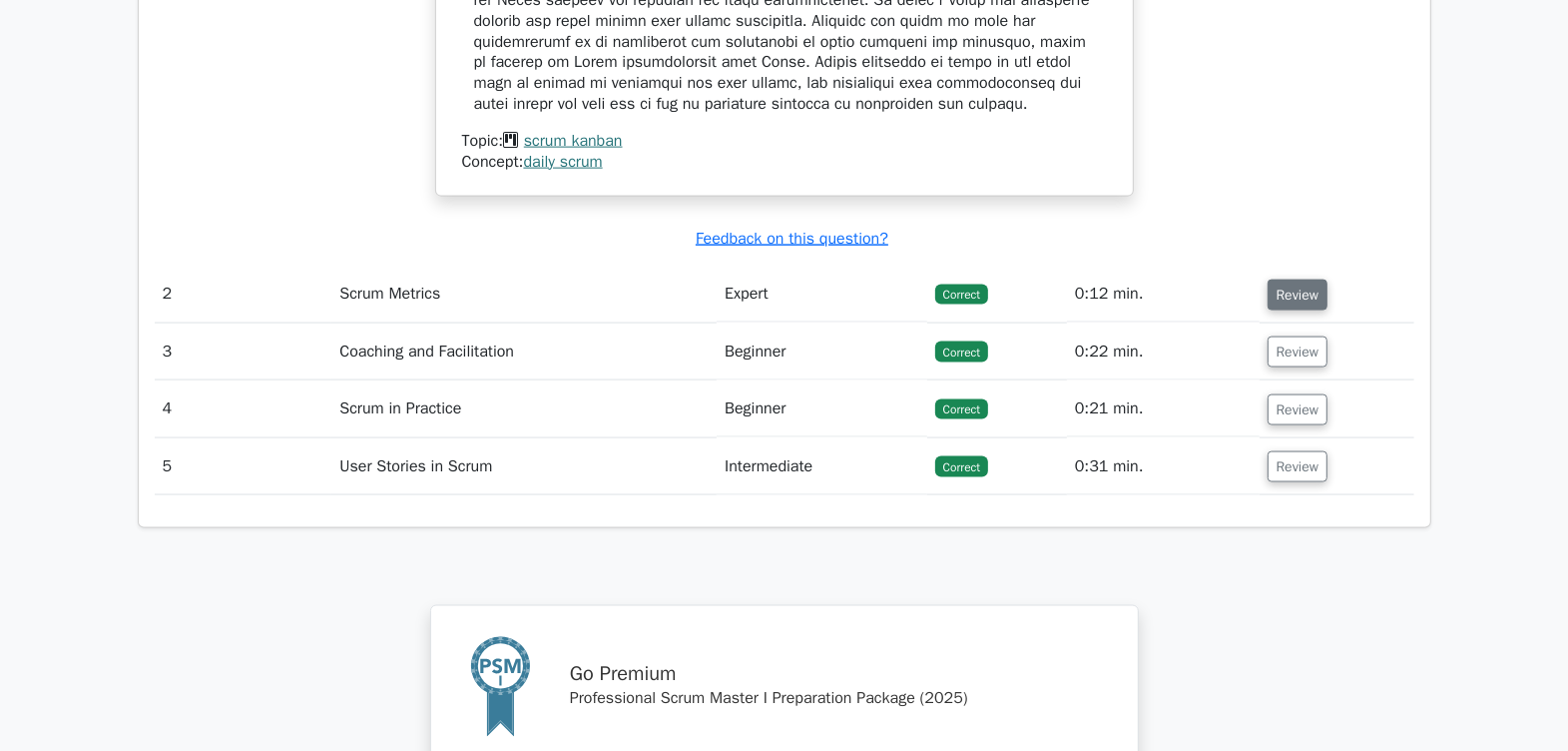 click on "Review" at bounding box center [1298, 295] 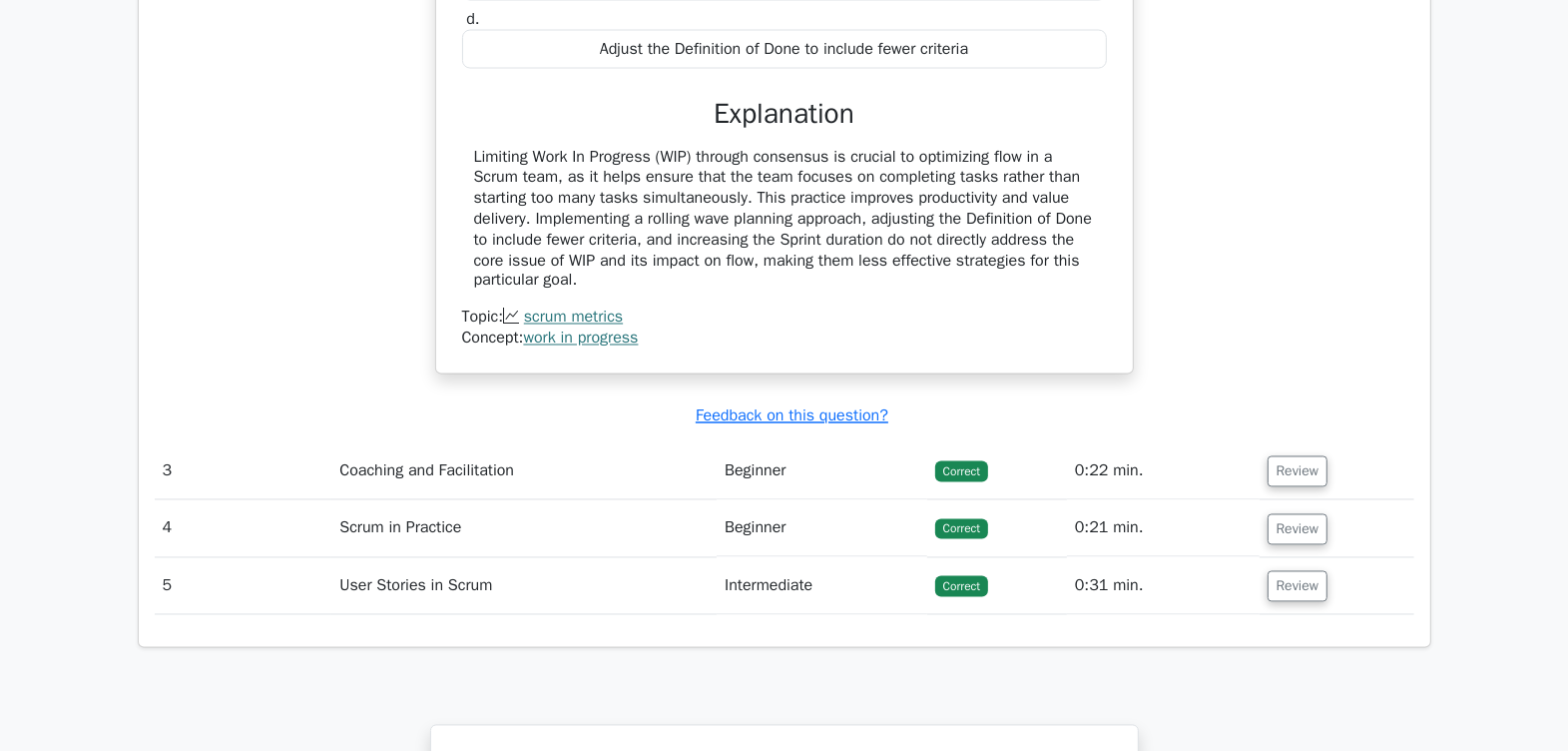 scroll, scrollTop: 2871, scrollLeft: 0, axis: vertical 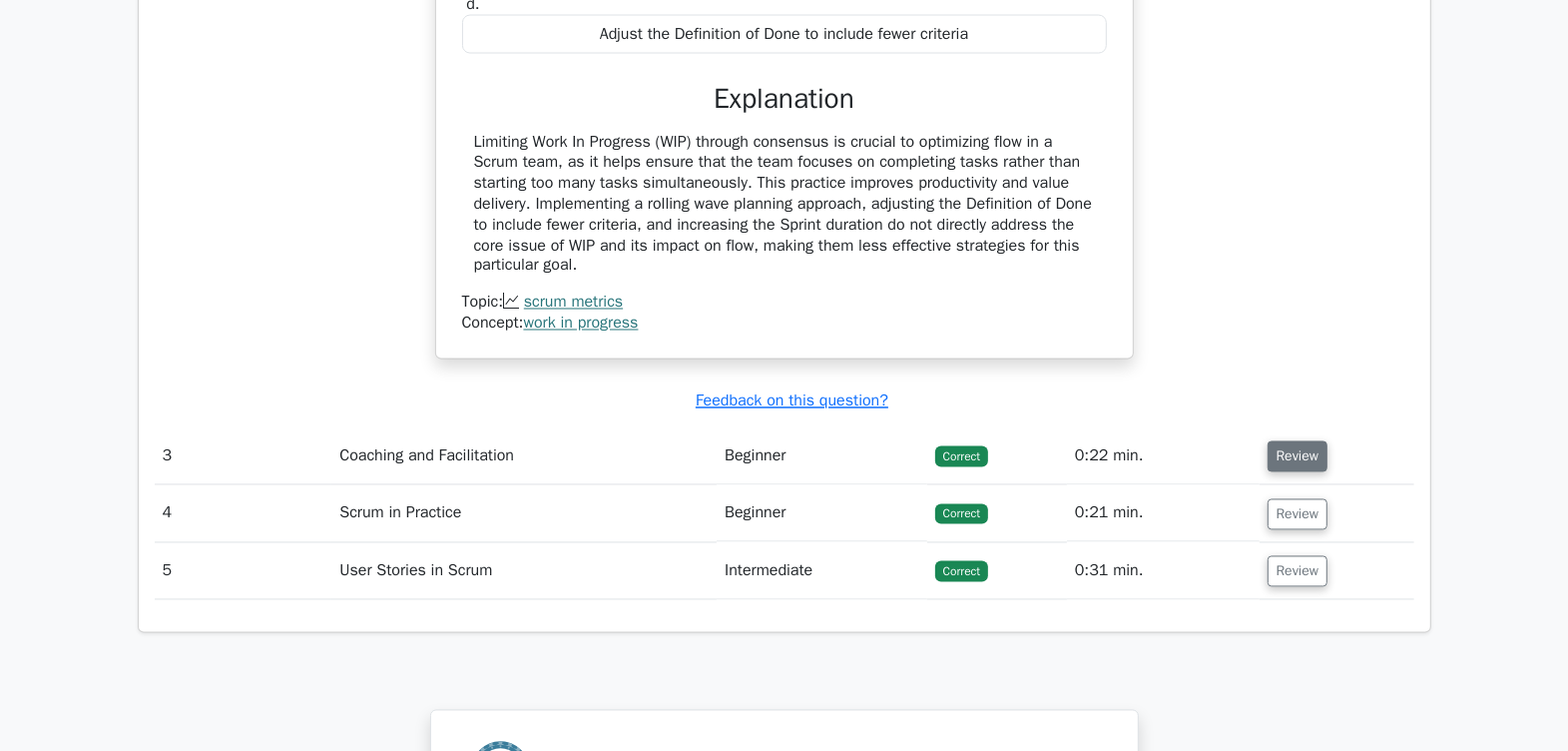 click on "Review" at bounding box center (1298, 456) 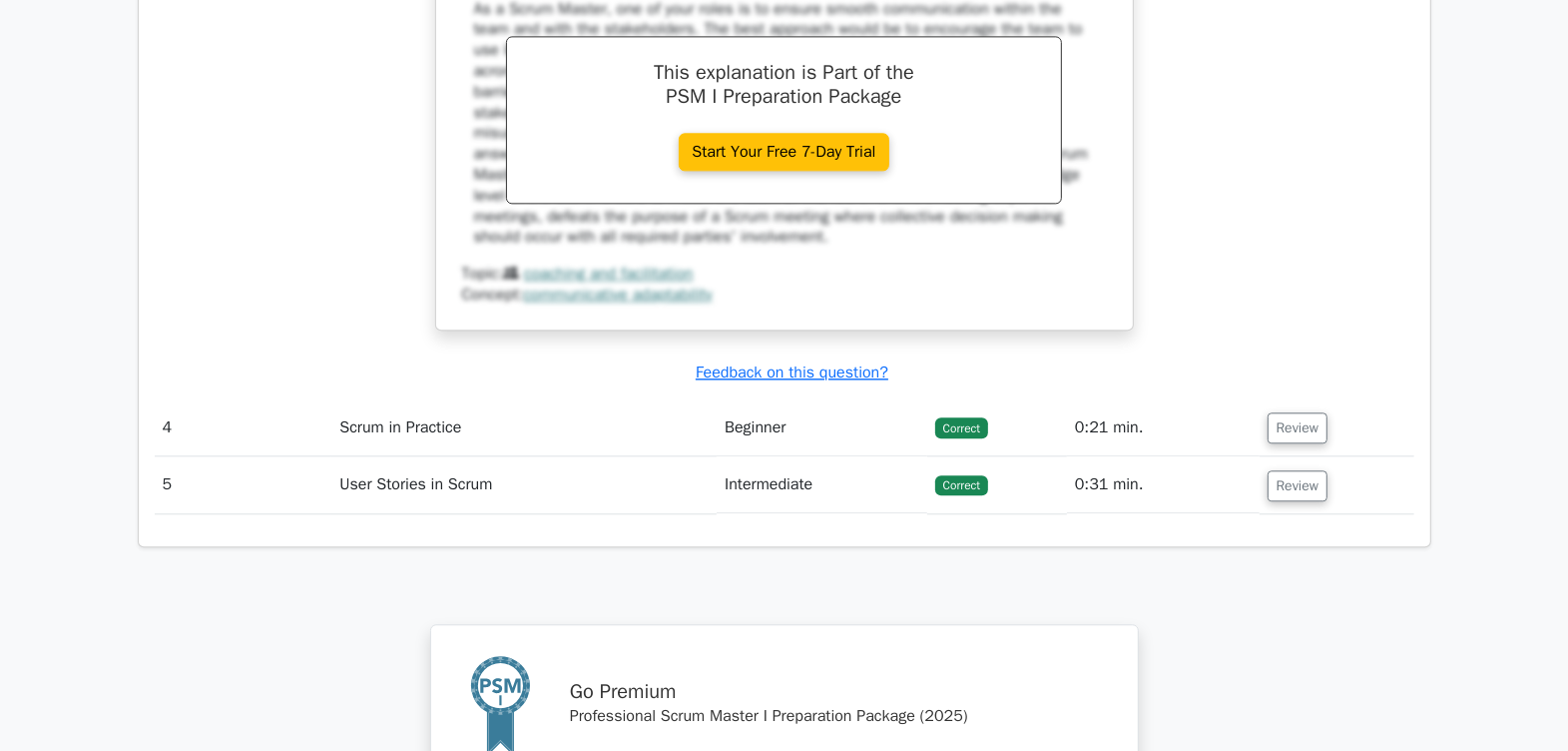 scroll, scrollTop: 3870, scrollLeft: 0, axis: vertical 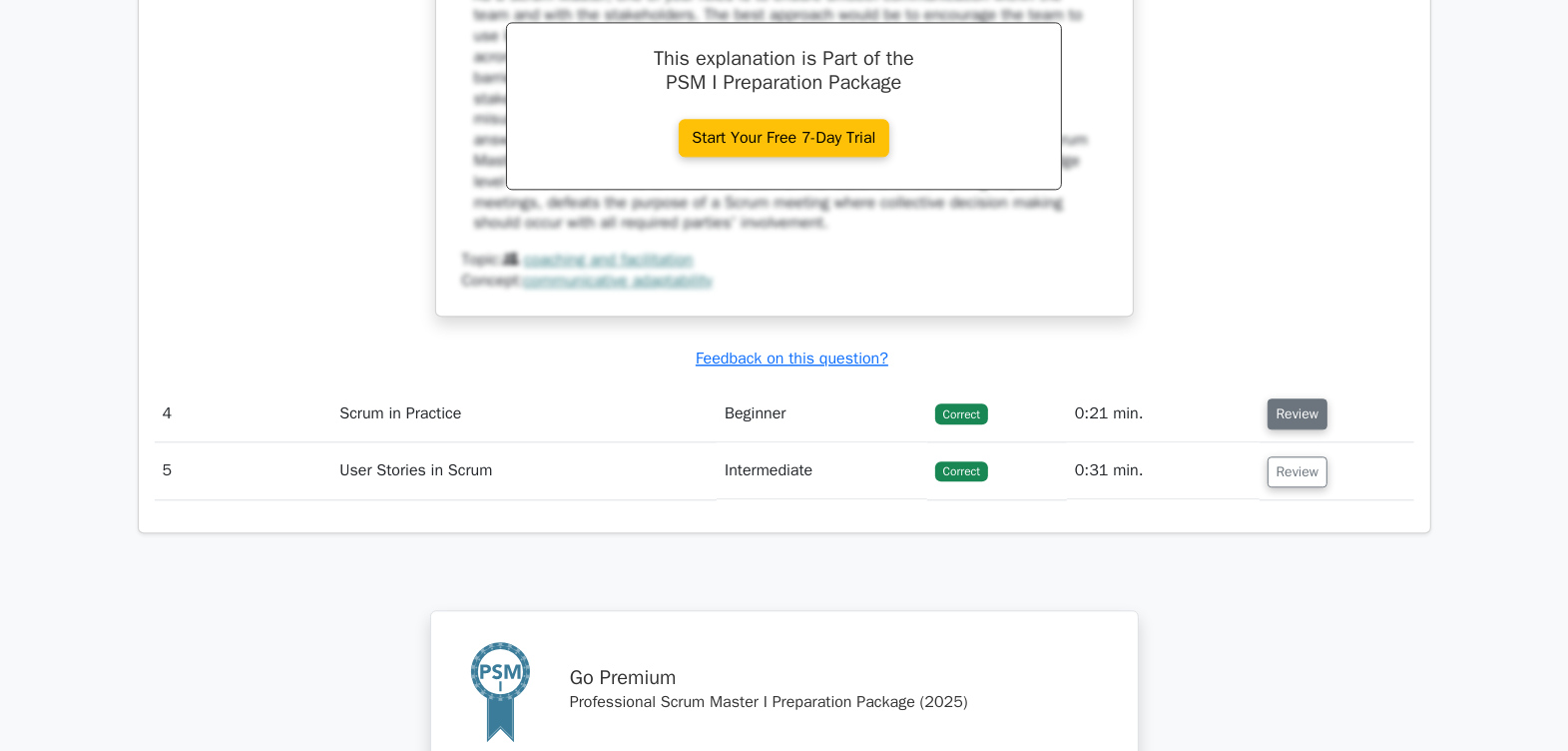 click on "Review" at bounding box center [1298, 413] 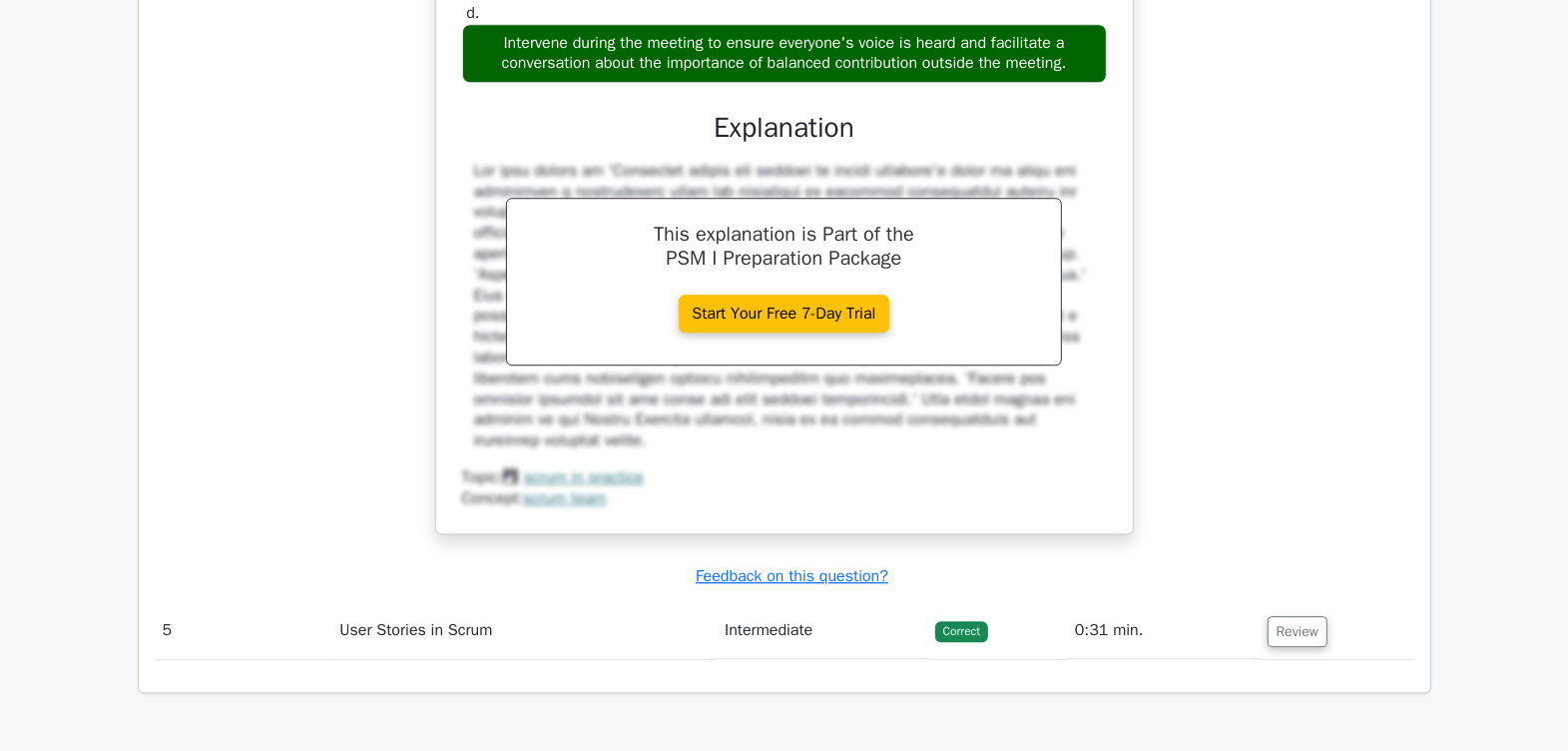 scroll, scrollTop: 4869, scrollLeft: 0, axis: vertical 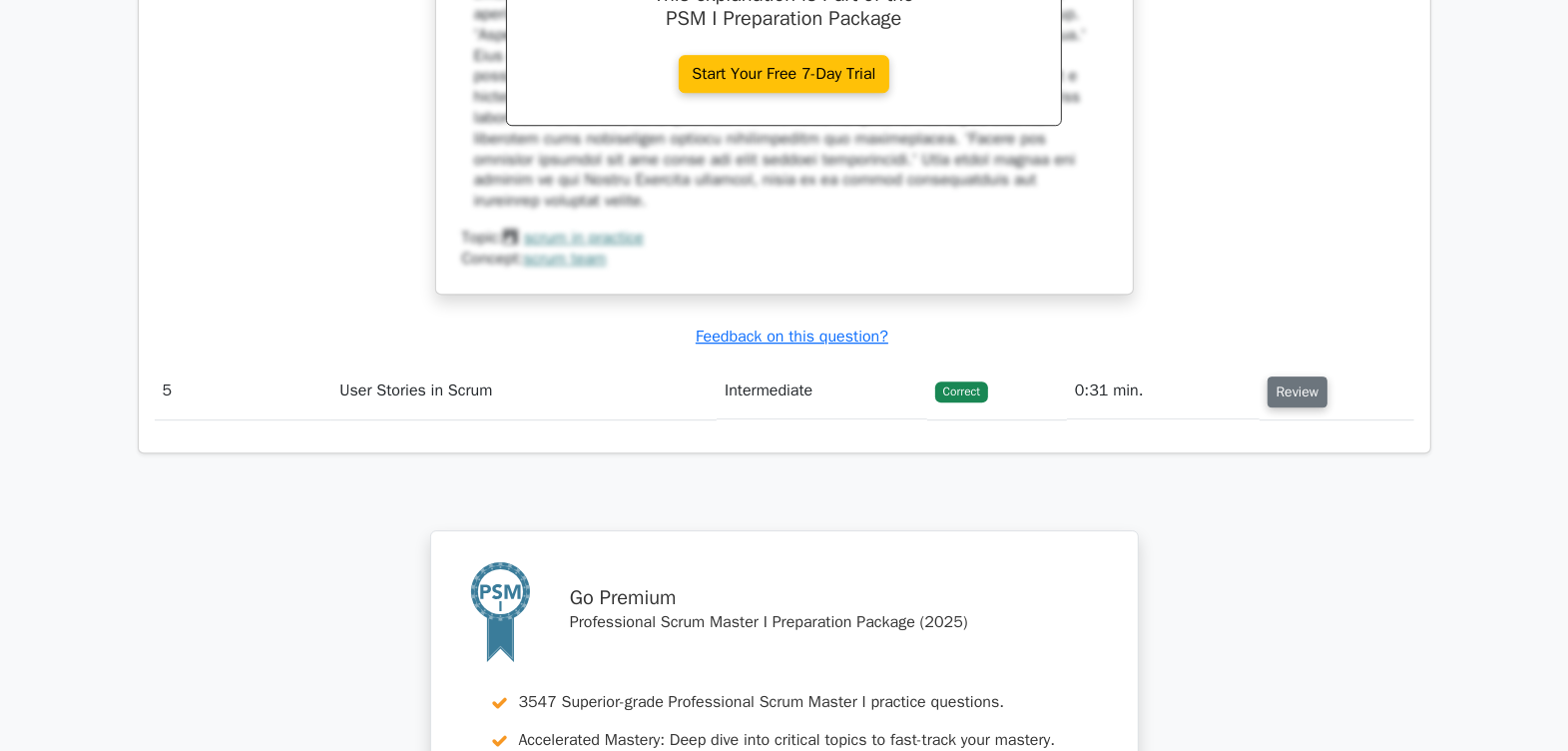 click on "Review" at bounding box center (1298, 391) 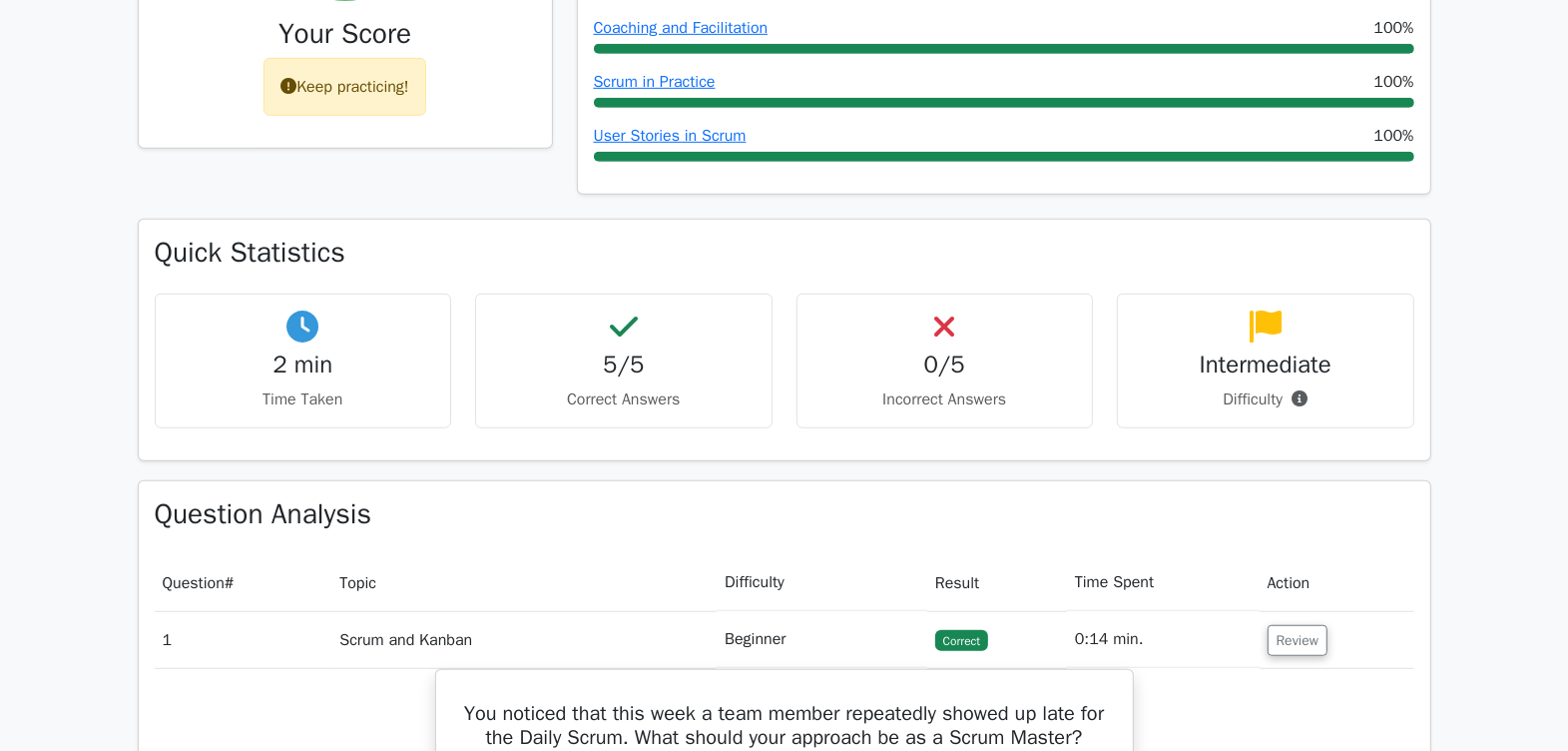 scroll, scrollTop: 749, scrollLeft: 0, axis: vertical 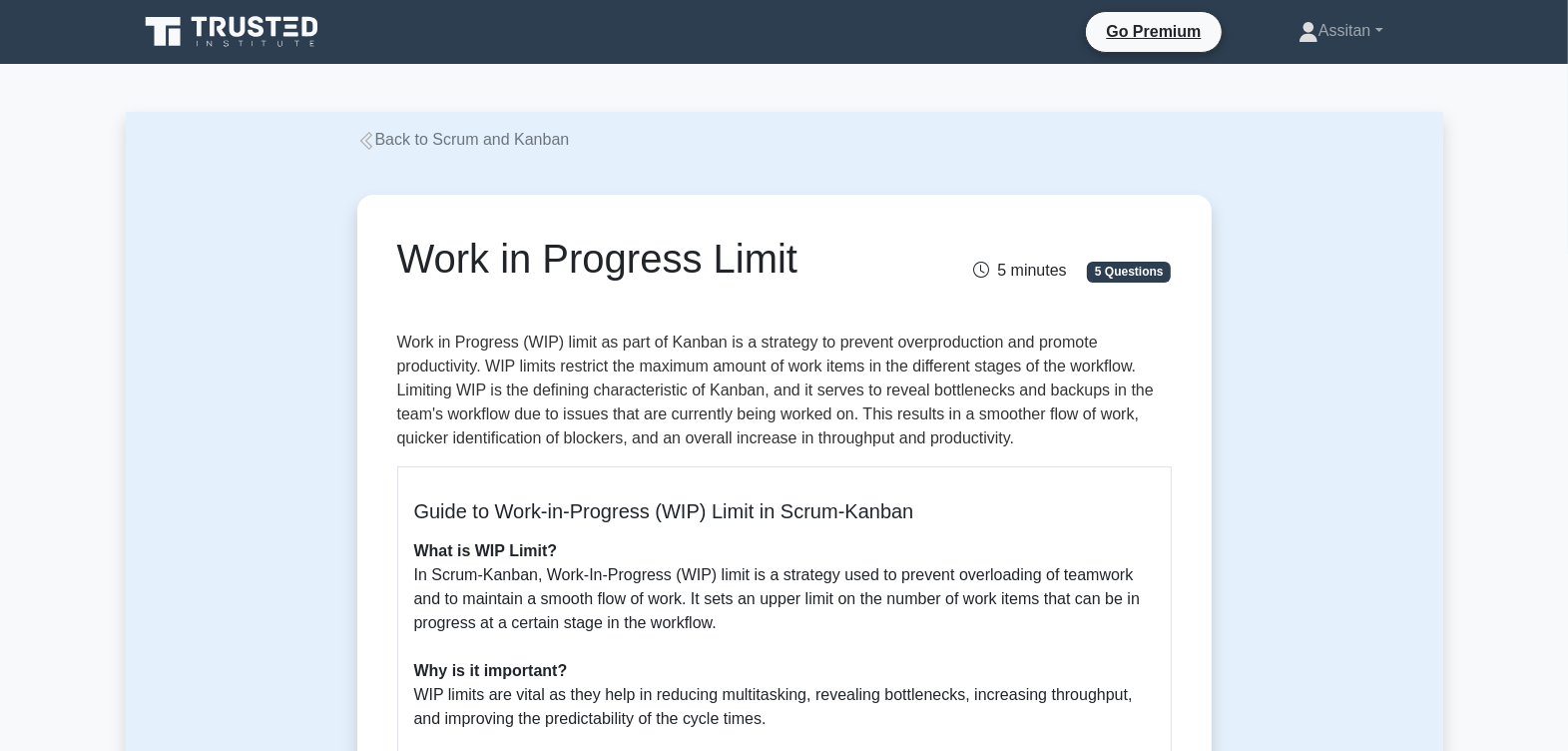 drag, startPoint x: 731, startPoint y: 617, endPoint x: 405, endPoint y: 581, distance: 327.98171 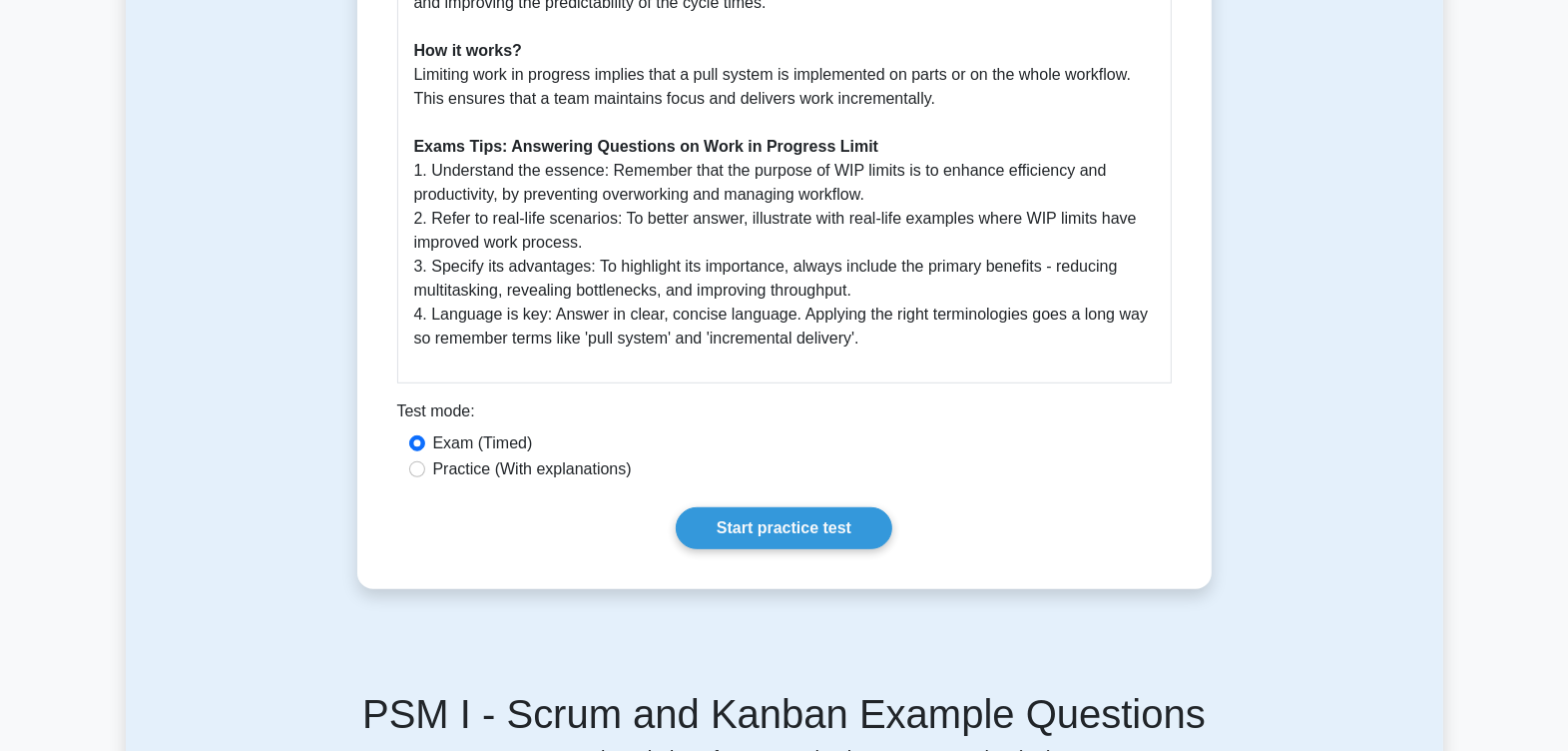 scroll, scrollTop: 749, scrollLeft: 0, axis: vertical 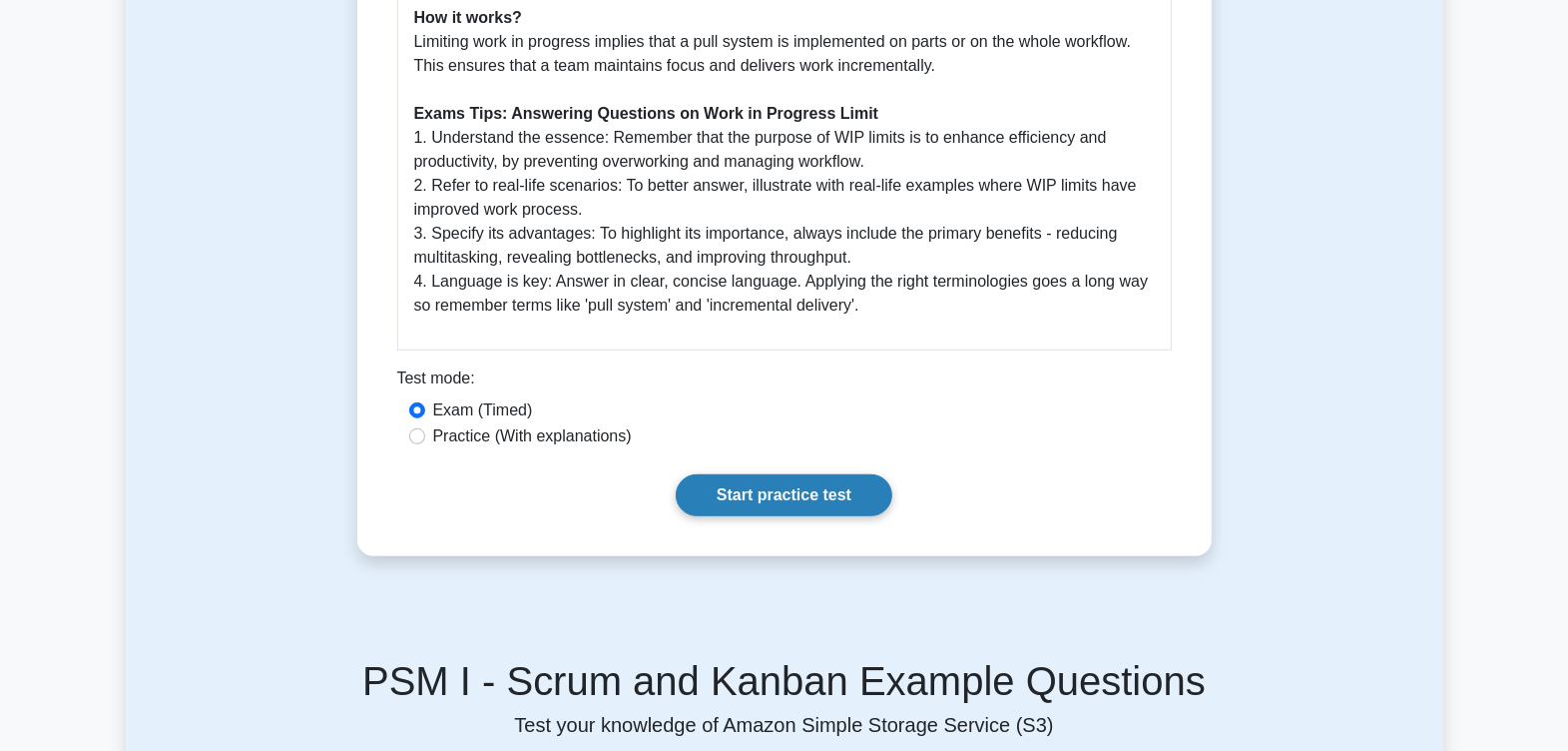 click on "Start practice test" at bounding box center [784, 495] 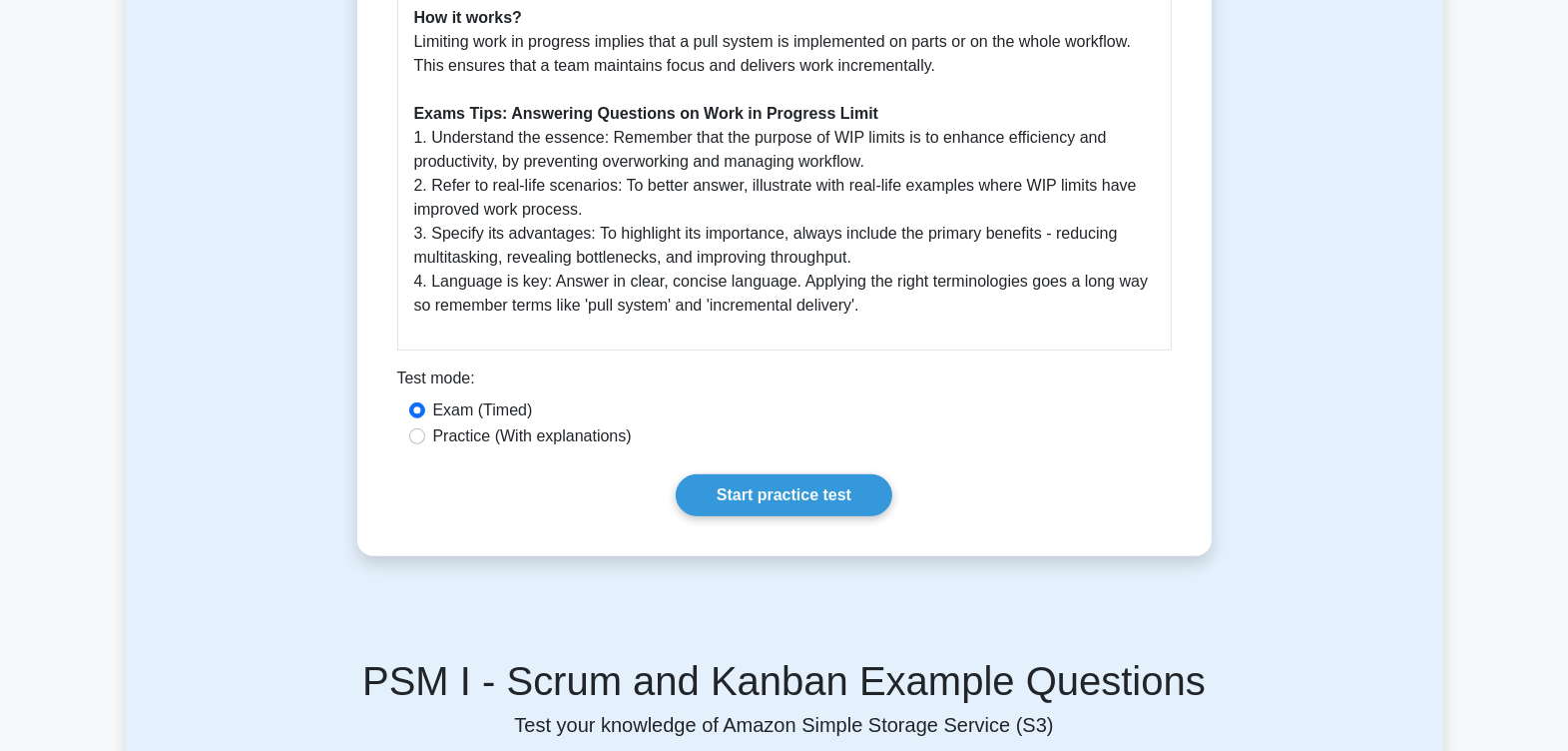 click on "Practice (With explanations)" at bounding box center (784, 436) 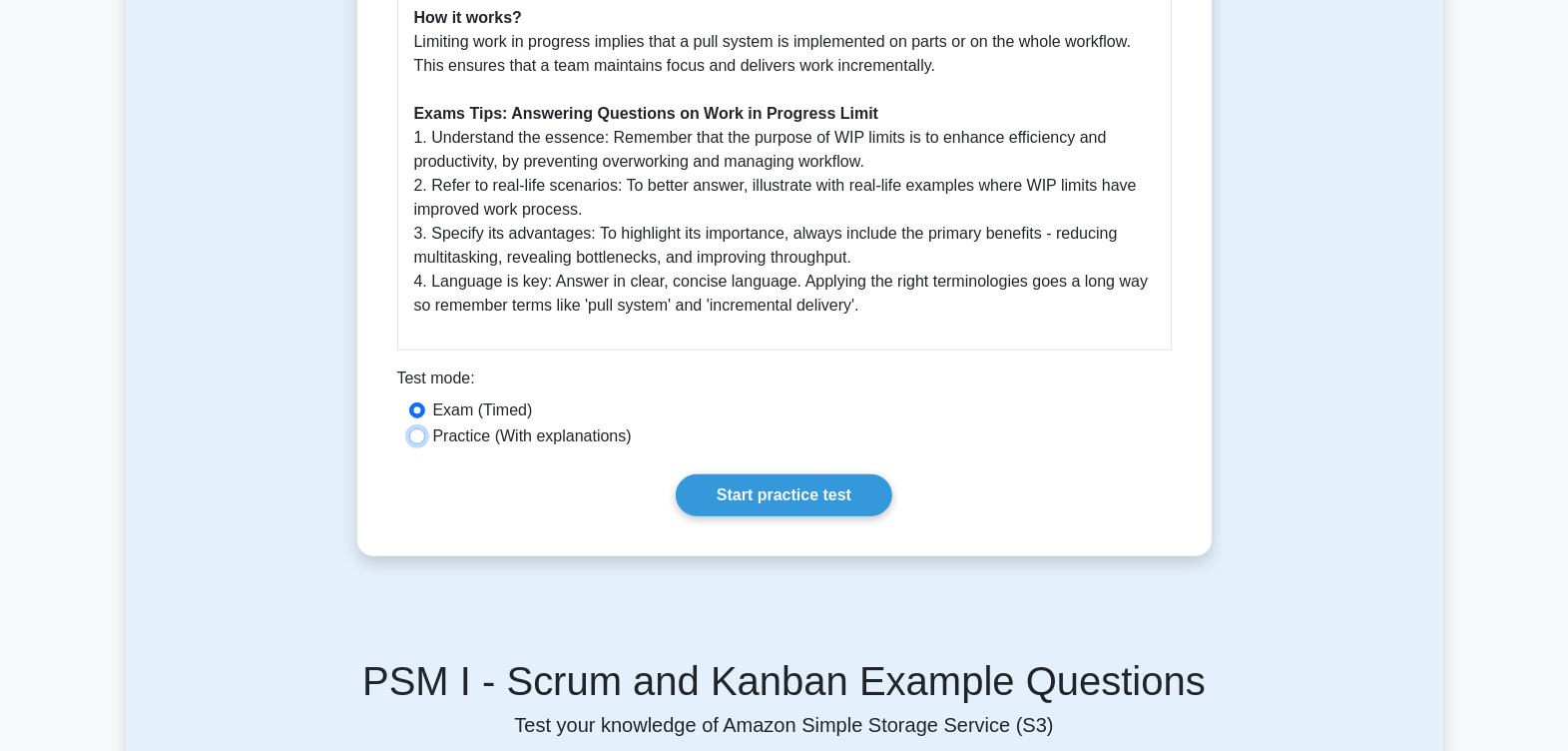 click on "Practice (With explanations)" at bounding box center [417, 436] 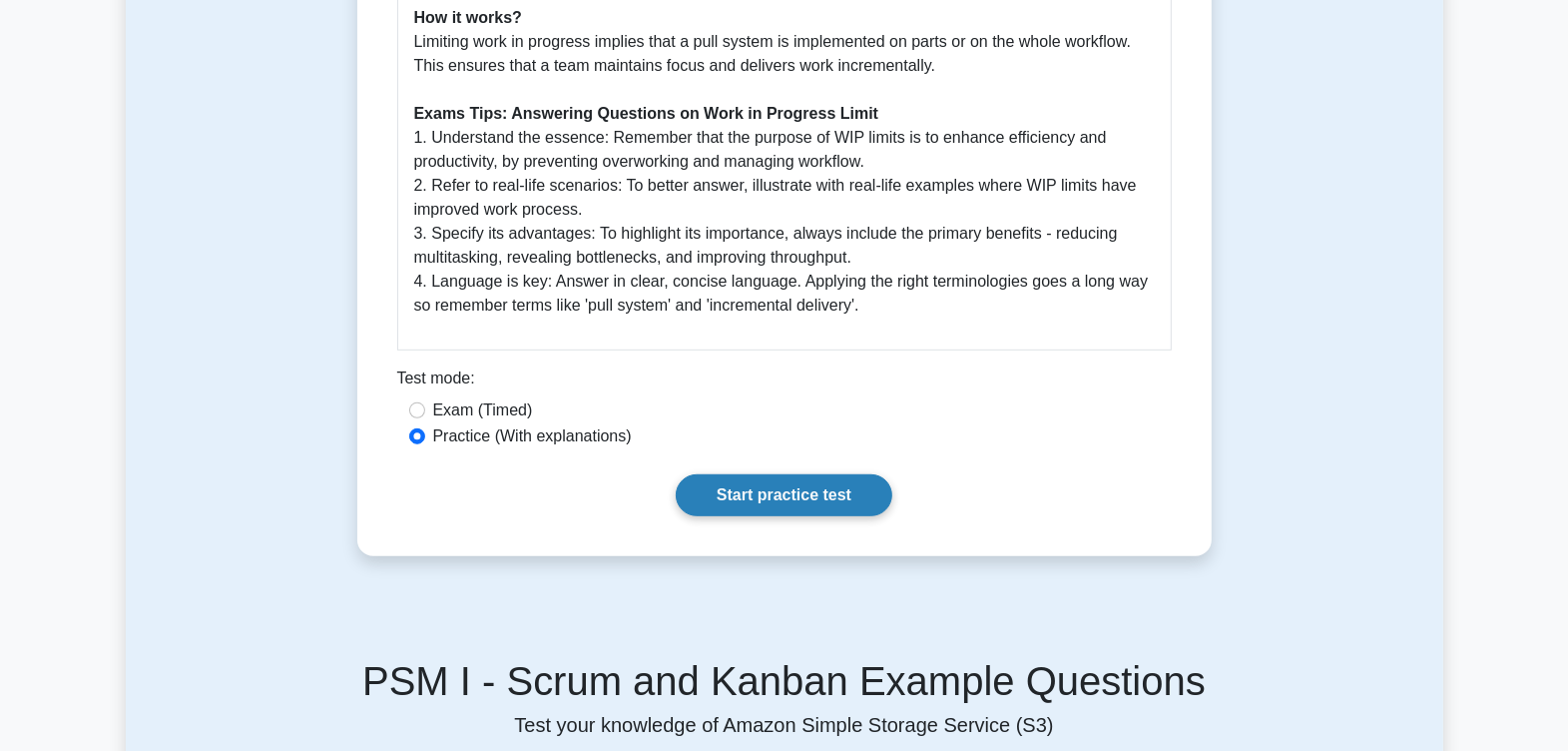 click on "Start practice test" at bounding box center (784, 495) 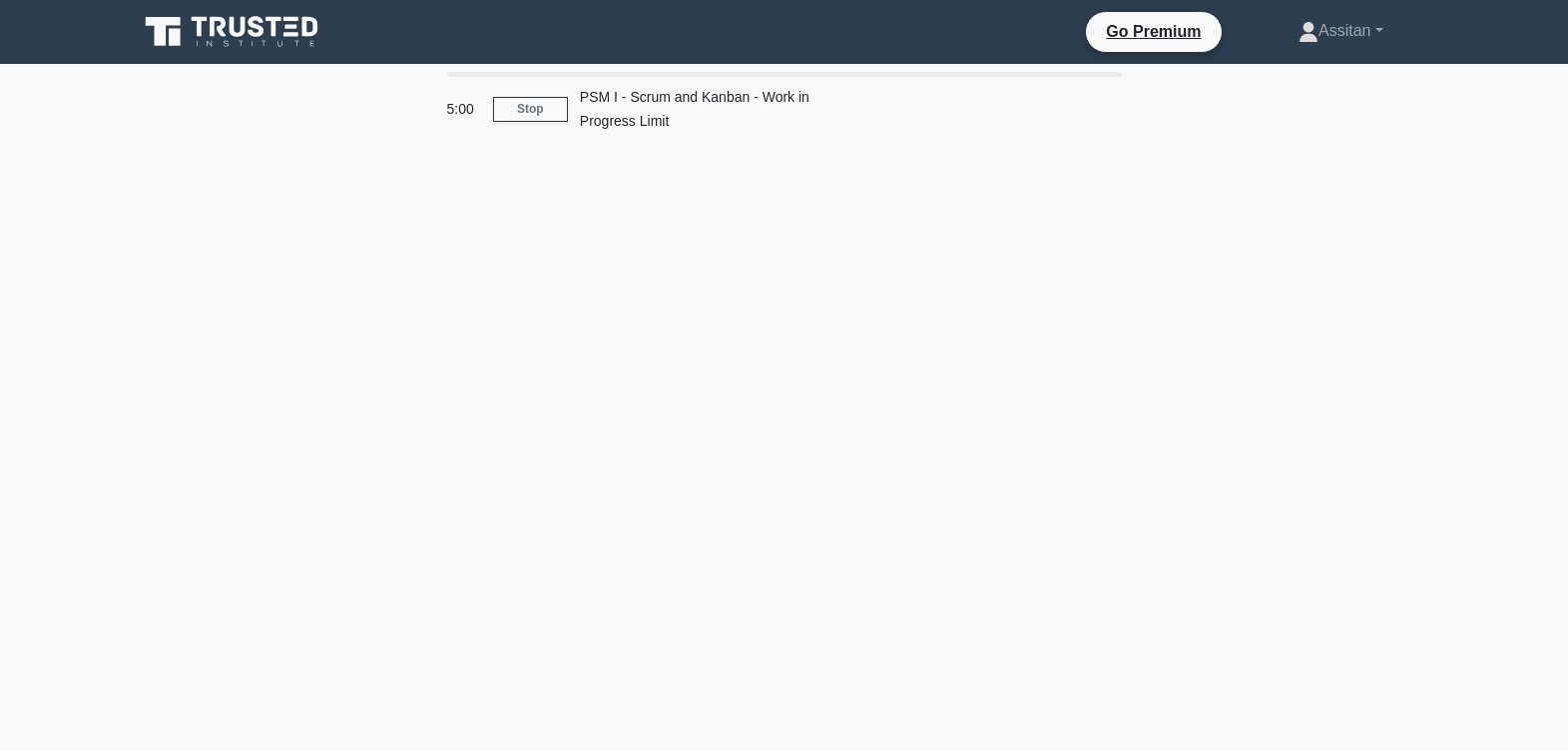 scroll, scrollTop: 0, scrollLeft: 0, axis: both 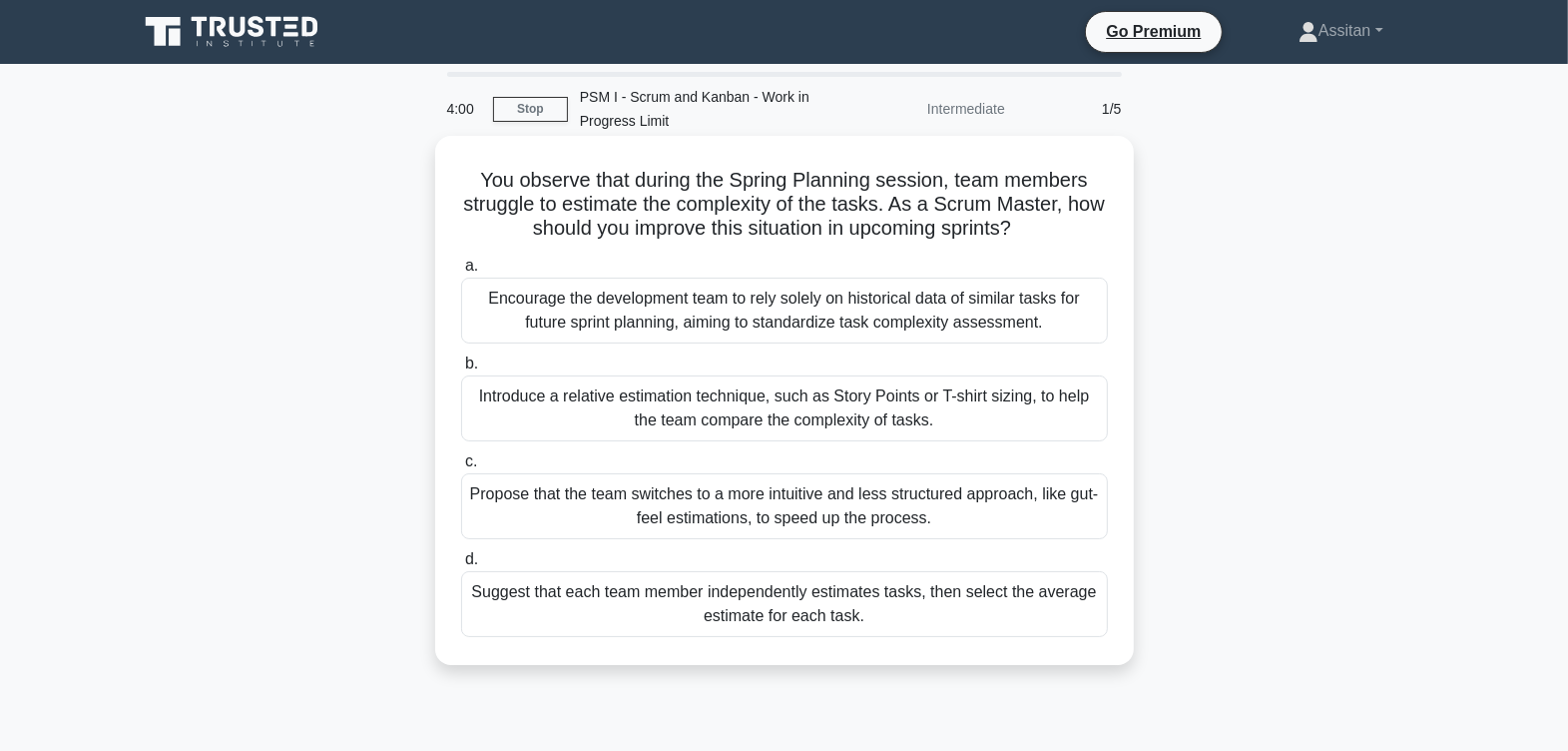 click on "Encourage the development team to rely solely on historical data of similar tasks for future sprint planning, aiming to standardize task complexity assessment." at bounding box center [784, 311] 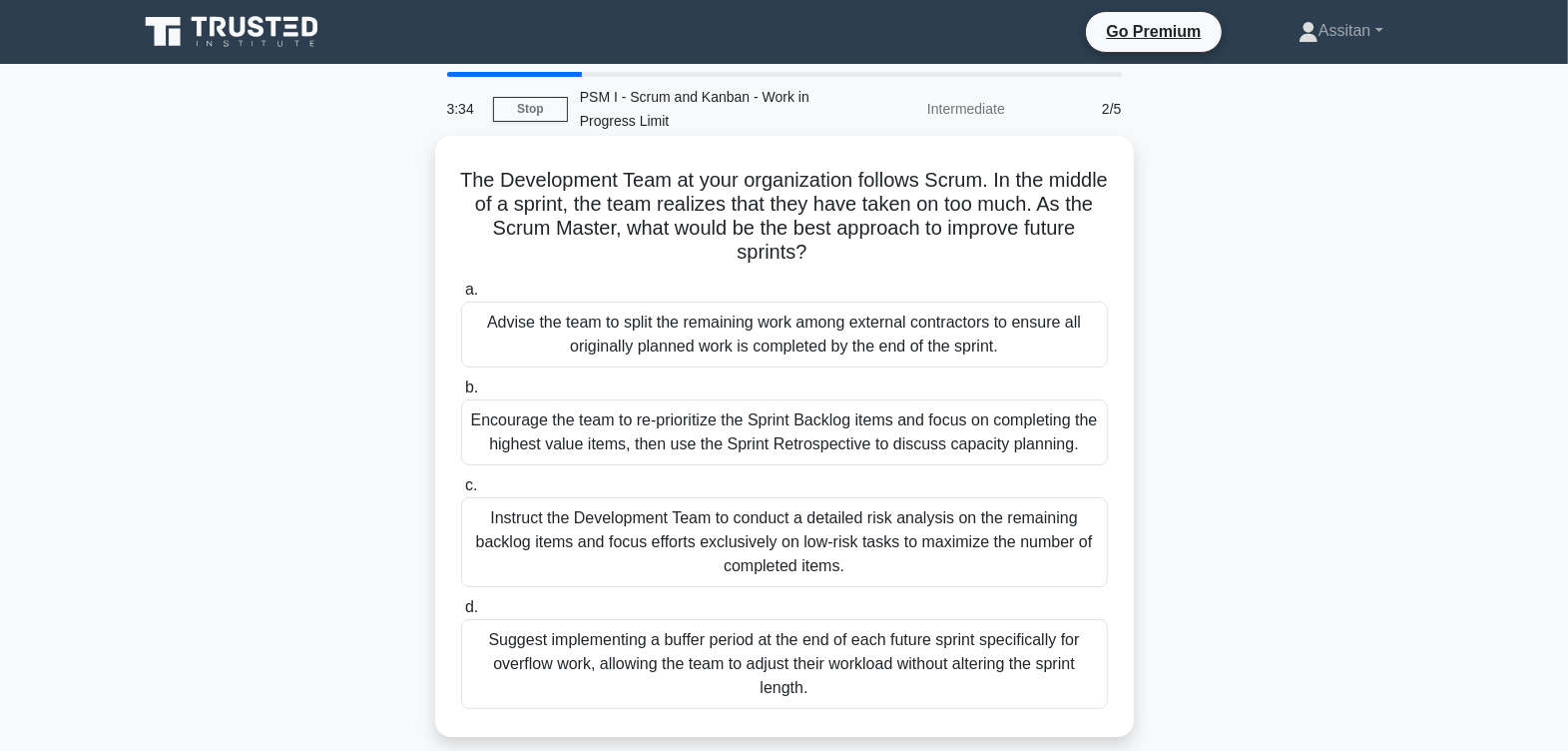 click on "Encourage the team to re-prioritize the Sprint Backlog items and focus on completing the highest value items, then use the Sprint Retrospective to discuss capacity planning." at bounding box center [784, 432] 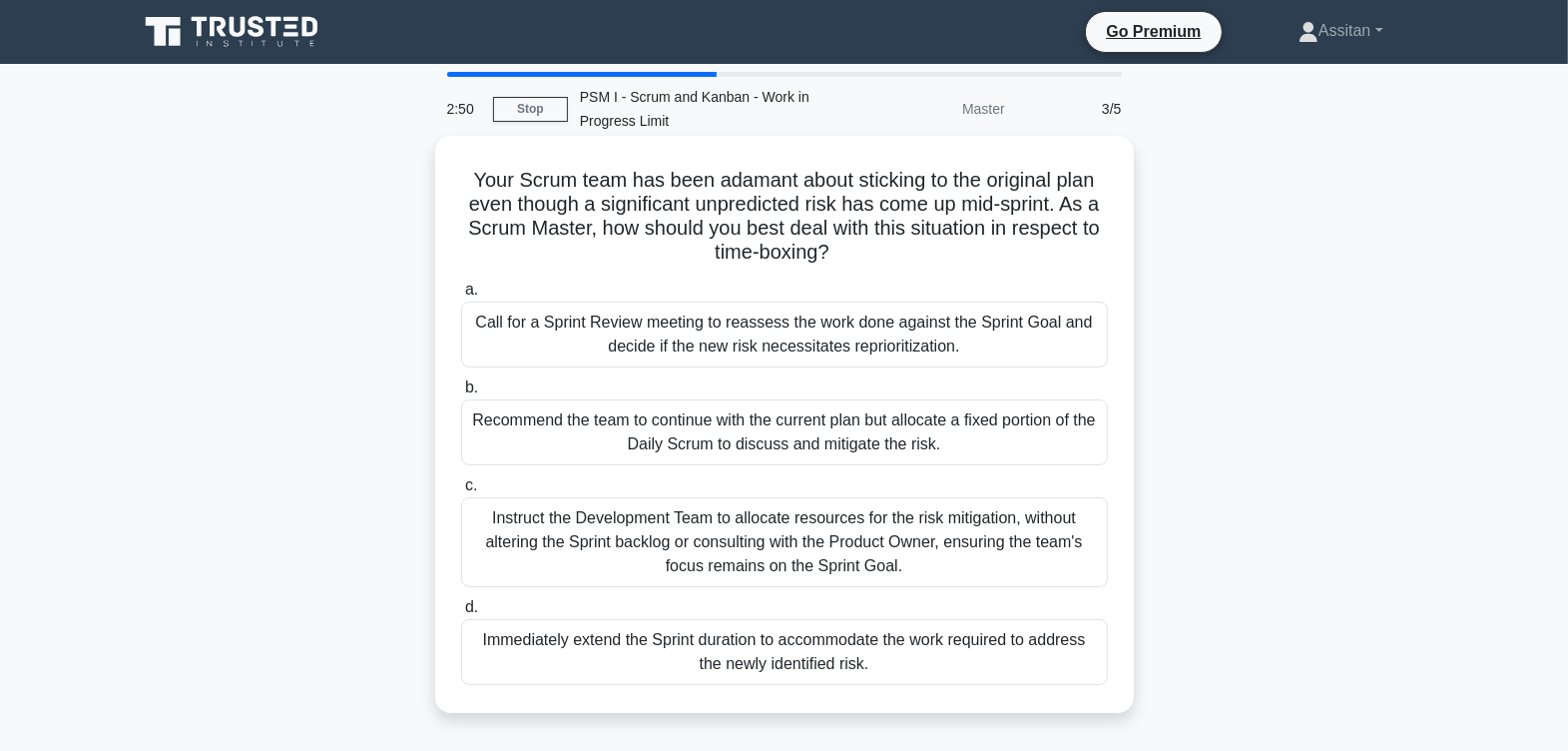 click on "Call for a Sprint Review meeting to reassess the work done against the Sprint Goal and decide if the new risk necessitates reprioritization." at bounding box center [784, 335] 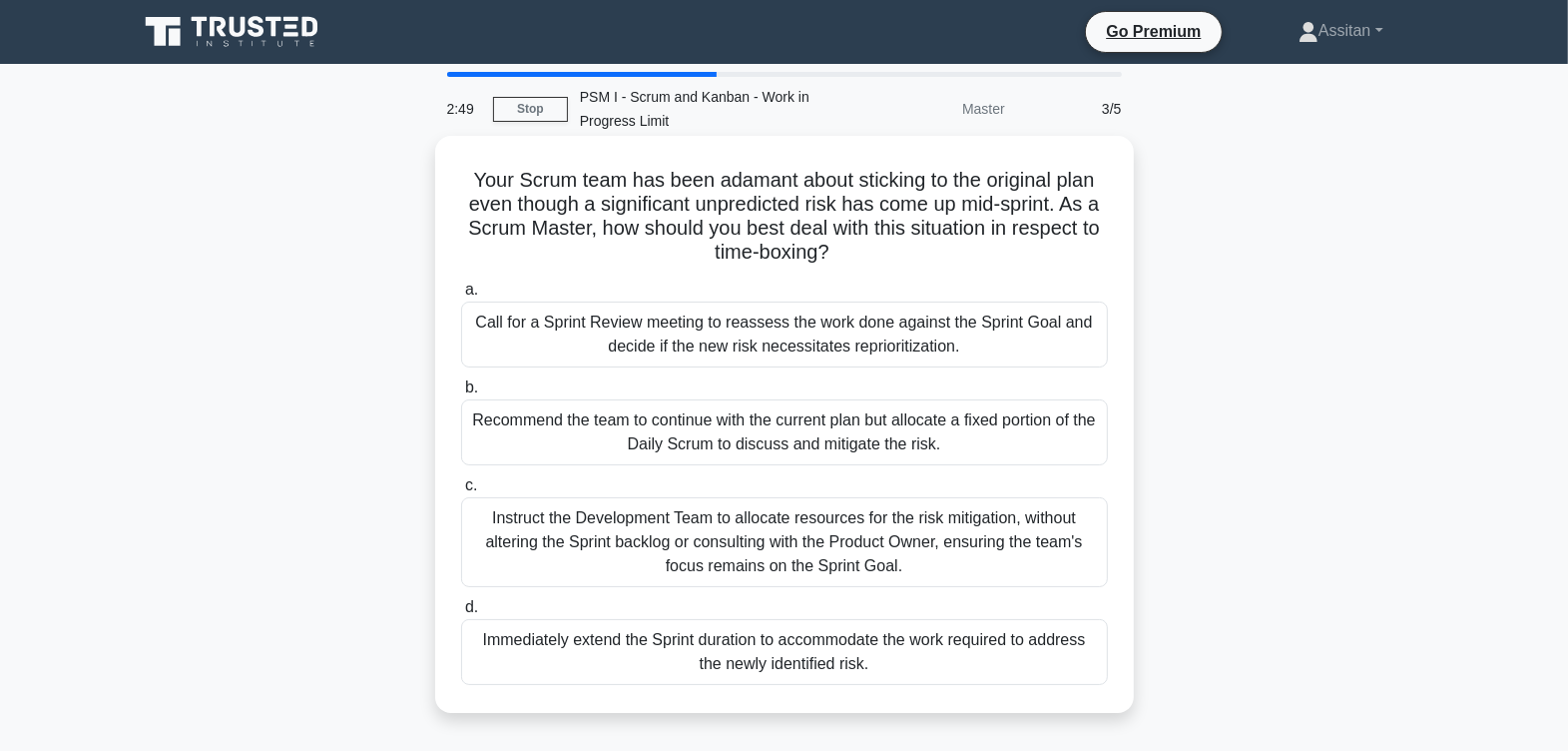 drag, startPoint x: 757, startPoint y: 337, endPoint x: 835, endPoint y: 357, distance: 80.52329 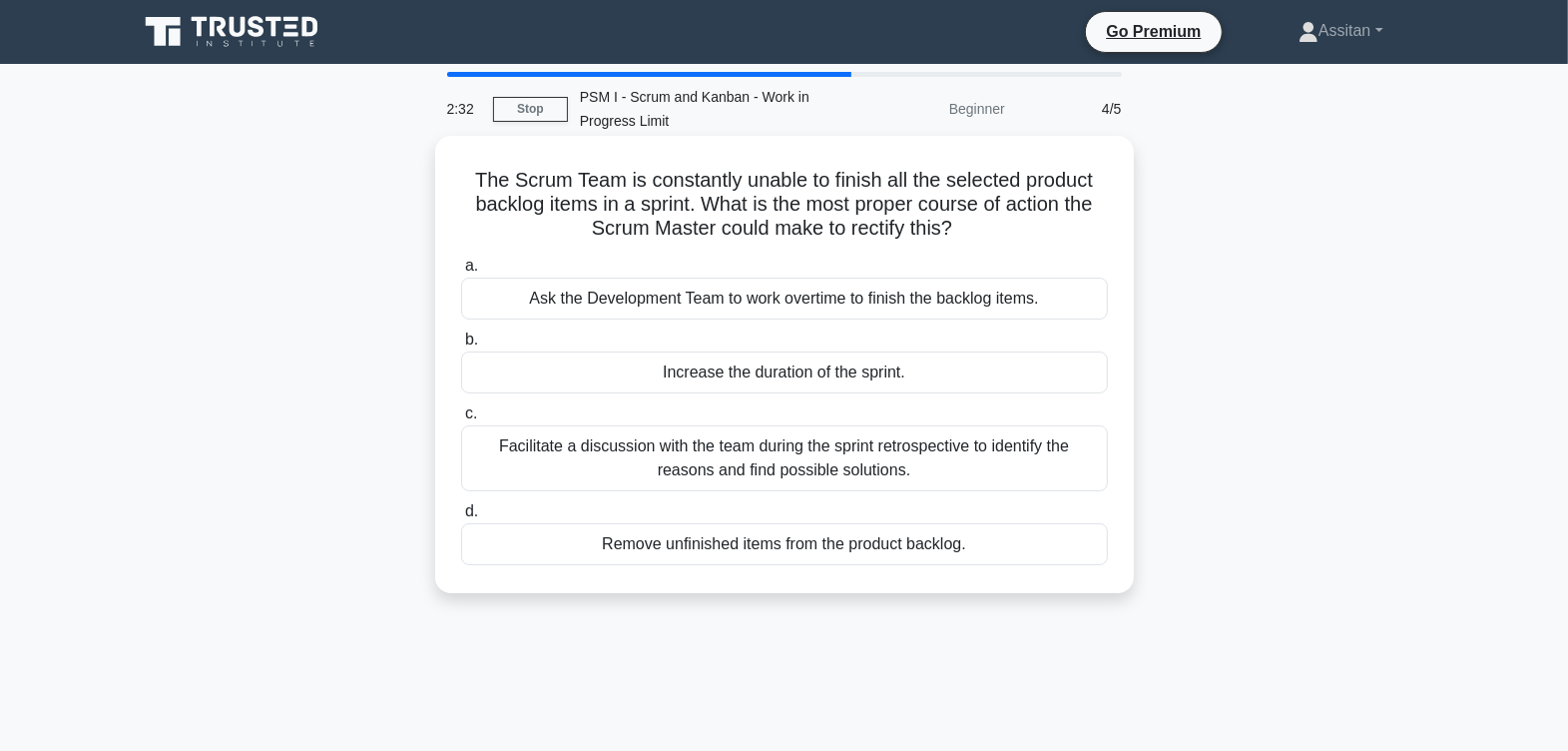 click on "Facilitate a discussion with the team during the sprint retrospective to identify the reasons and find possible solutions." at bounding box center [784, 458] 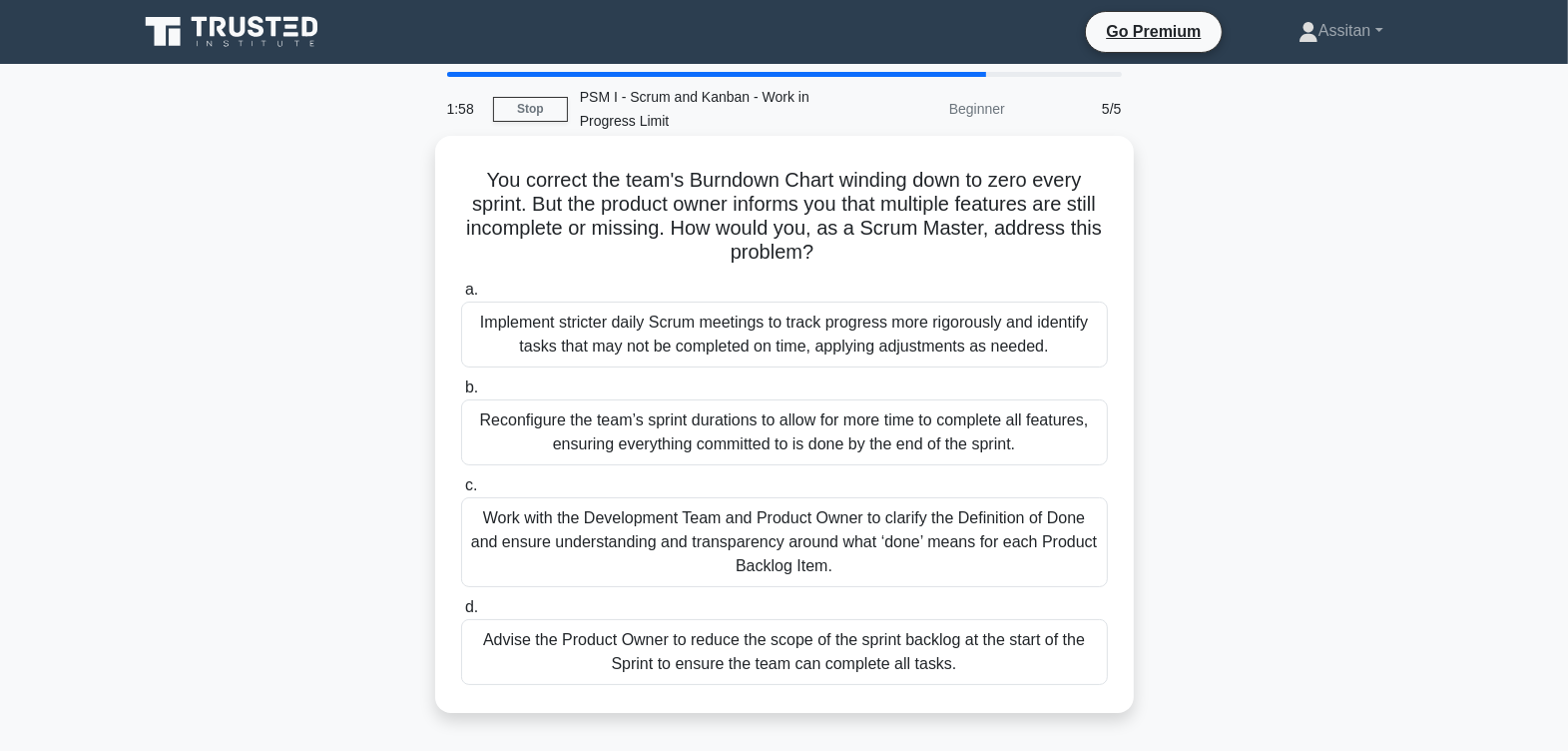 click on "Implement stricter daily Scrum meetings to track progress more rigorously and identify tasks that may not be completed on time, applying adjustments as needed." at bounding box center [784, 335] 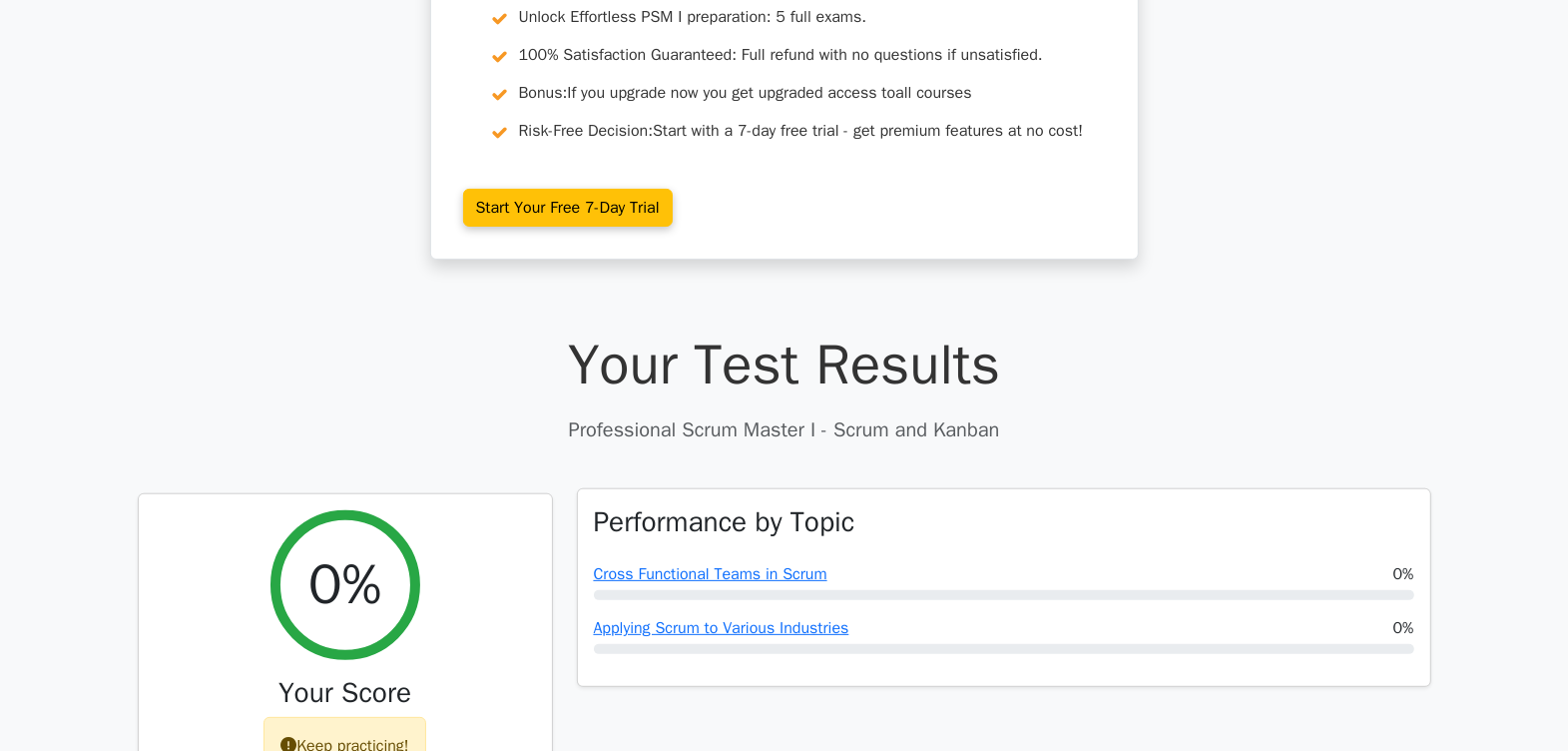 scroll, scrollTop: 375, scrollLeft: 0, axis: vertical 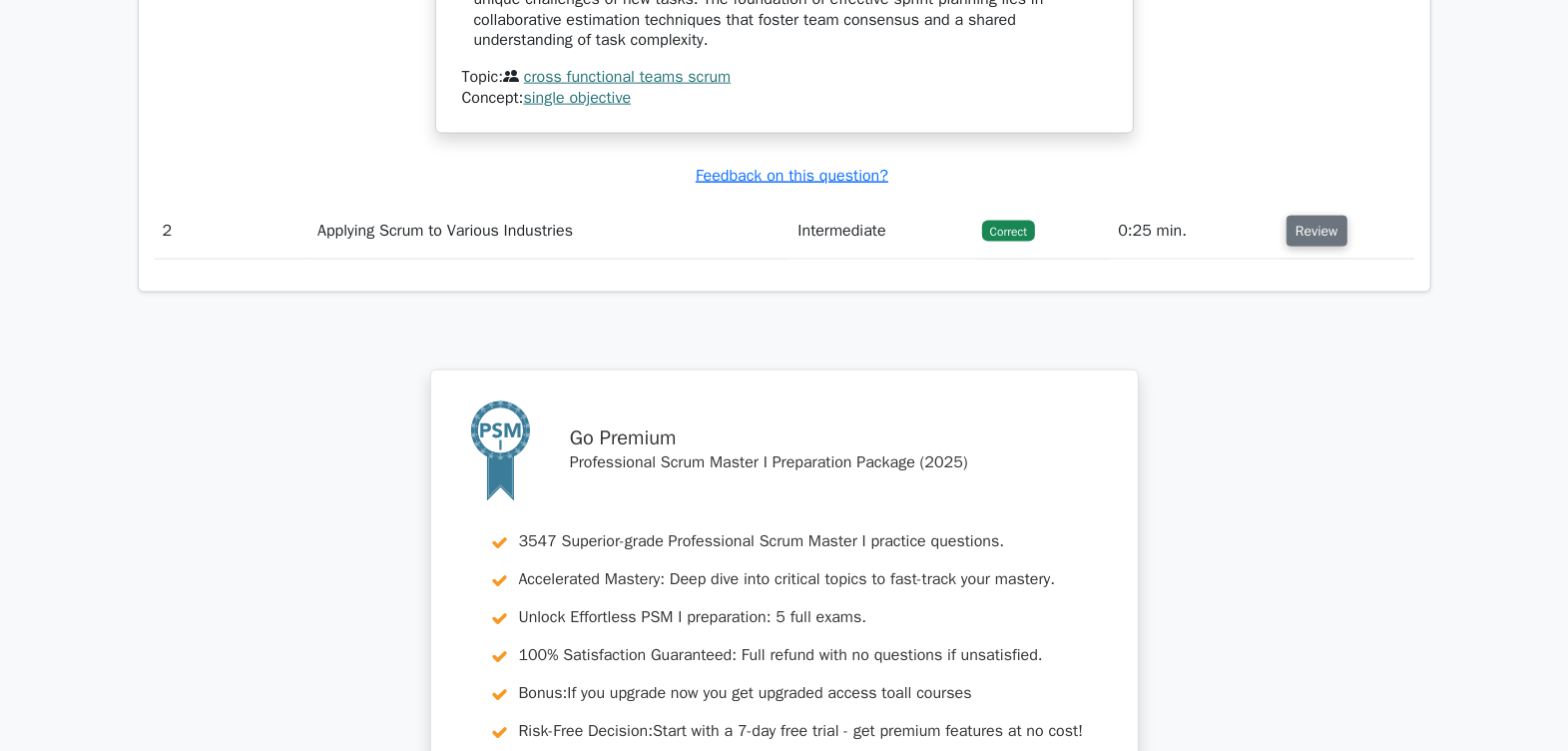click on "Review" at bounding box center (1316, 231) 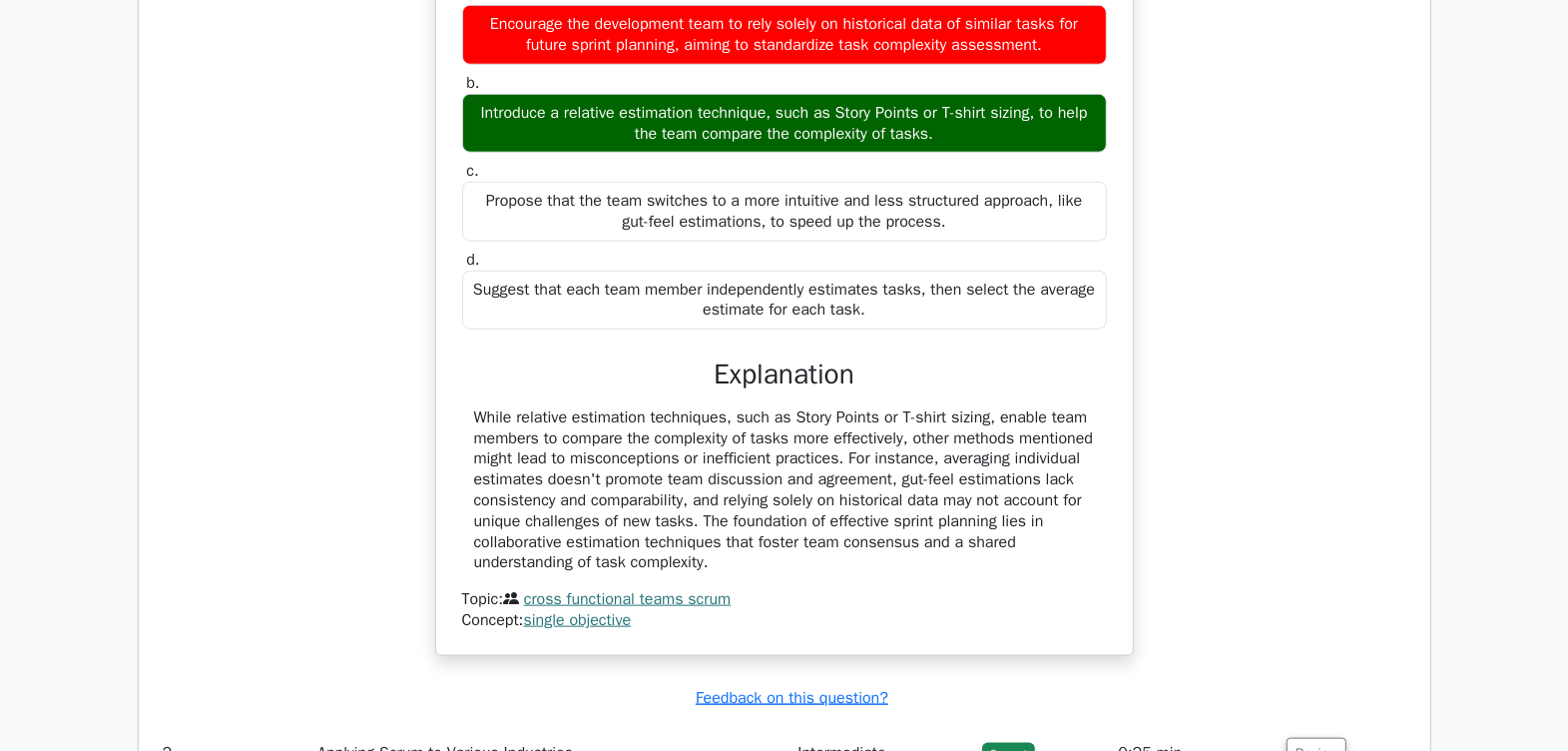 scroll, scrollTop: 1248, scrollLeft: 0, axis: vertical 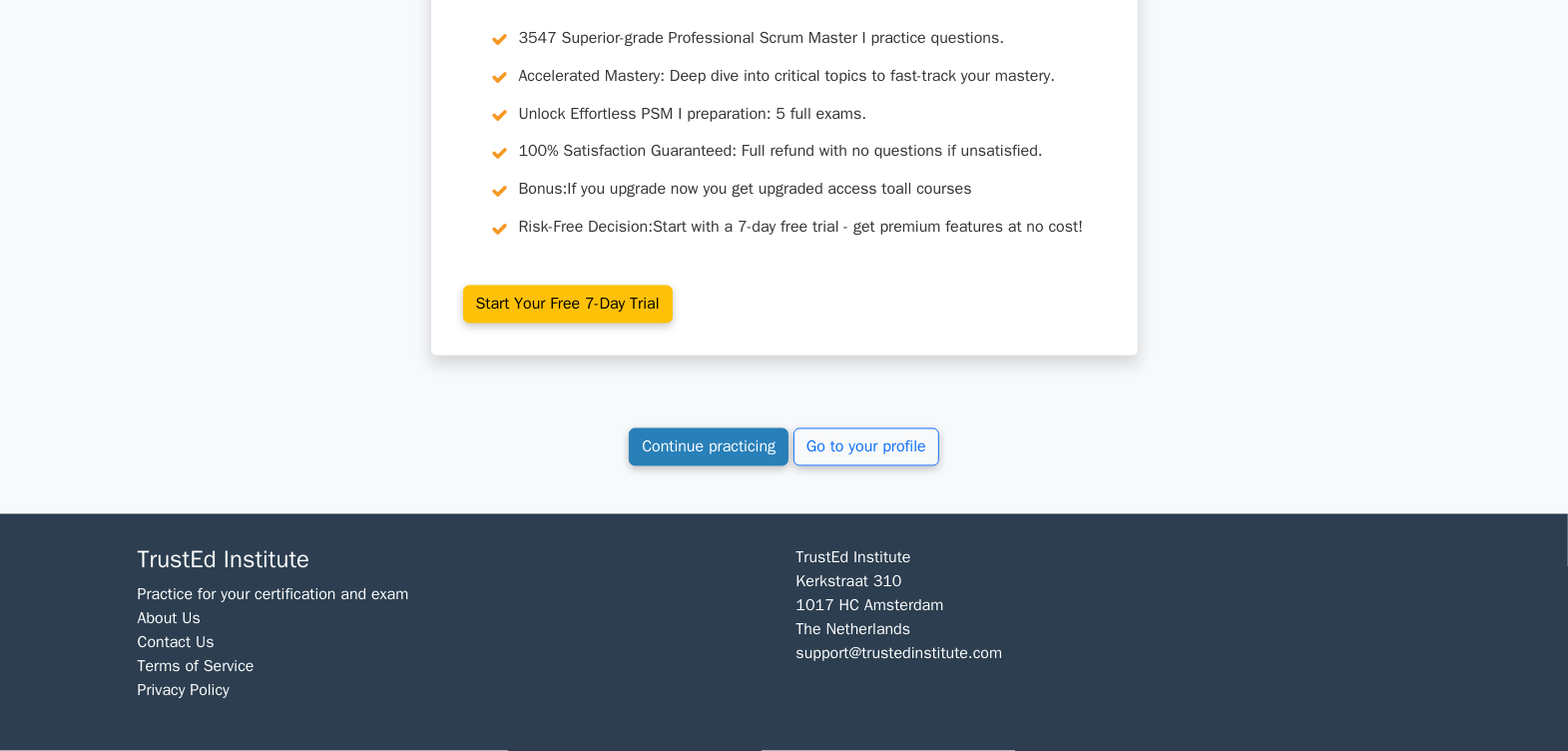click on "Continue practicing" at bounding box center (709, 447) 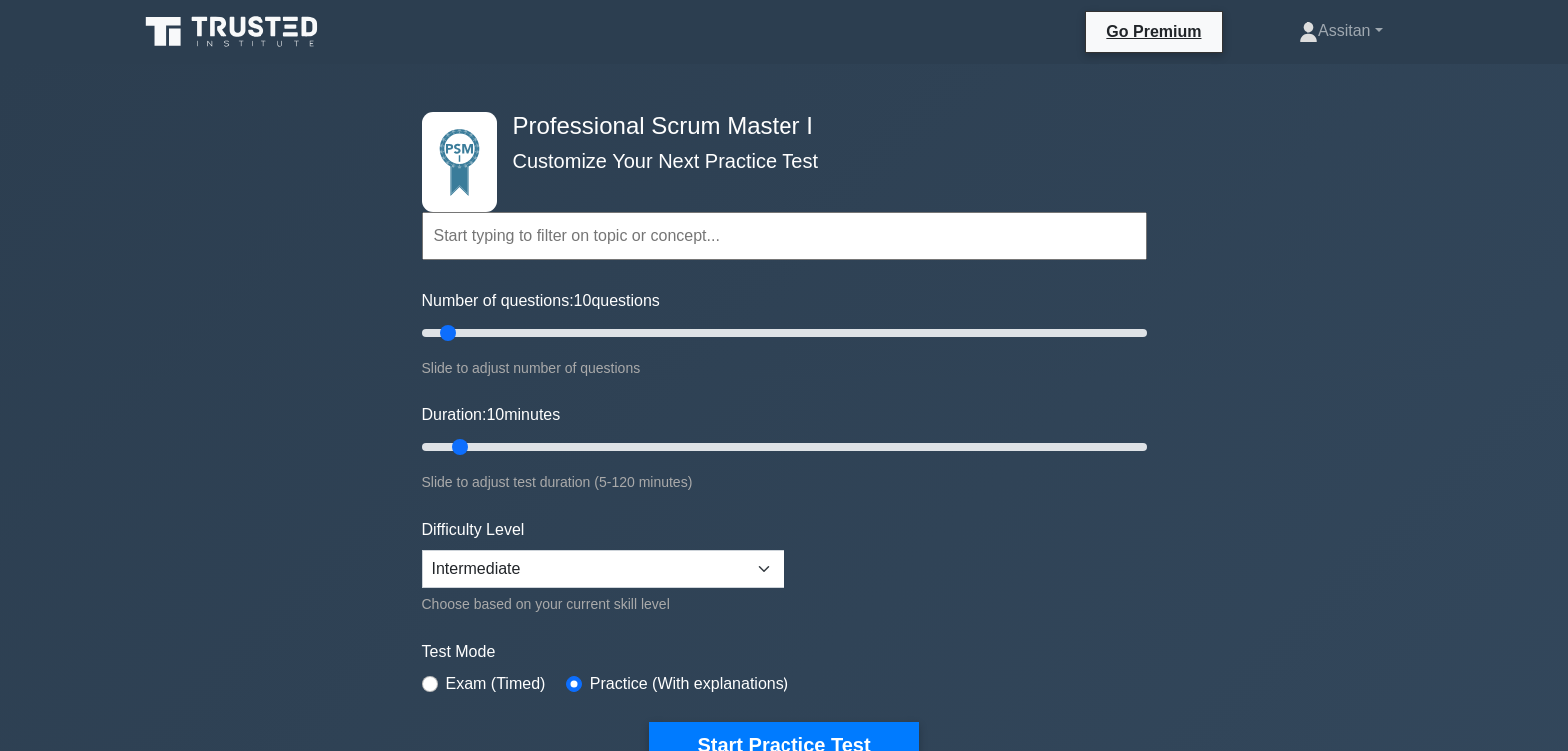 scroll, scrollTop: 0, scrollLeft: 0, axis: both 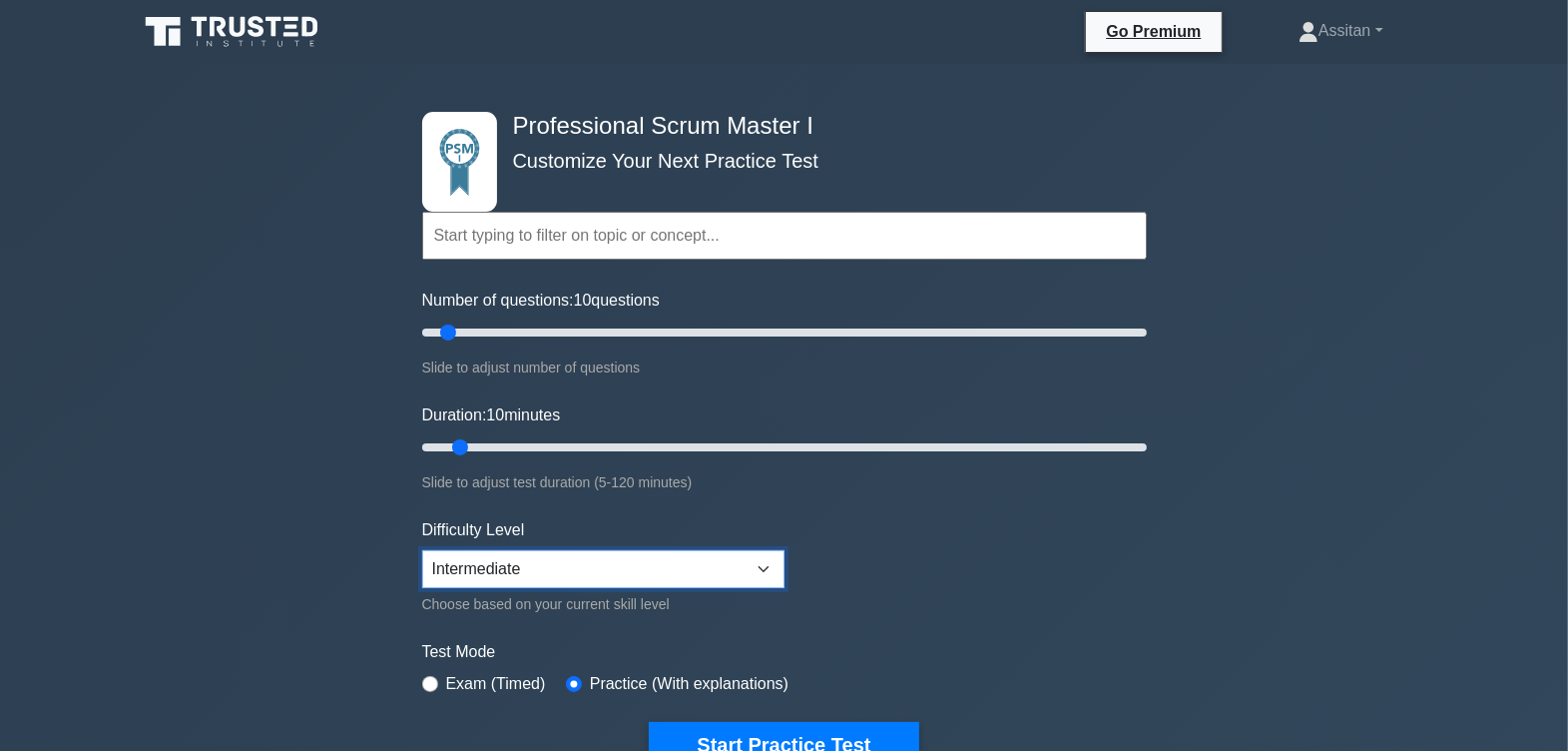 click on "Beginner
Intermediate
Expert" at bounding box center (603, 569) 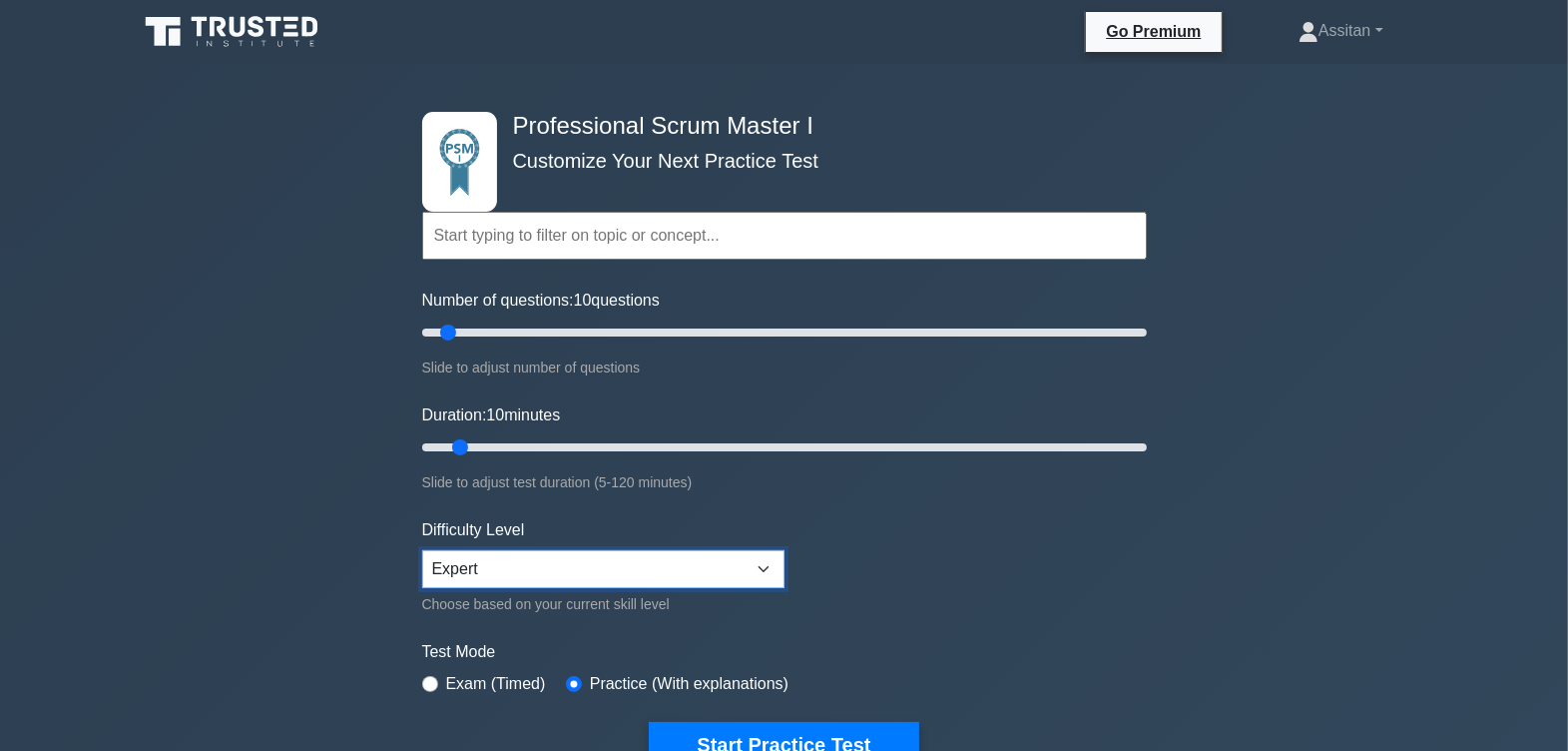 click on "Beginner
Intermediate
Expert" at bounding box center (603, 569) 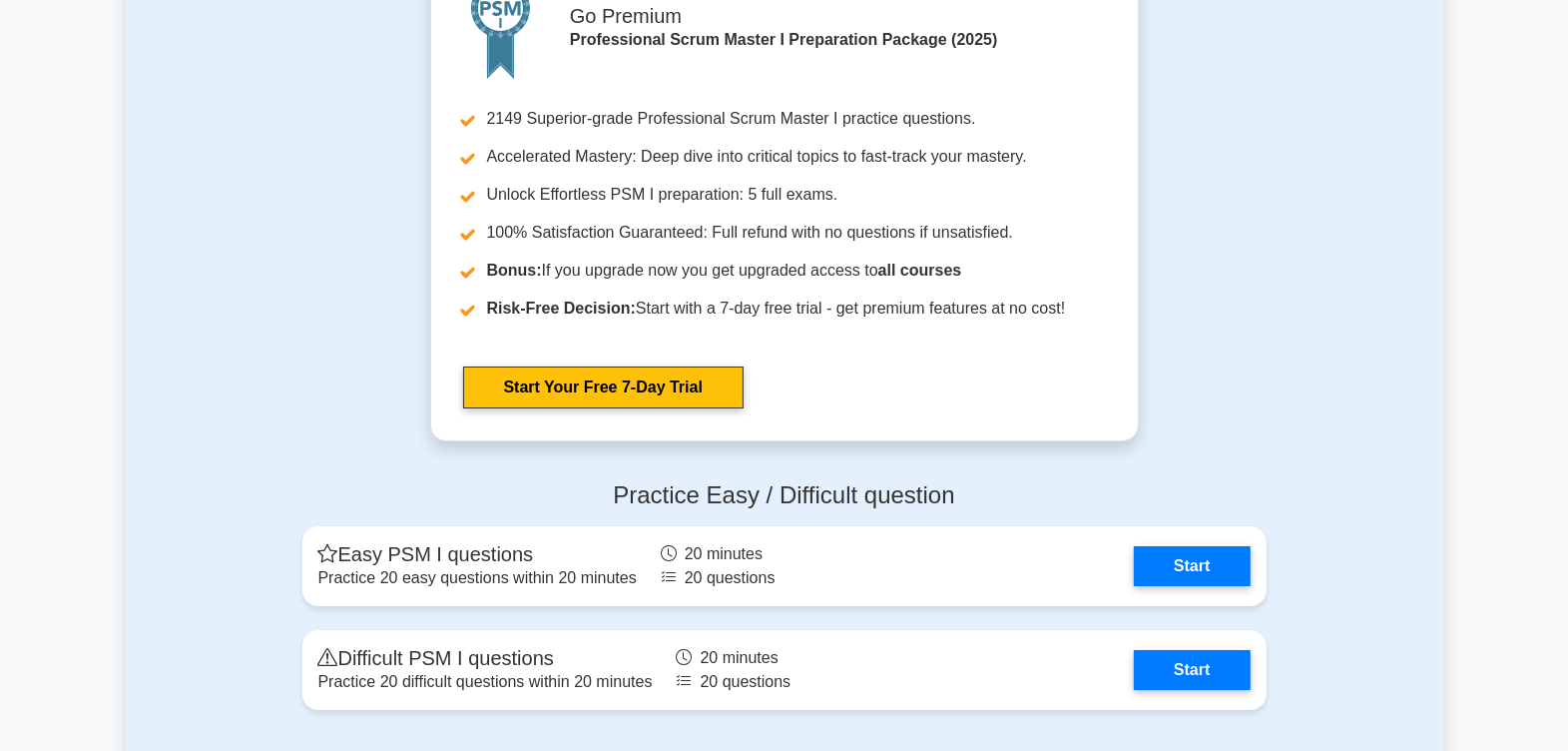 scroll, scrollTop: 5867, scrollLeft: 0, axis: vertical 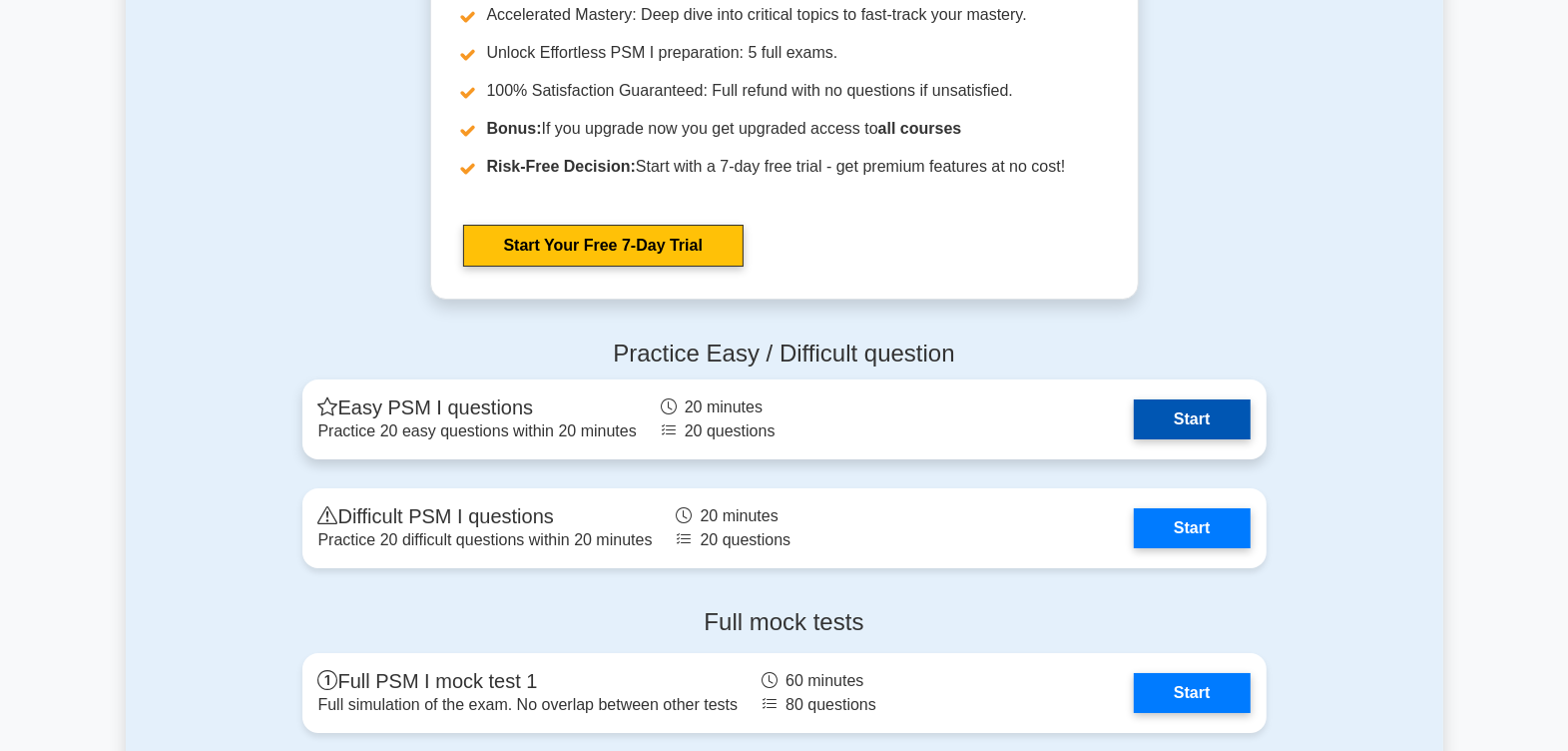 click on "Start" at bounding box center (1192, 419) 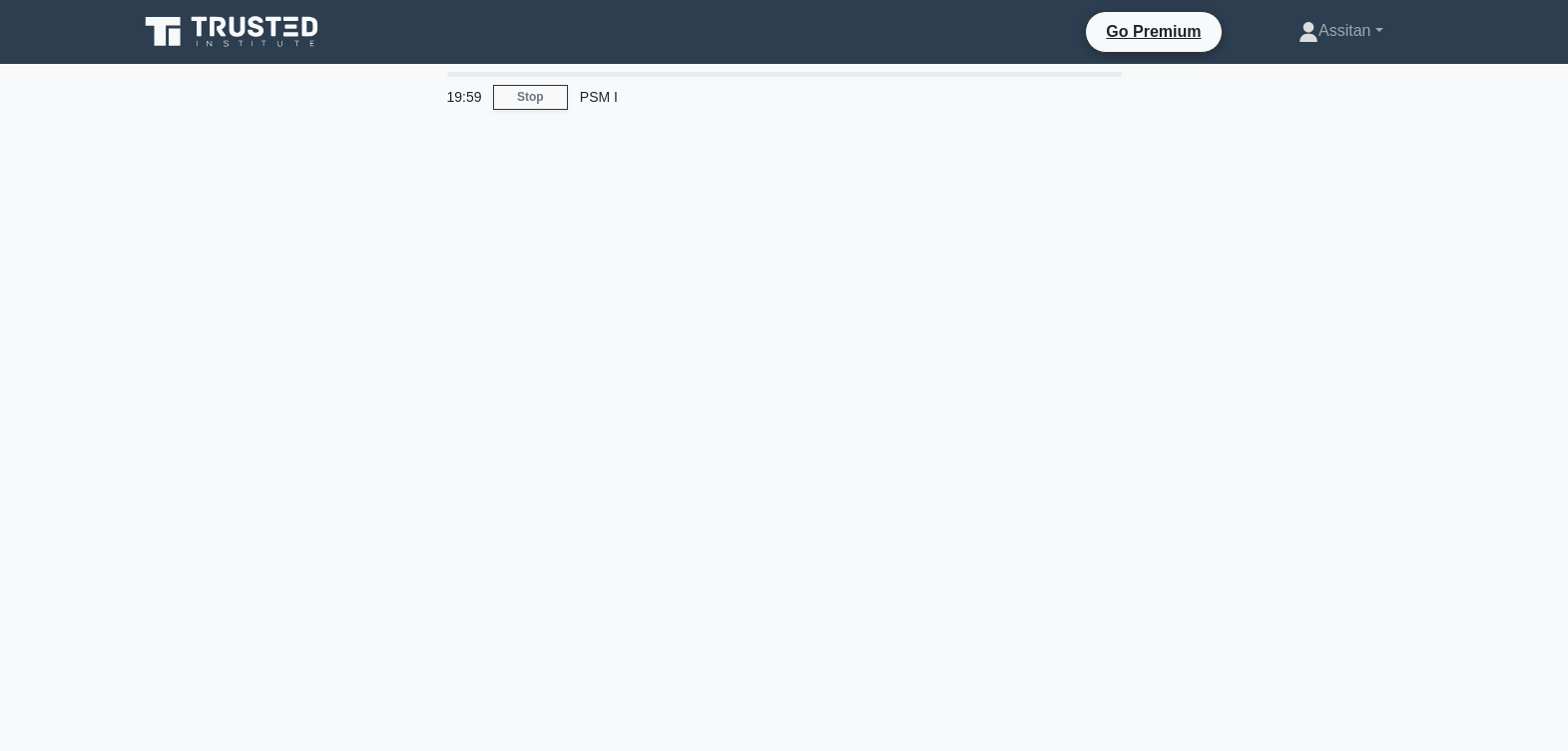 scroll, scrollTop: 0, scrollLeft: 0, axis: both 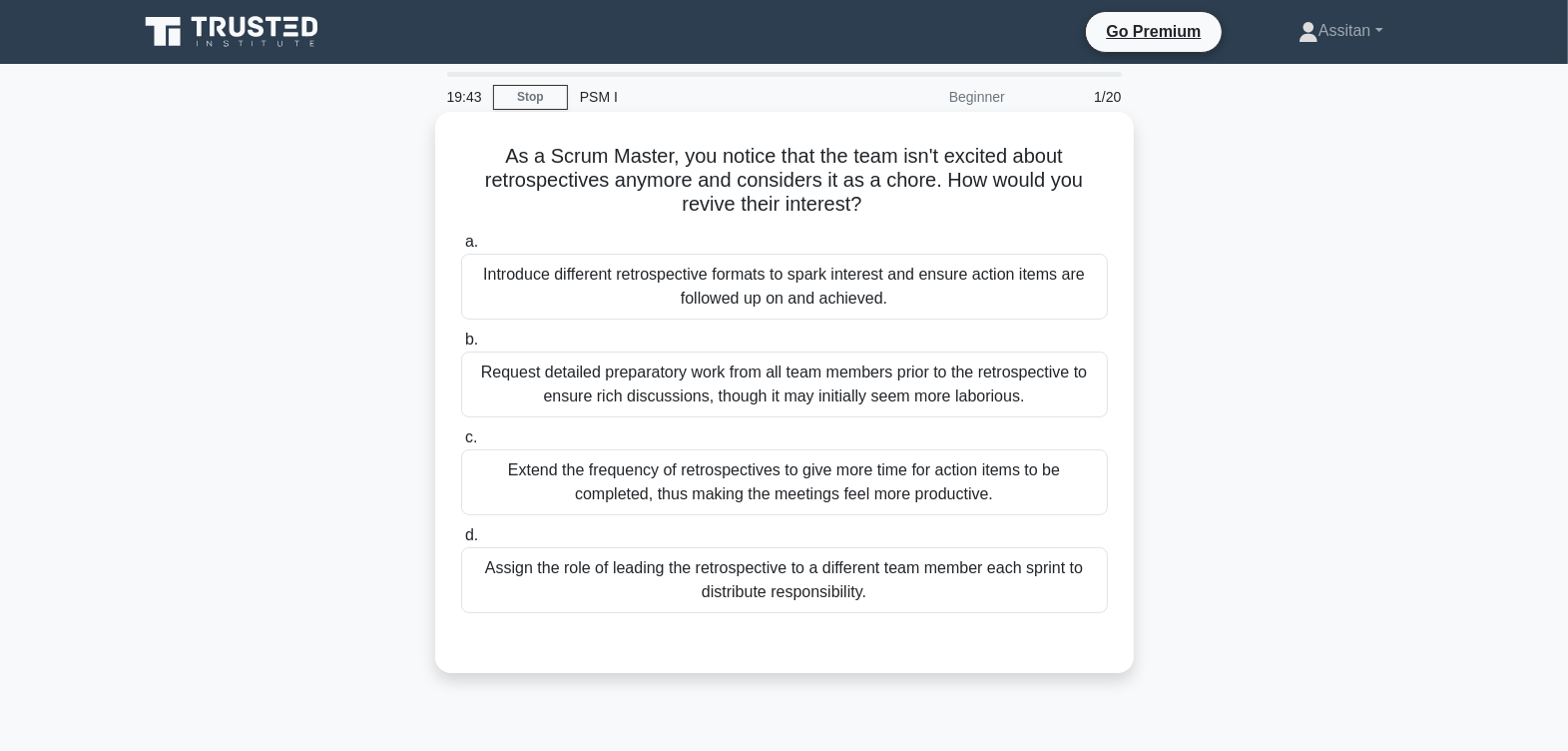 click on "Introduce different retrospective formats to spark interest and ensure action items are followed up on and achieved." at bounding box center (784, 287) 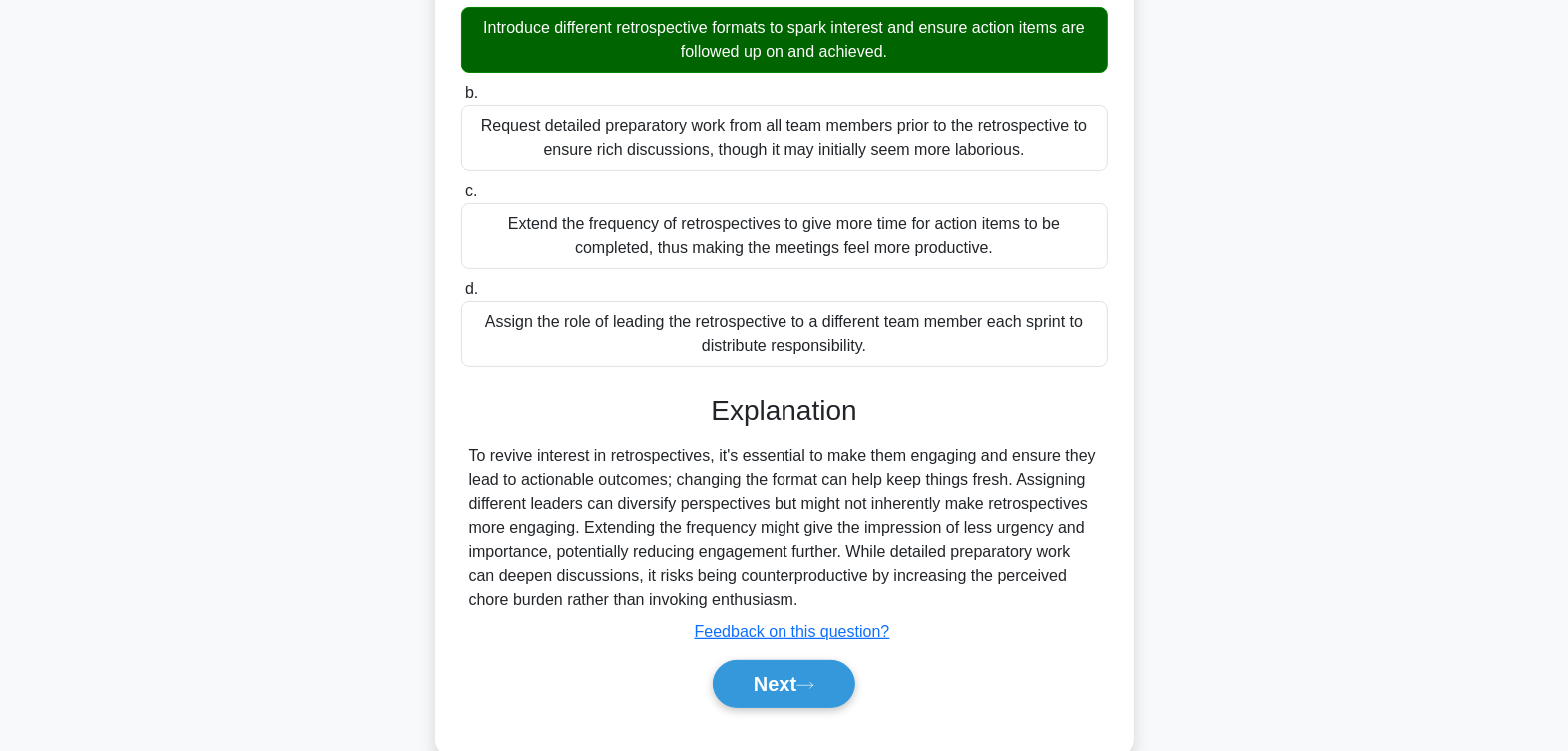 scroll, scrollTop: 250, scrollLeft: 0, axis: vertical 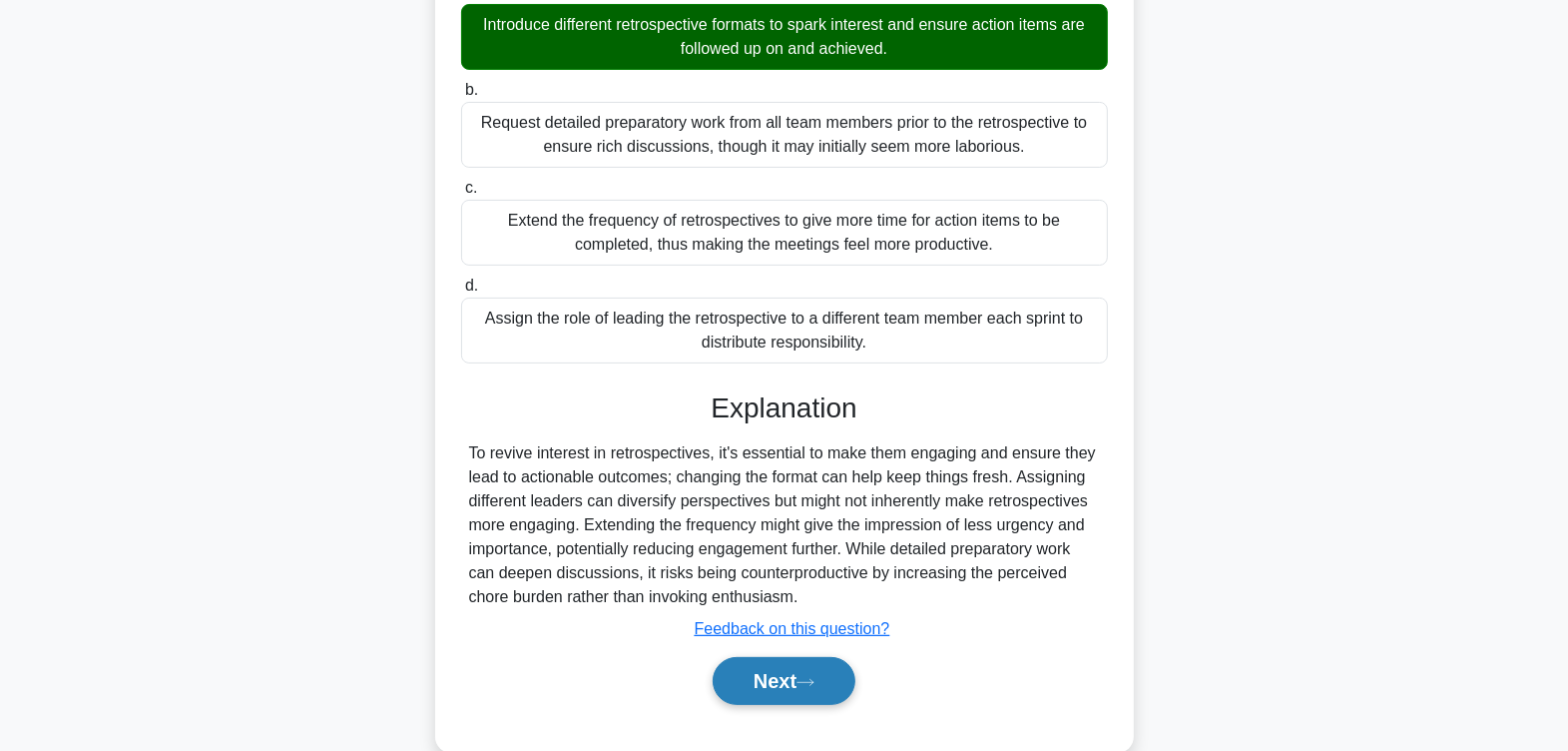 click on "Next" at bounding box center [784, 681] 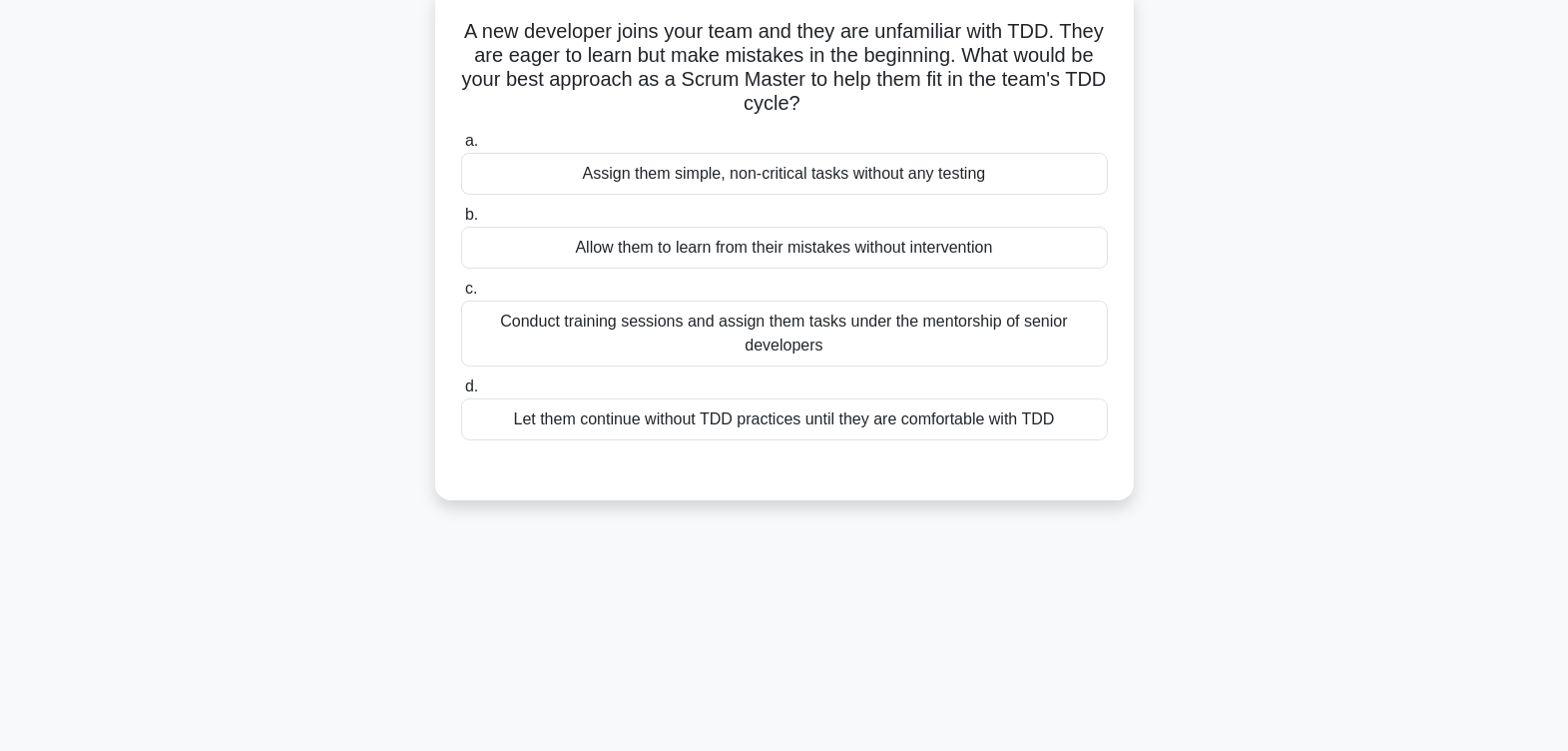 scroll, scrollTop: 0, scrollLeft: 0, axis: both 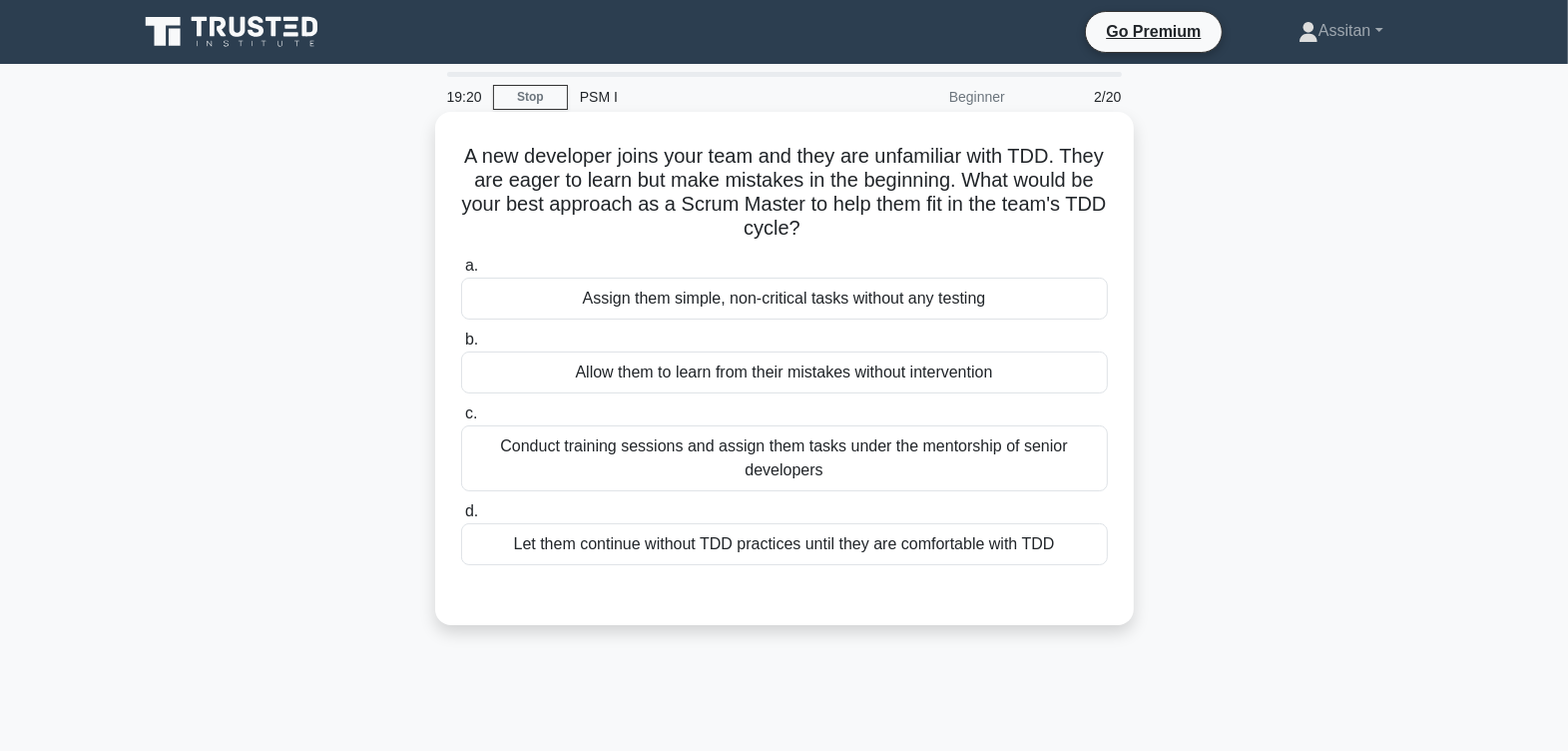 click on "Conduct training sessions and assign them tasks under the mentorship of senior developers" at bounding box center (784, 458) 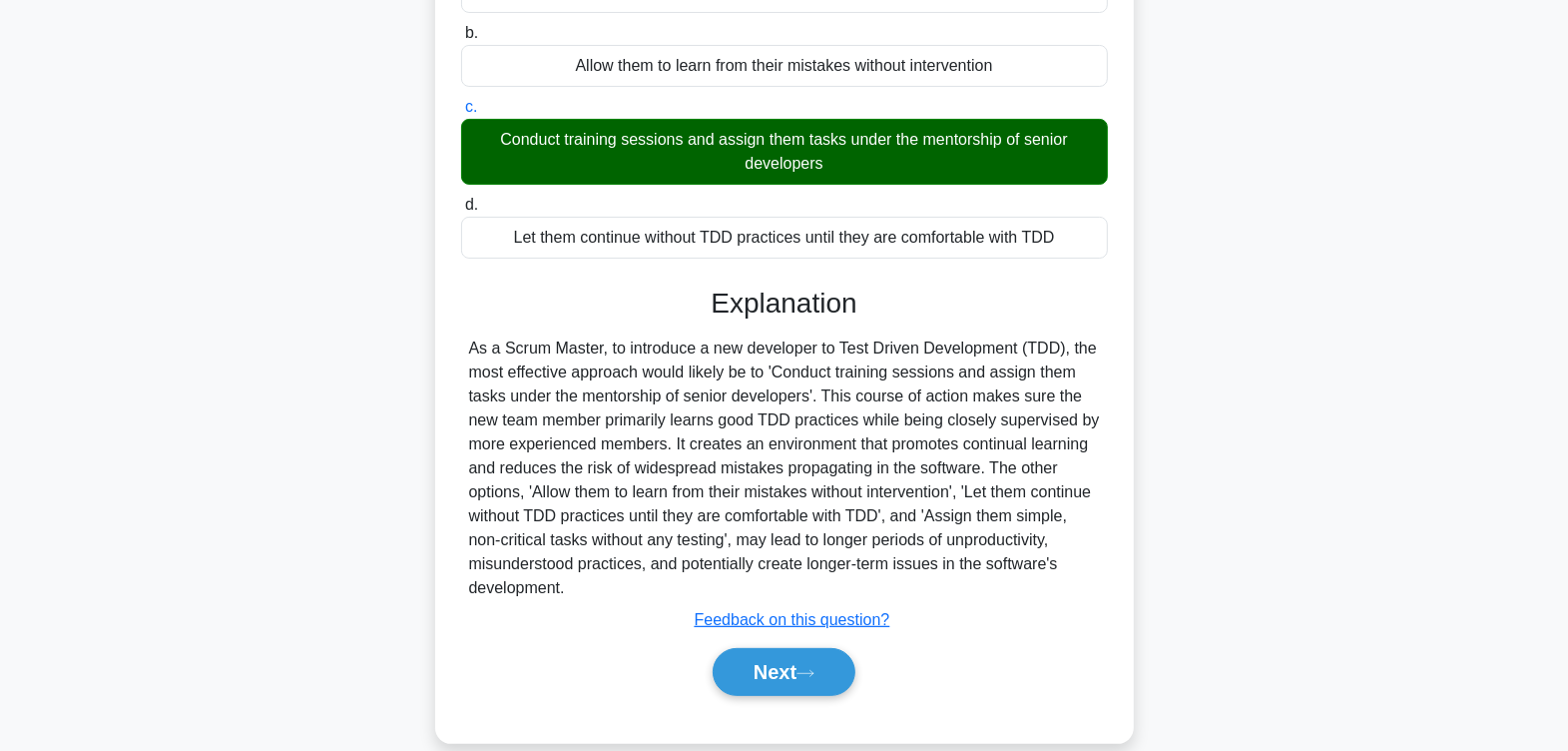 scroll, scrollTop: 340, scrollLeft: 0, axis: vertical 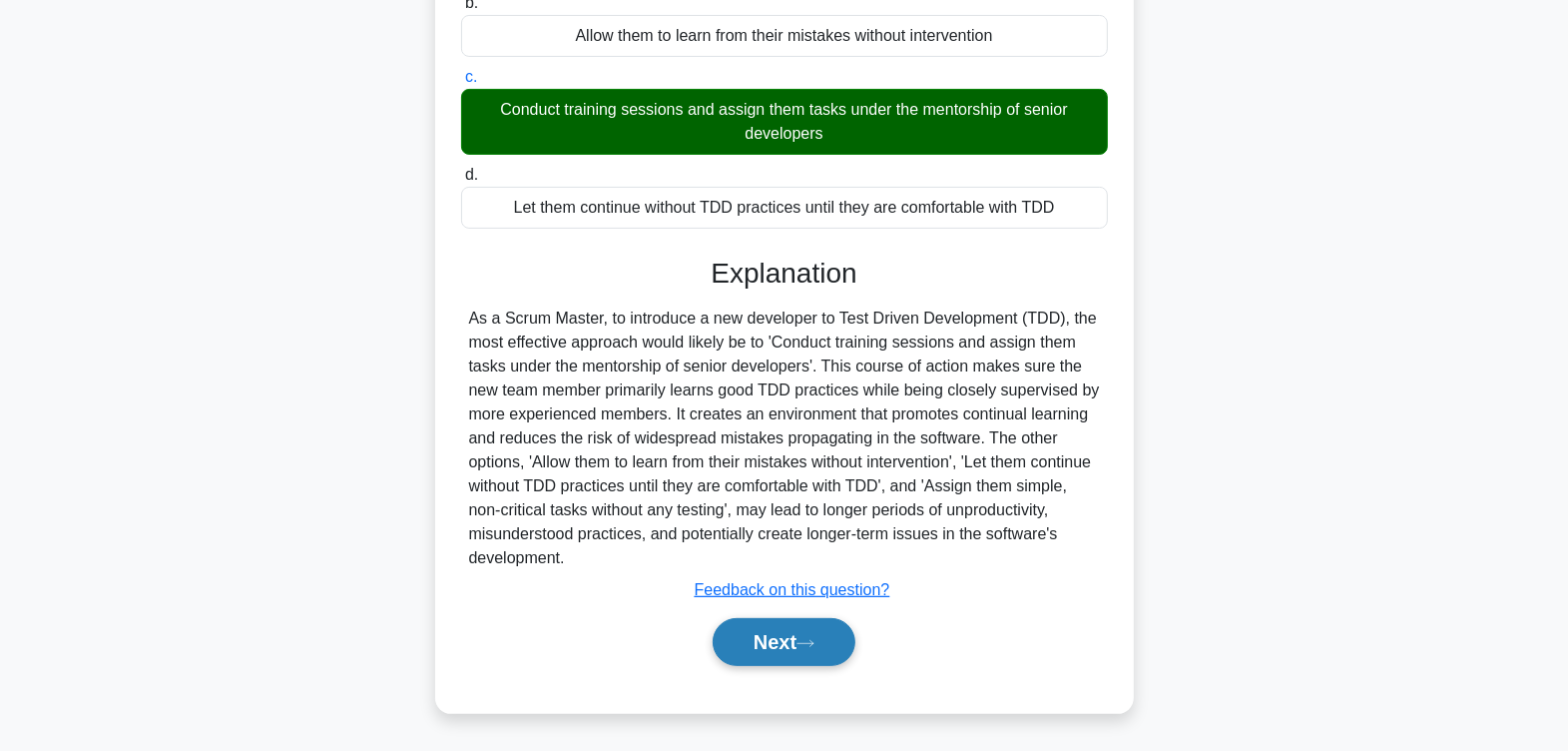 click on "Next" at bounding box center [784, 642] 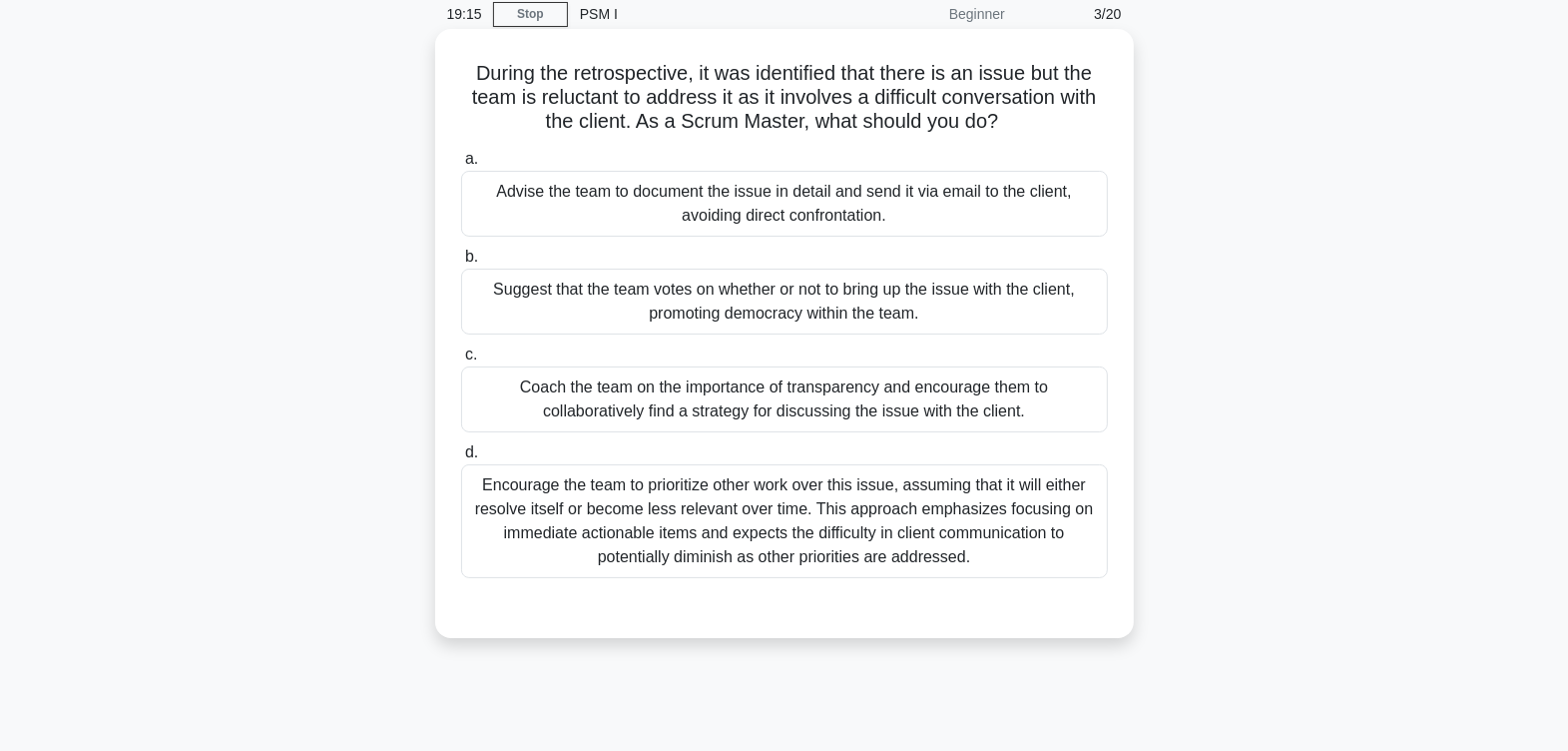 scroll, scrollTop: 77, scrollLeft: 0, axis: vertical 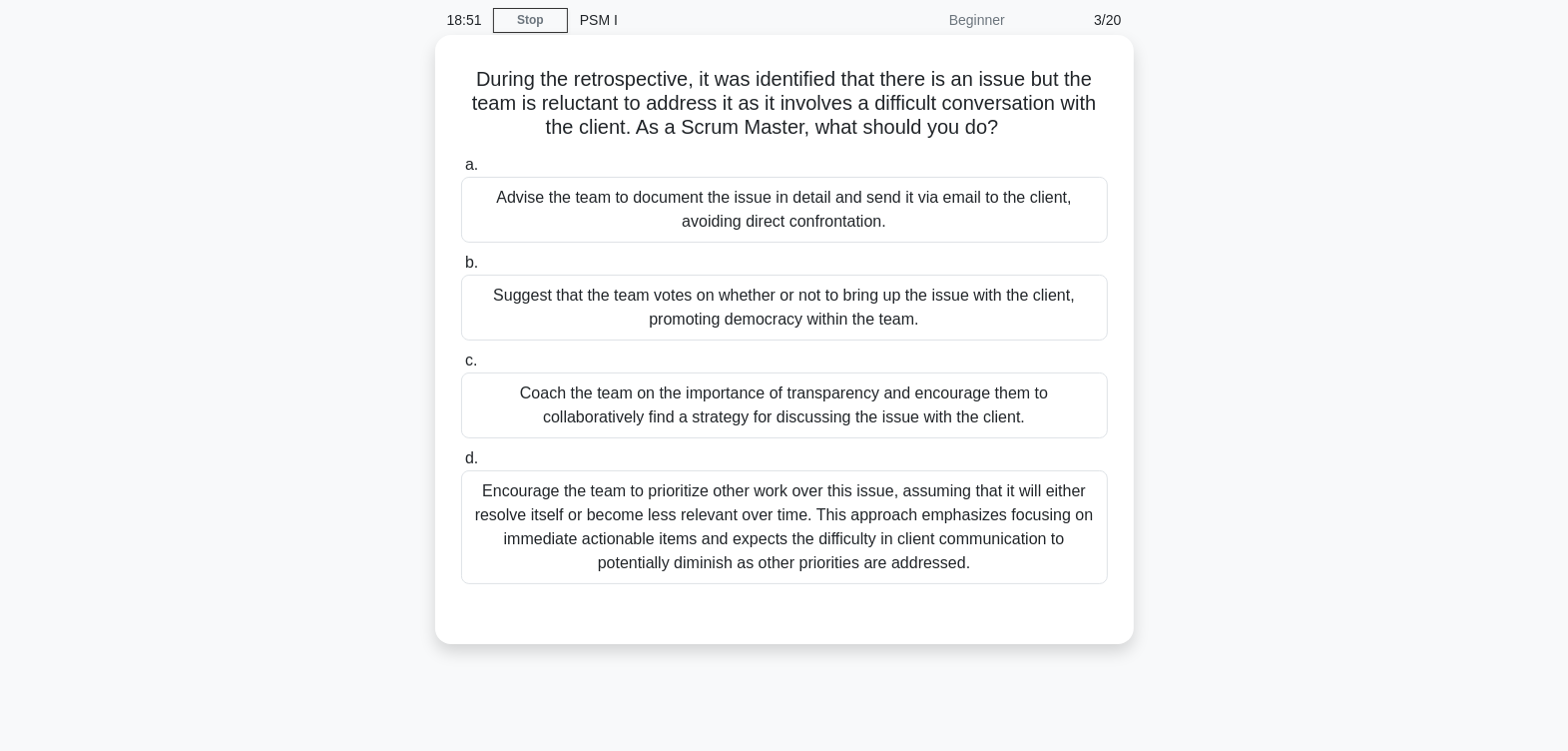 click on "Coach the team on the importance of transparency and encourage them to collaboratively find a strategy for discussing the issue with the client." at bounding box center (784, 405) 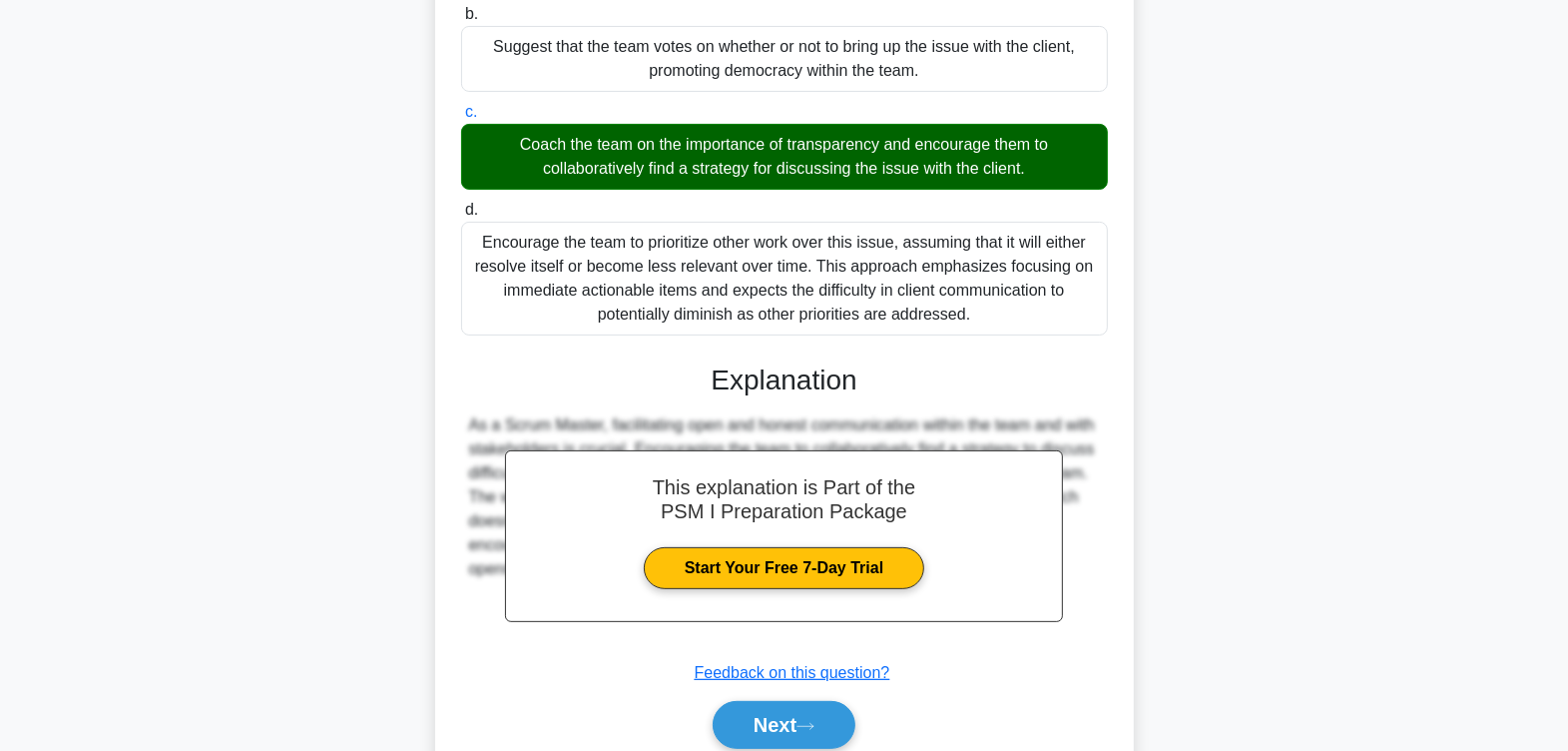 scroll, scrollTop: 327, scrollLeft: 0, axis: vertical 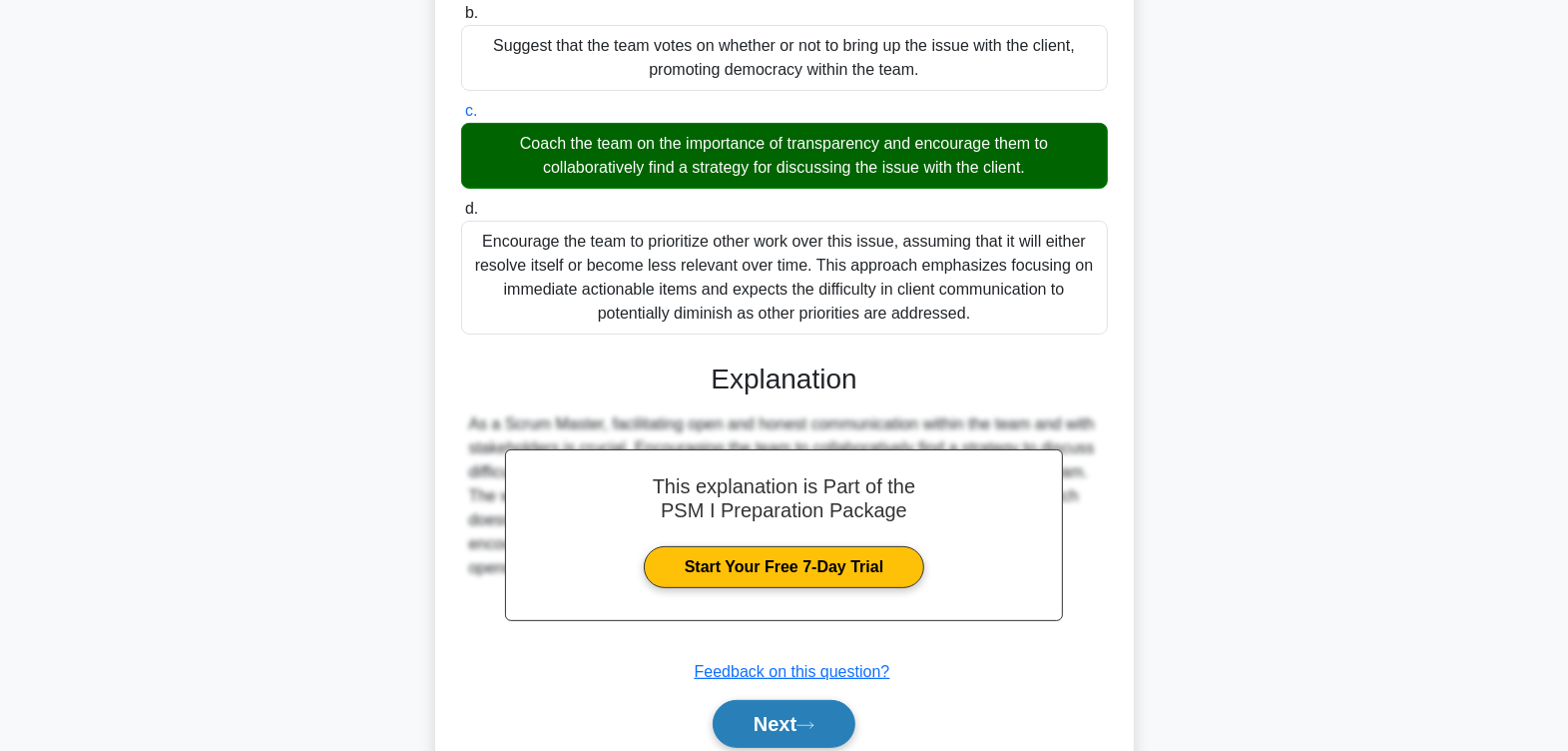 click on "Next" at bounding box center [784, 724] 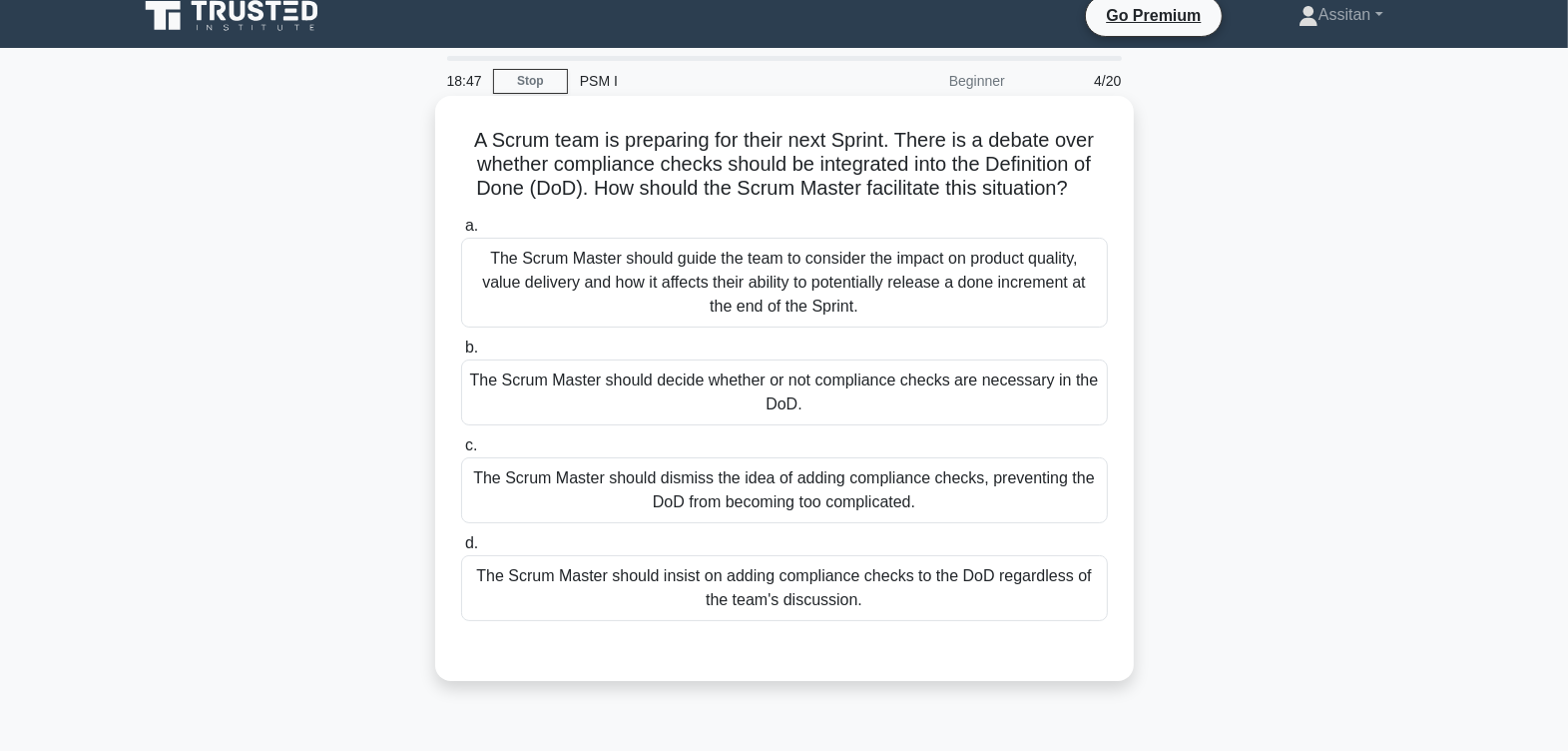 scroll, scrollTop: 0, scrollLeft: 0, axis: both 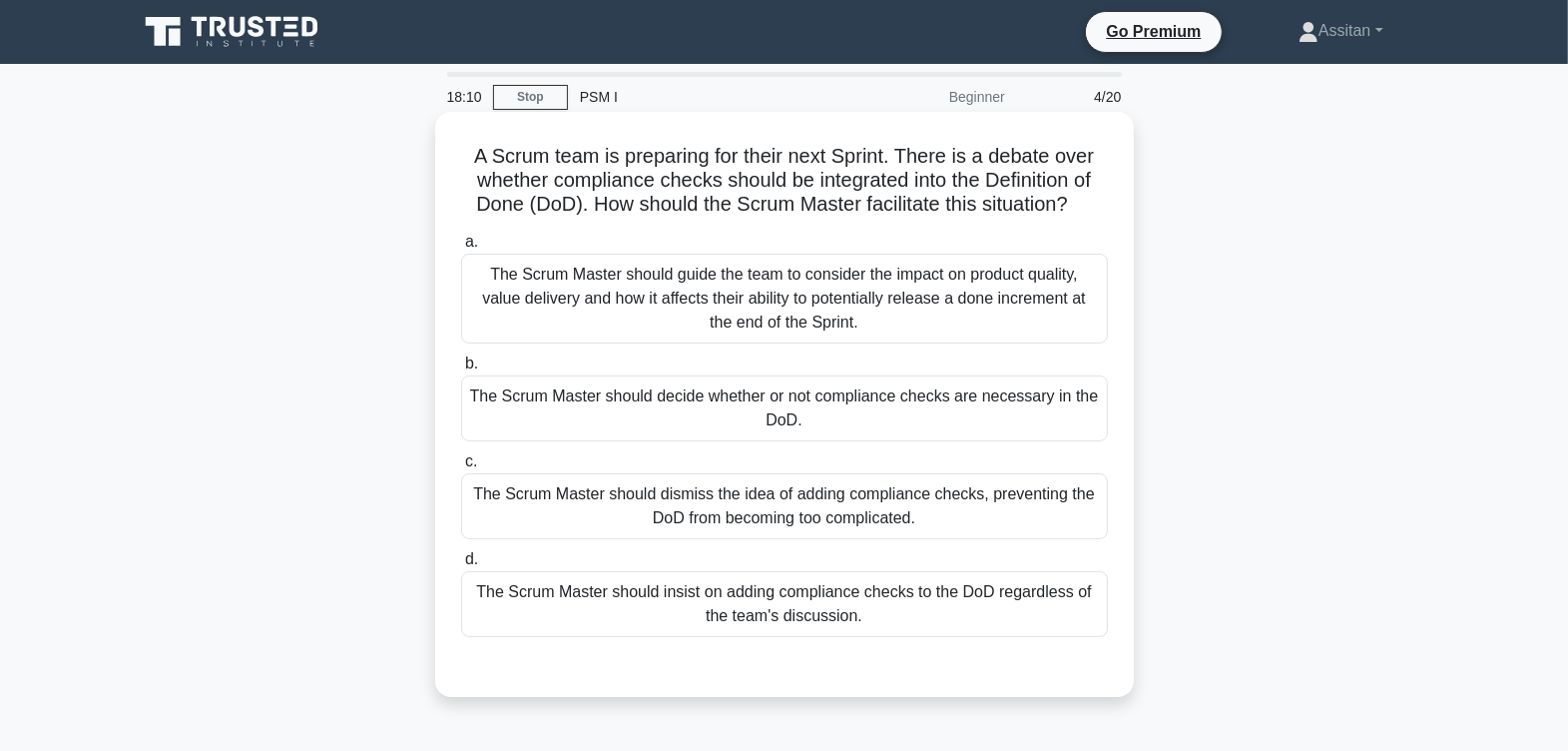click on "The Scrum Master should guide the team to consider the impact on product quality, value delivery and how it affects their ability to potentially release a done increment at the end of the Sprint." at bounding box center (784, 299) 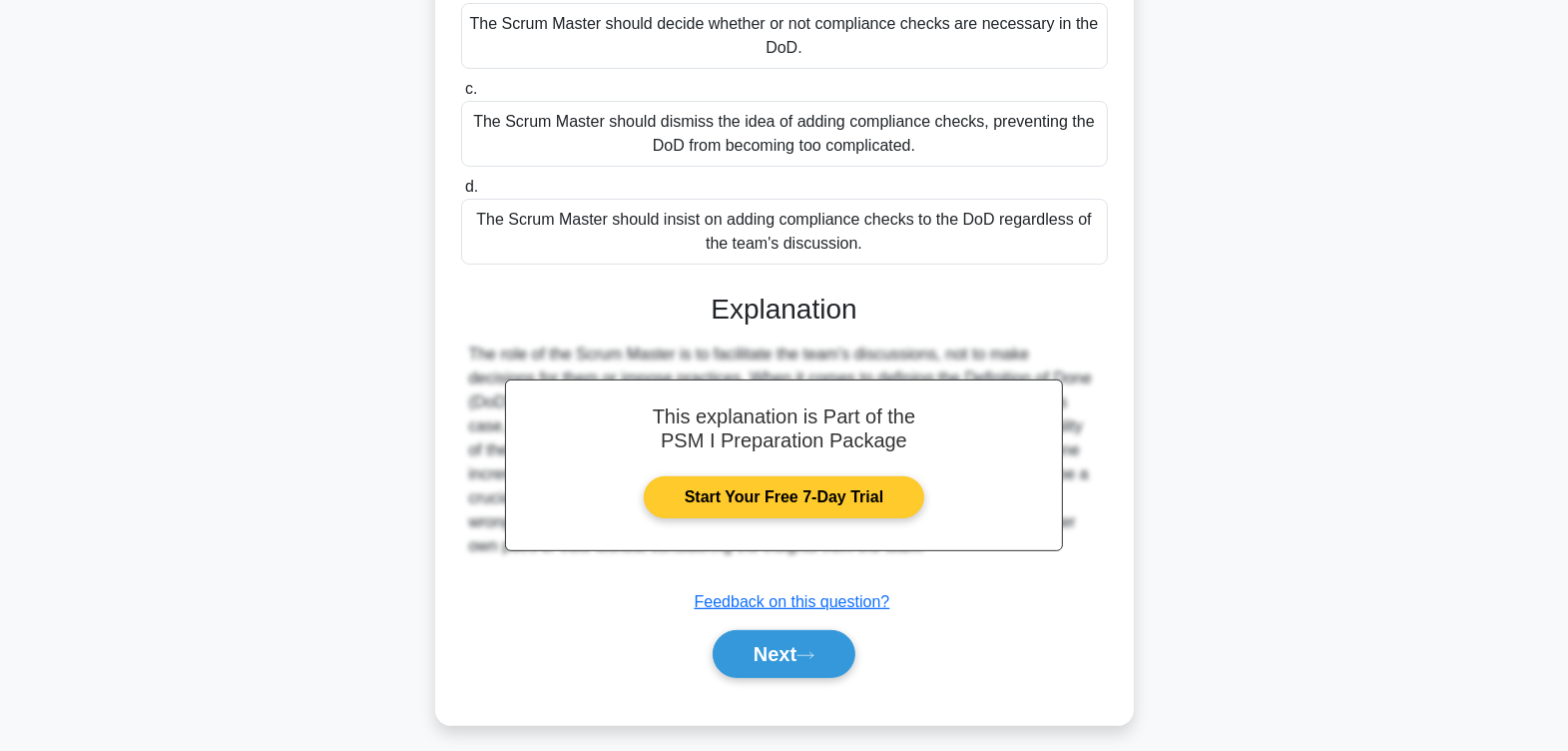 scroll, scrollTop: 375, scrollLeft: 0, axis: vertical 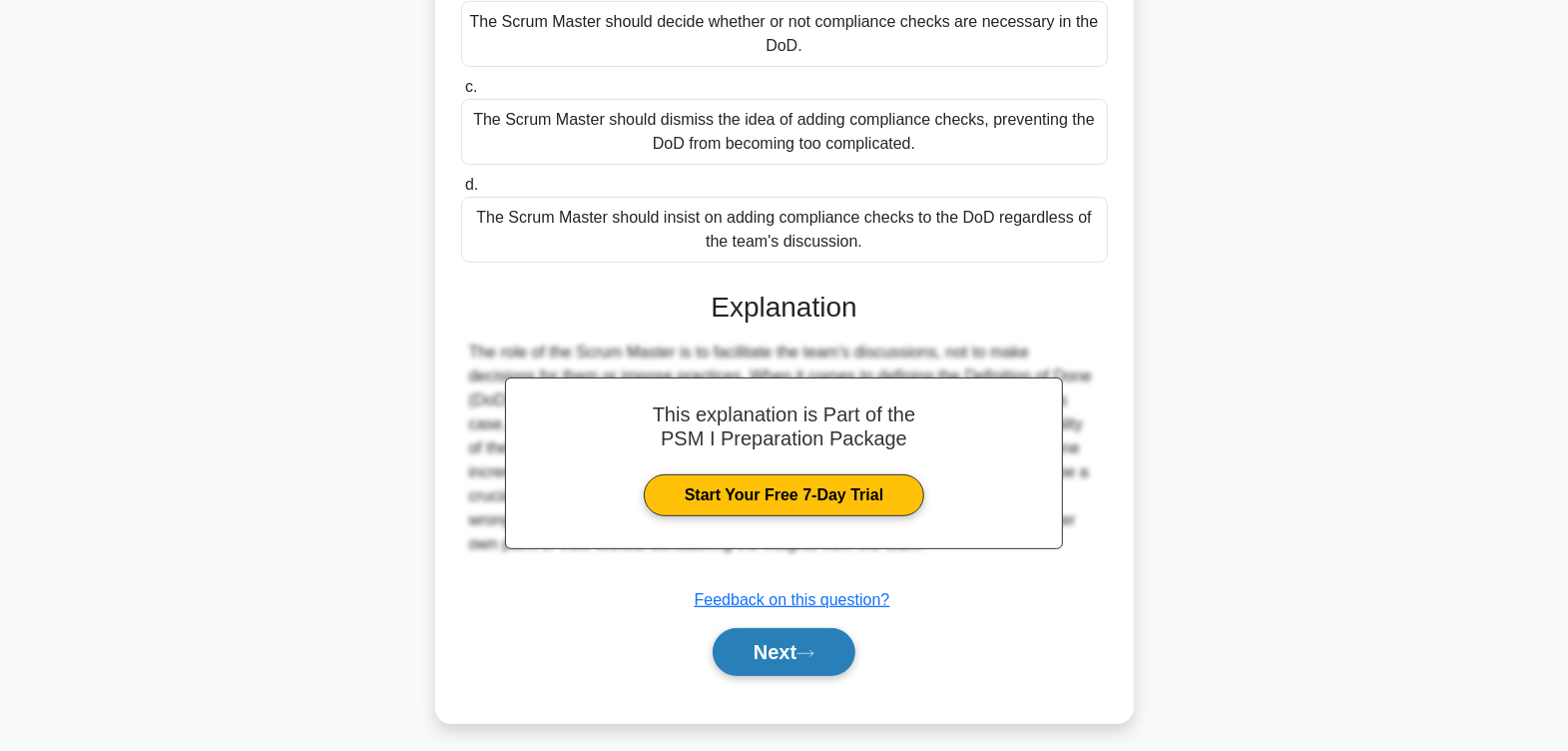 click 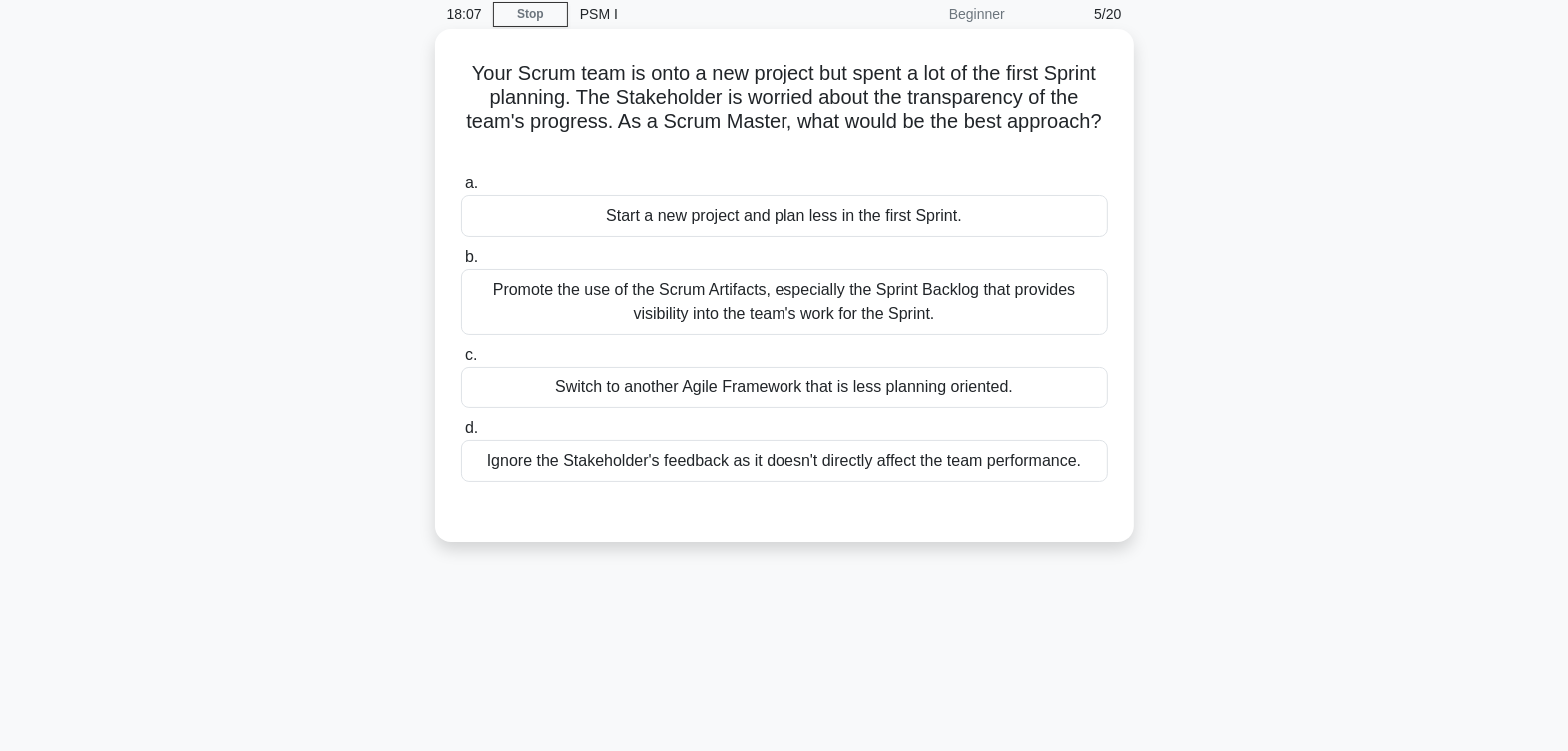 scroll, scrollTop: 77, scrollLeft: 0, axis: vertical 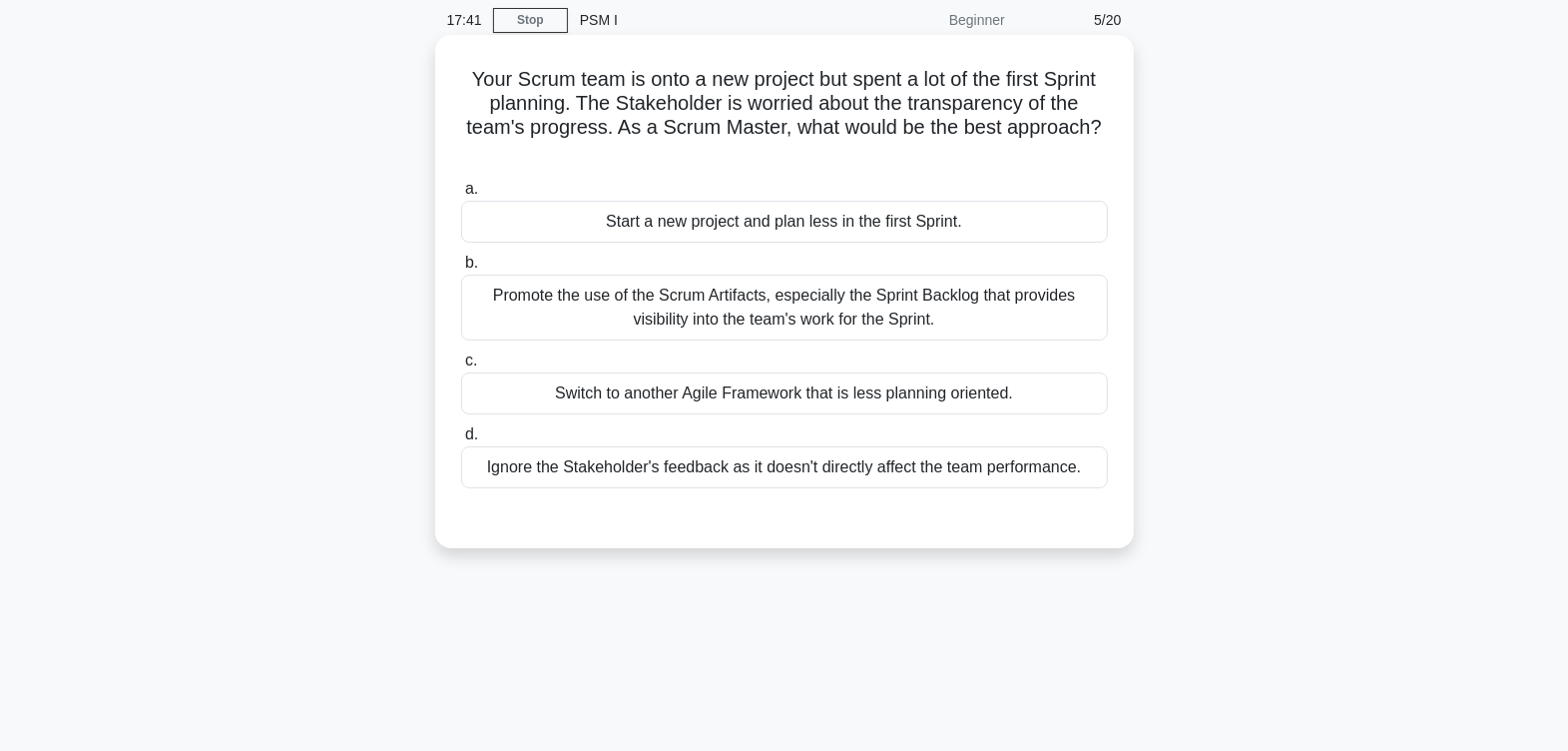 click on "Promote the use of the Scrum Artifacts, especially the Sprint Backlog that provides visibility into the team's work for the Sprint." at bounding box center (784, 308) 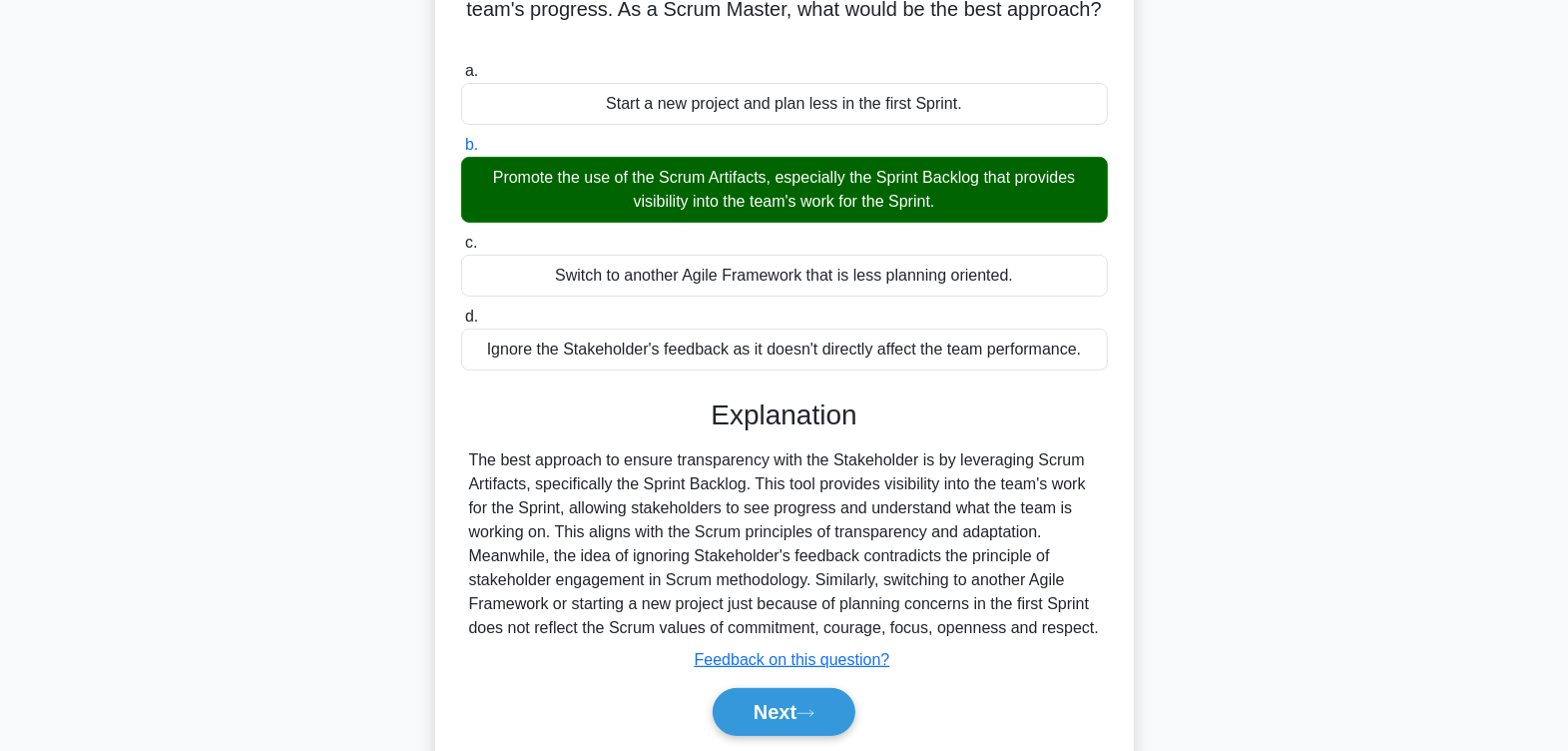 scroll, scrollTop: 327, scrollLeft: 0, axis: vertical 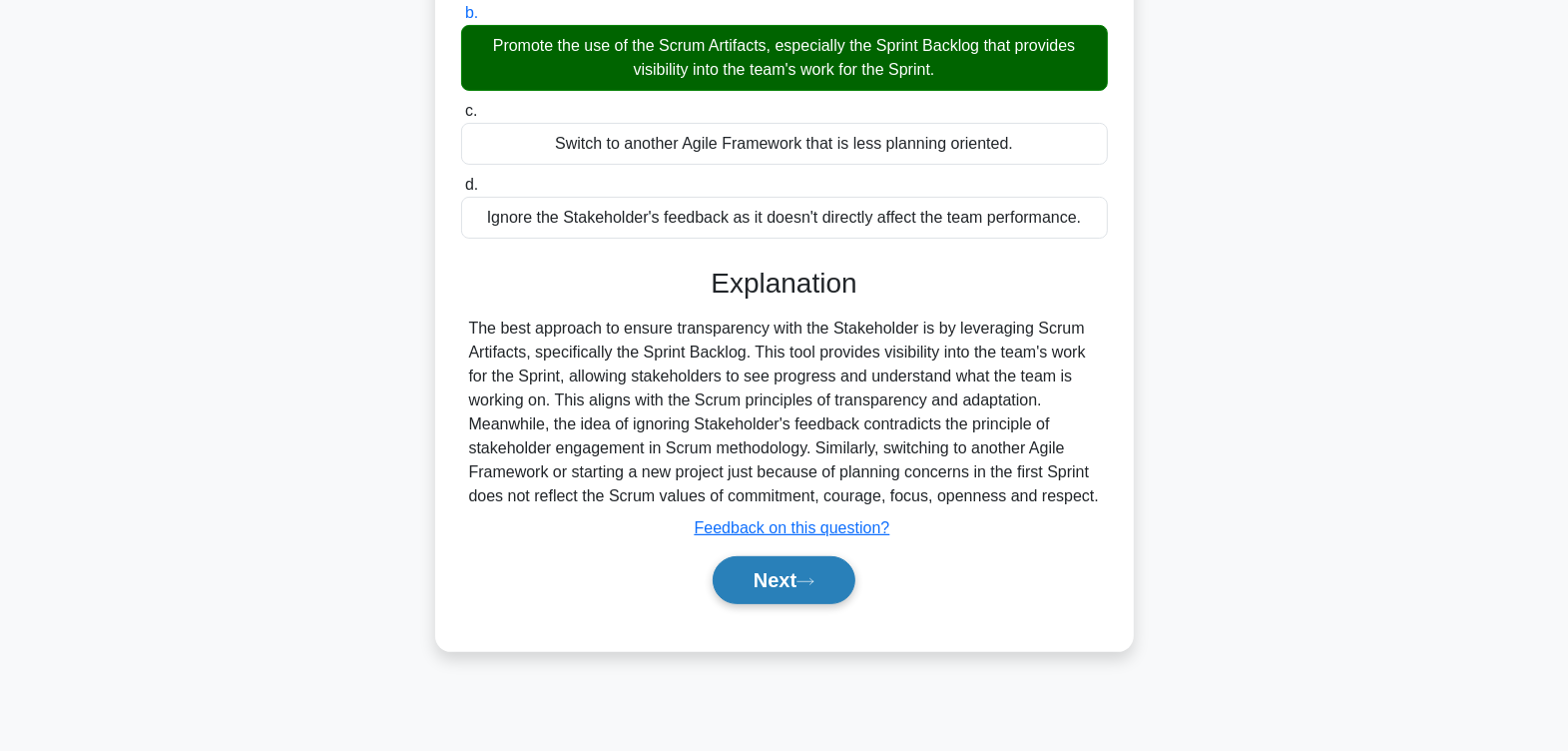 click on "Next" at bounding box center [784, 580] 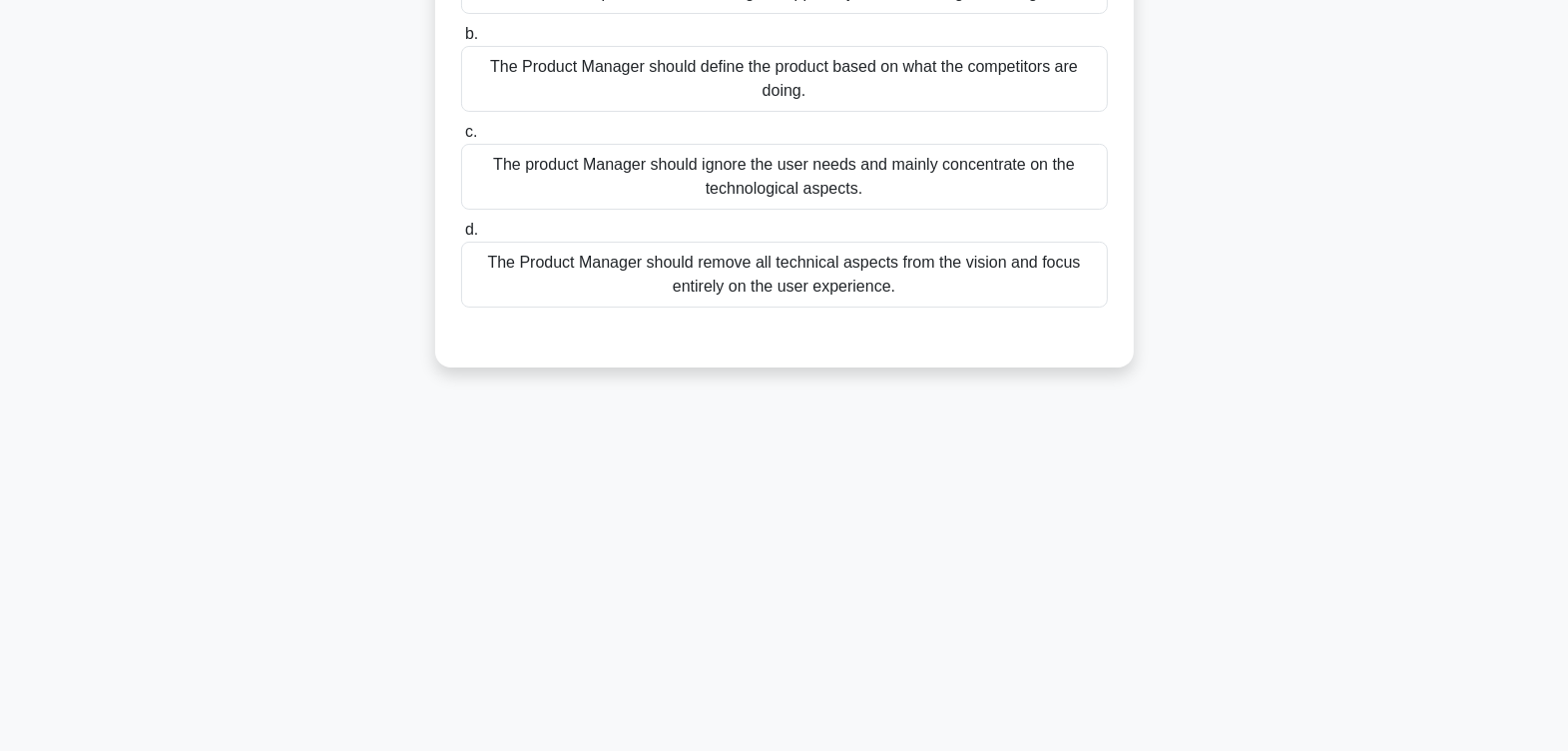 scroll, scrollTop: 77, scrollLeft: 0, axis: vertical 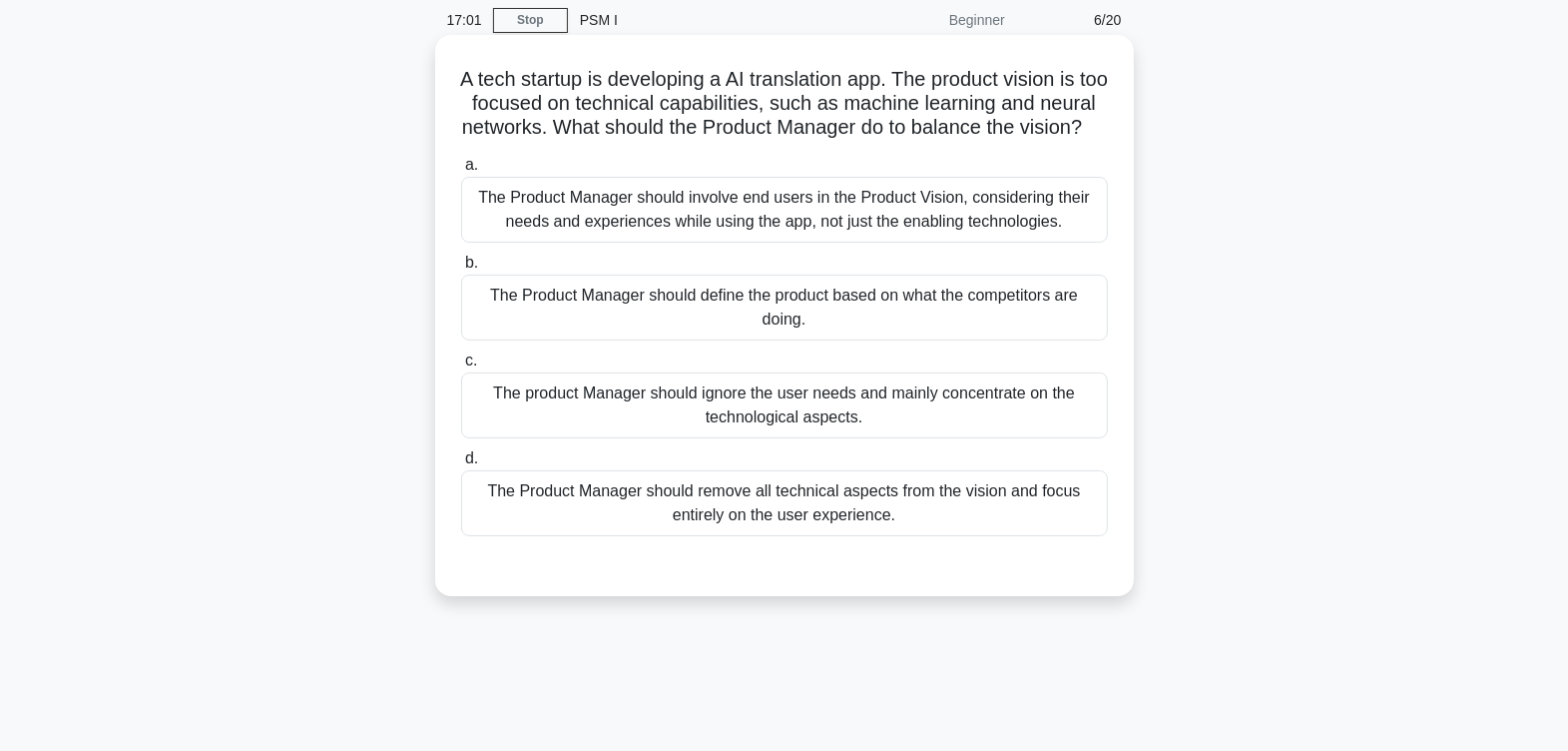 click on "The Product Manager should involve end users in the Product Vision, considering their needs and experiences while using the app, not just the enabling technologies." at bounding box center [784, 210] 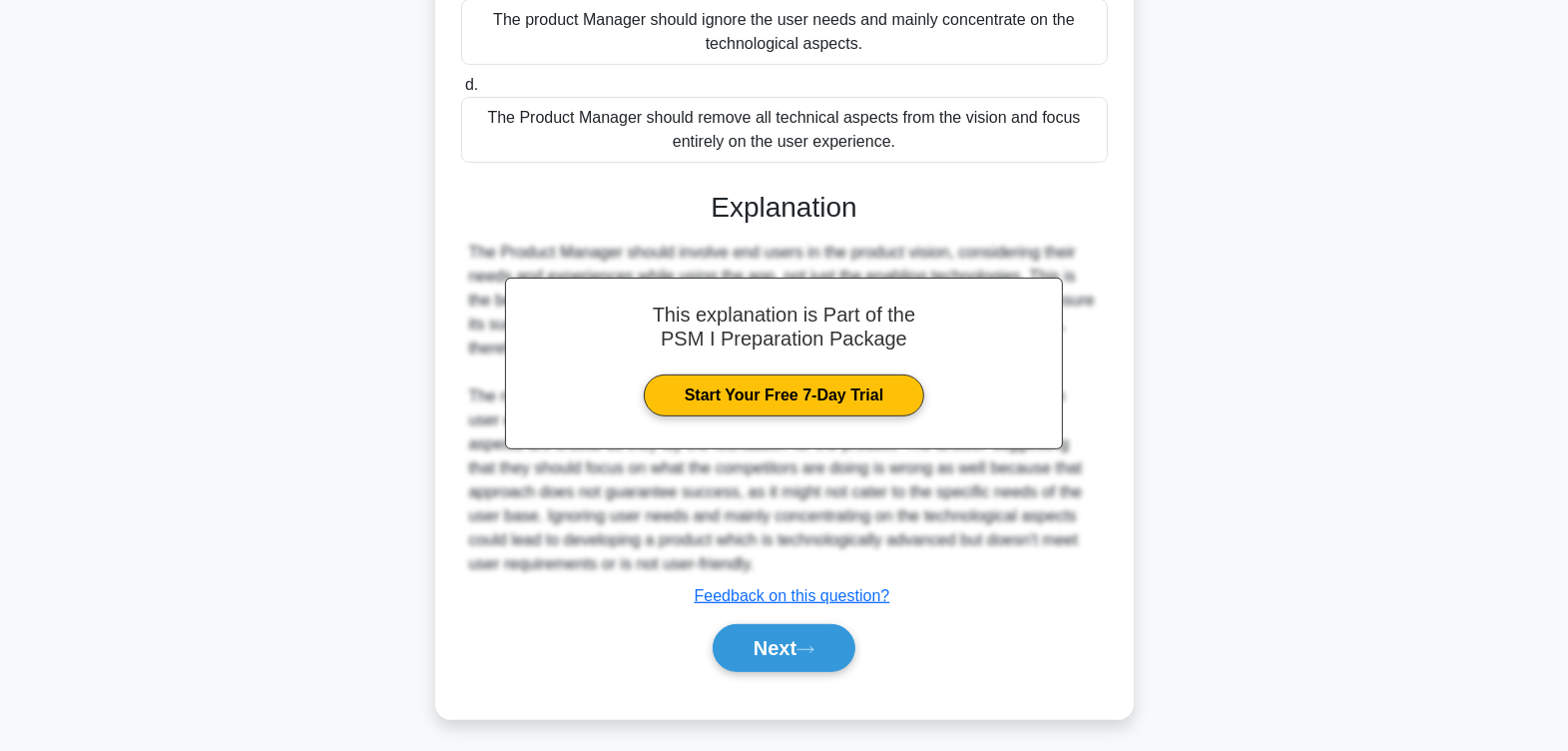 scroll, scrollTop: 451, scrollLeft: 0, axis: vertical 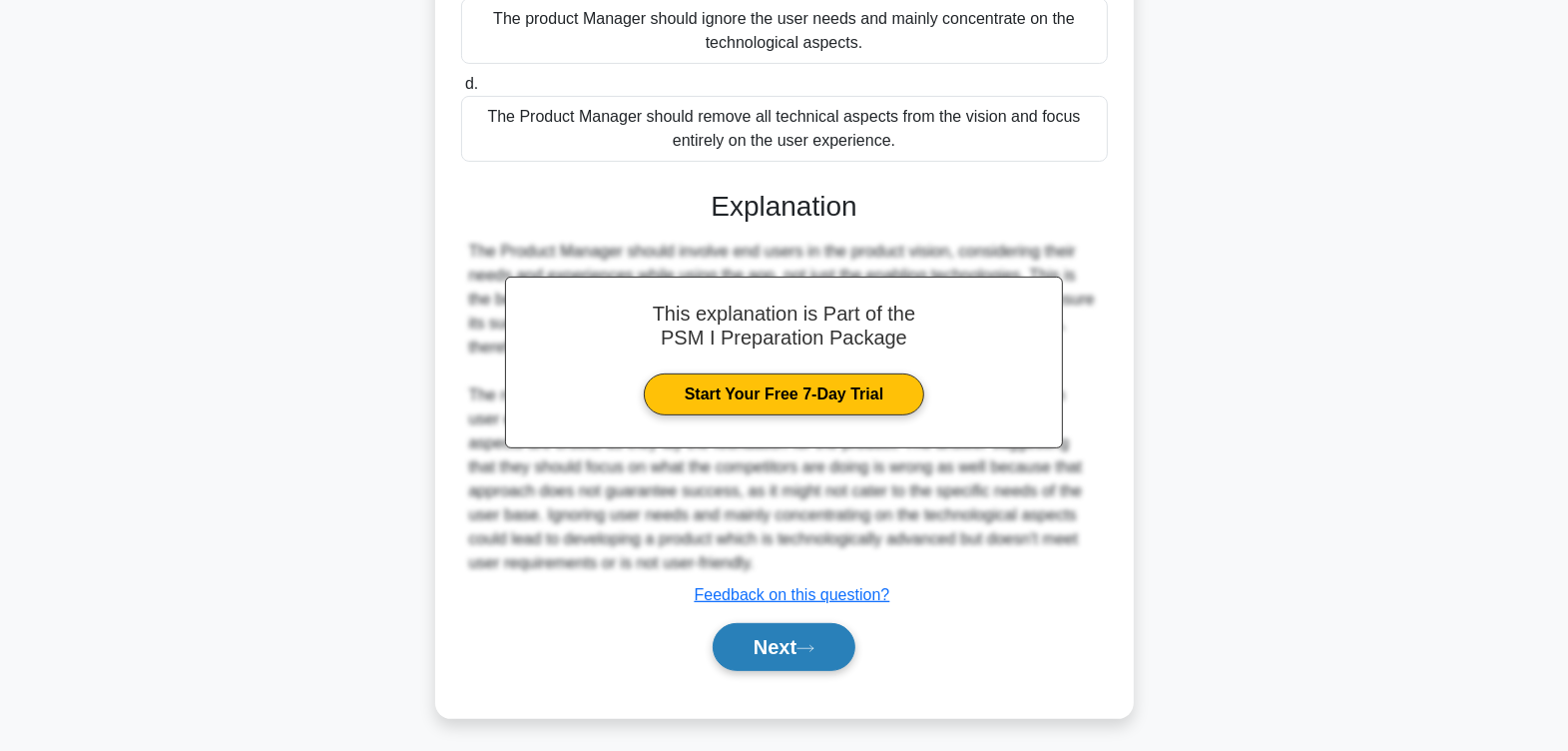 click on "Next" at bounding box center (784, 647) 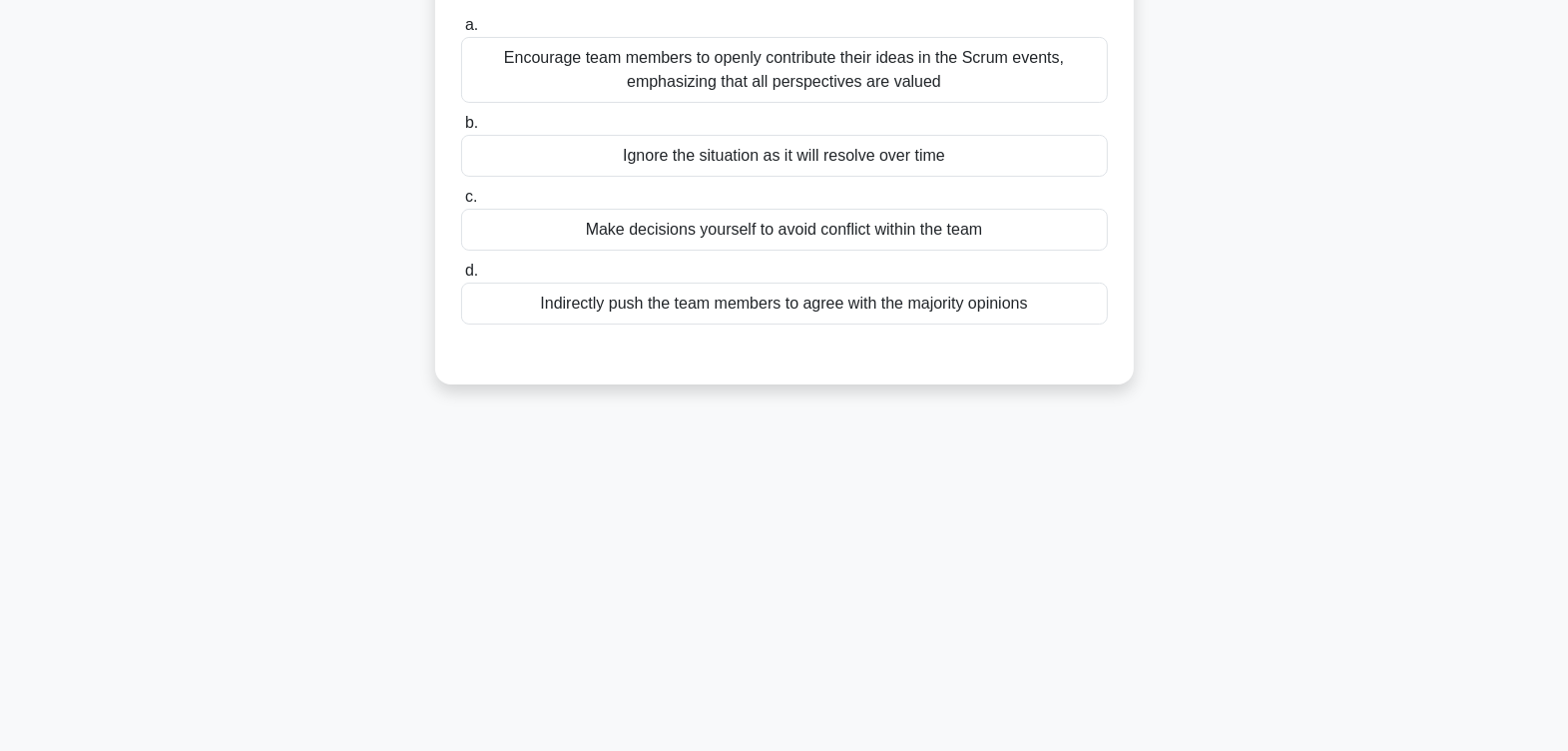 scroll, scrollTop: 77, scrollLeft: 0, axis: vertical 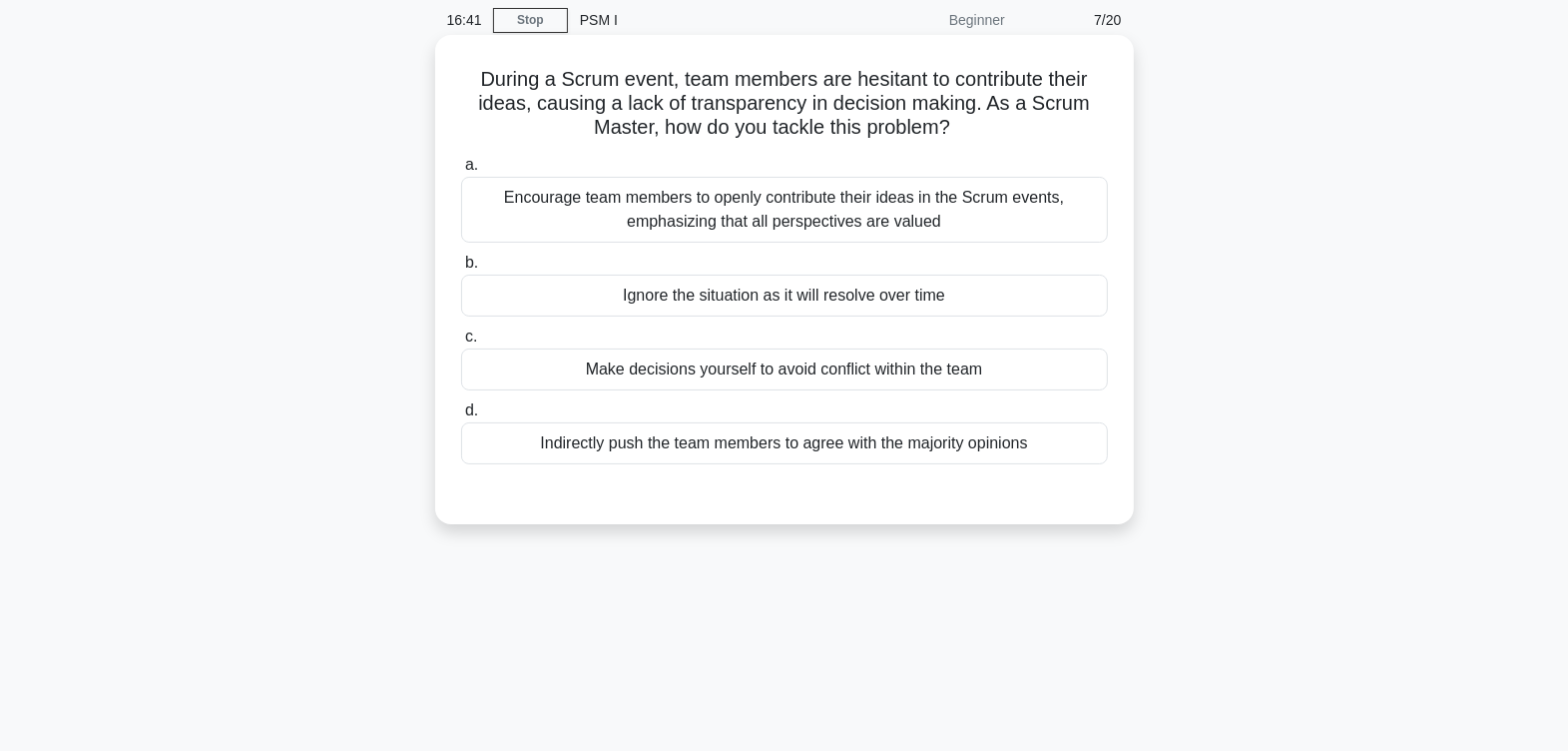 click on "Encourage team members to openly contribute their ideas in the Scrum events, emphasizing that all perspectives are valued" at bounding box center (784, 210) 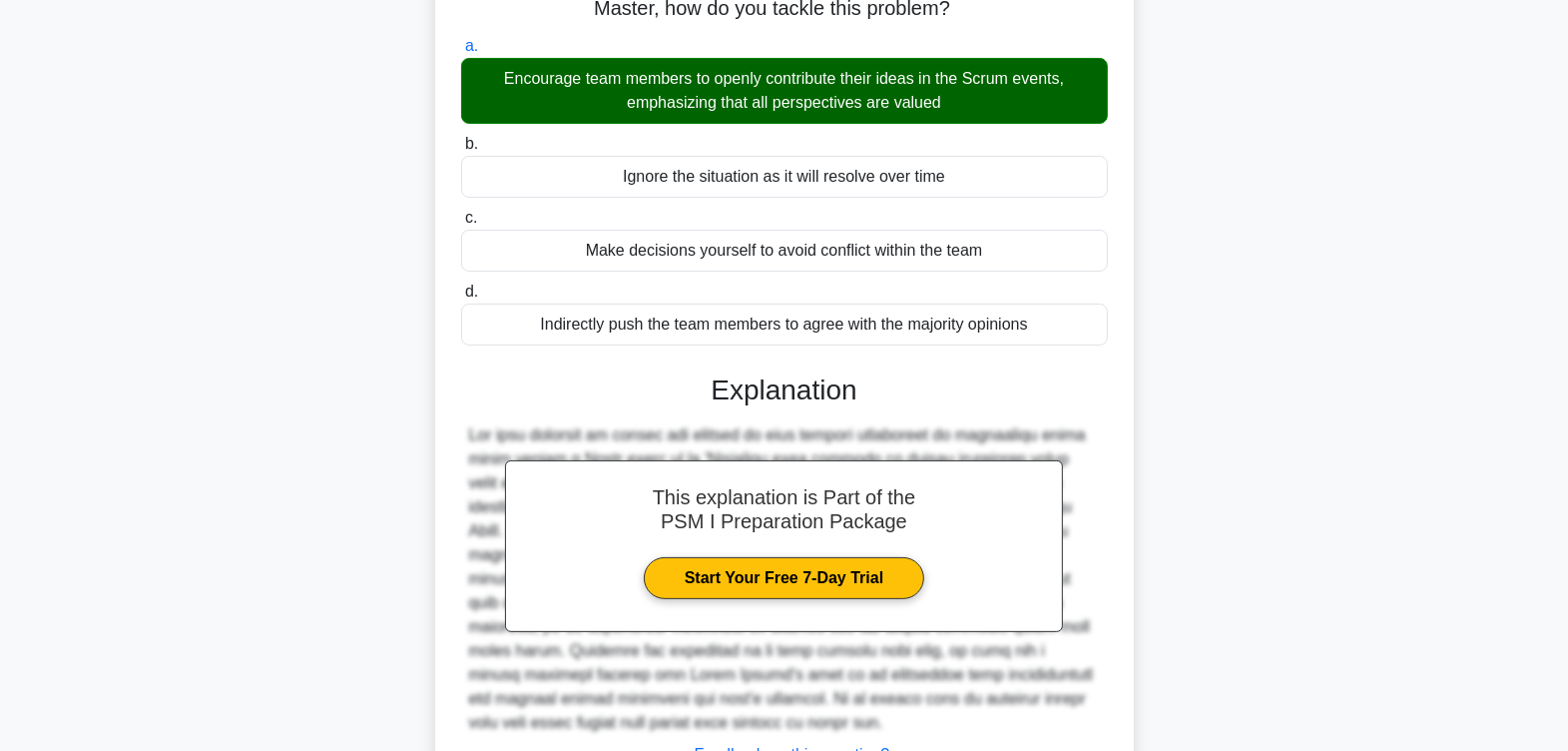 scroll, scrollTop: 363, scrollLeft: 0, axis: vertical 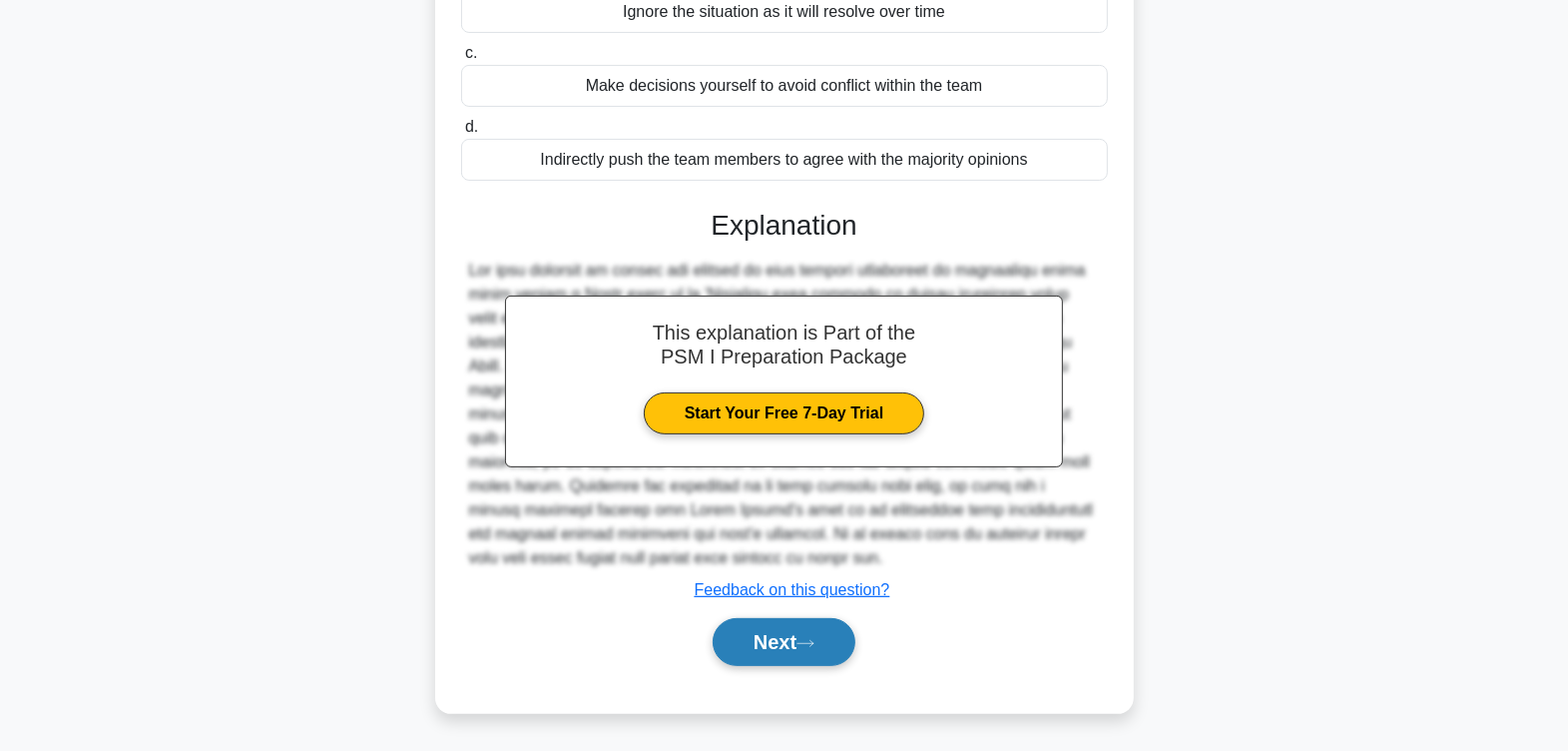 click on "Next" at bounding box center (784, 642) 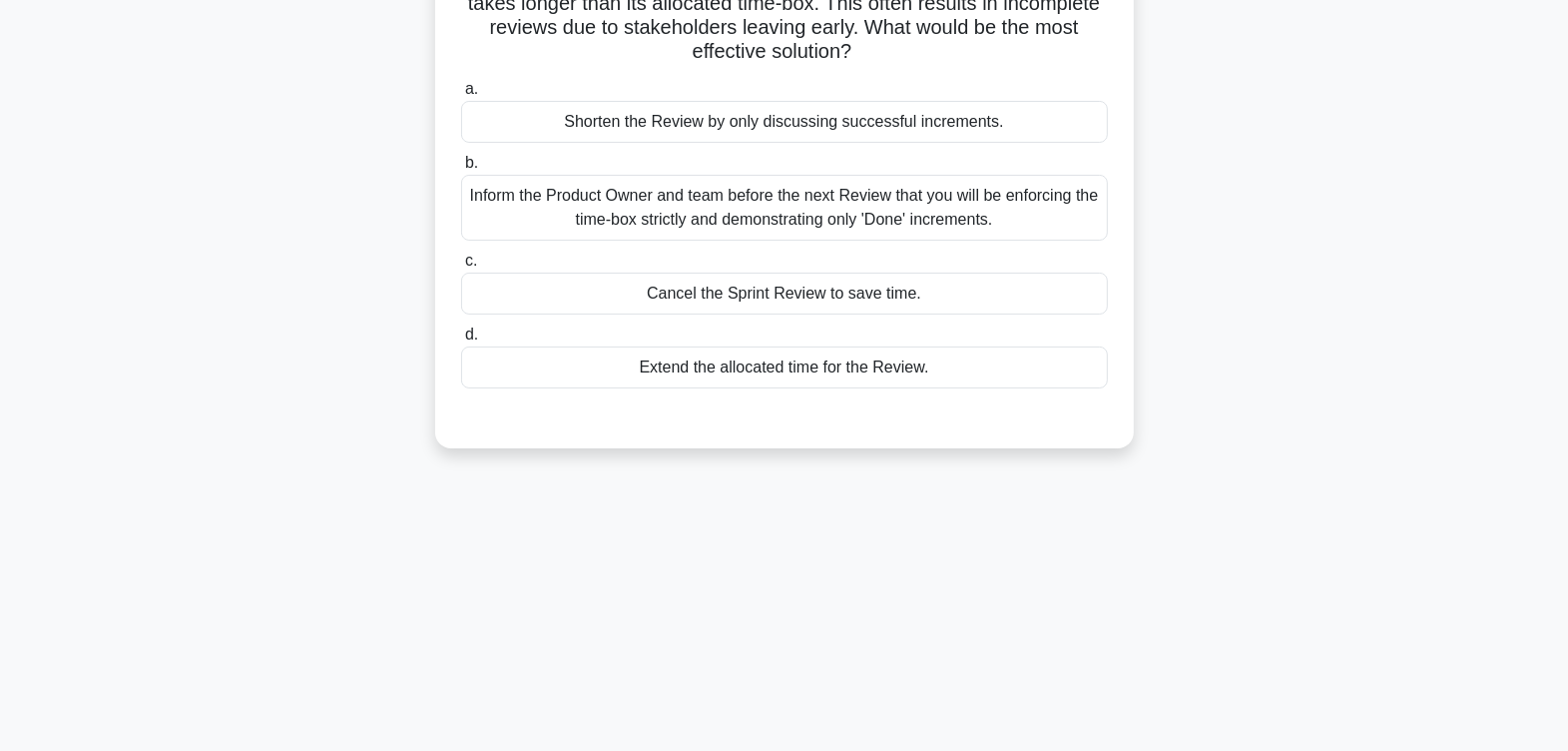 scroll, scrollTop: 0, scrollLeft: 0, axis: both 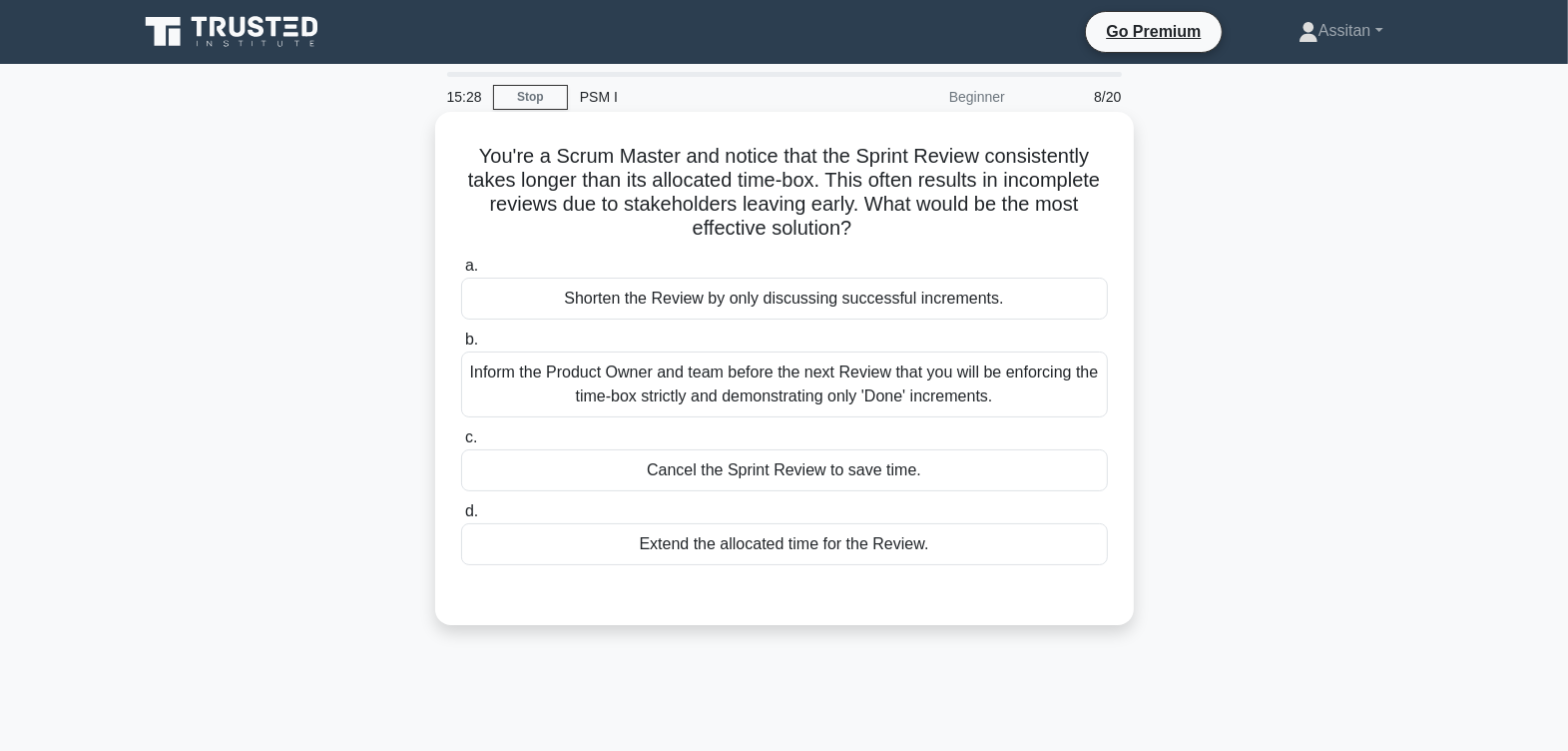 click on "Shorten the Review by only discussing successful increments." at bounding box center (784, 299) 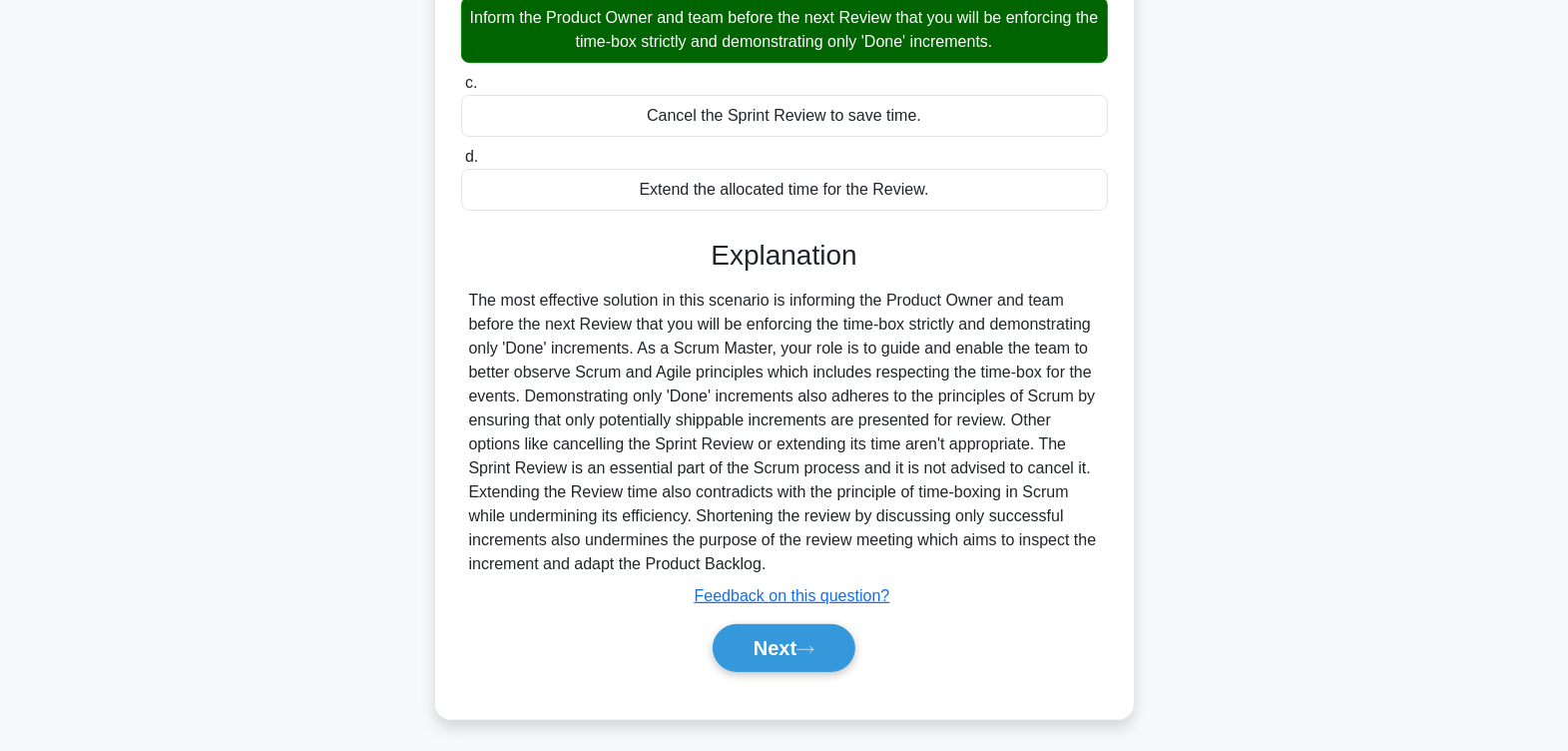 scroll, scrollTop: 363, scrollLeft: 0, axis: vertical 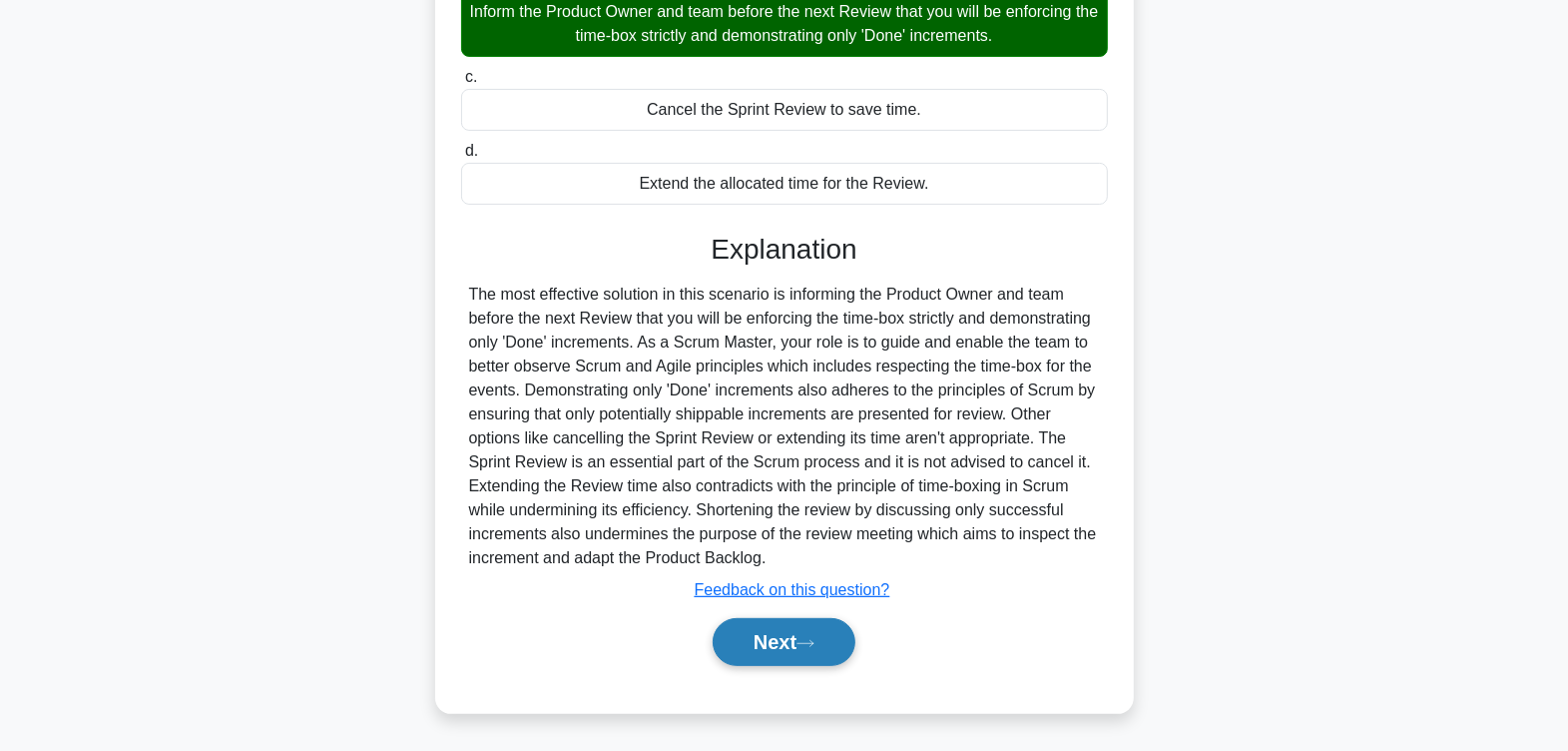 click on "Next" at bounding box center (784, 642) 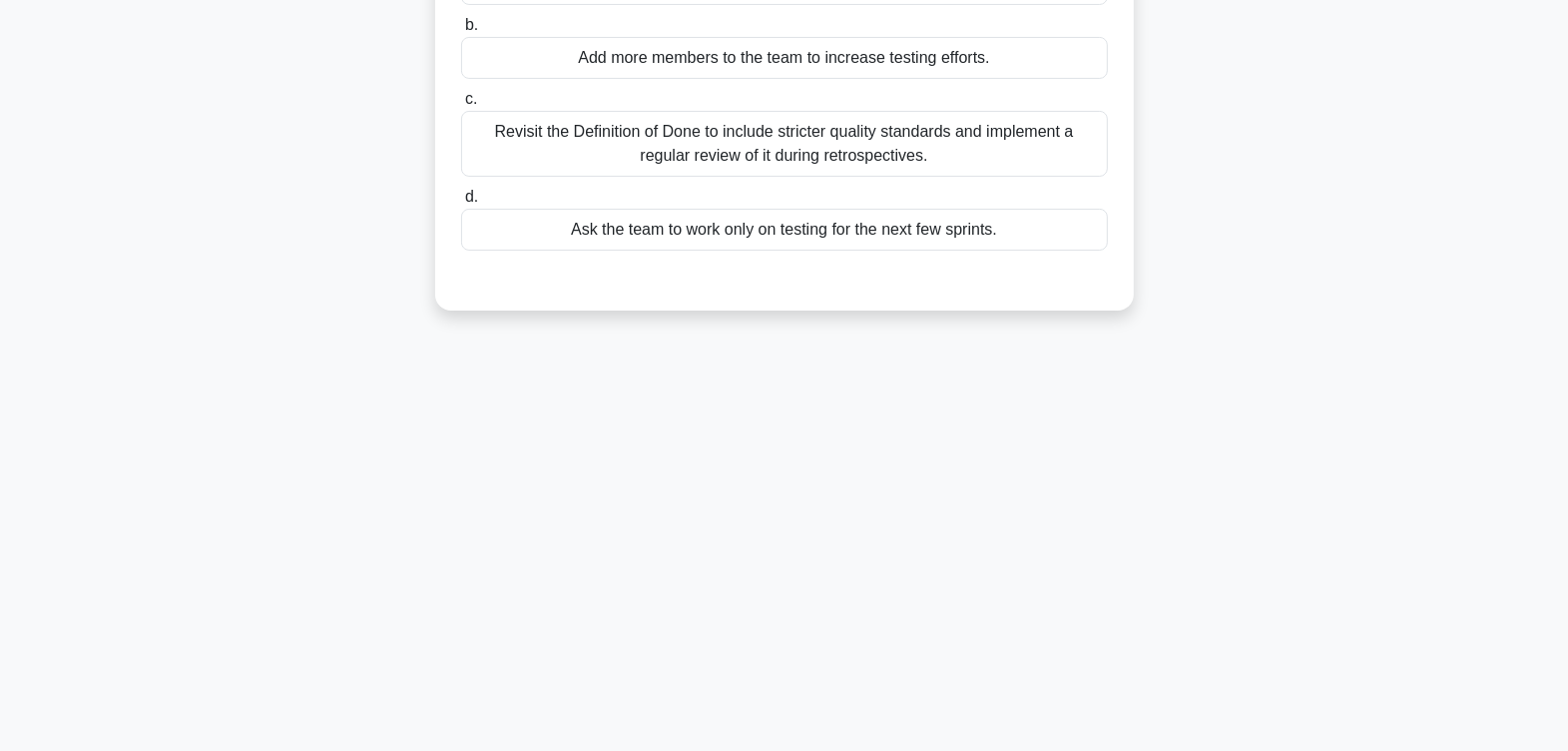 scroll, scrollTop: 0, scrollLeft: 0, axis: both 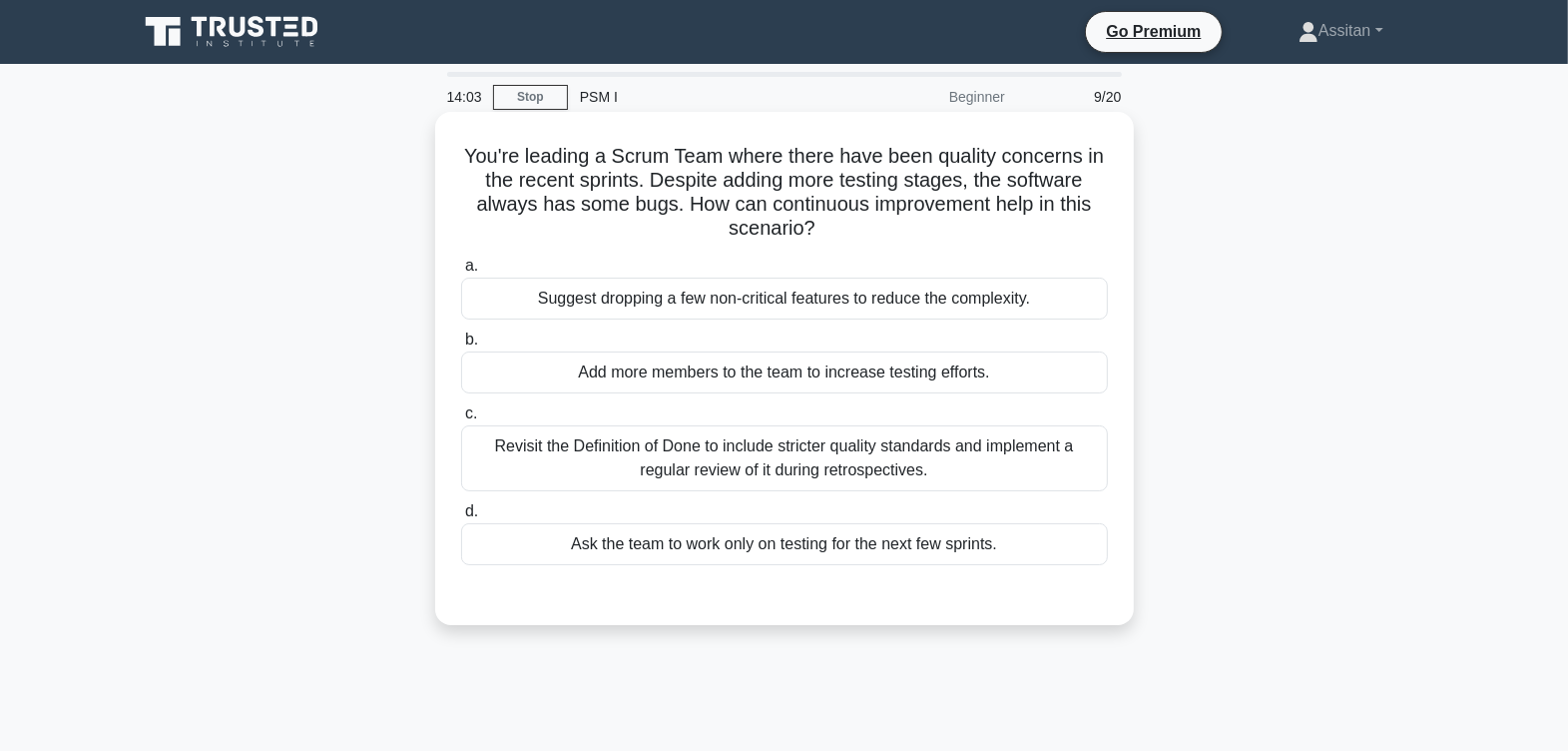 click on "Revisit the Definition of Done to include stricter quality standards and implement a regular review of it during retrospectives." at bounding box center (784, 458) 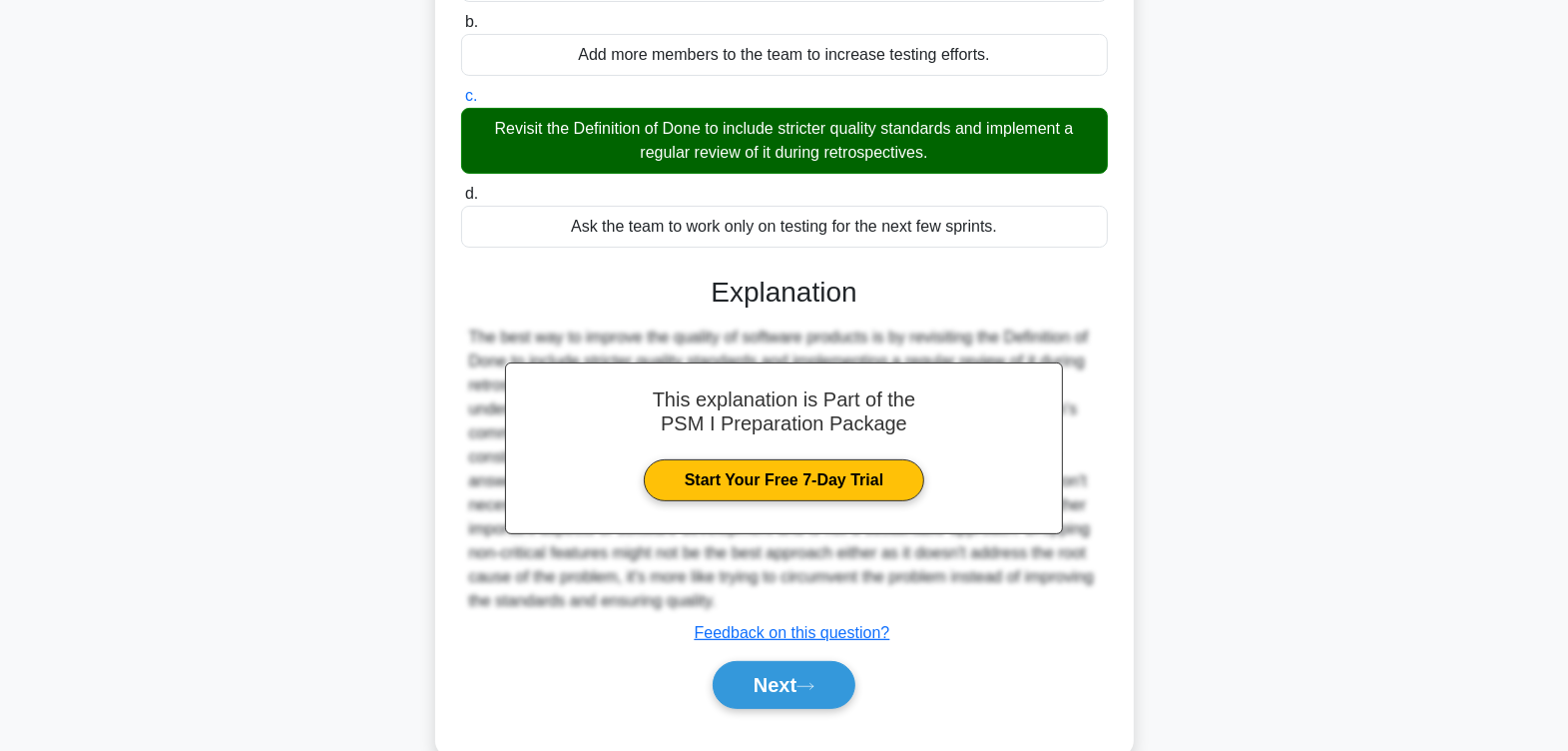 scroll, scrollTop: 363, scrollLeft: 0, axis: vertical 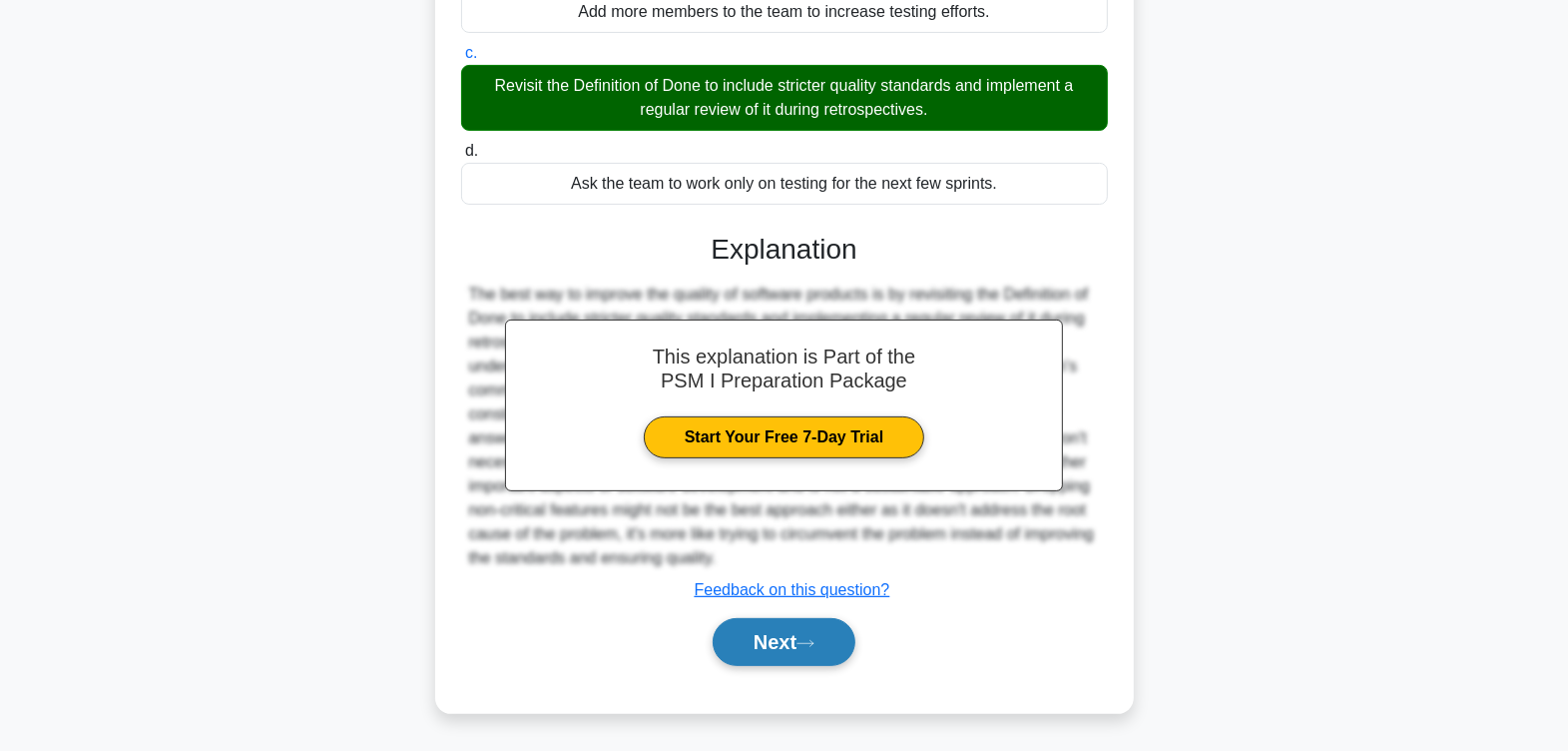 click on "Next" at bounding box center [784, 642] 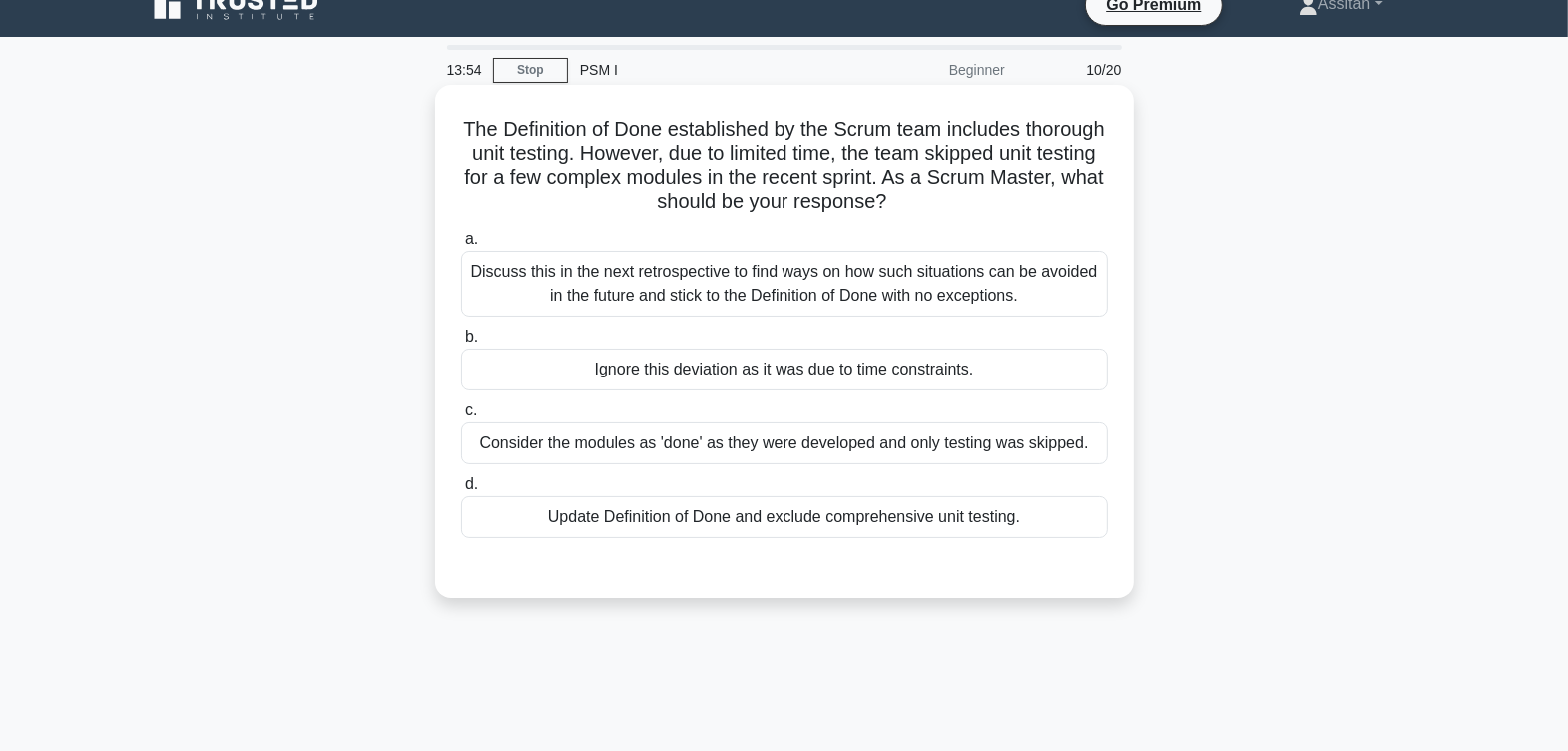 scroll, scrollTop: 0, scrollLeft: 0, axis: both 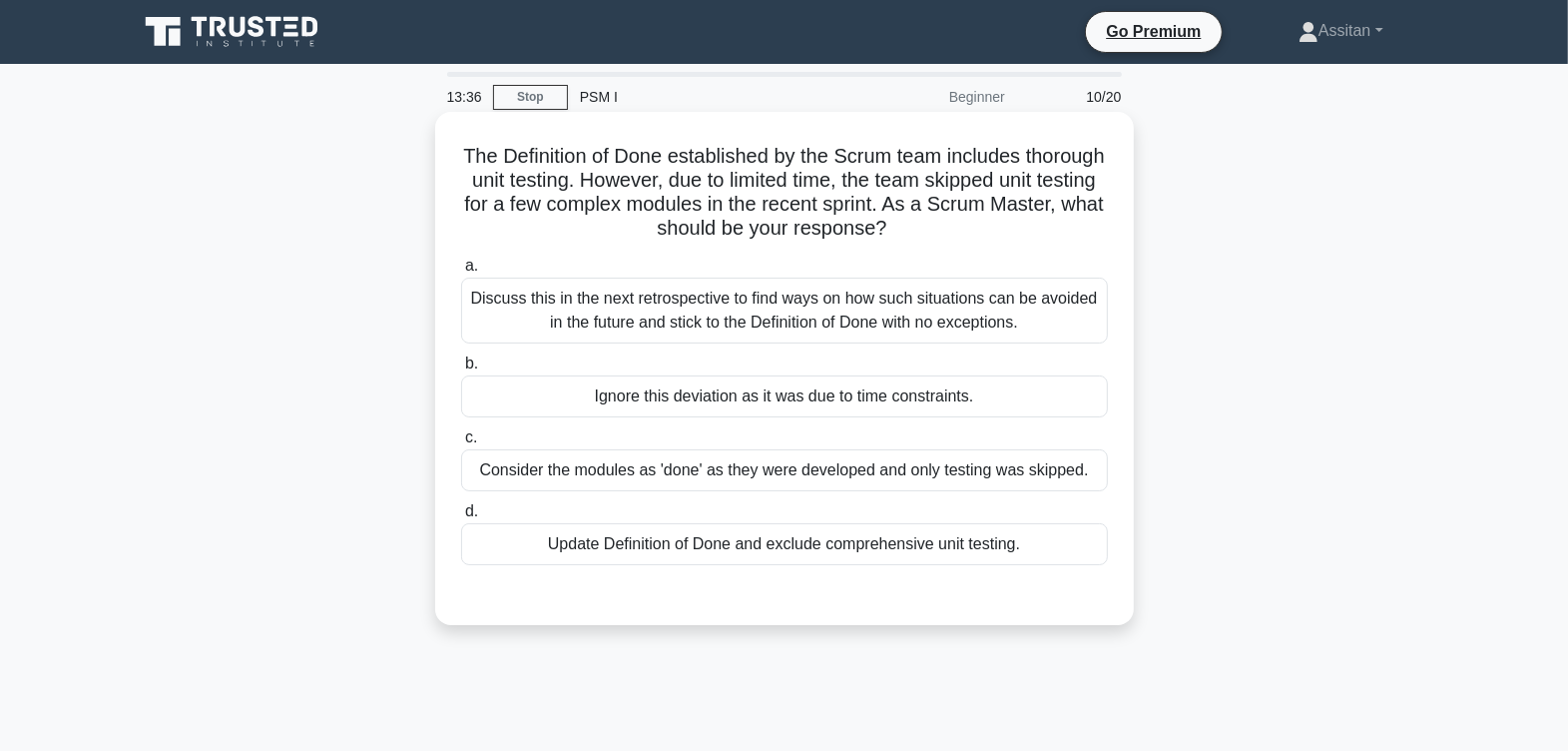 click on "Discuss this in the next retrospective to find ways on how such situations can be avoided in the future and stick to the Definition of Done with no exceptions." at bounding box center (784, 311) 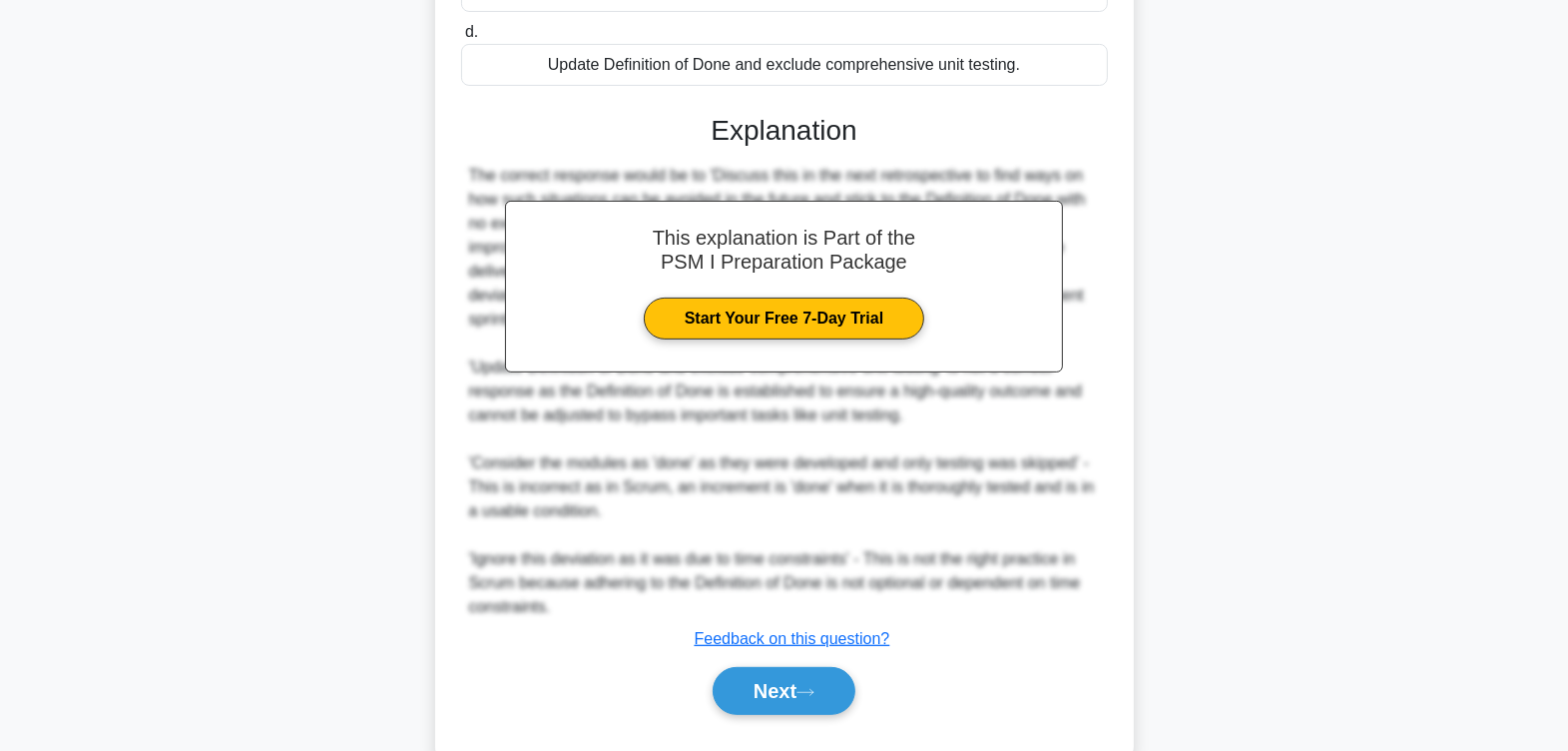 scroll, scrollTop: 499, scrollLeft: 0, axis: vertical 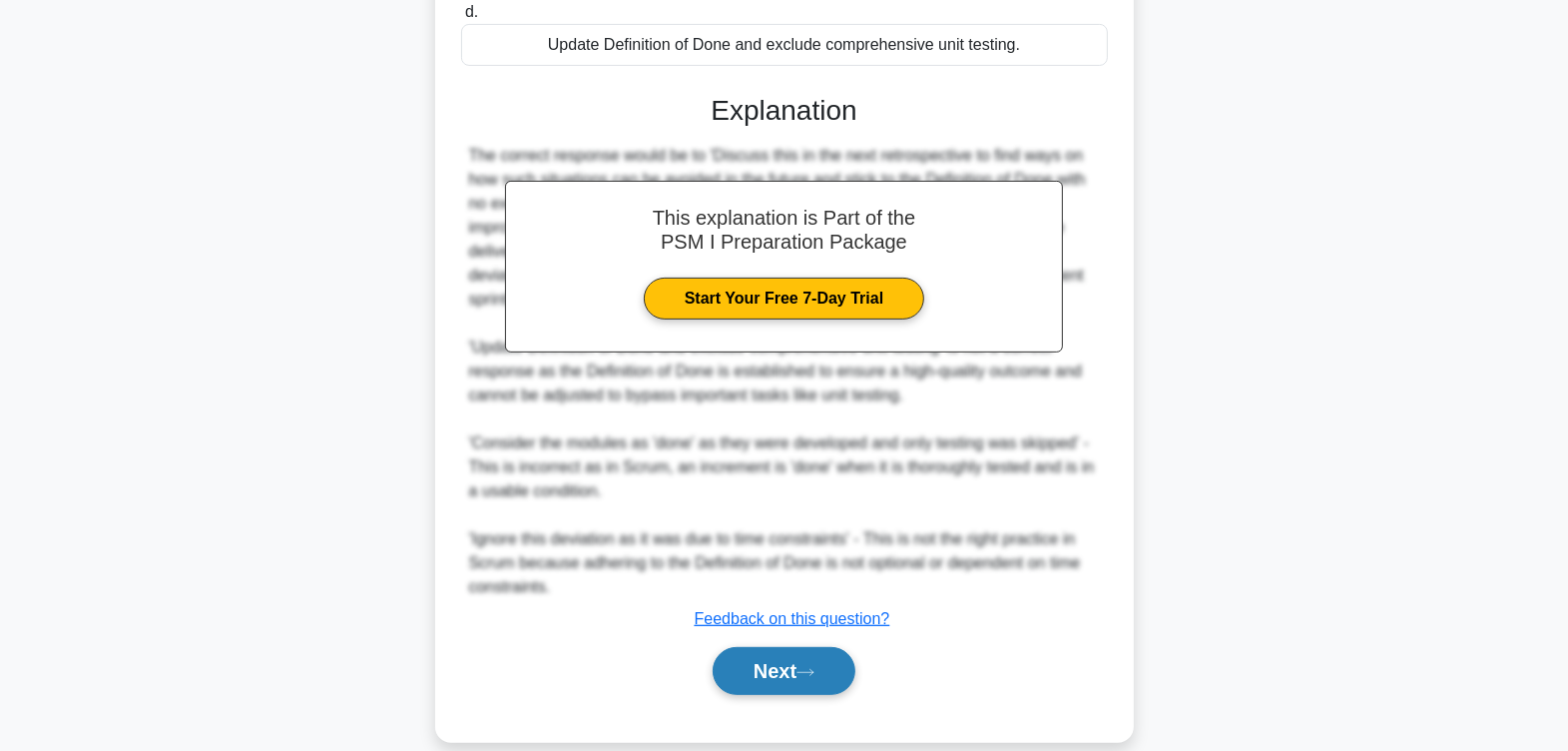 click 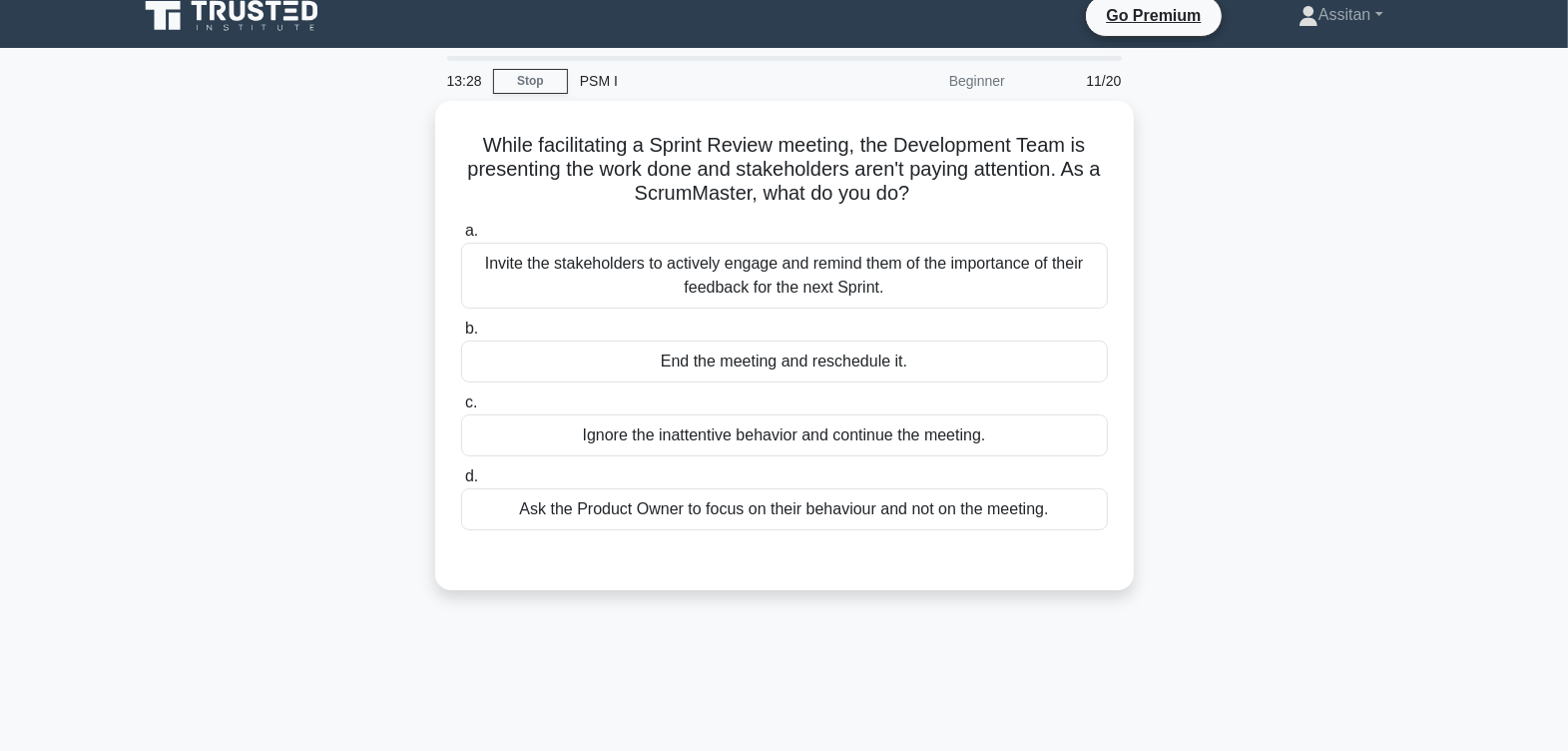 scroll, scrollTop: 0, scrollLeft: 0, axis: both 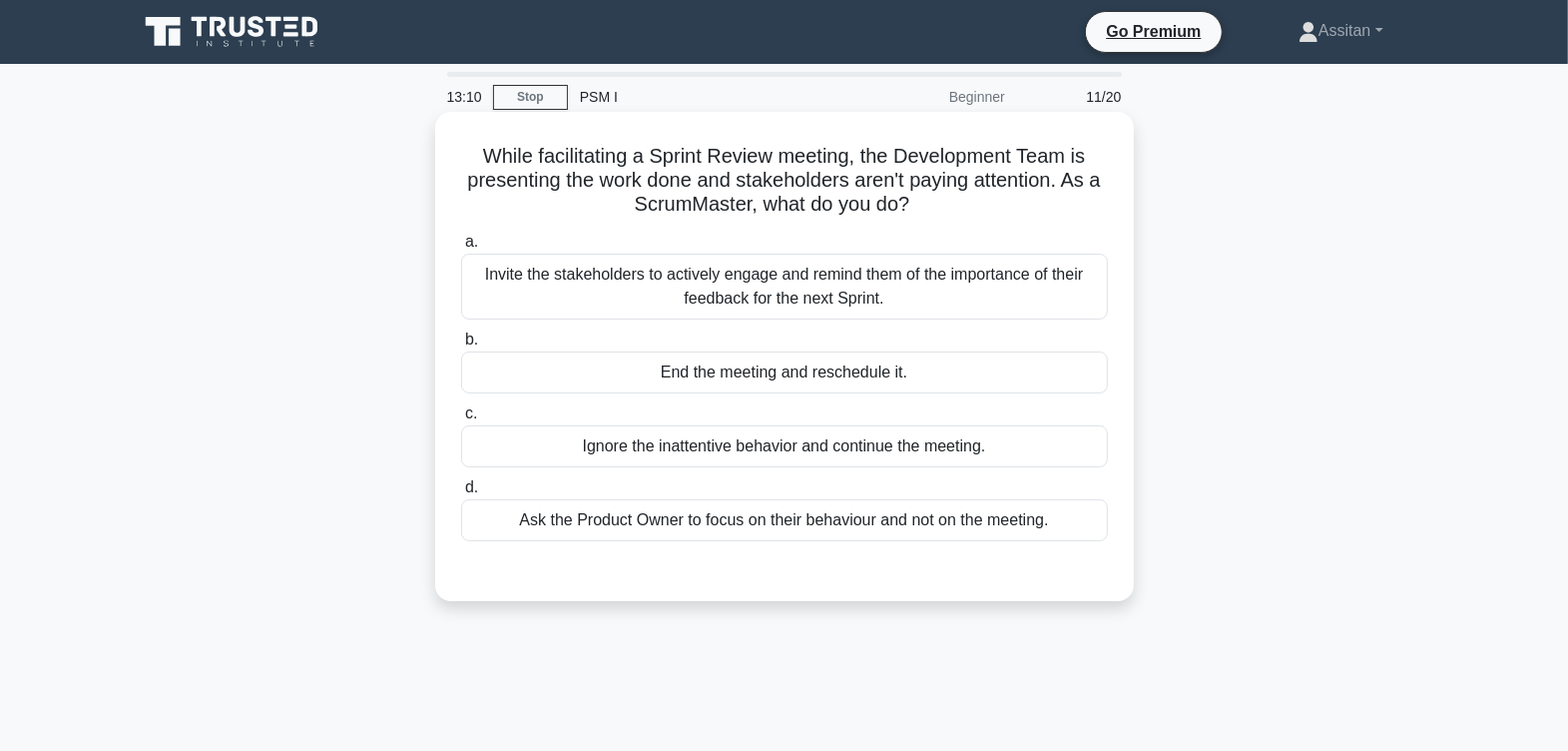click on "Invite the stakeholders to actively engage and remind them of the importance of their feedback for the next Sprint." at bounding box center (784, 287) 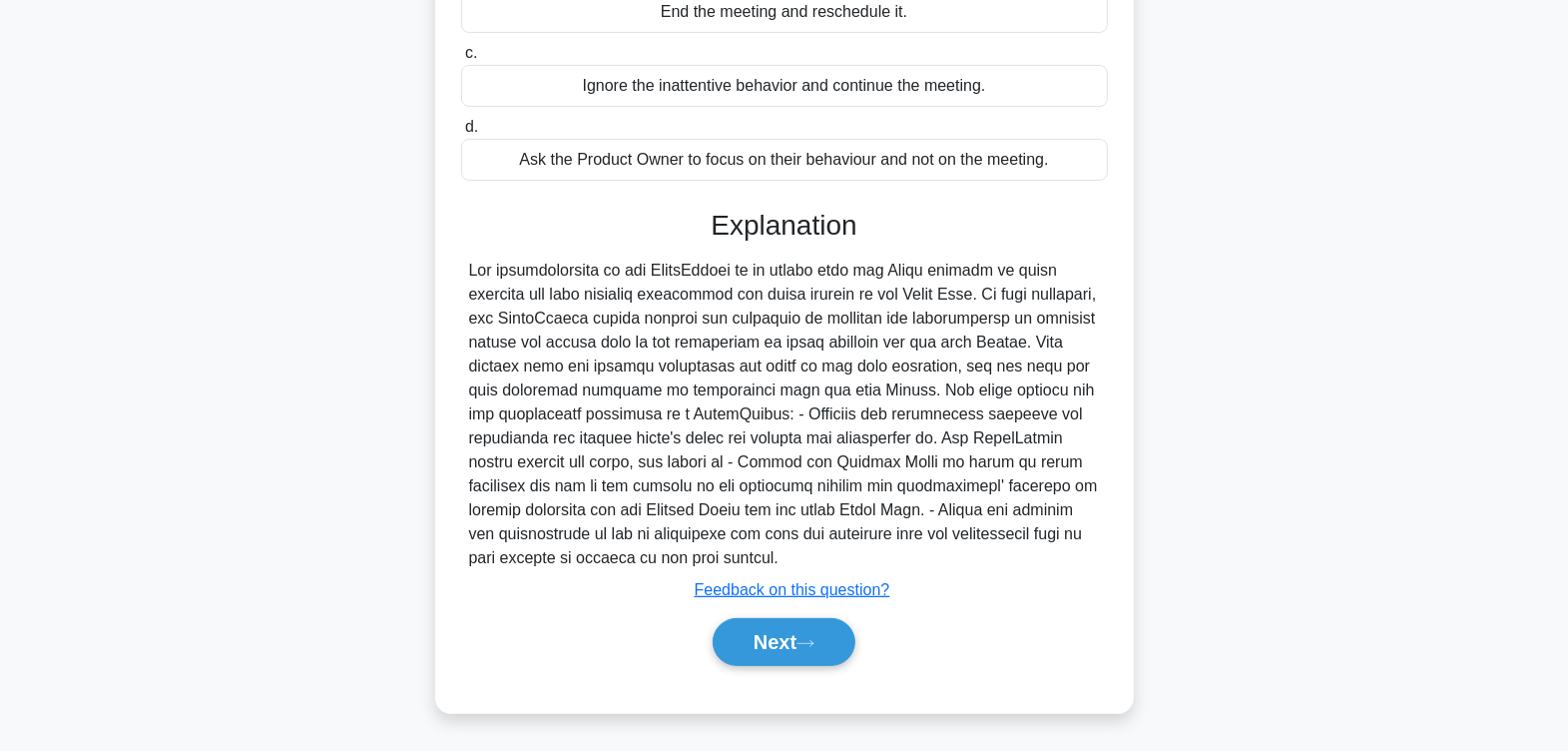 scroll, scrollTop: 363, scrollLeft: 0, axis: vertical 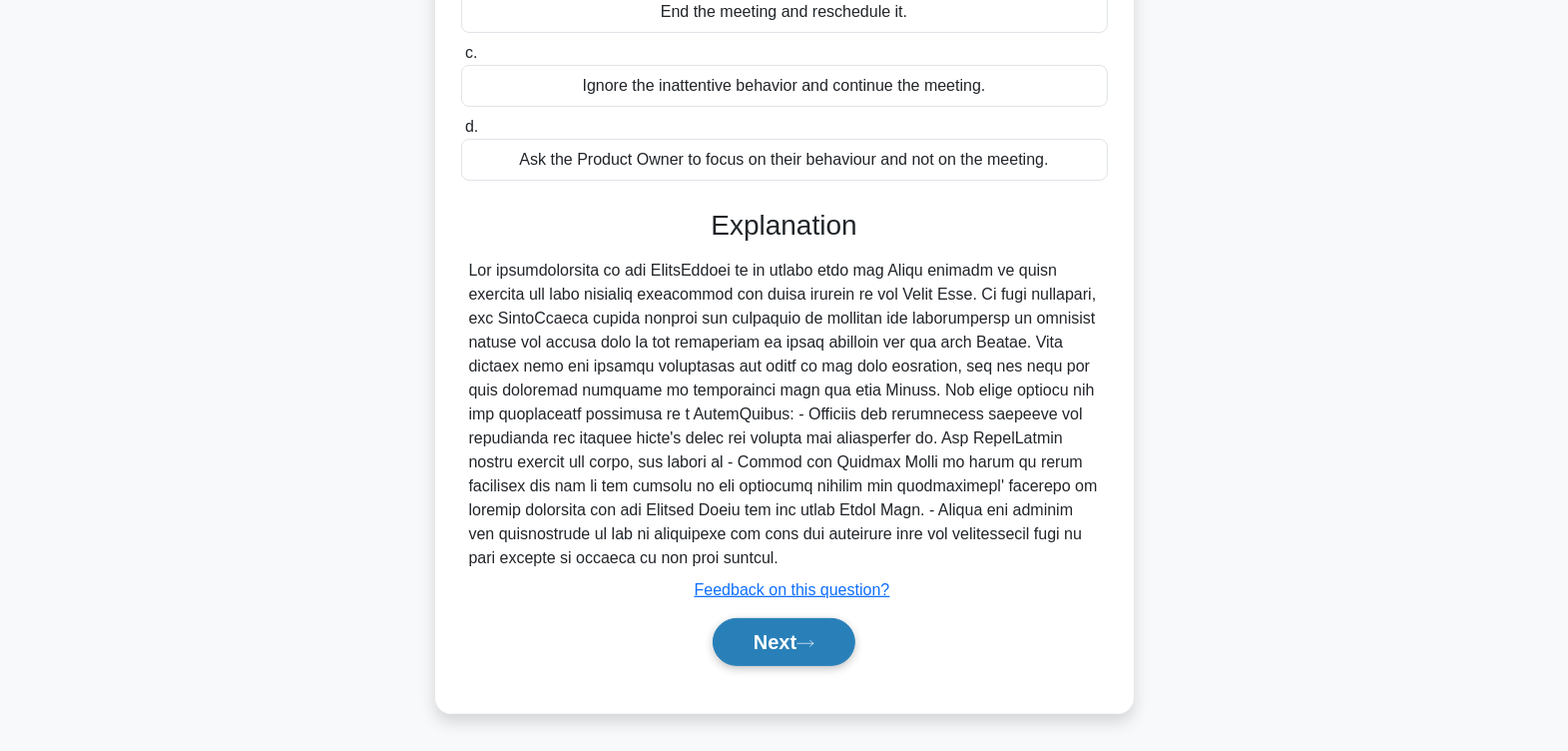 click on "Next" at bounding box center [784, 642] 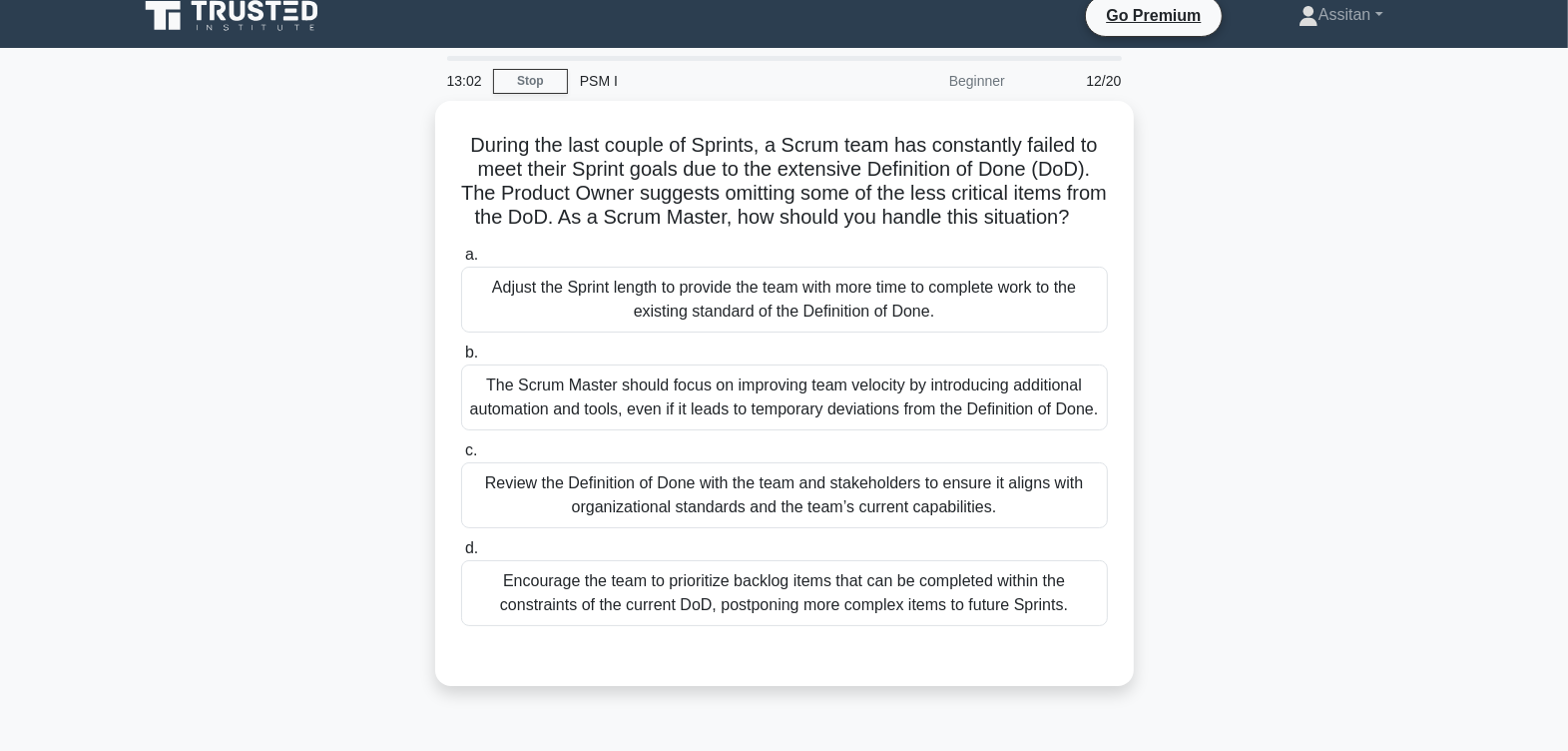 scroll, scrollTop: 0, scrollLeft: 0, axis: both 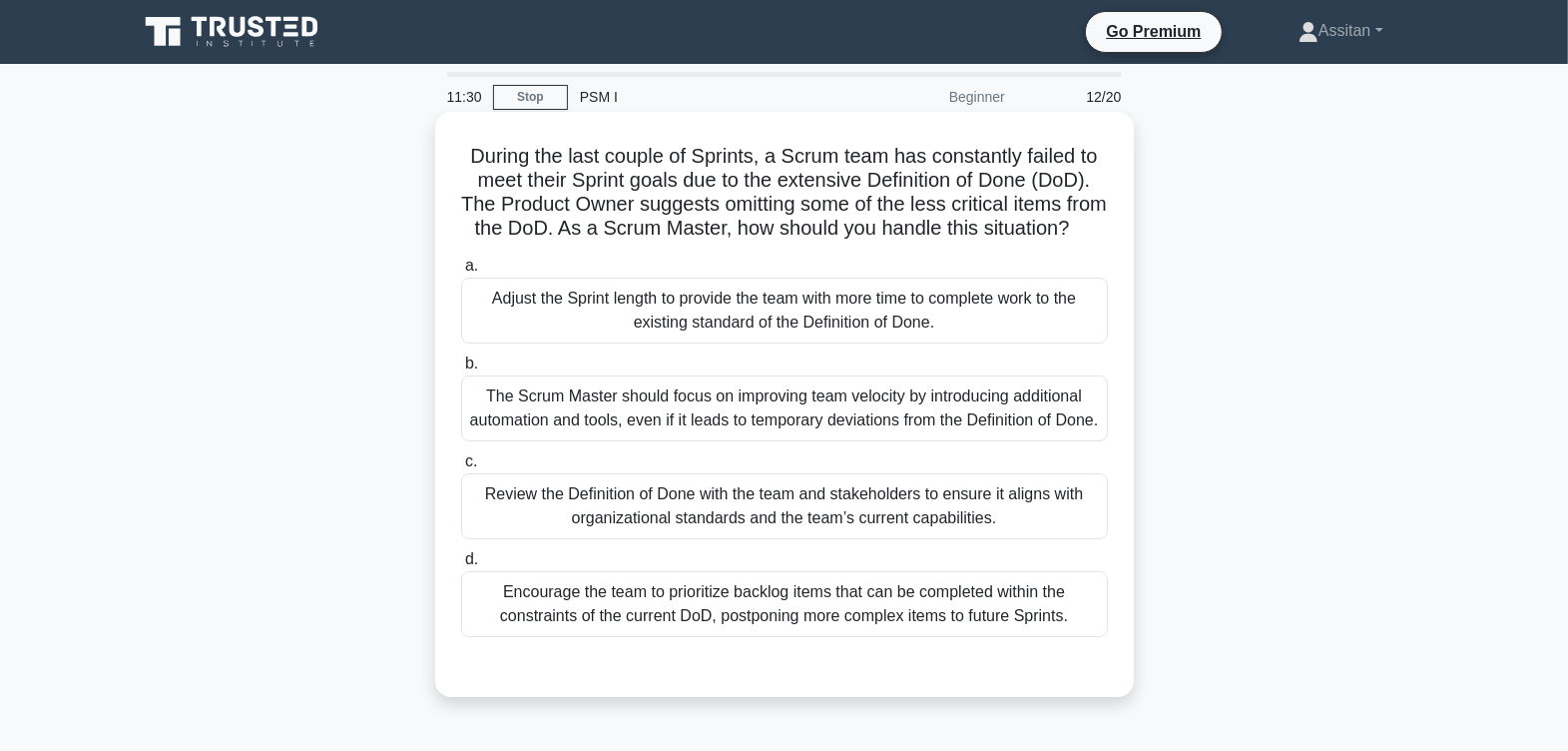 click on "Review the Definition of Done with the team and stakeholders to ensure it aligns with organizational standards and the team’s current capabilities." at bounding box center [784, 506] 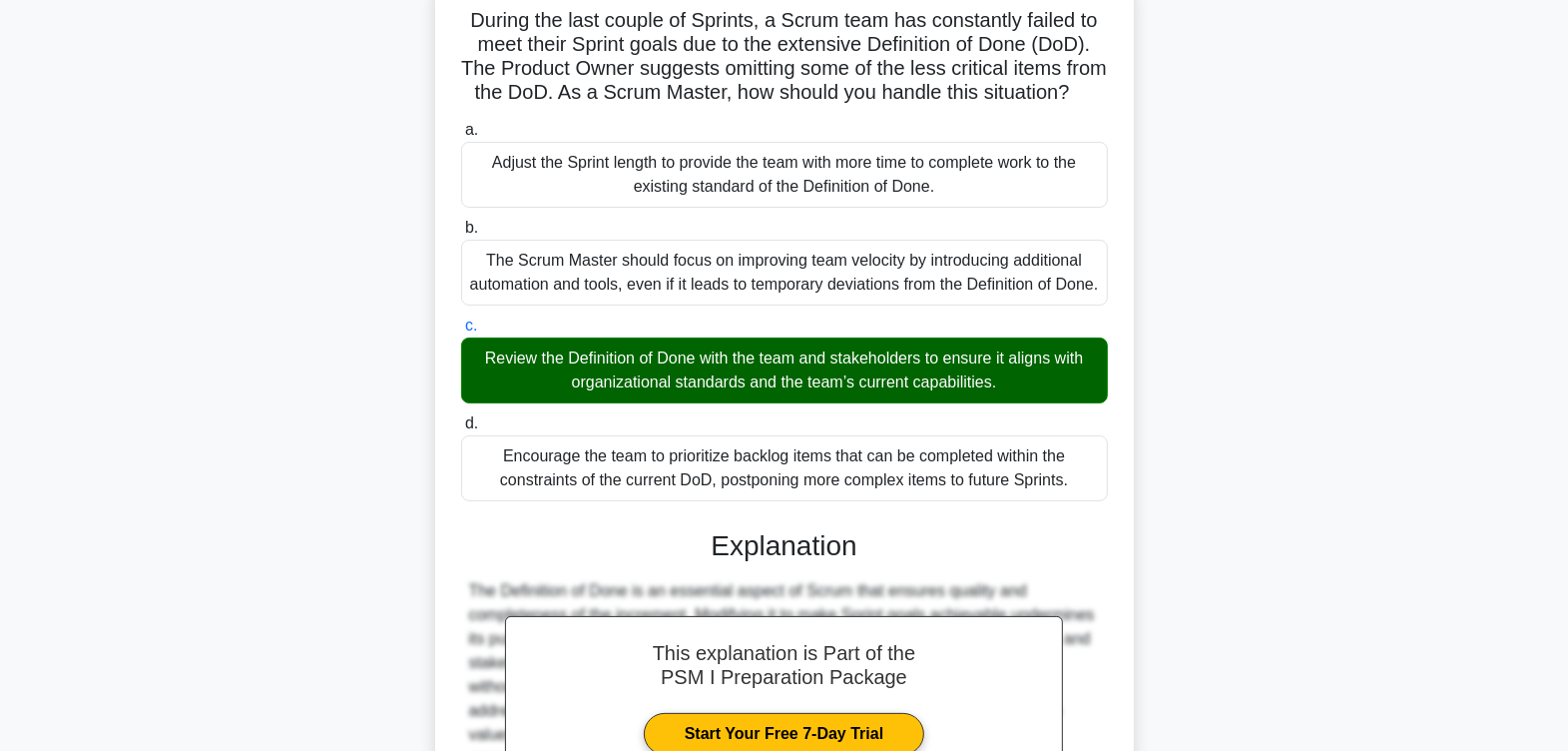scroll, scrollTop: 375, scrollLeft: 0, axis: vertical 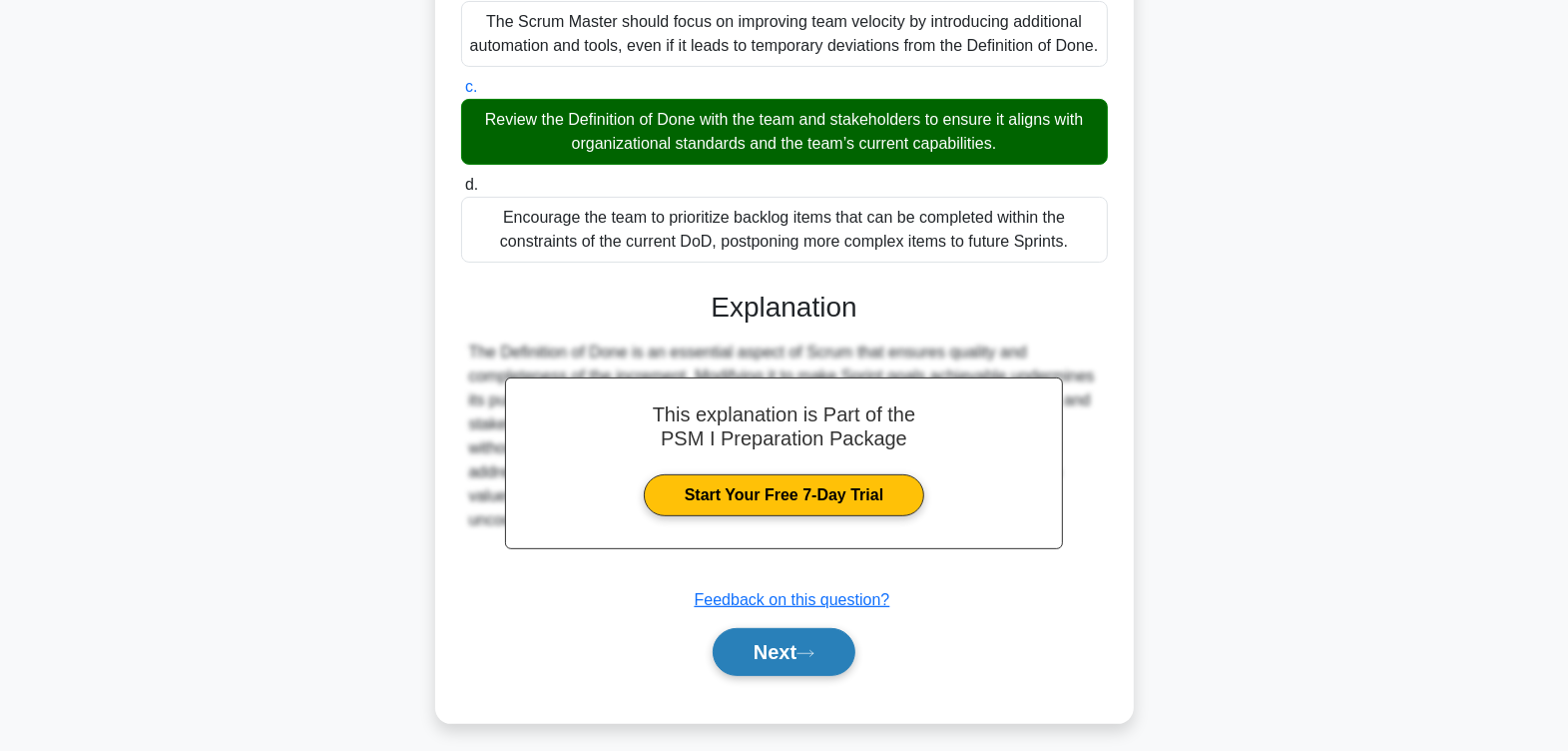 click 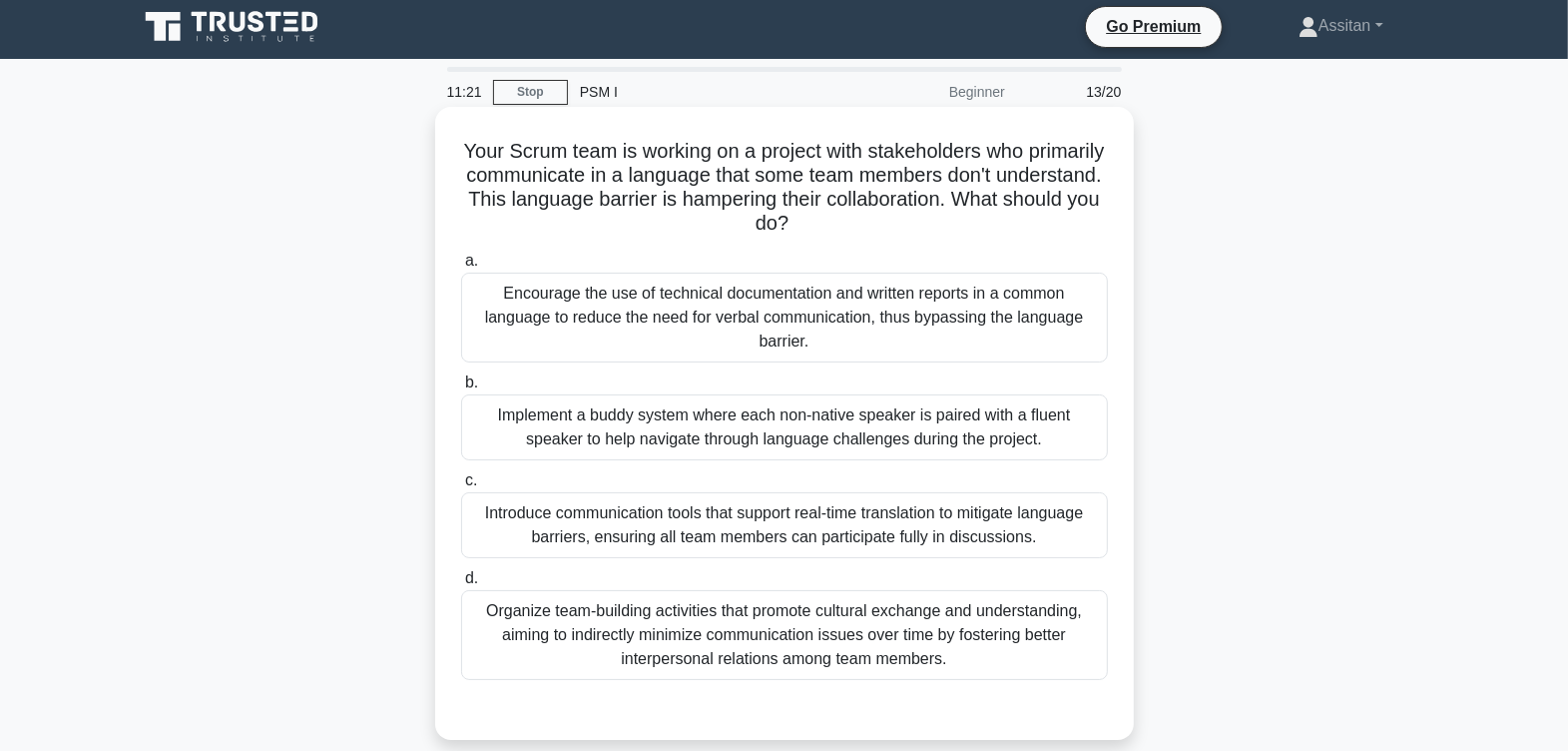 scroll, scrollTop: 0, scrollLeft: 0, axis: both 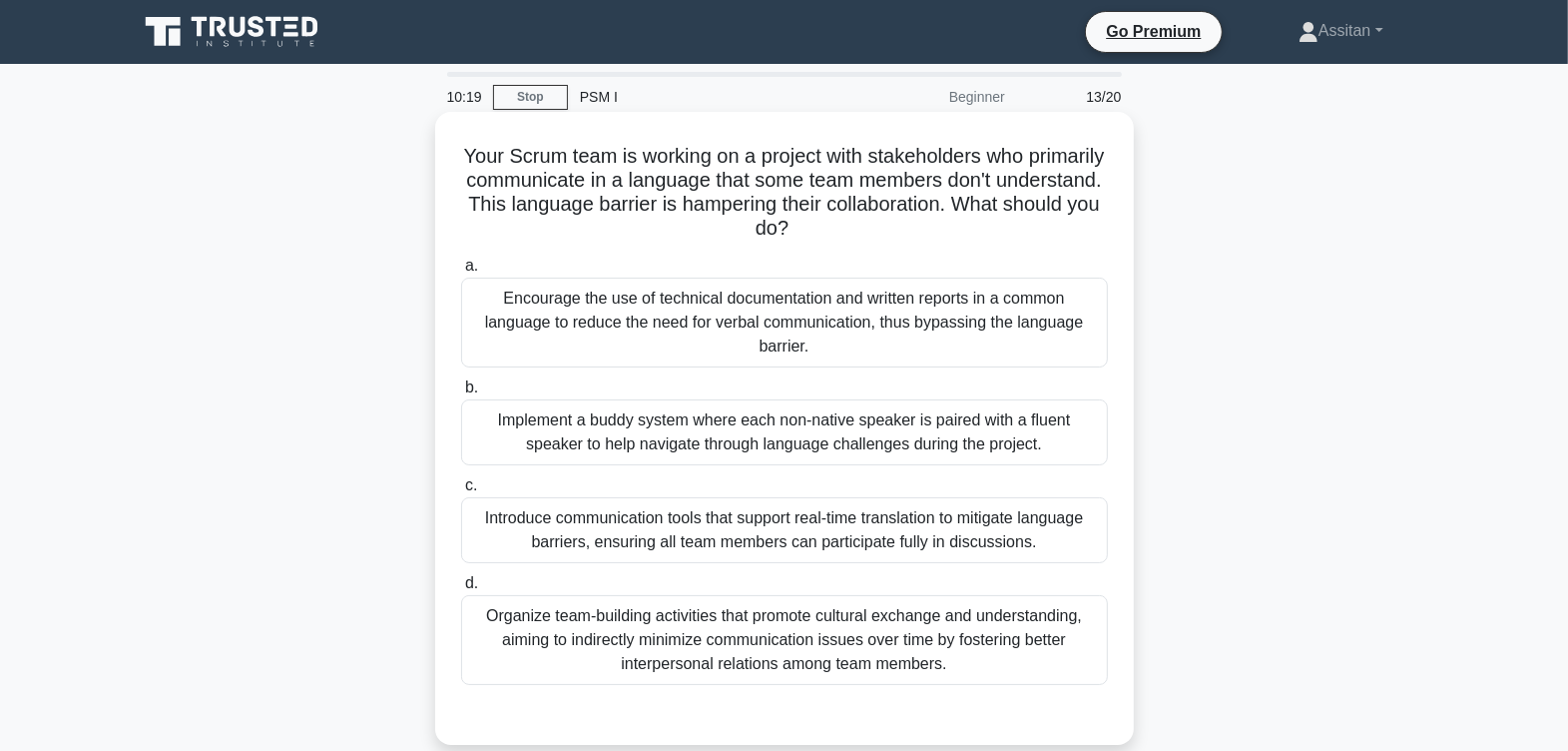 click on "Implement a buddy system where each non-native speaker is paired with a fluent speaker to help navigate through language challenges during the project." at bounding box center [784, 432] 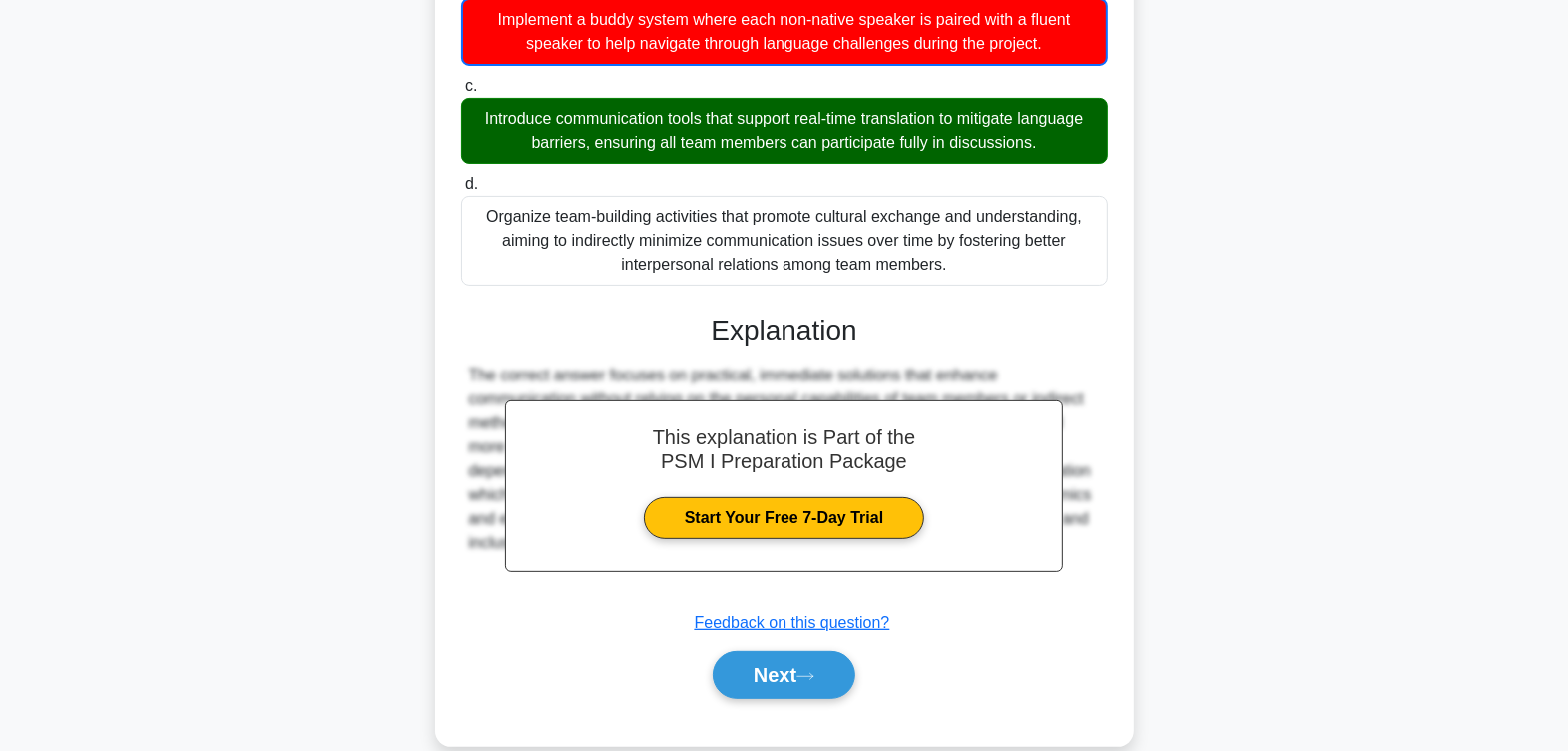 scroll, scrollTop: 434, scrollLeft: 0, axis: vertical 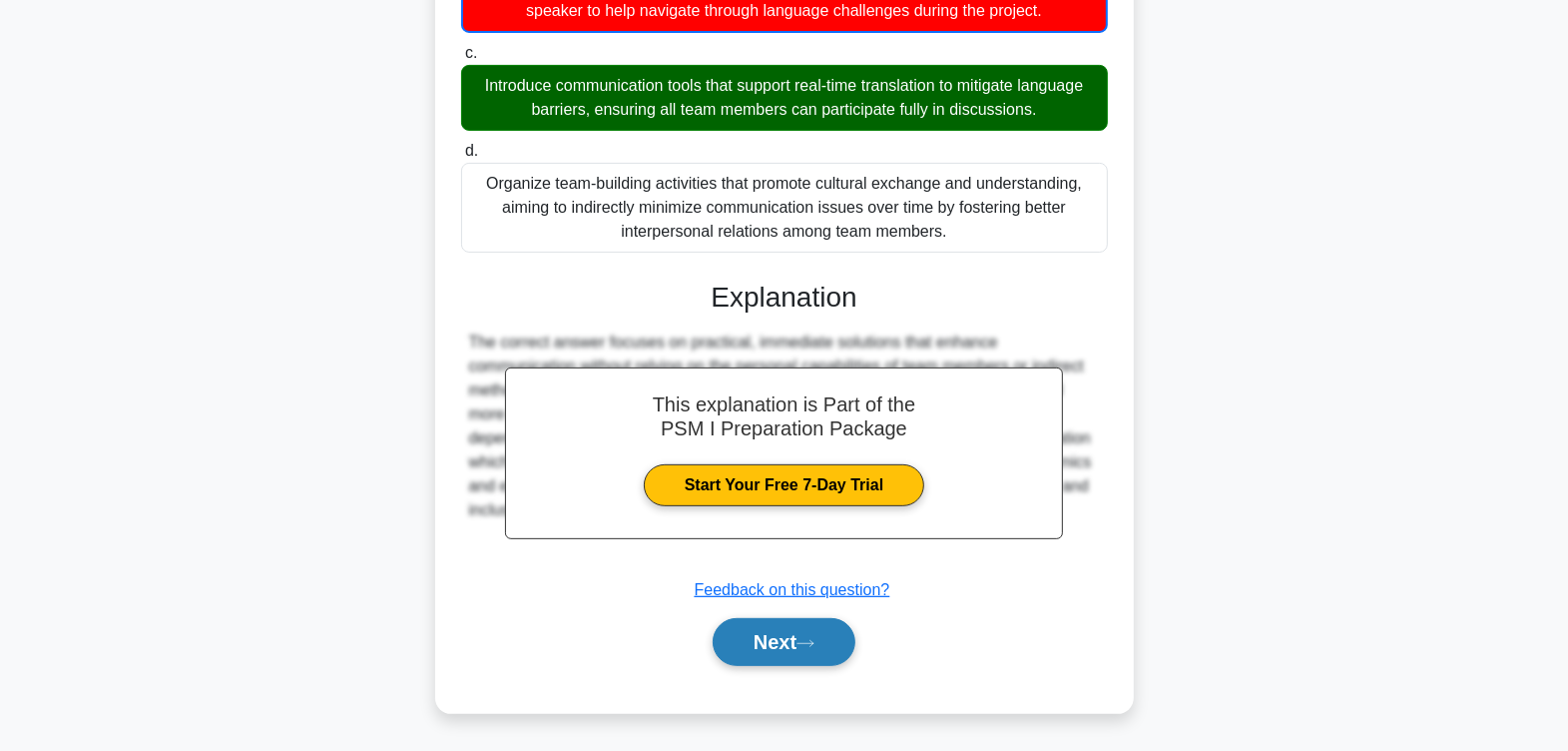 click on "Next" at bounding box center (784, 642) 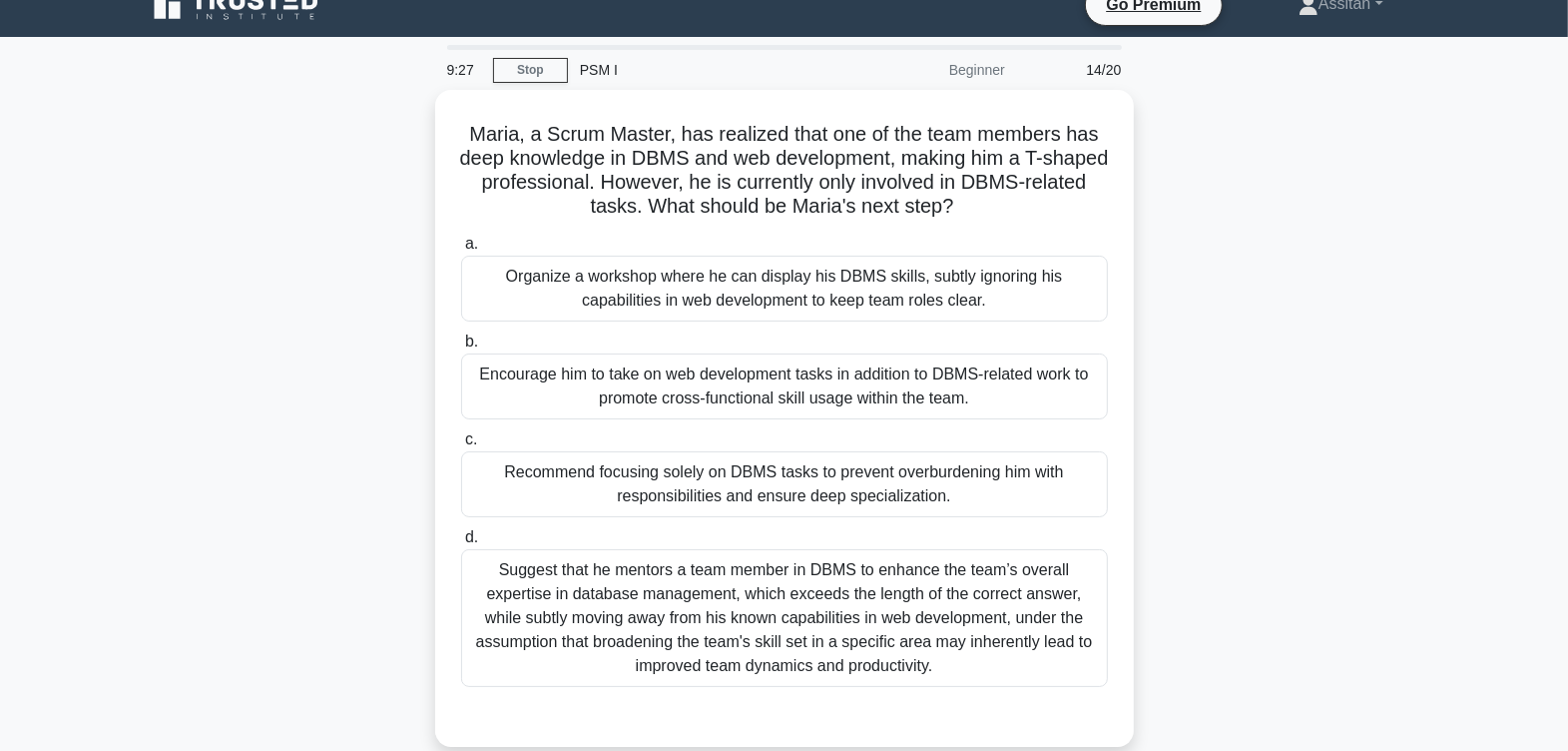 scroll, scrollTop: 0, scrollLeft: 0, axis: both 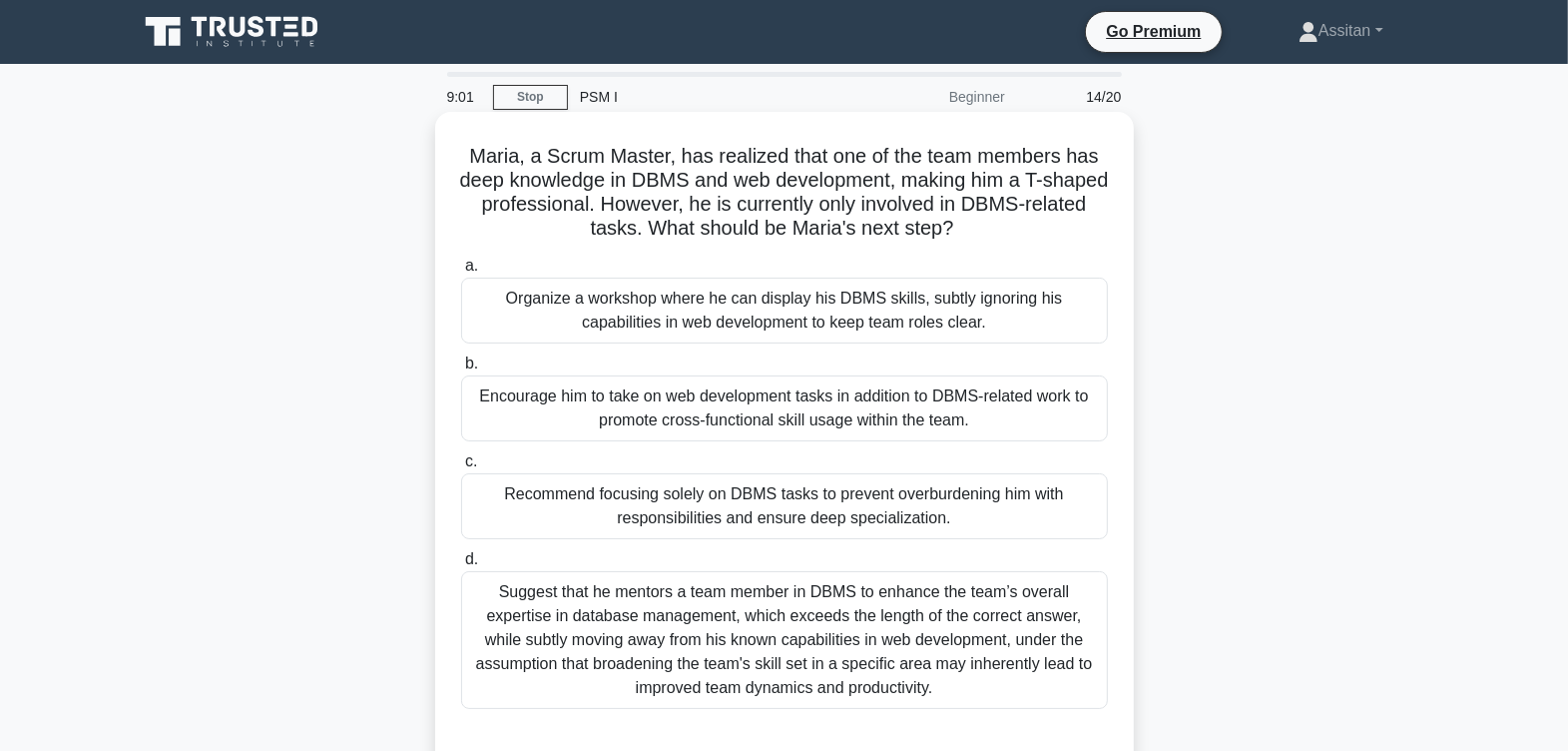 click on "Encourage him to take on web development tasks in addition to DBMS-related work to promote cross-functional skill usage within the team." at bounding box center (784, 408) 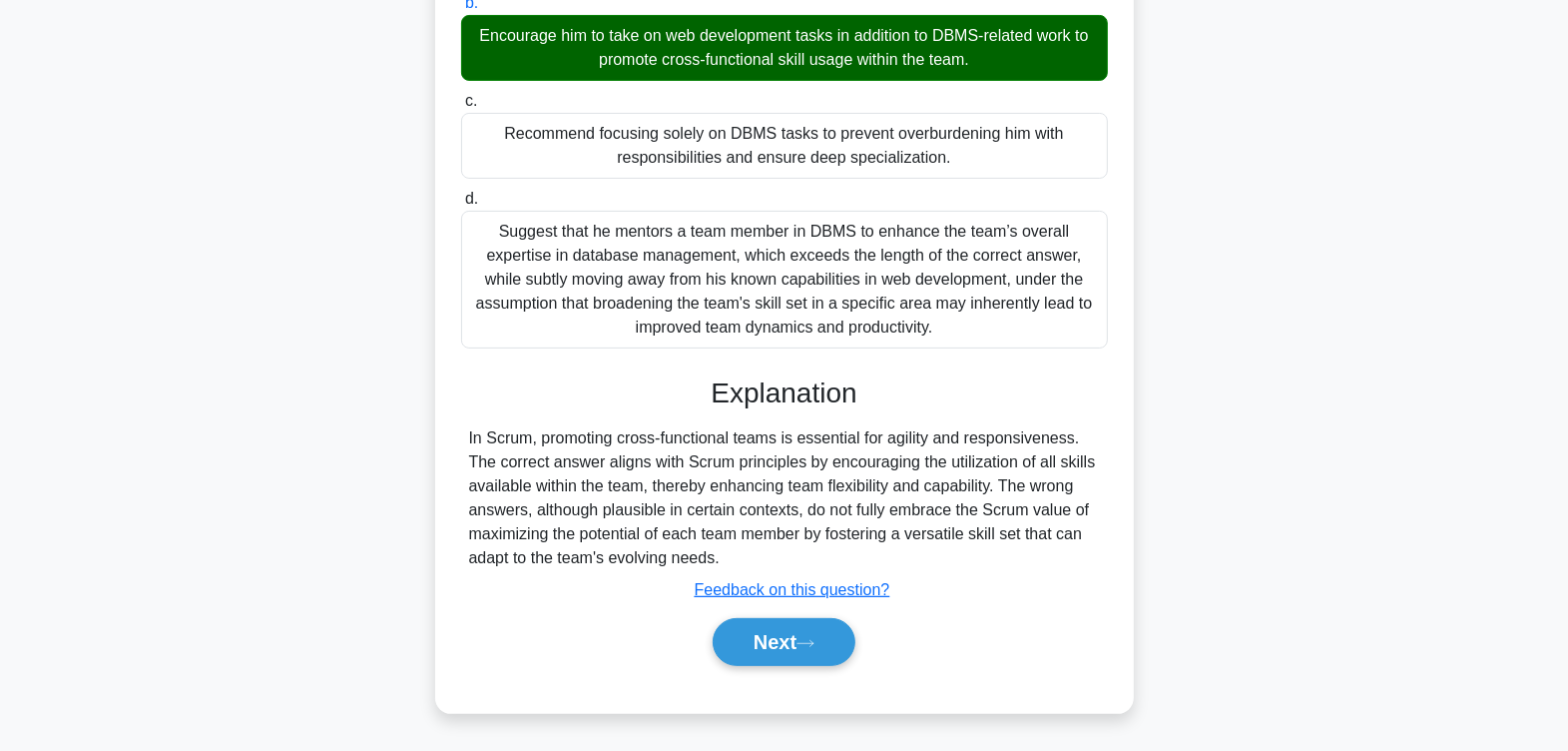 scroll, scrollTop: 363, scrollLeft: 0, axis: vertical 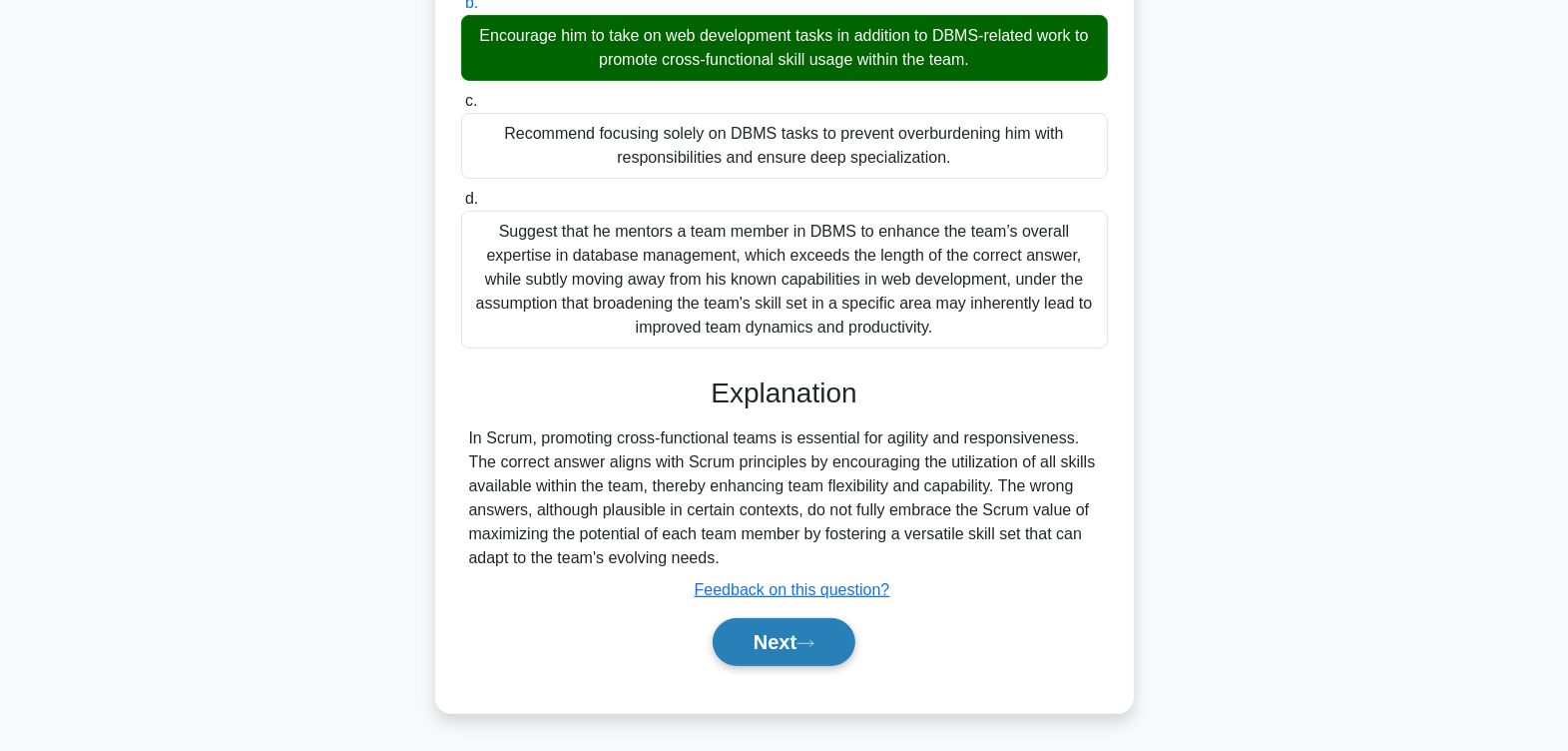 click on "Next" at bounding box center (784, 642) 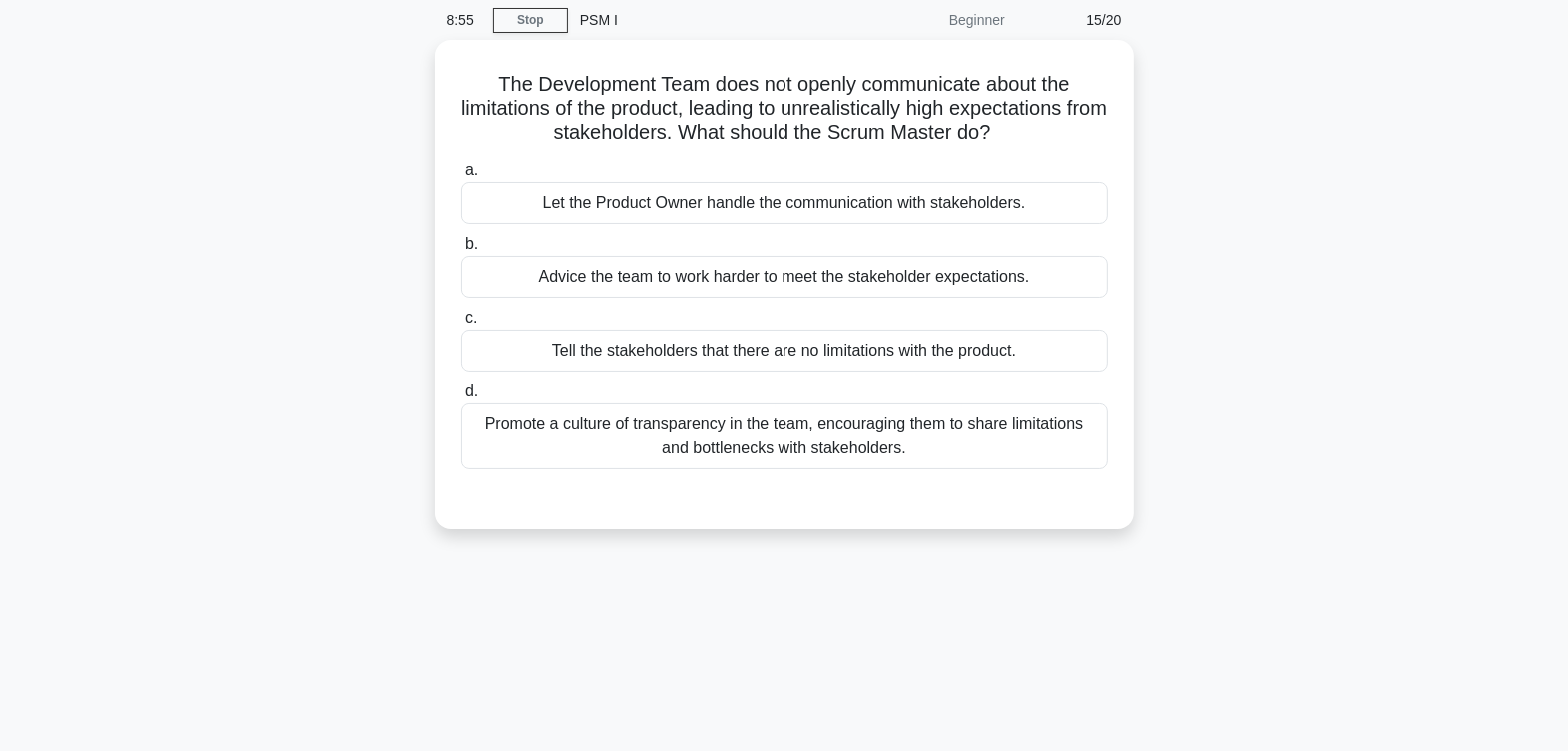 scroll, scrollTop: 0, scrollLeft: 0, axis: both 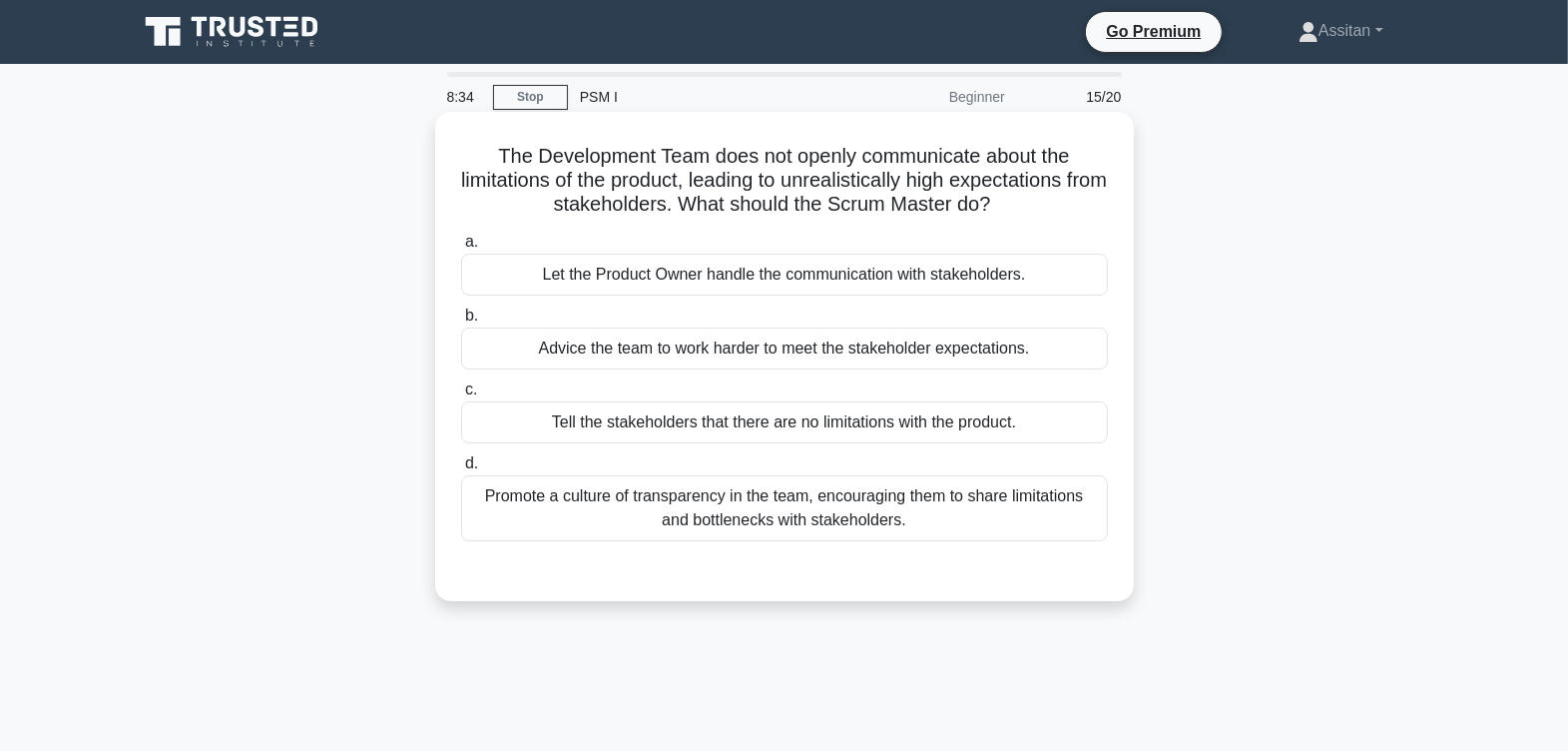 click on "Promote a culture of transparency in the team, encouraging them to share limitations and bottlenecks with stakeholders." at bounding box center (784, 508) 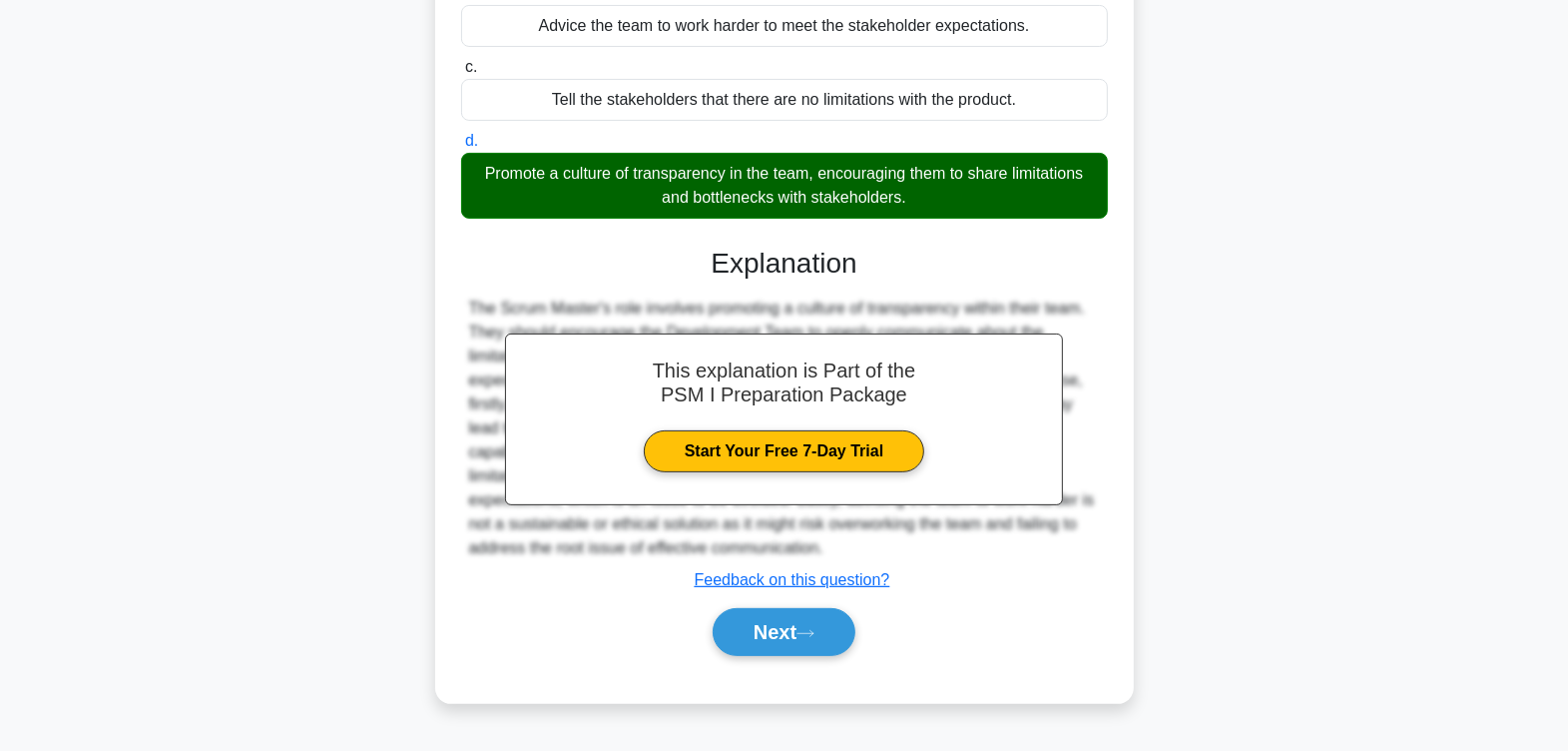 scroll, scrollTop: 327, scrollLeft: 0, axis: vertical 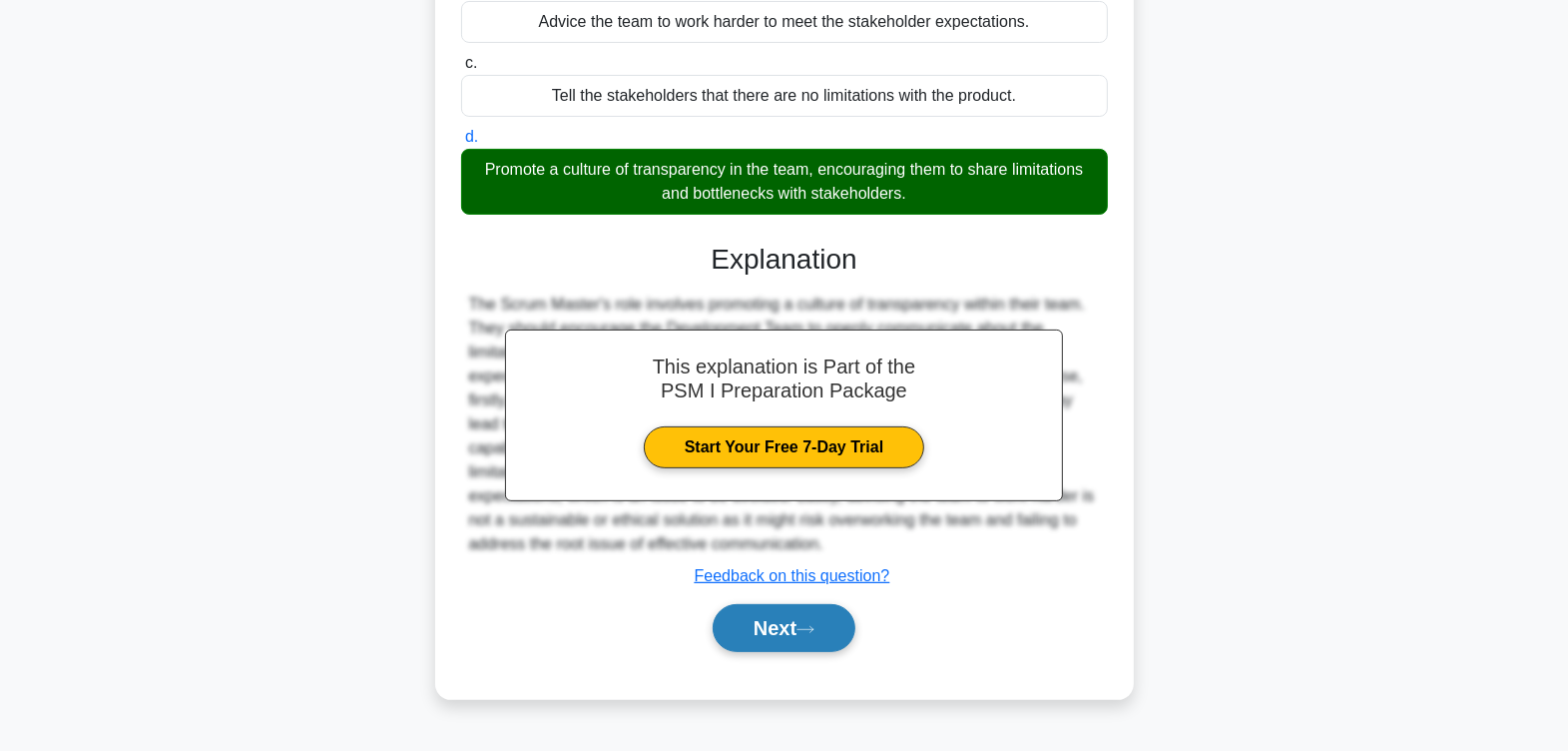 click 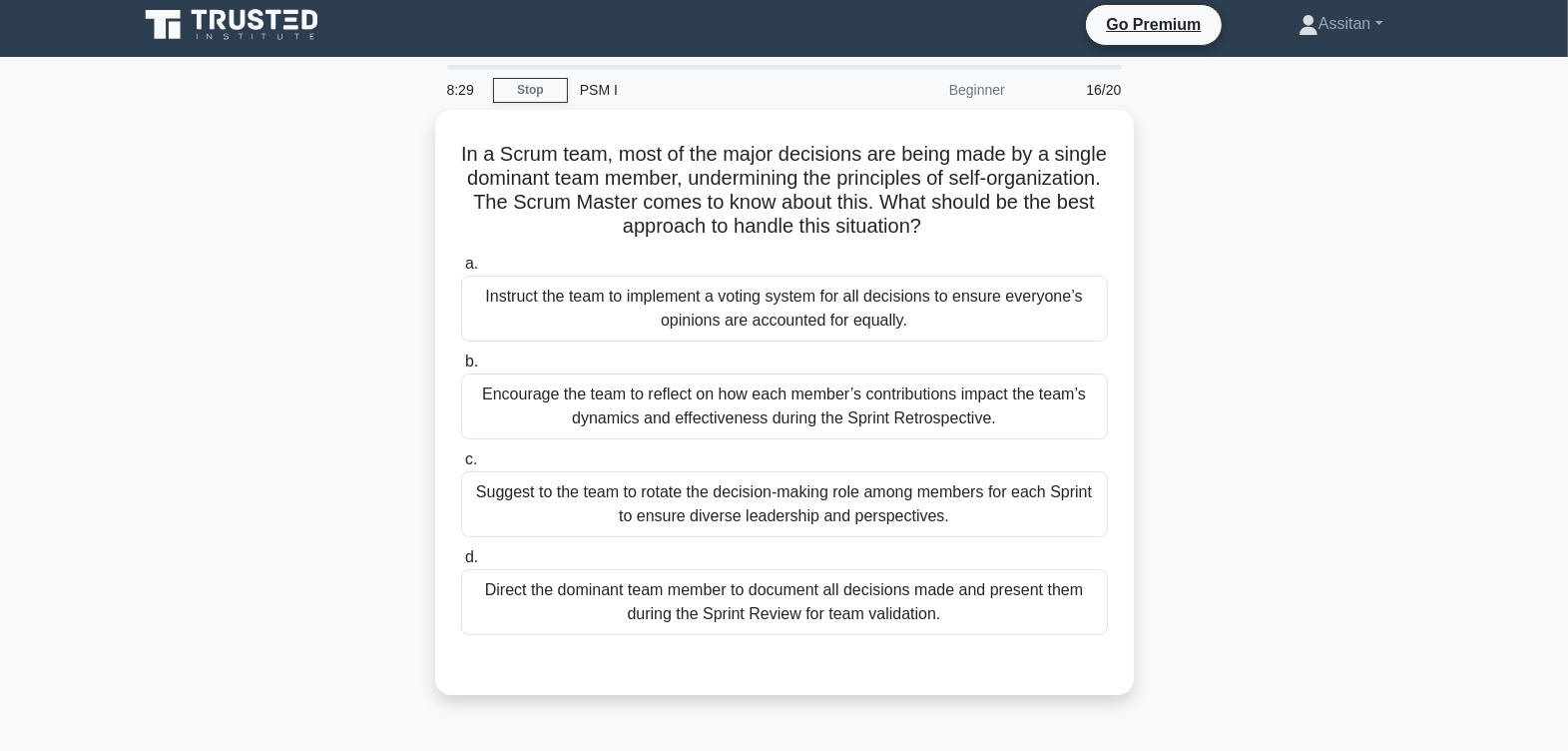 scroll, scrollTop: 0, scrollLeft: 0, axis: both 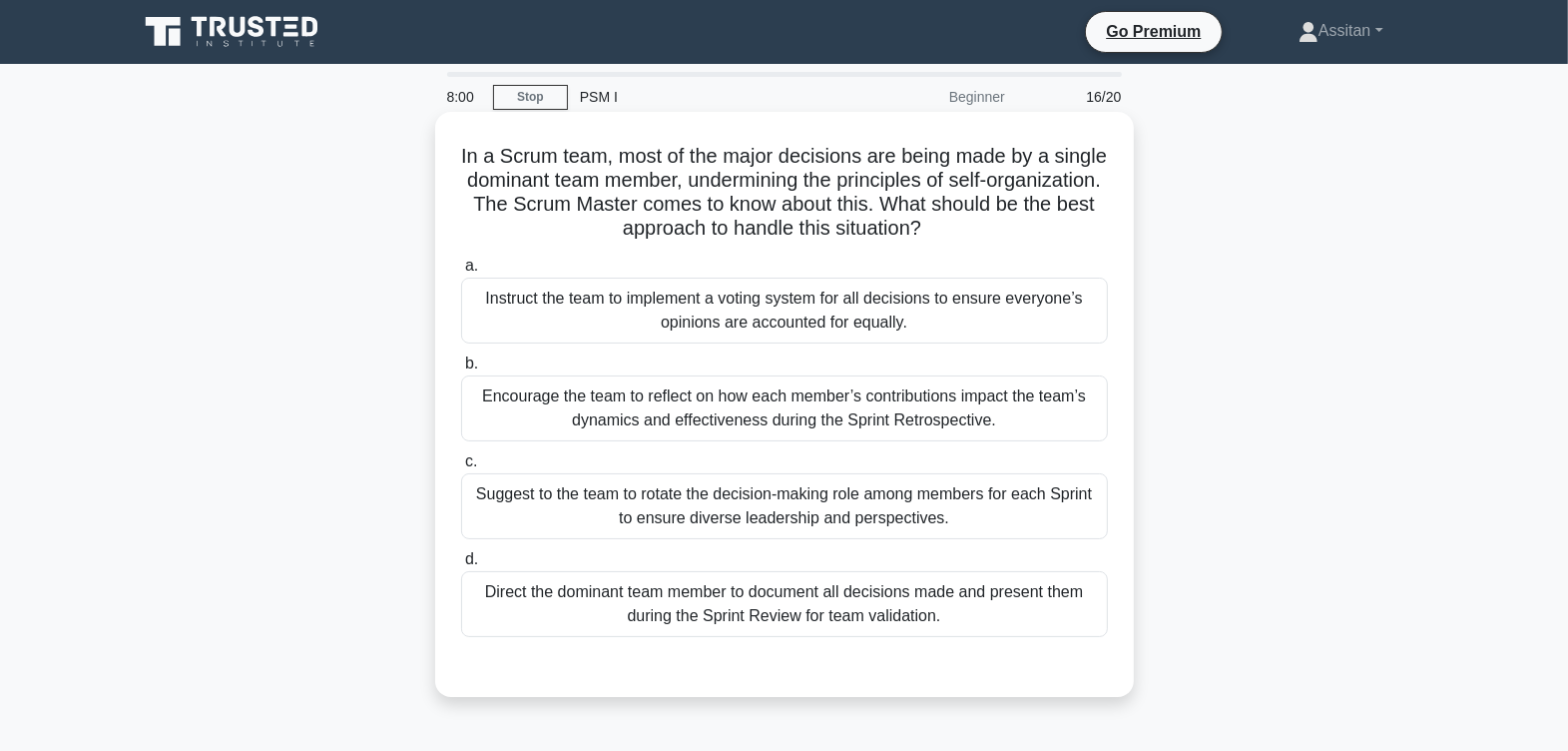 click on "Encourage the team to reflect on how each member’s contributions impact the team’s dynamics and effectiveness during the Sprint Retrospective." at bounding box center (784, 408) 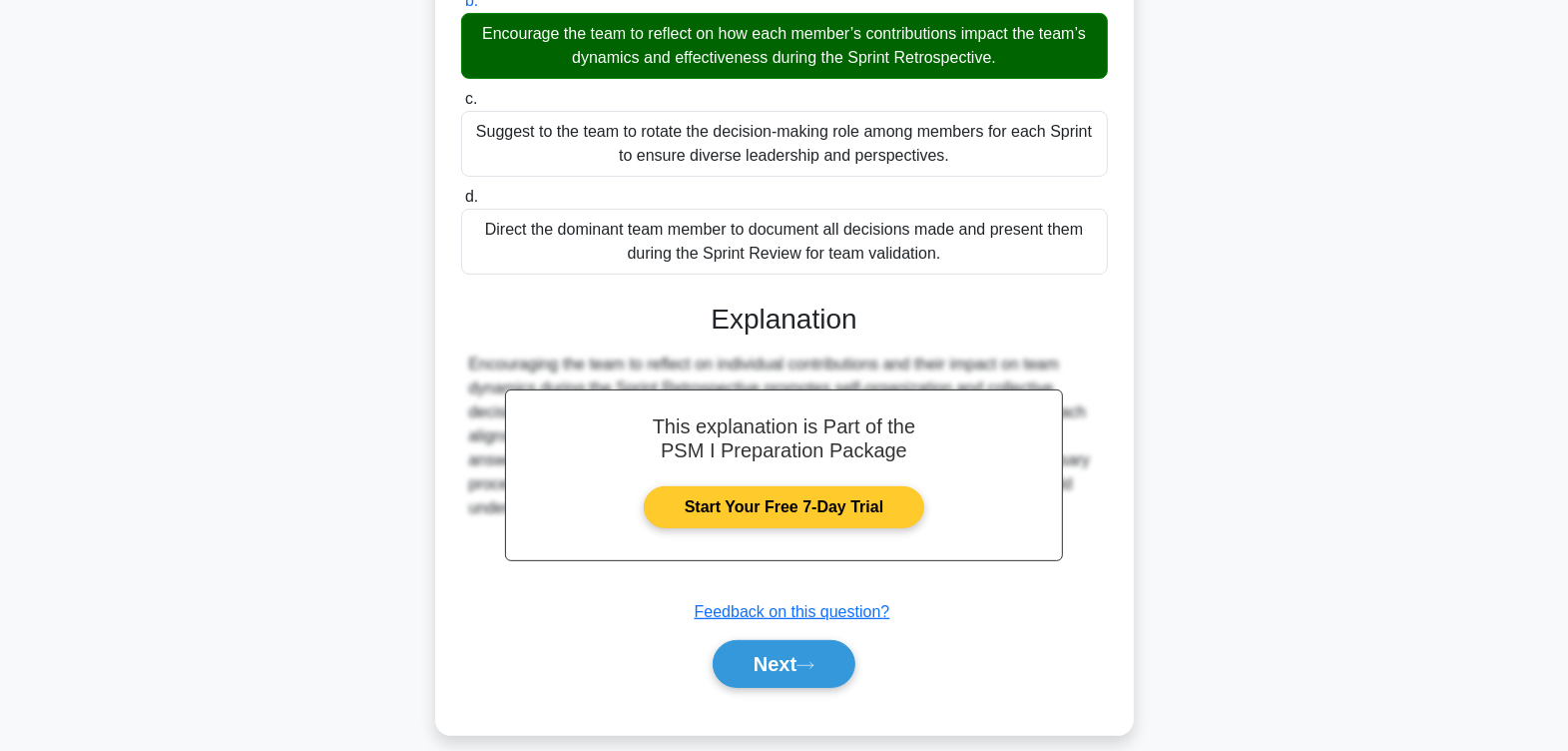 scroll, scrollTop: 386, scrollLeft: 0, axis: vertical 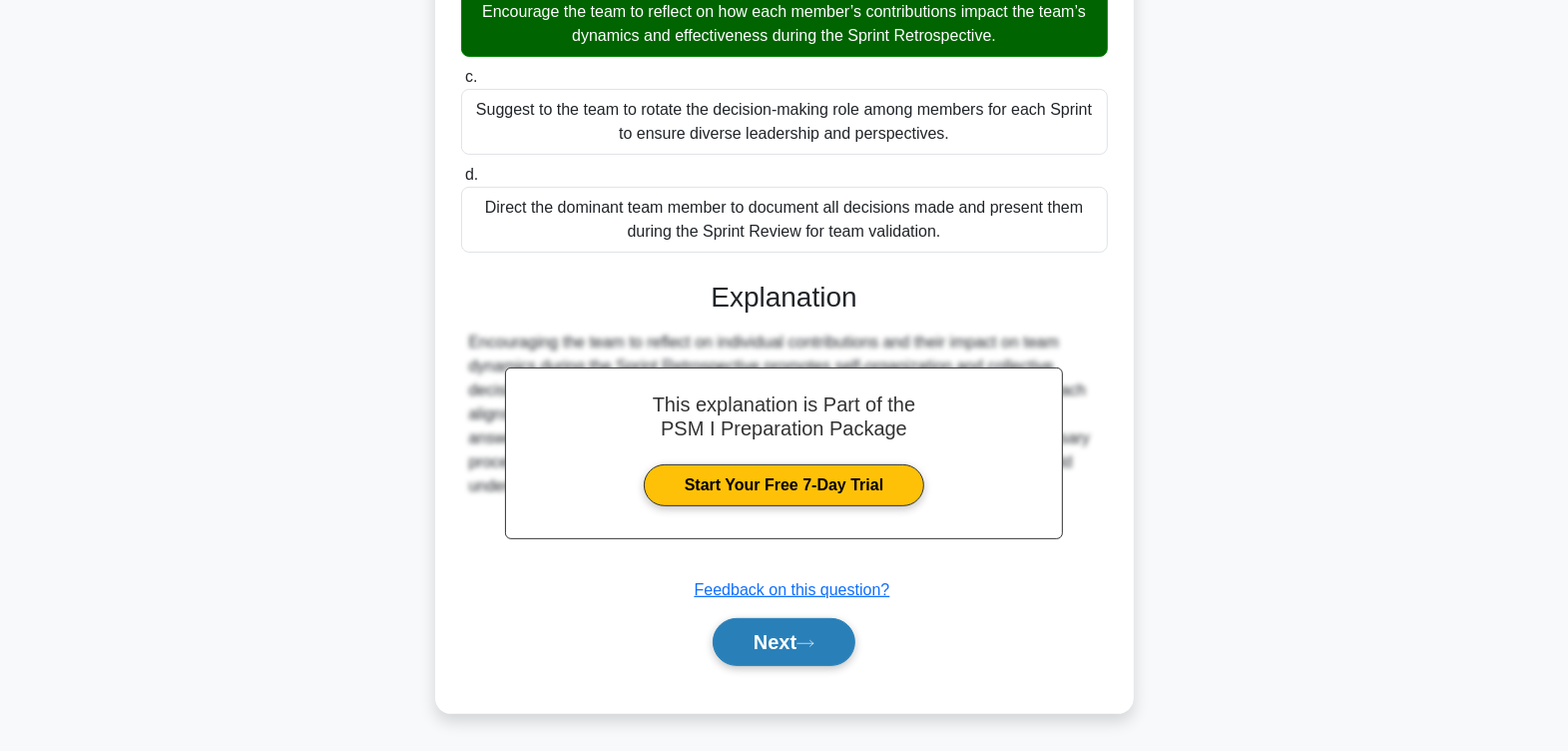 click on "Next" at bounding box center [784, 642] 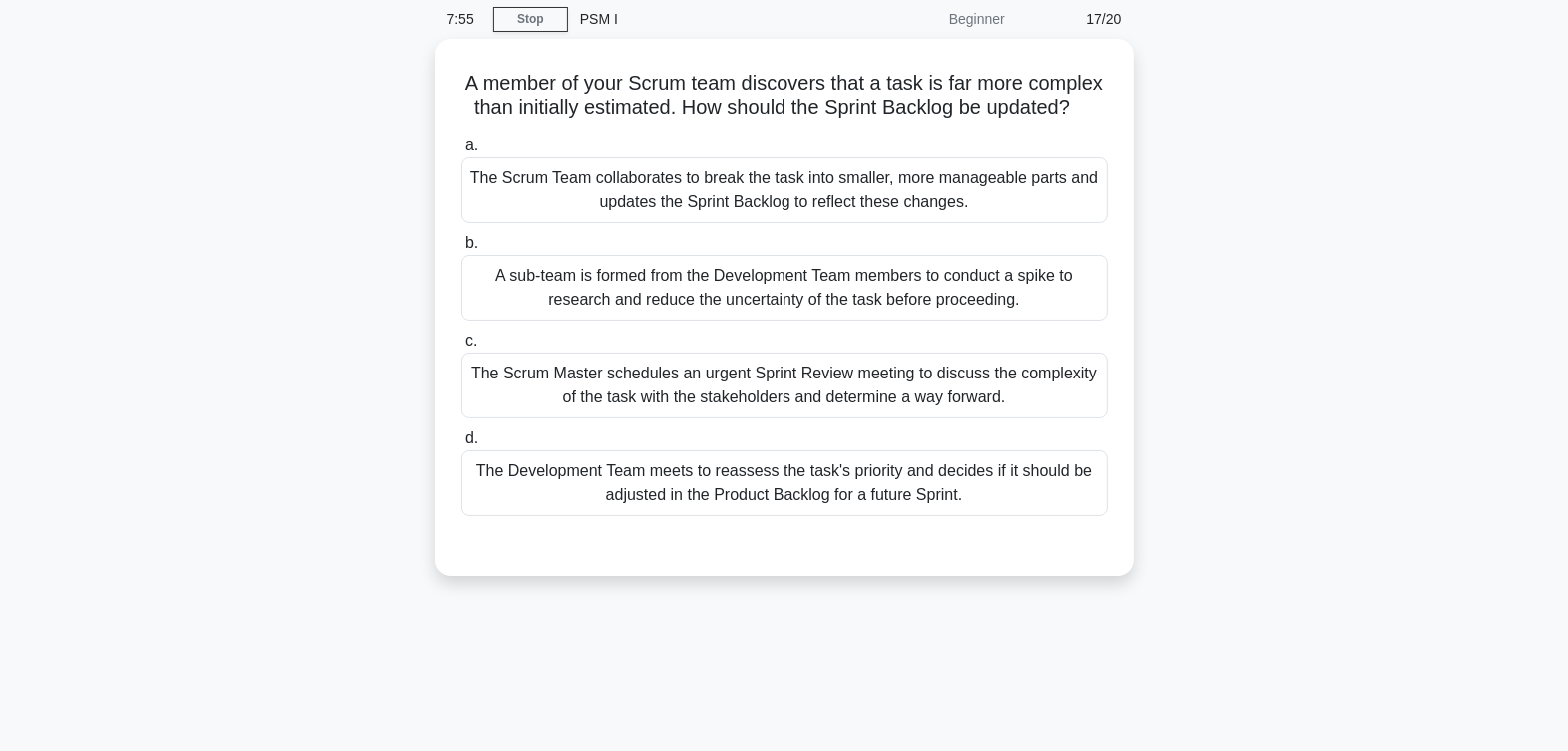 scroll, scrollTop: 77, scrollLeft: 0, axis: vertical 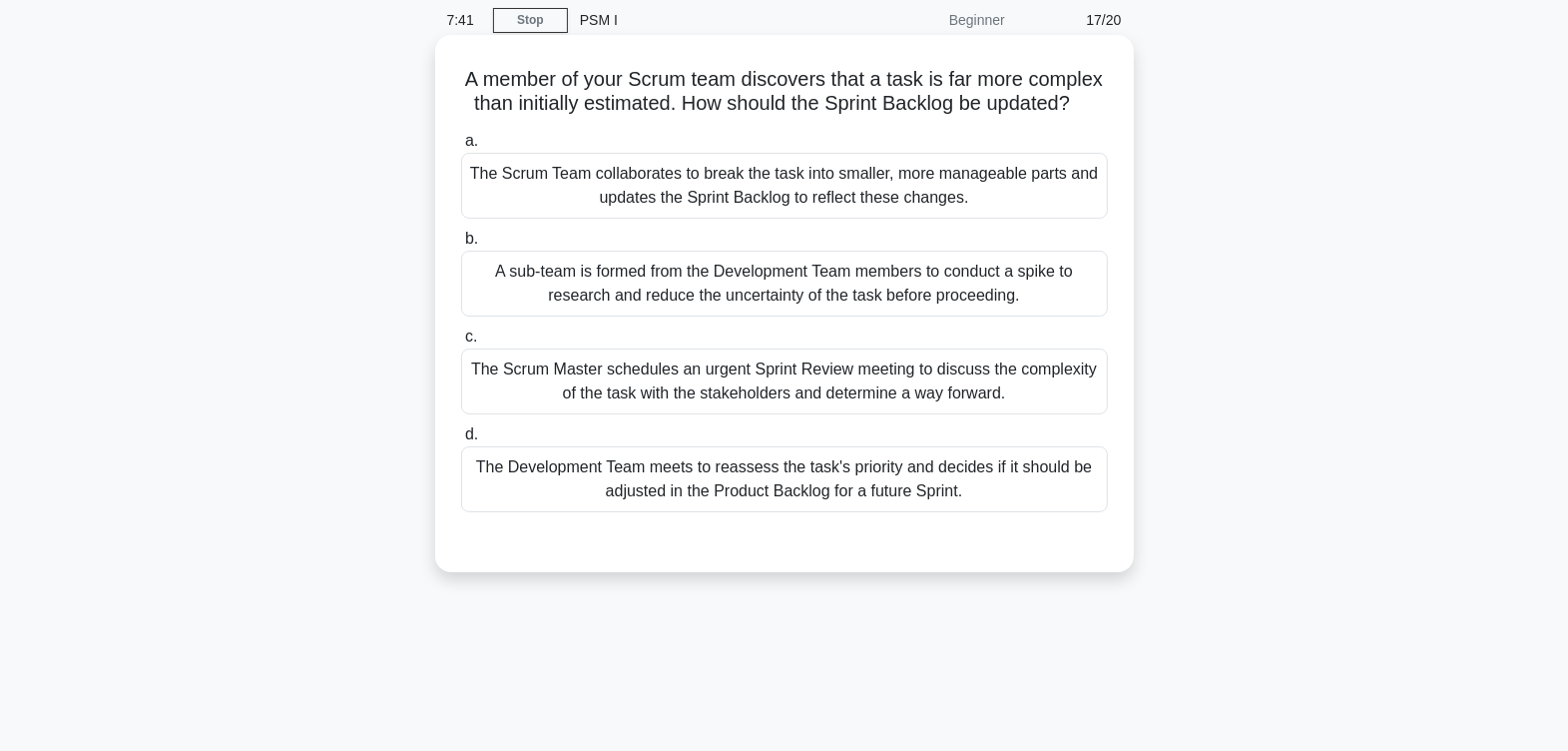 click on "The Scrum Team collaborates to break the task into smaller, more manageable parts and updates the Sprint Backlog to reflect these changes." at bounding box center (784, 186) 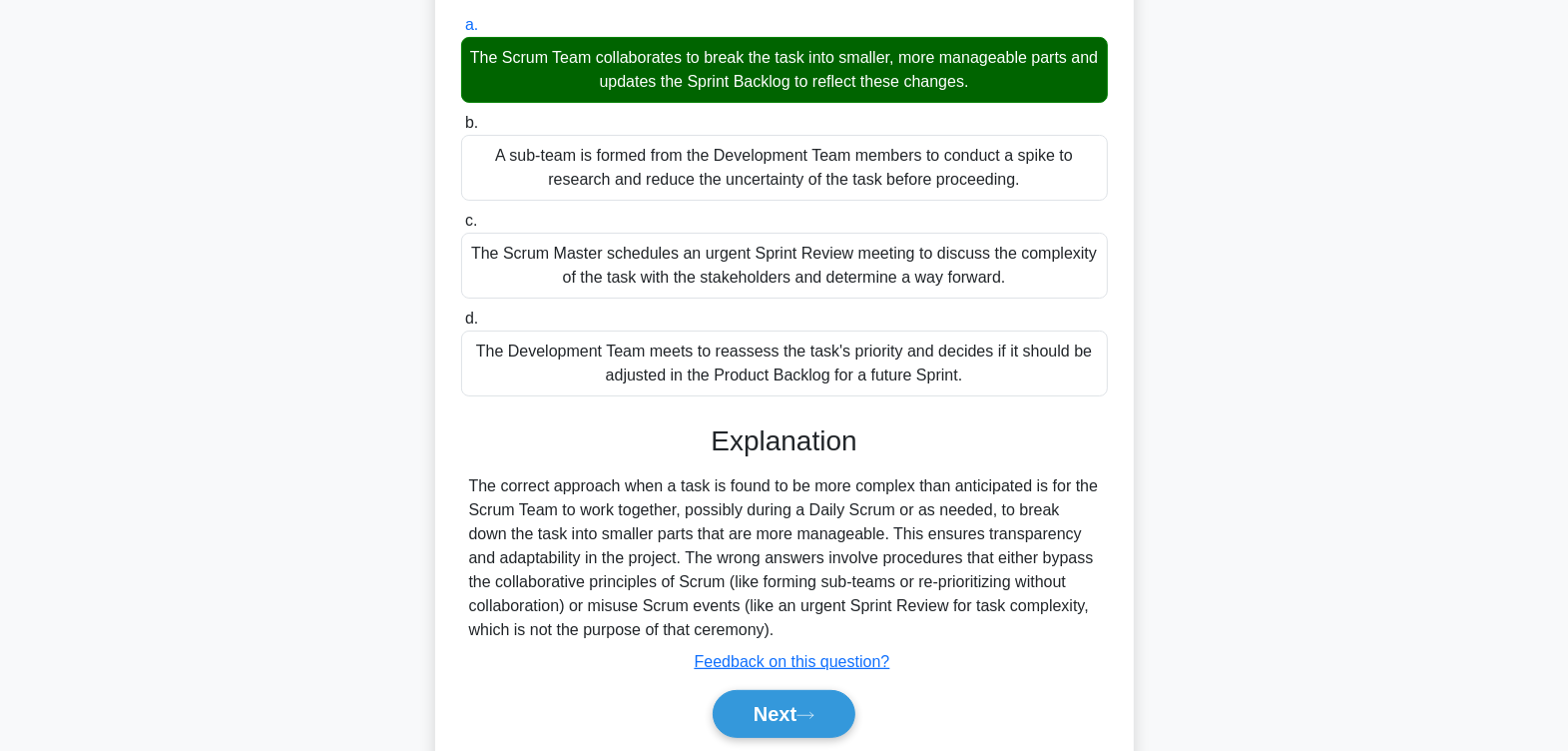 scroll, scrollTop: 327, scrollLeft: 0, axis: vertical 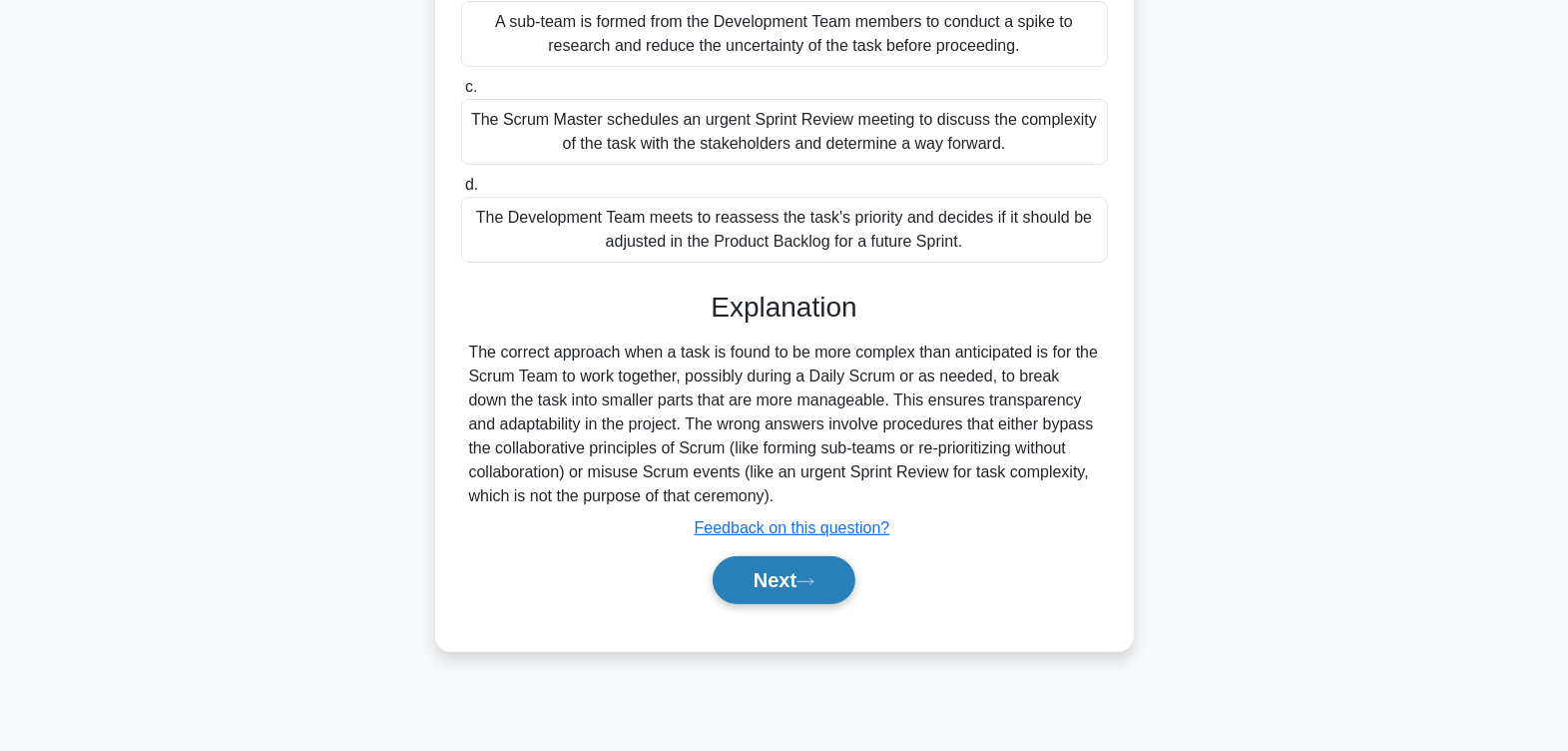 click on "Next" at bounding box center [784, 580] 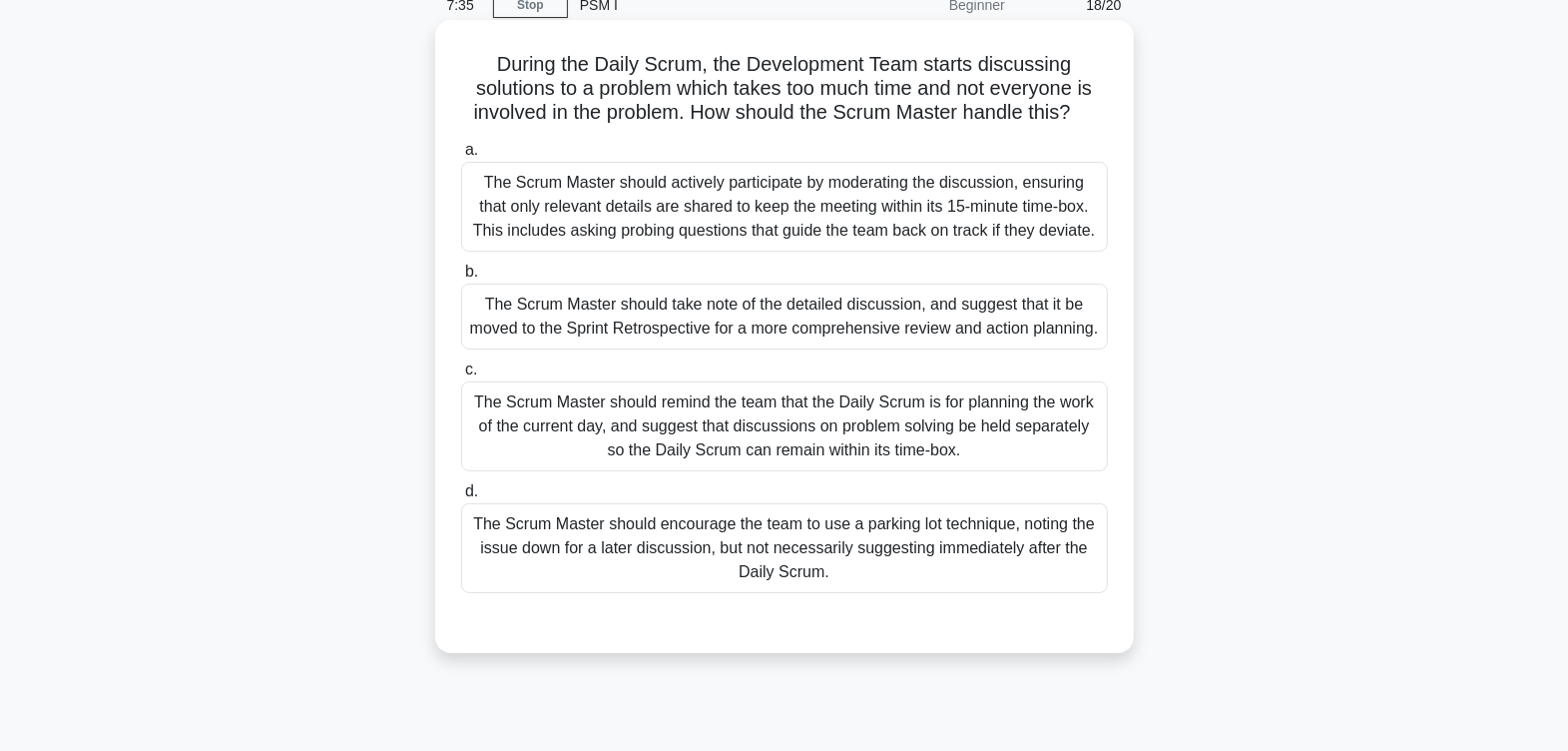 scroll, scrollTop: 77, scrollLeft: 0, axis: vertical 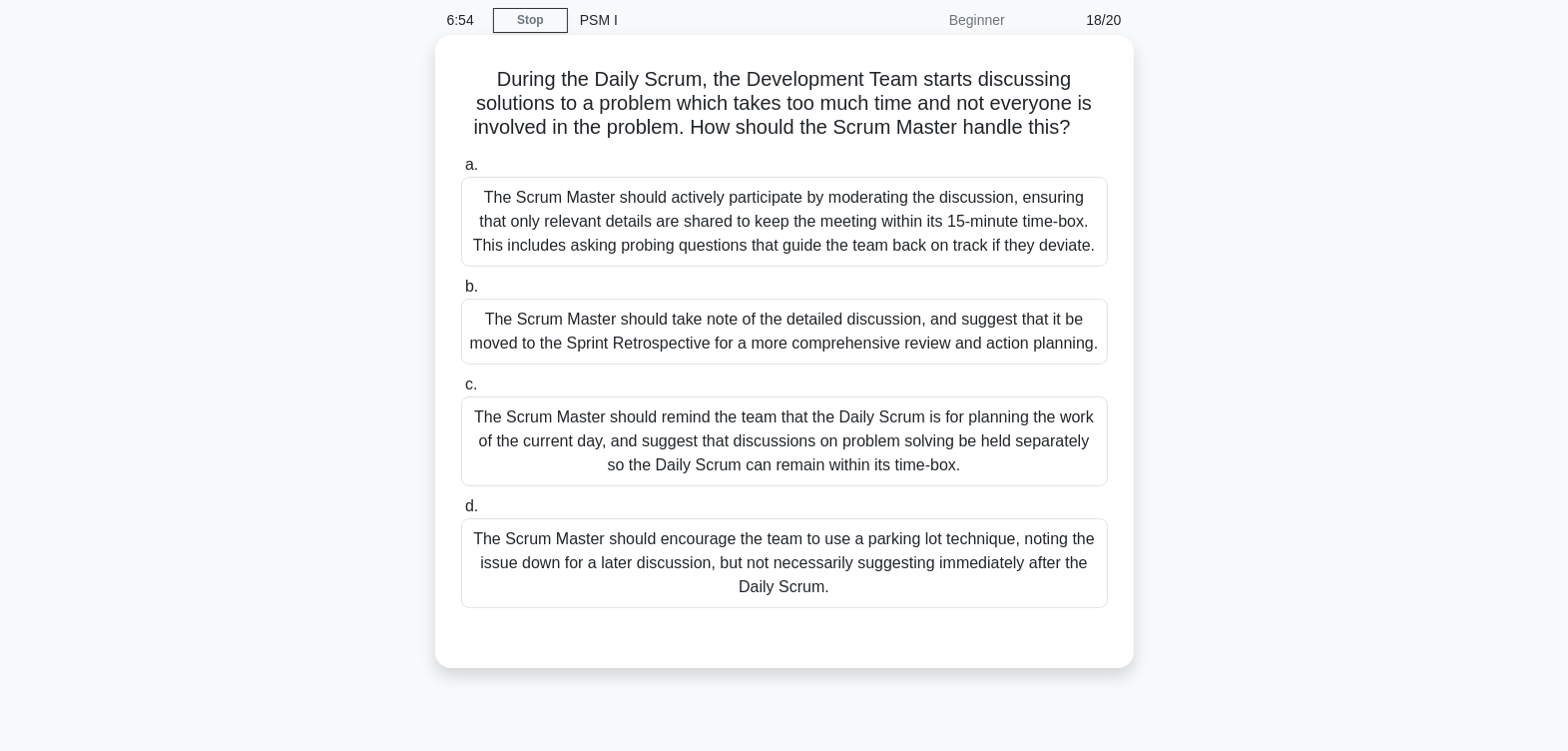 click on "The Scrum Master should remind the team that the Daily Scrum is for planning the work of the current day, and suggest that discussions on problem solving be held separately so the Daily Scrum can remain within its time-box." at bounding box center [784, 441] 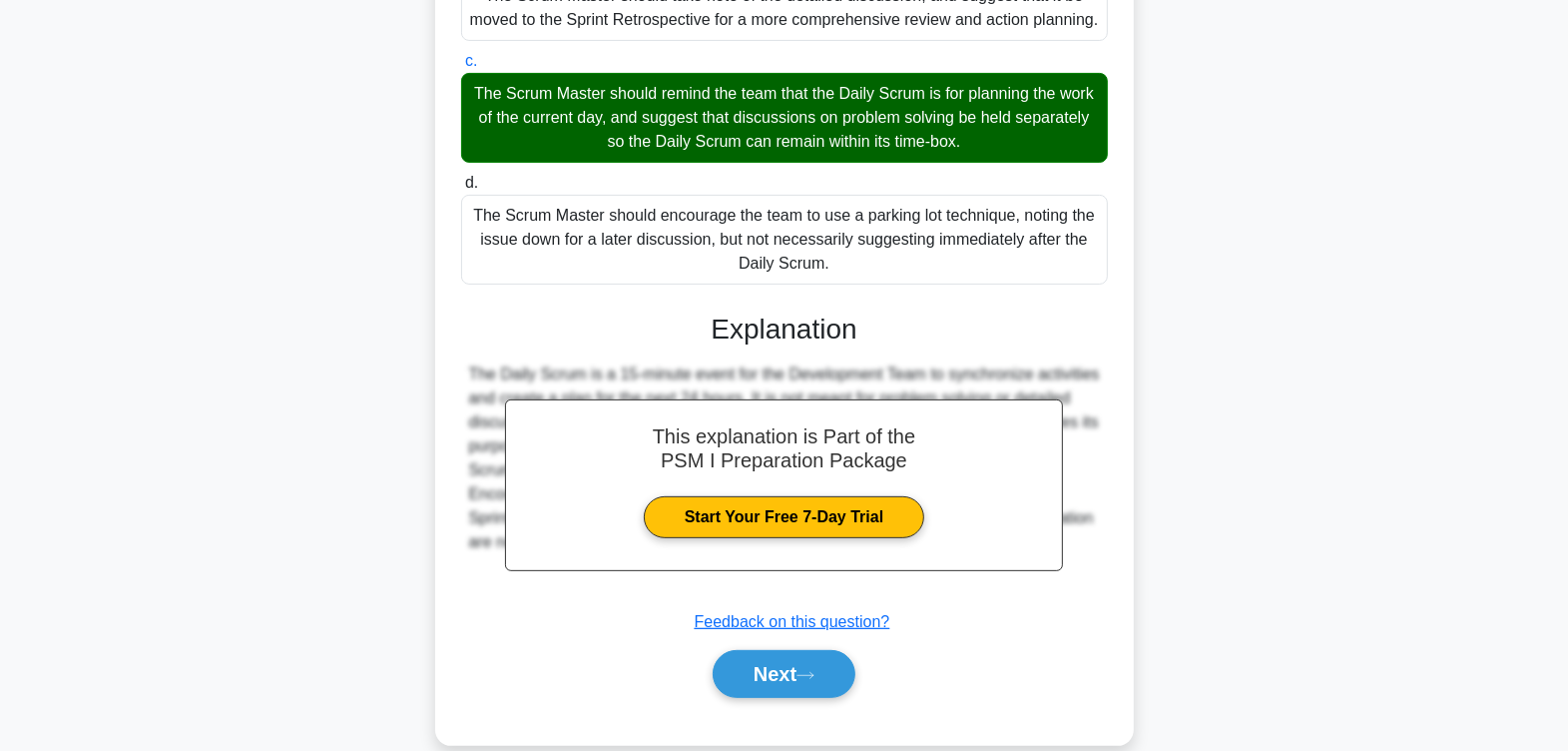 scroll, scrollTop: 435, scrollLeft: 0, axis: vertical 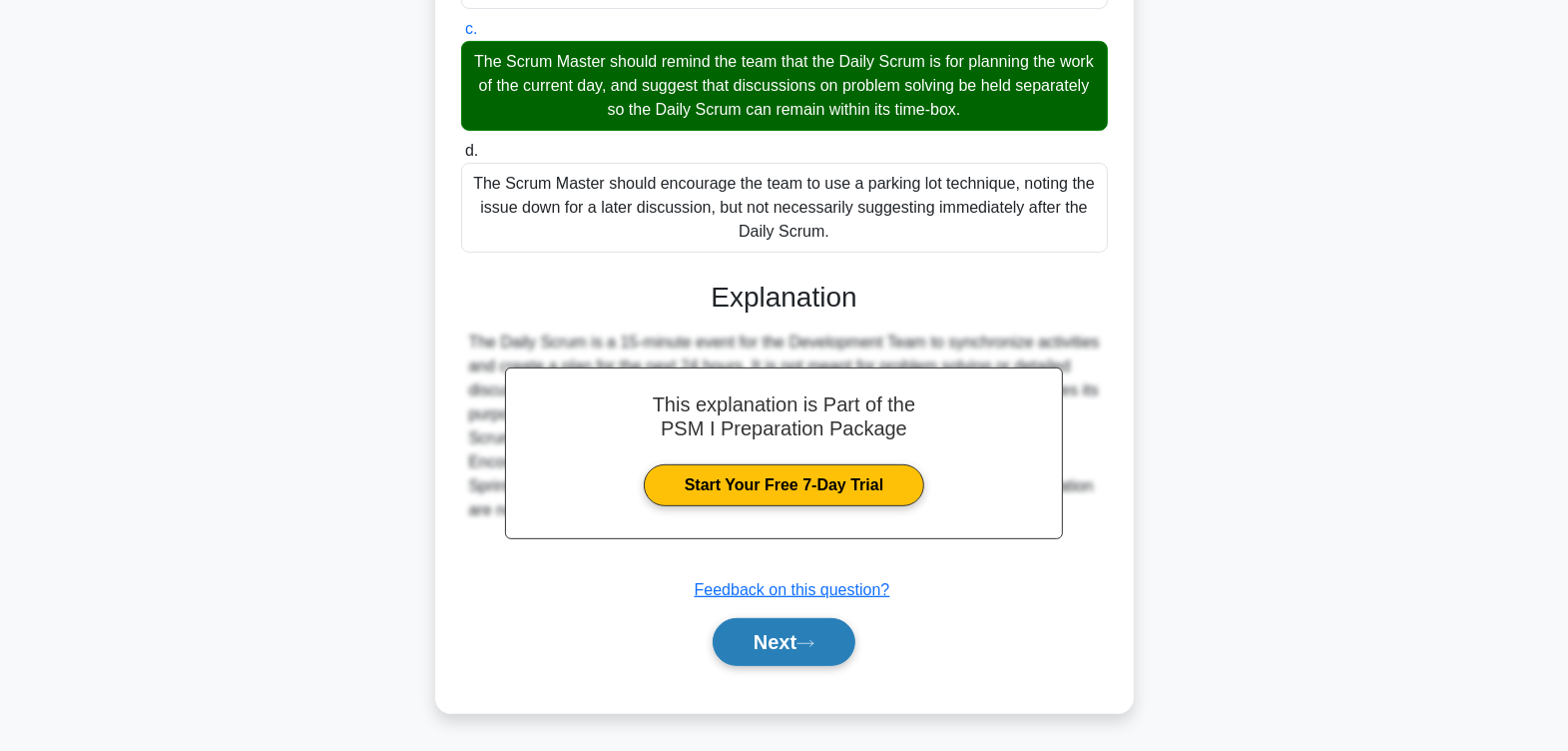 click 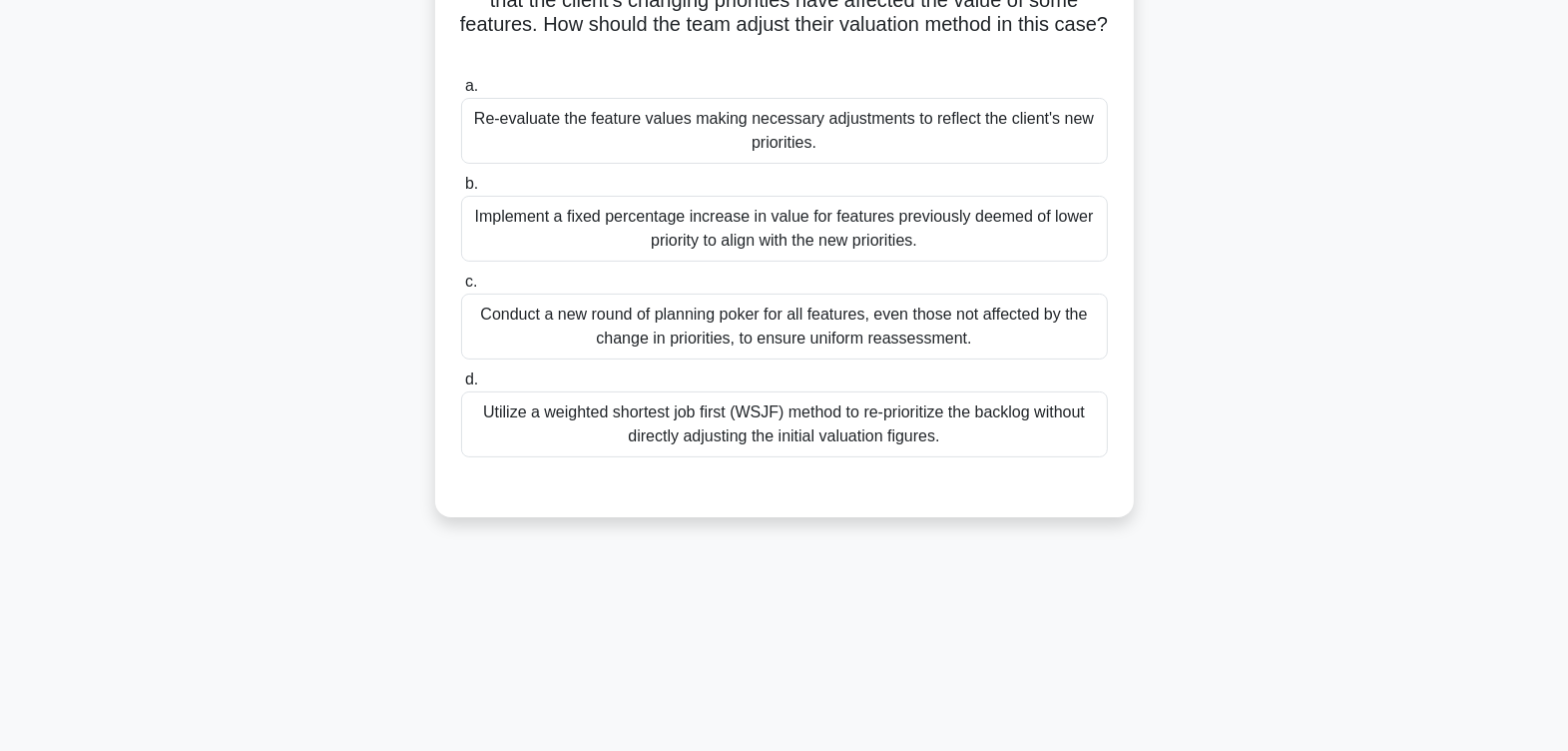 scroll, scrollTop: 0, scrollLeft: 0, axis: both 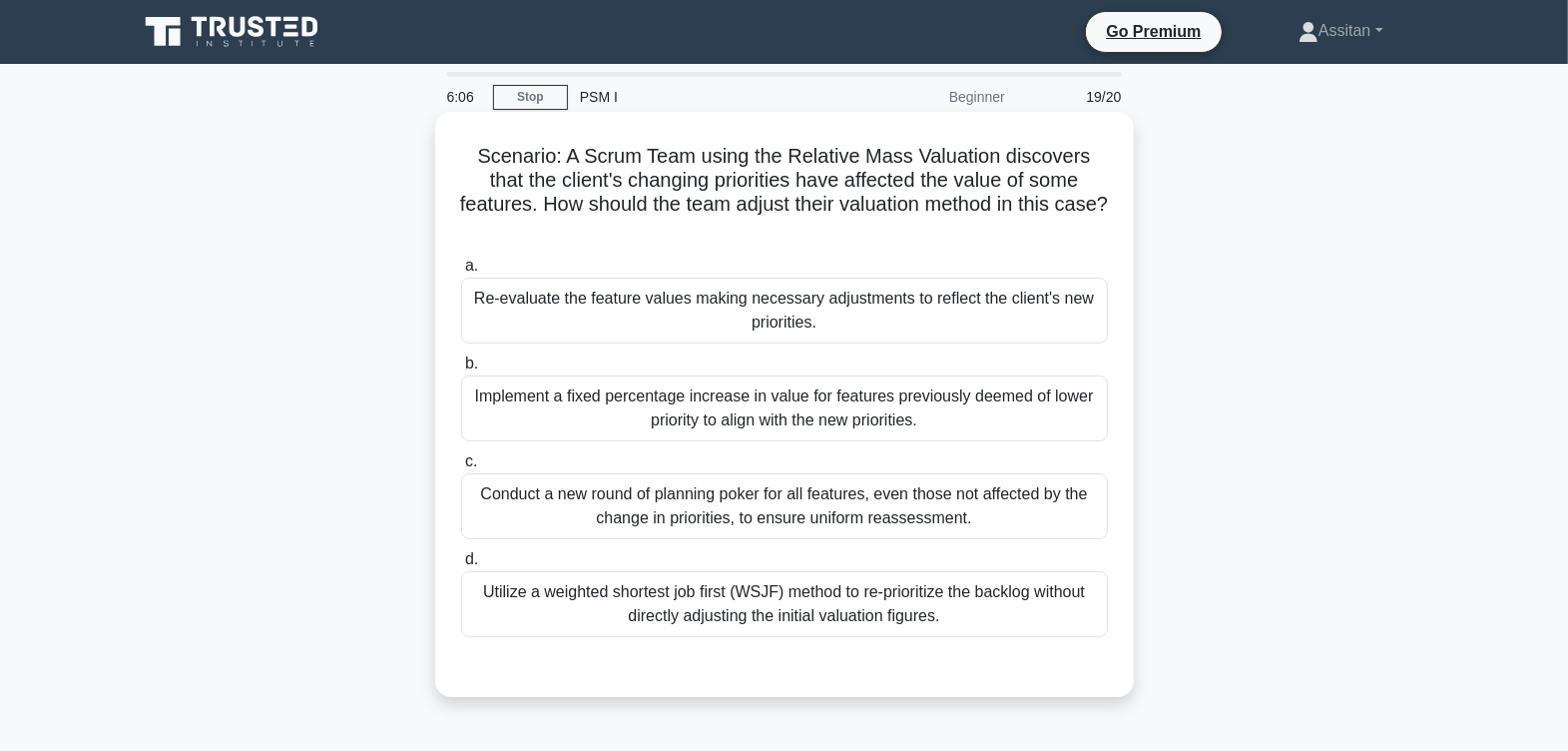 click on "Utilize a weighted shortest job first (WSJF) method to re-prioritize the backlog without directly adjusting the initial valuation figures." at bounding box center [784, 604] 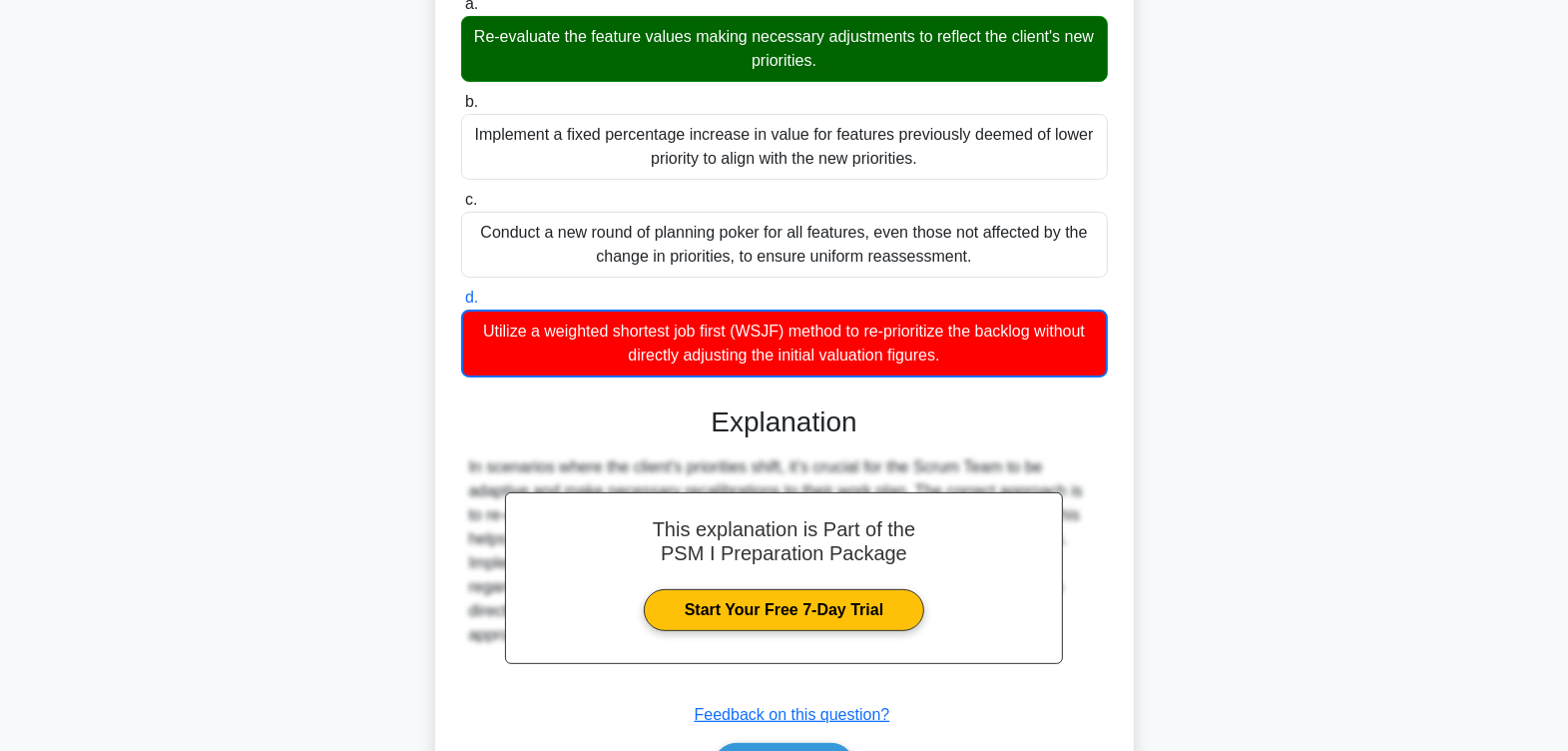 scroll, scrollTop: 386, scrollLeft: 0, axis: vertical 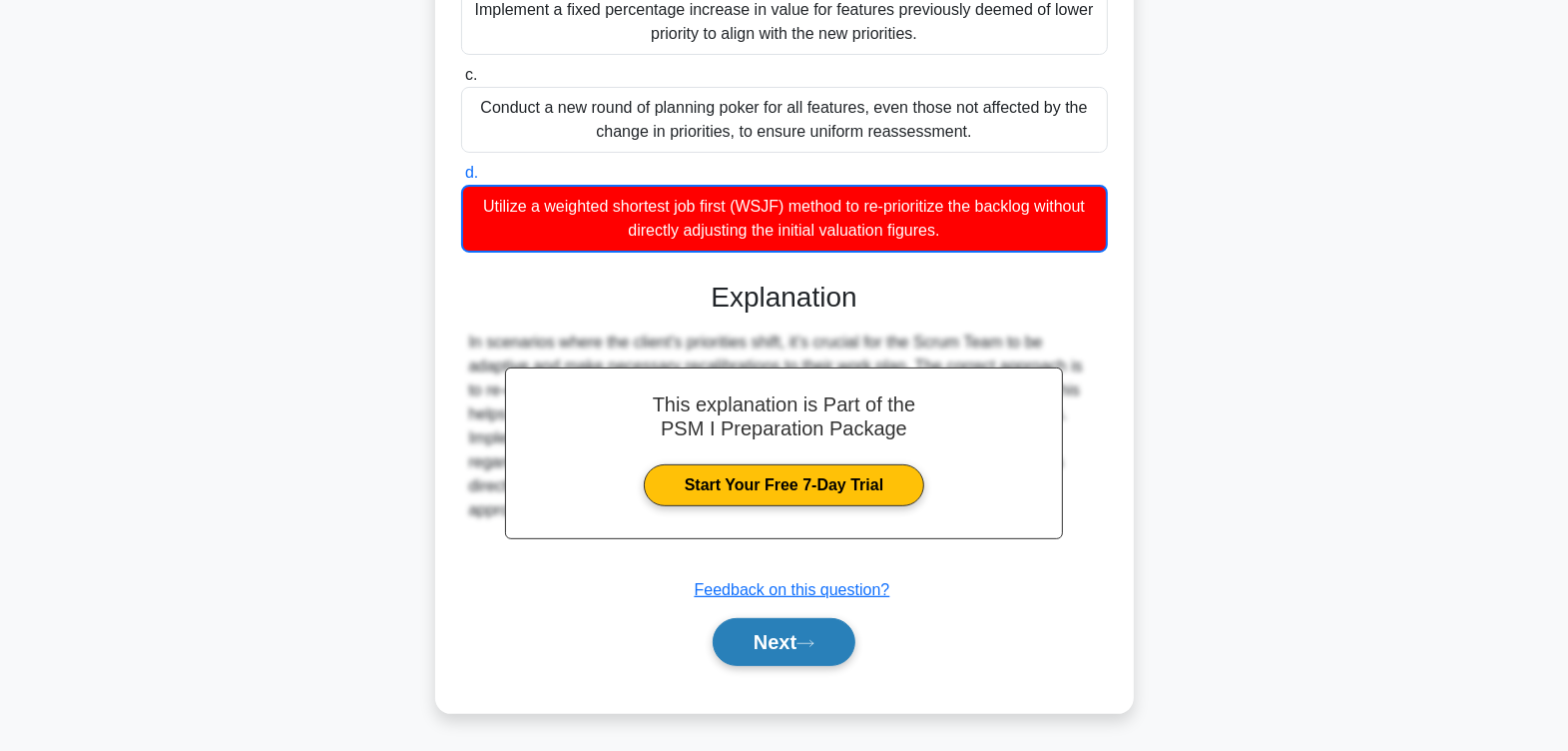 click on "Next" at bounding box center (784, 642) 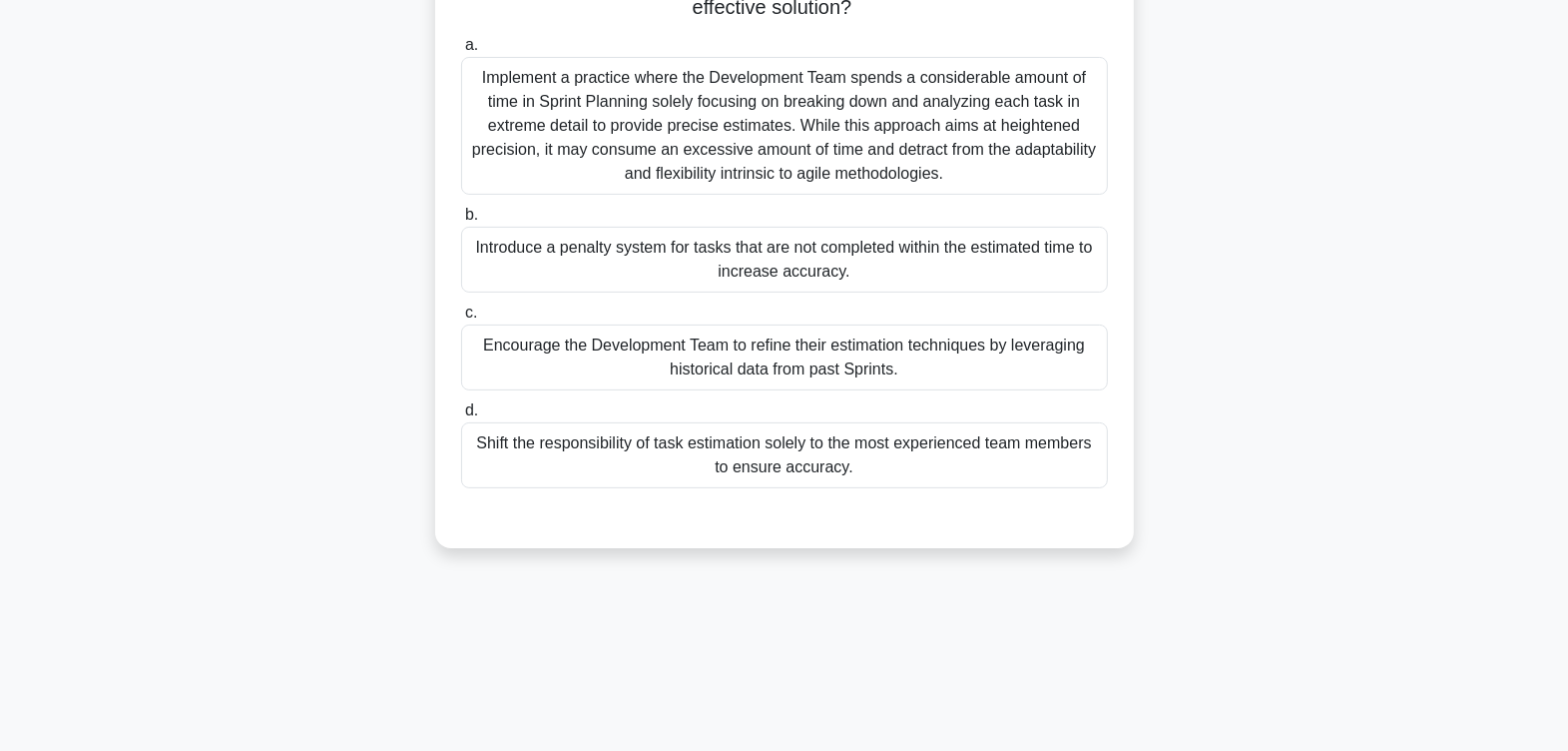 scroll, scrollTop: 0, scrollLeft: 0, axis: both 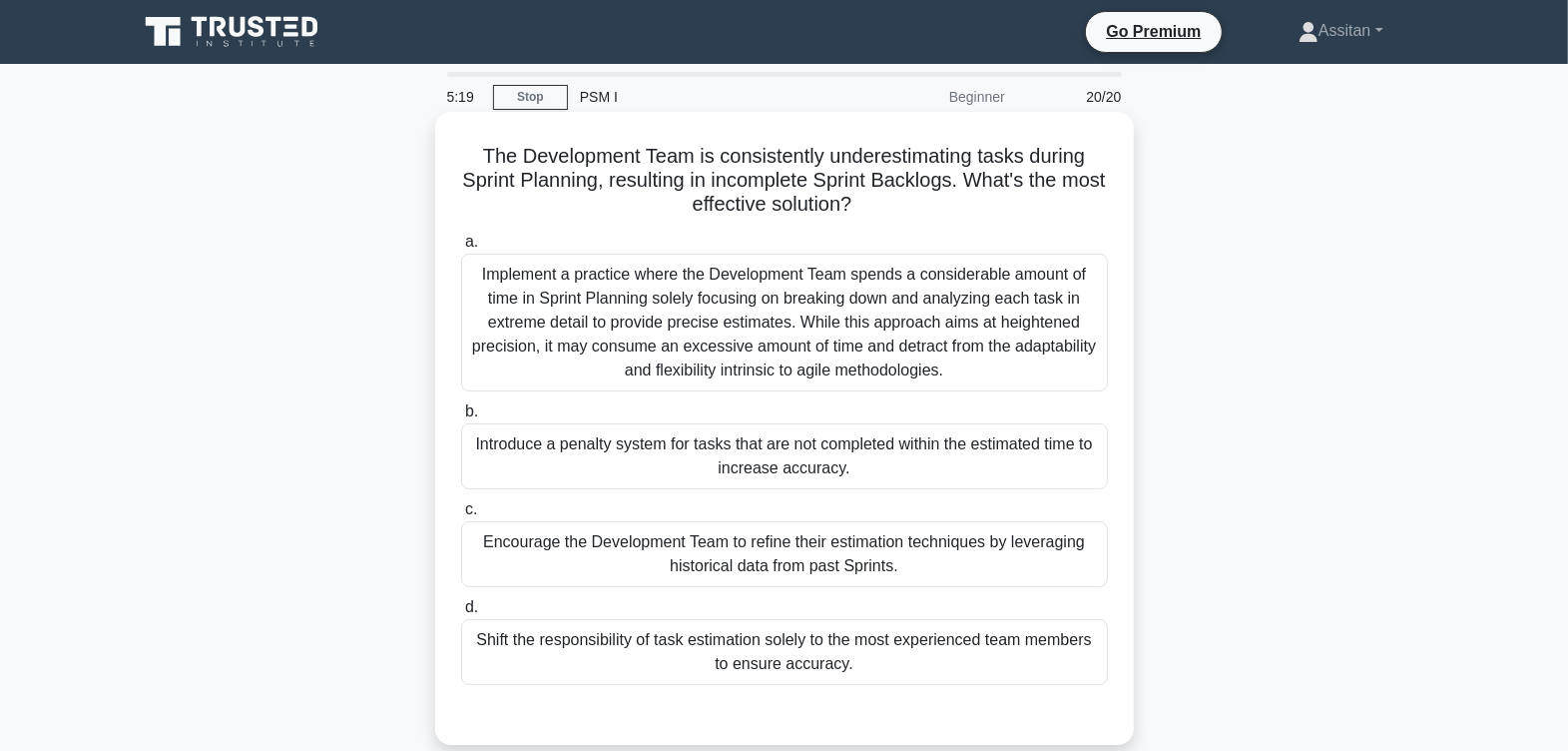 click on "Encourage the Development Team to refine their estimation techniques by leveraging historical data from past Sprints." at bounding box center [784, 554] 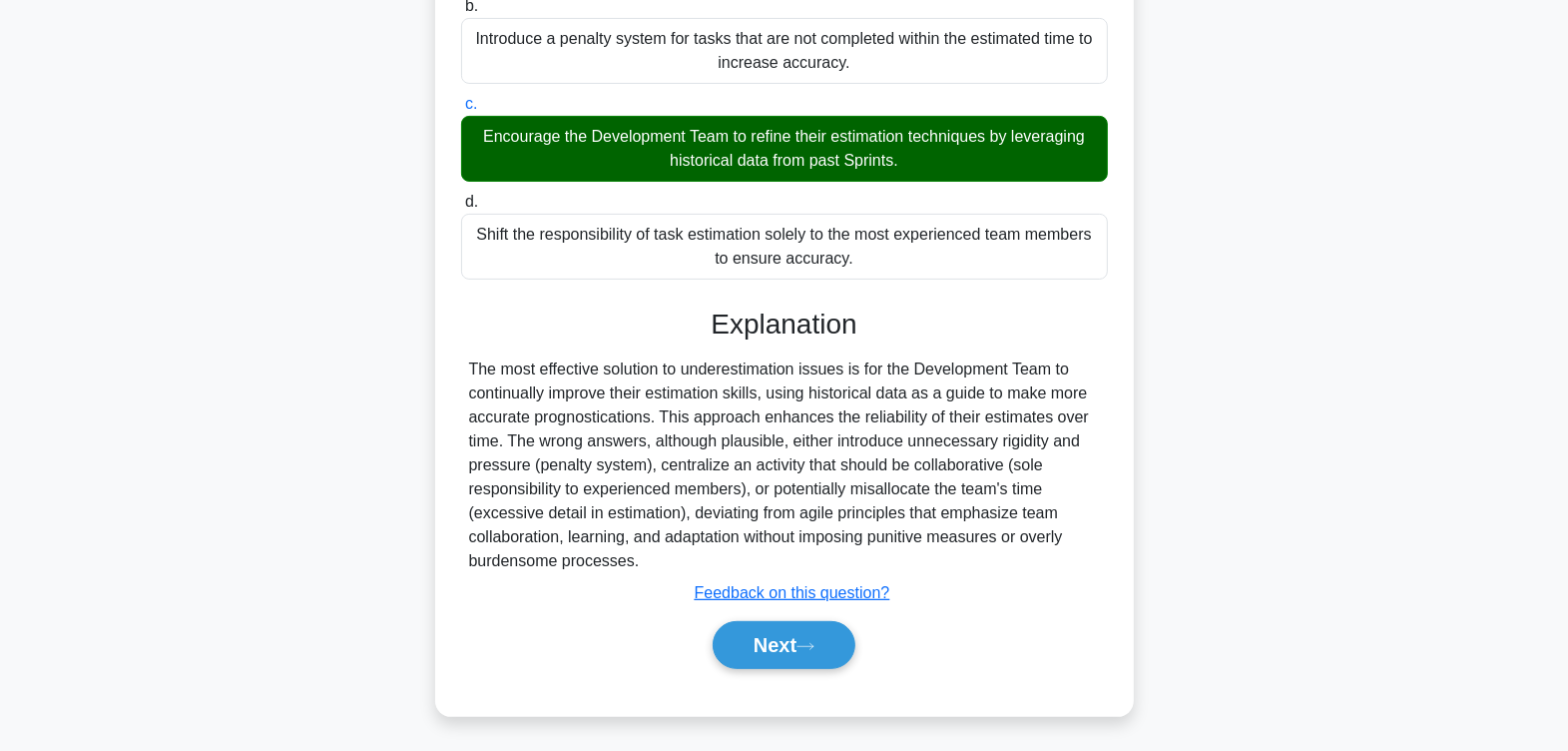 scroll, scrollTop: 410, scrollLeft: 0, axis: vertical 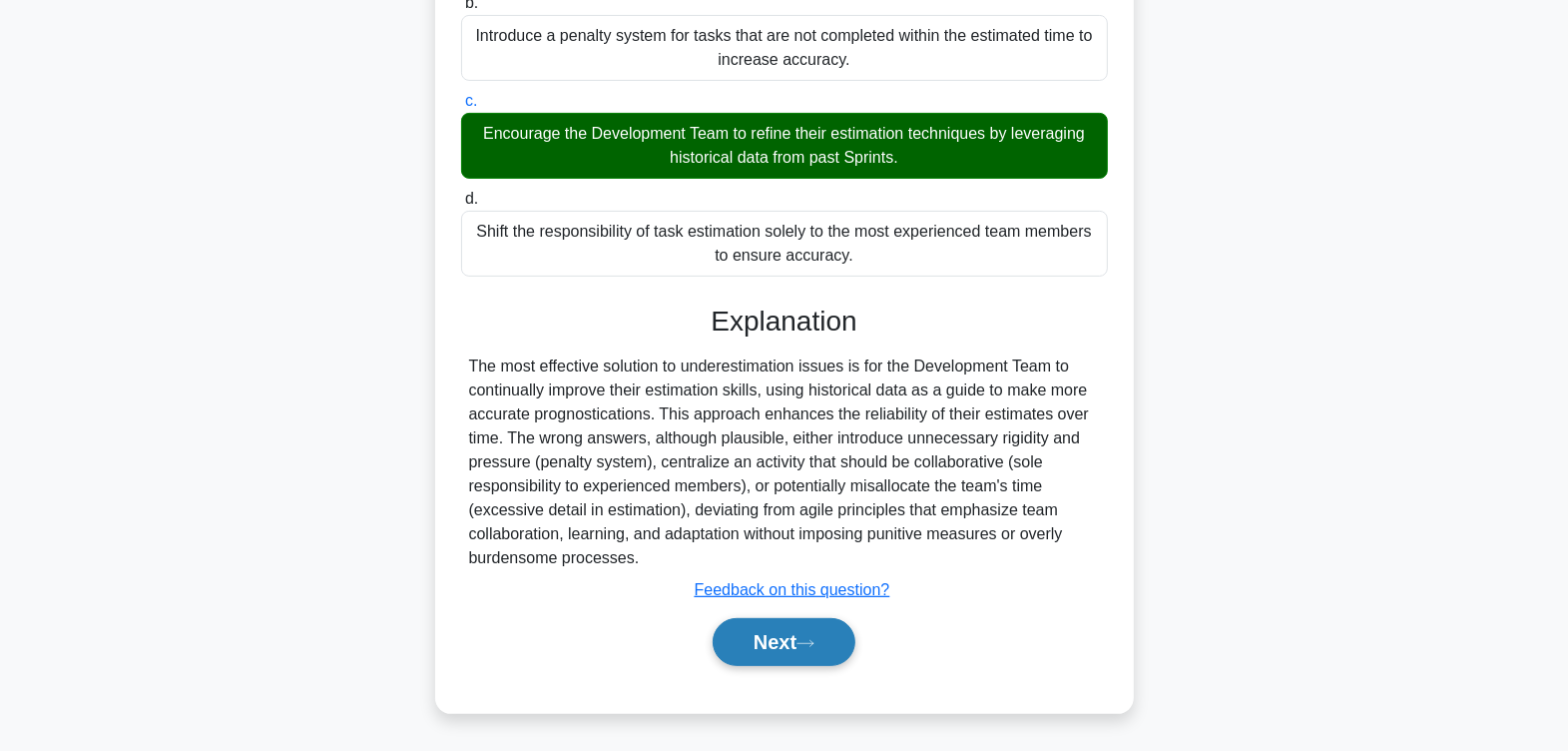 click on "Next" at bounding box center [784, 642] 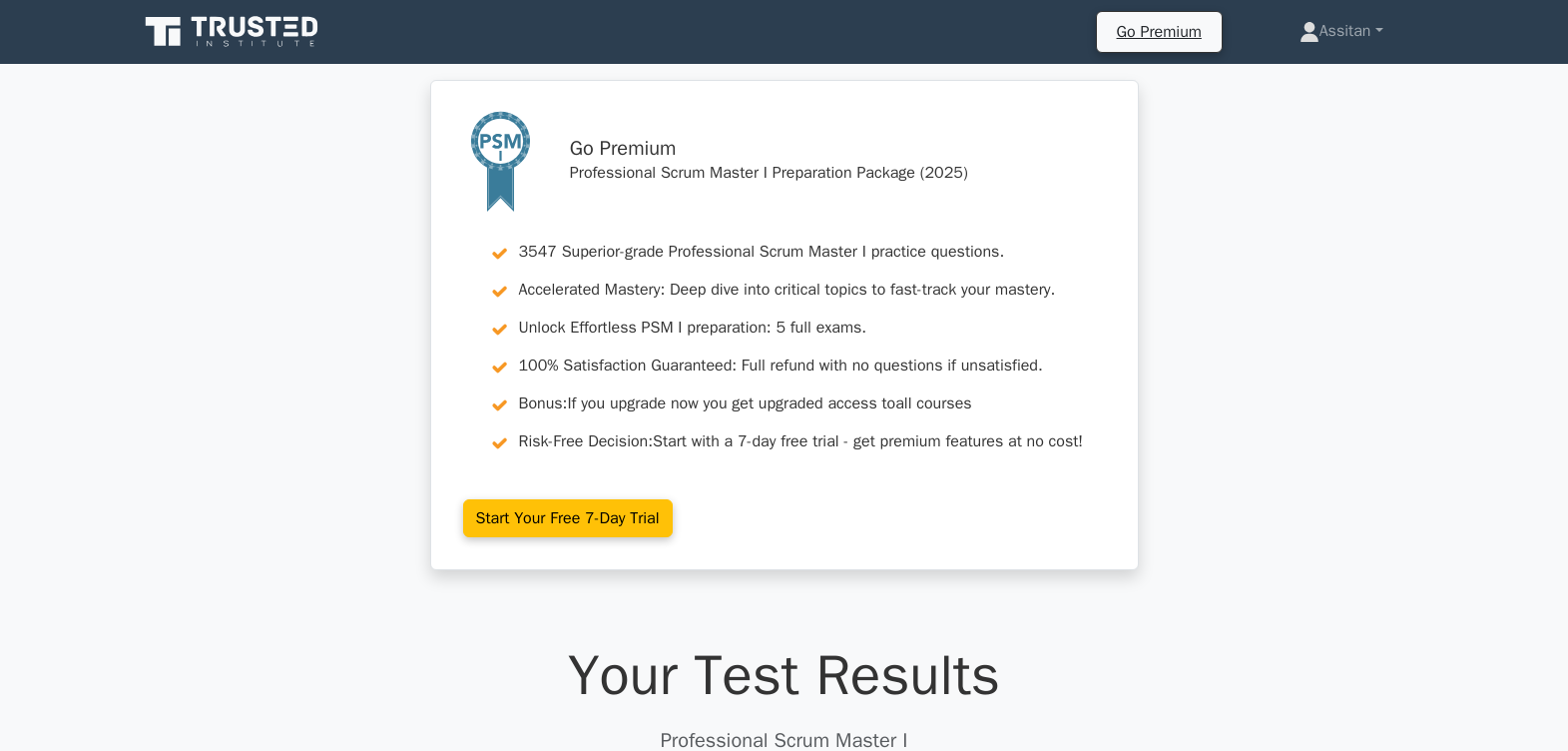 scroll, scrollTop: 0, scrollLeft: 0, axis: both 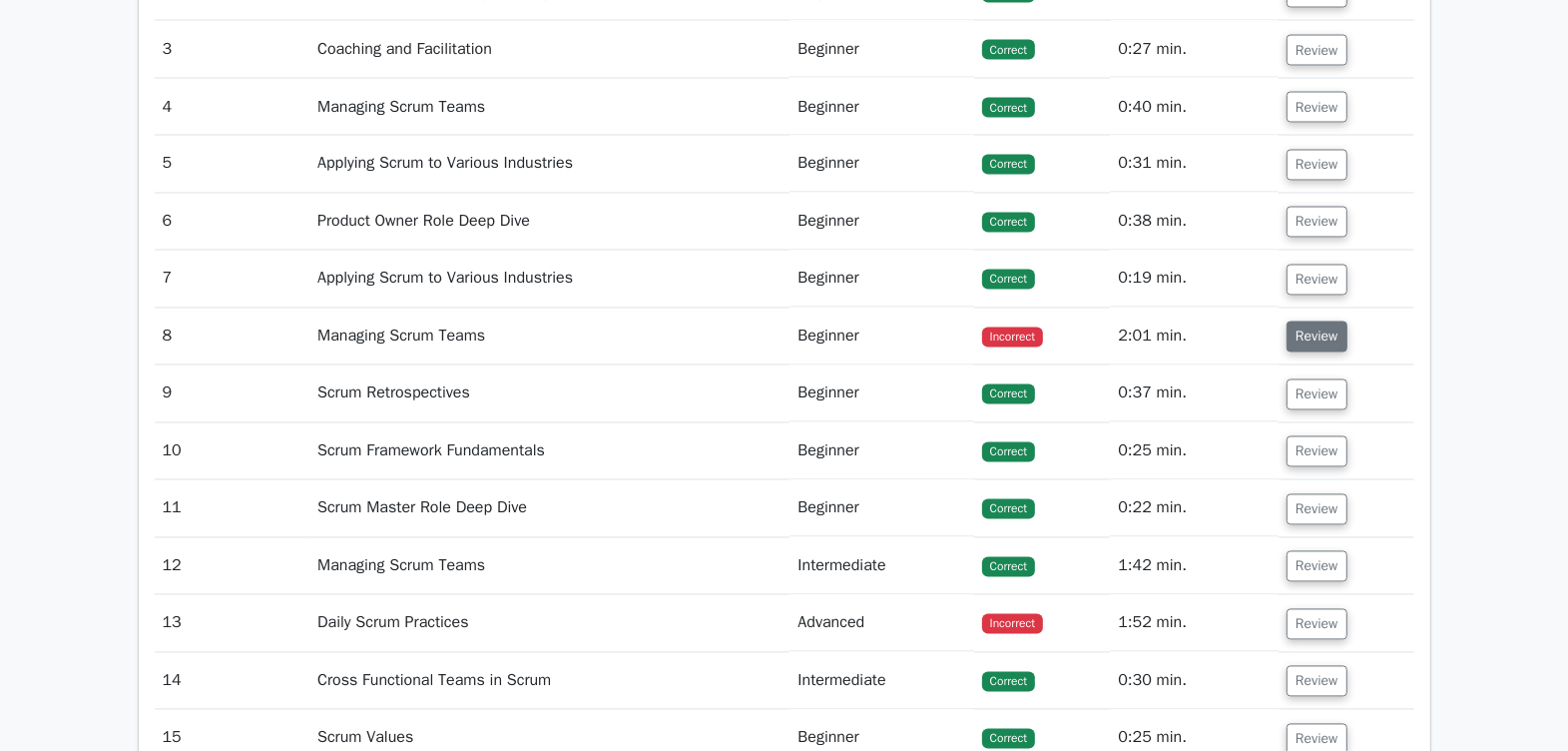 click on "Review" at bounding box center (1316, 337) 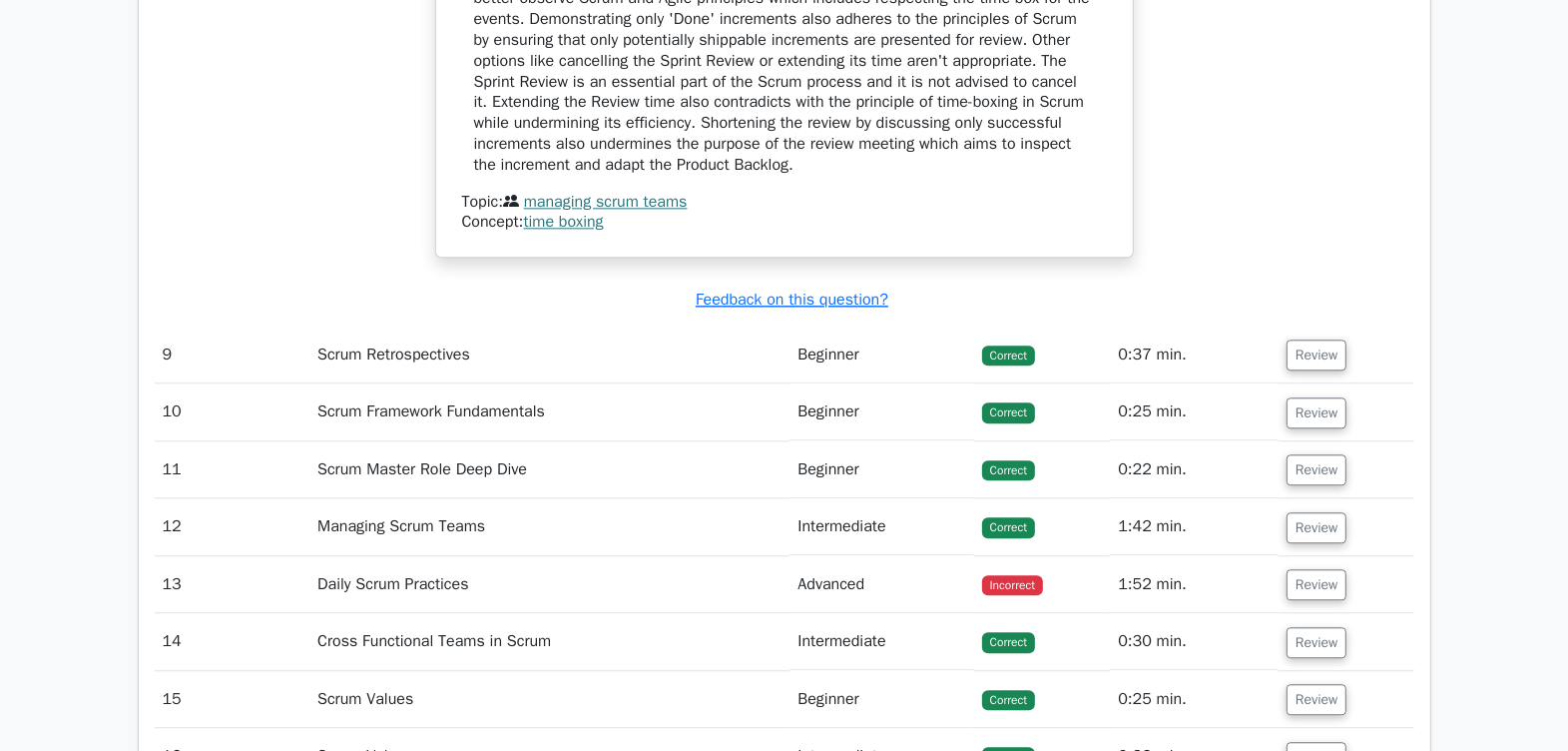 scroll, scrollTop: 4120, scrollLeft: 0, axis: vertical 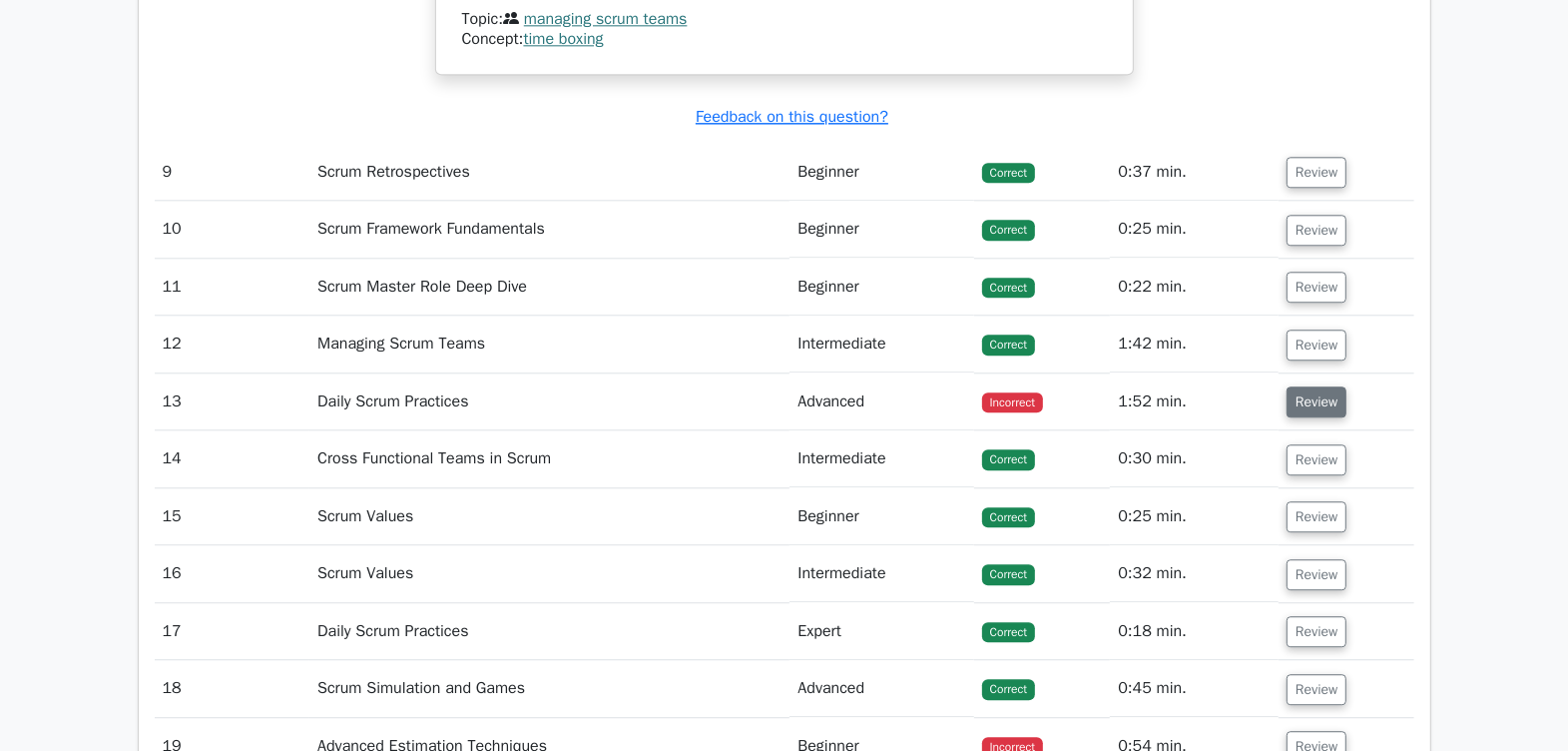 click on "Review" at bounding box center [1316, 401] 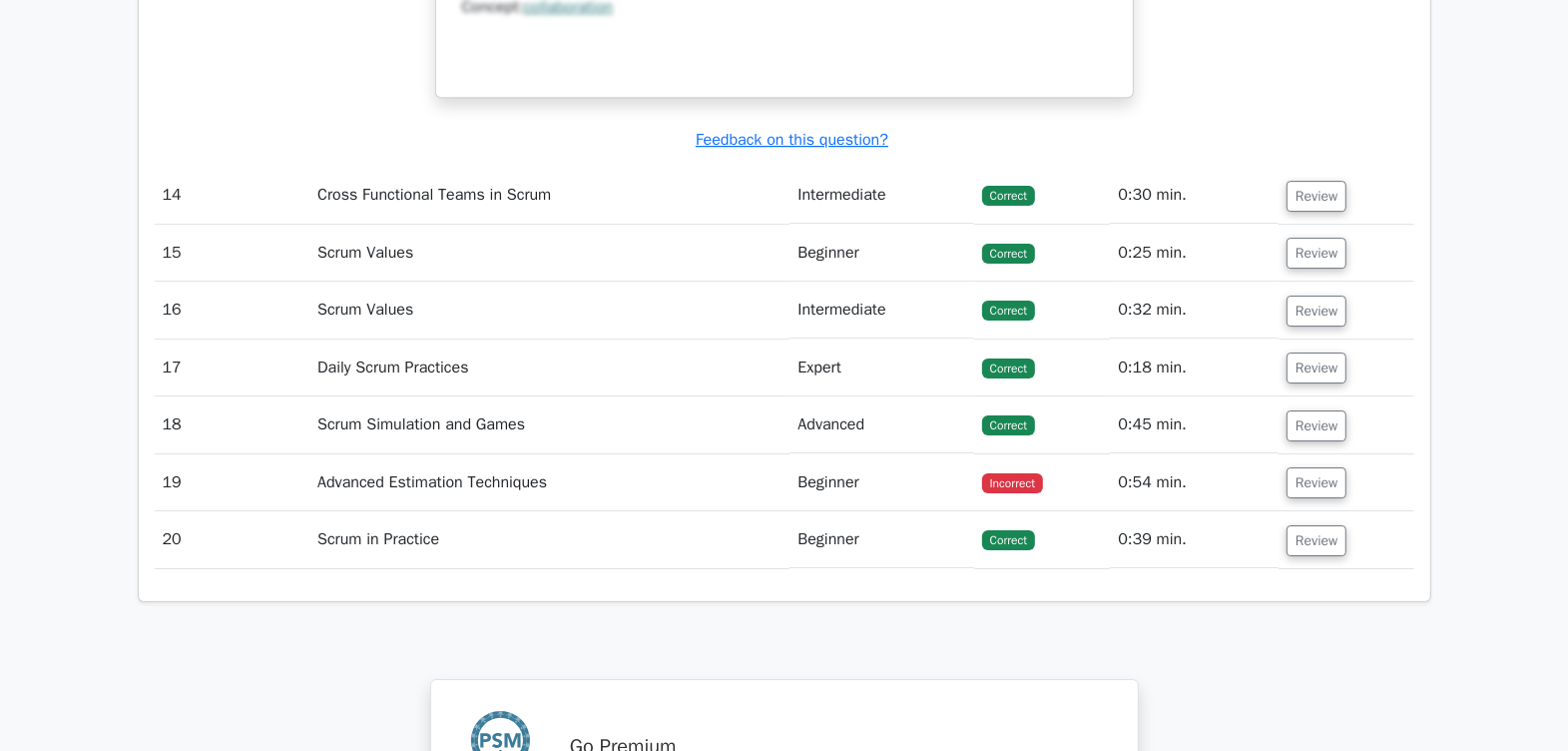 scroll, scrollTop: 5368, scrollLeft: 0, axis: vertical 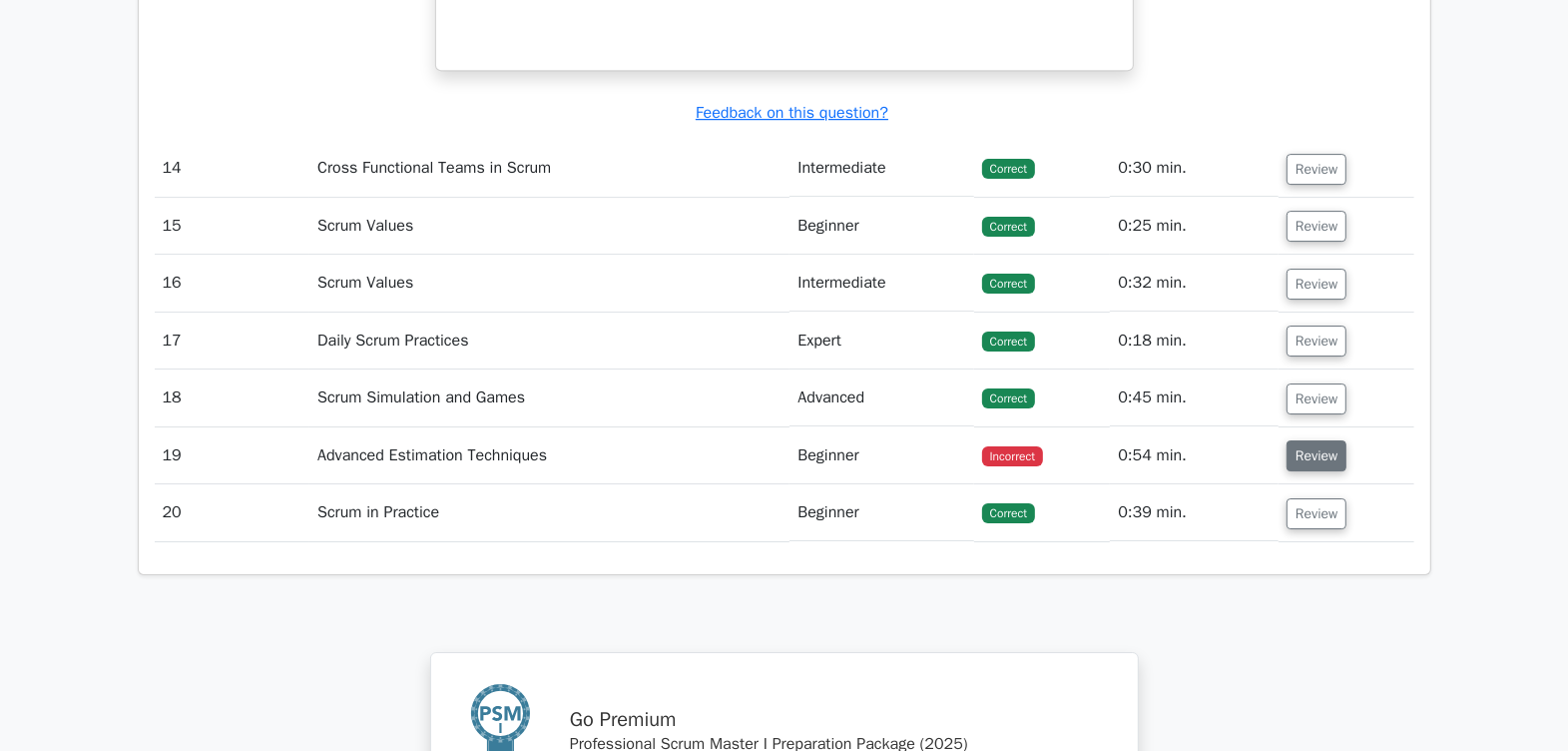 click on "Review" at bounding box center (1316, 455) 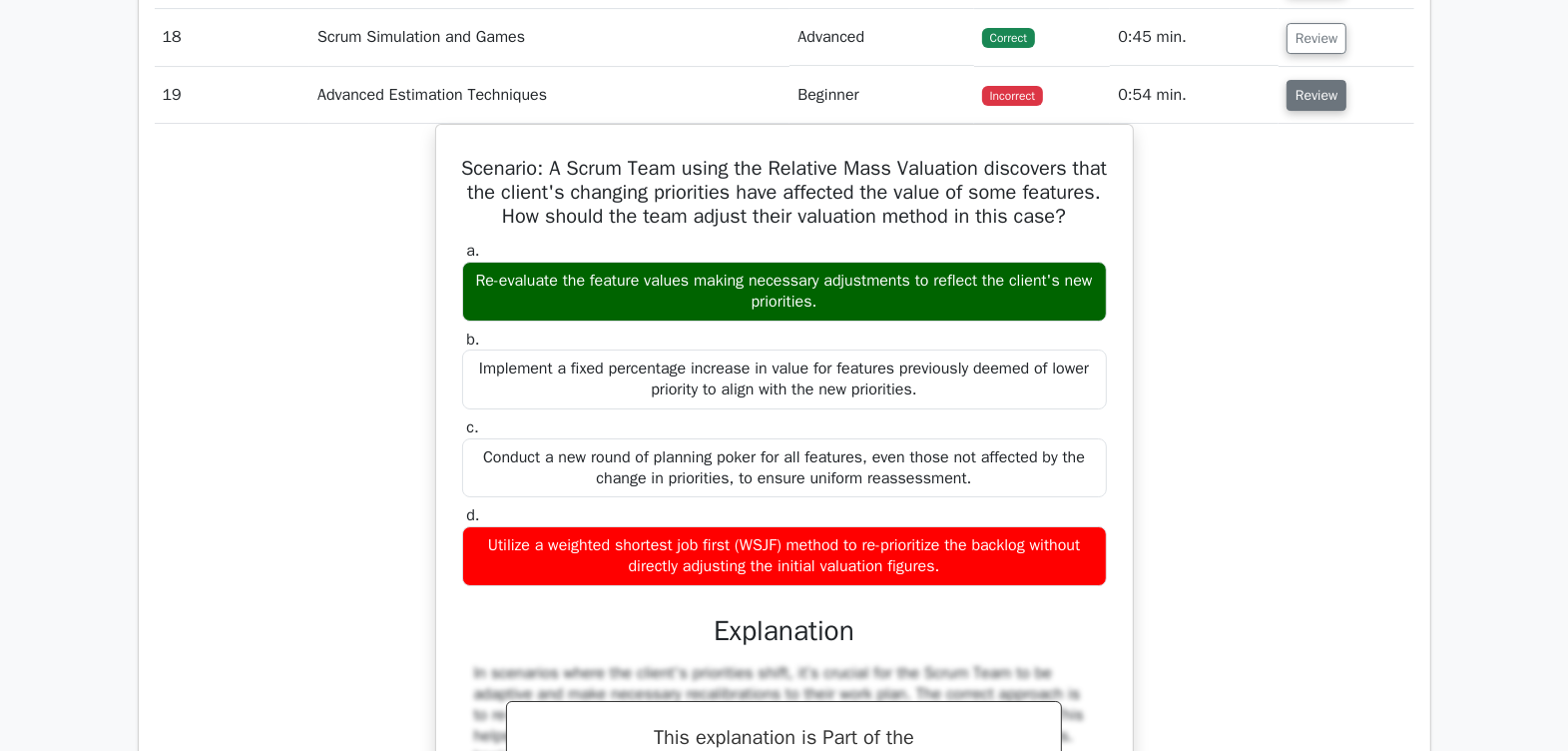 scroll, scrollTop: 5742, scrollLeft: 0, axis: vertical 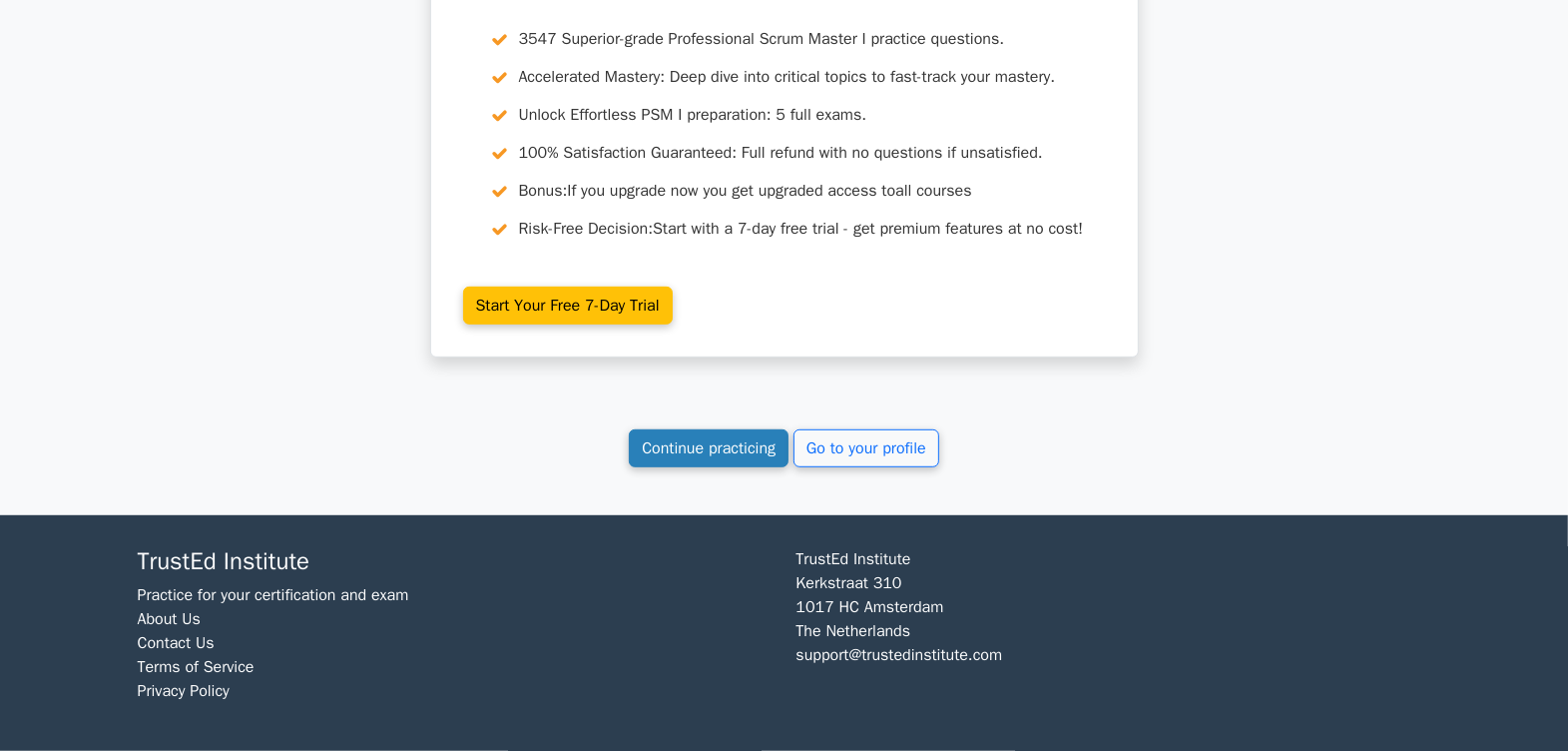 click on "Continue practicing" at bounding box center (709, 448) 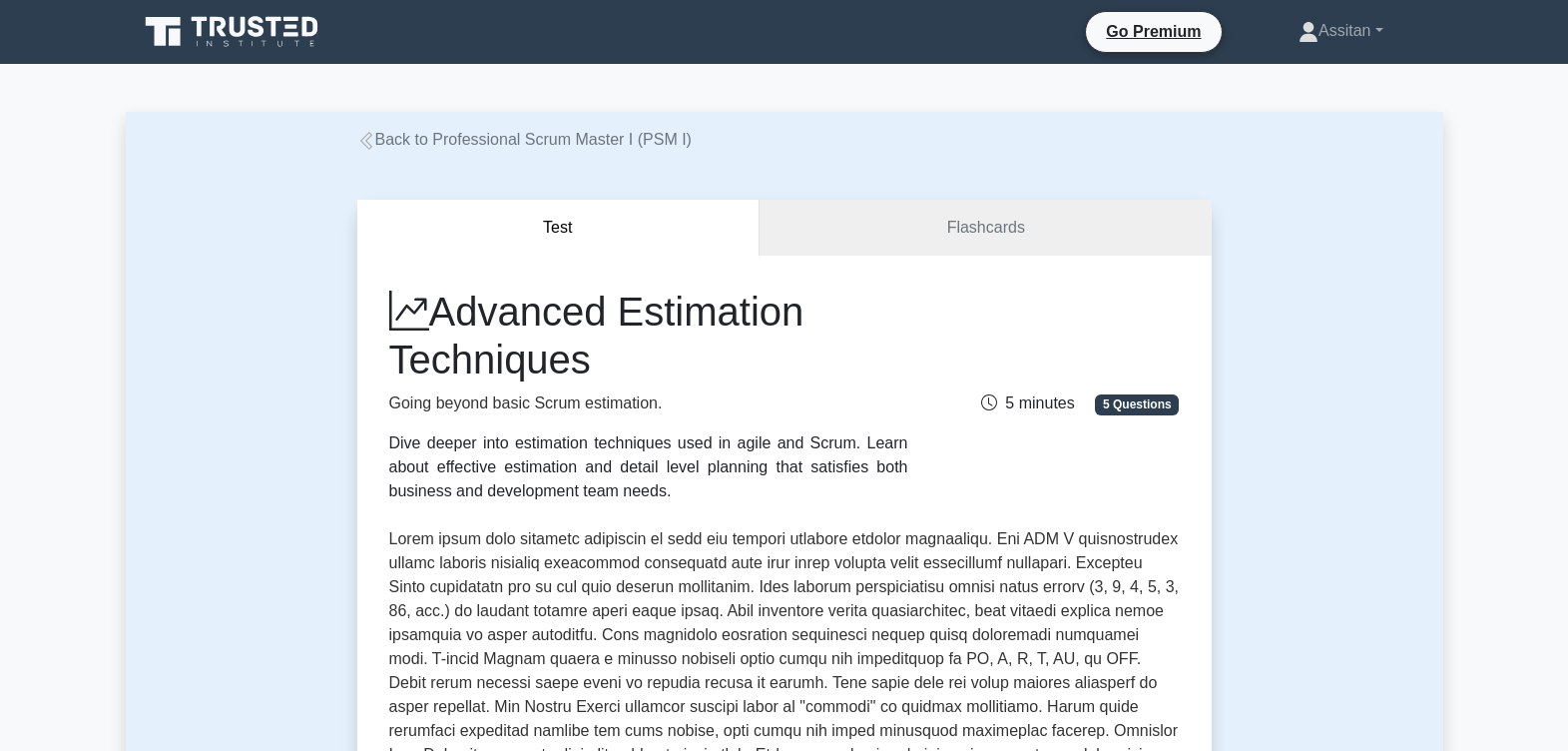 scroll, scrollTop: 0, scrollLeft: 0, axis: both 